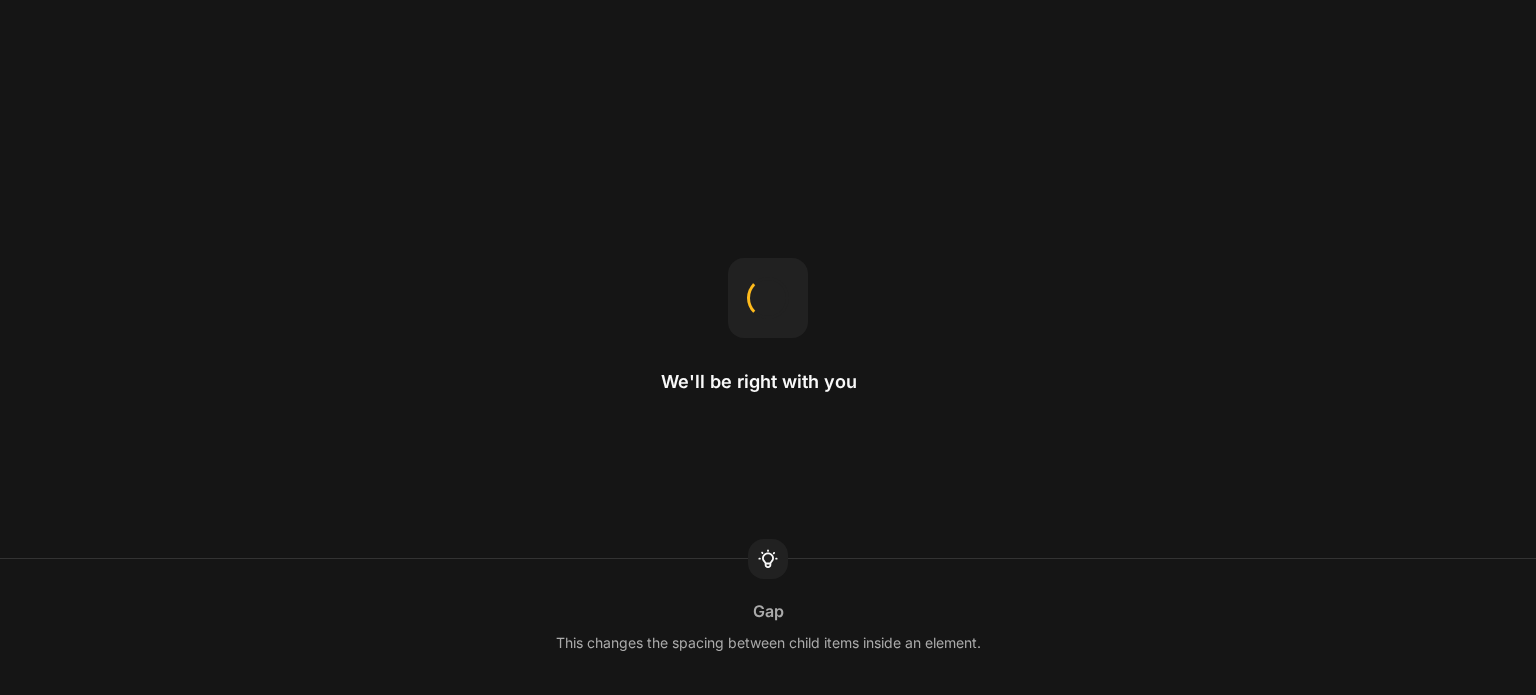 scroll, scrollTop: 0, scrollLeft: 0, axis: both 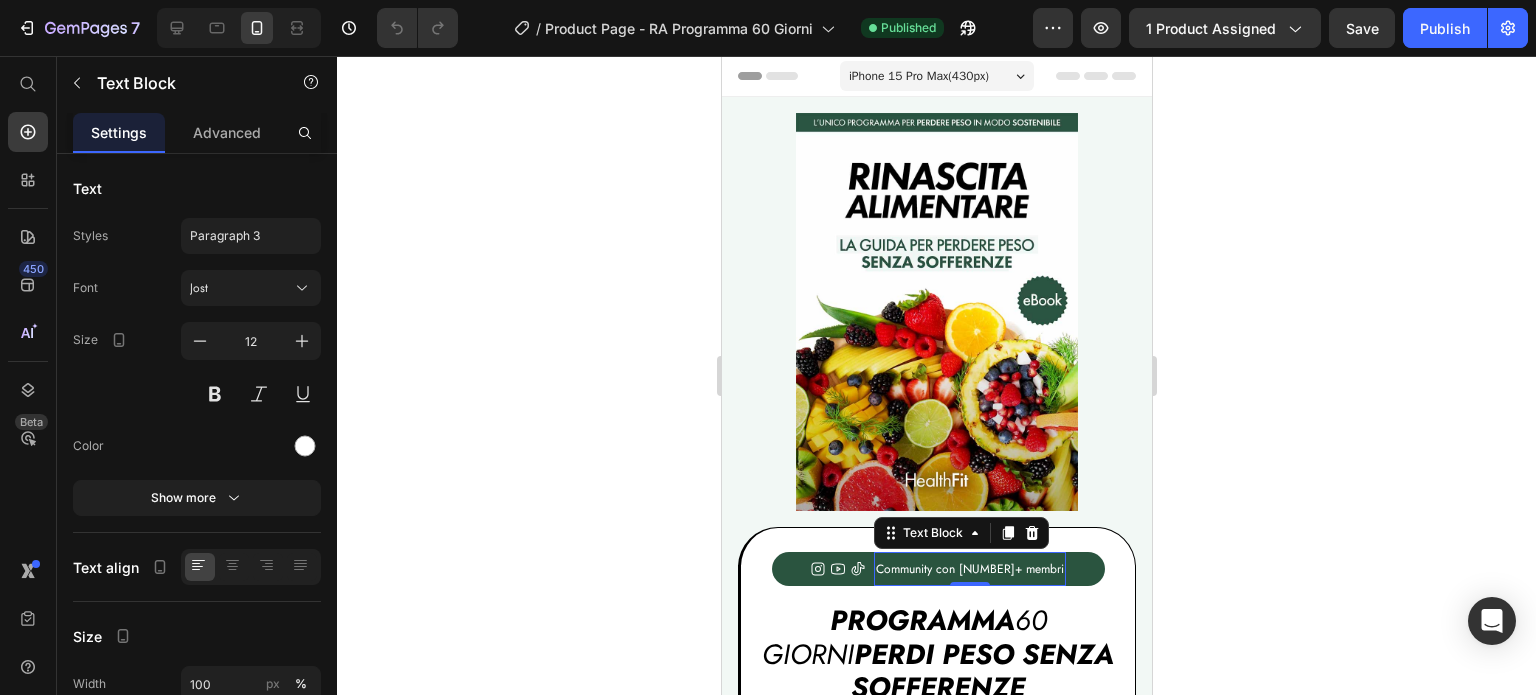 click on "Community con [NUMBER]+ membri" at bounding box center [969, 569] 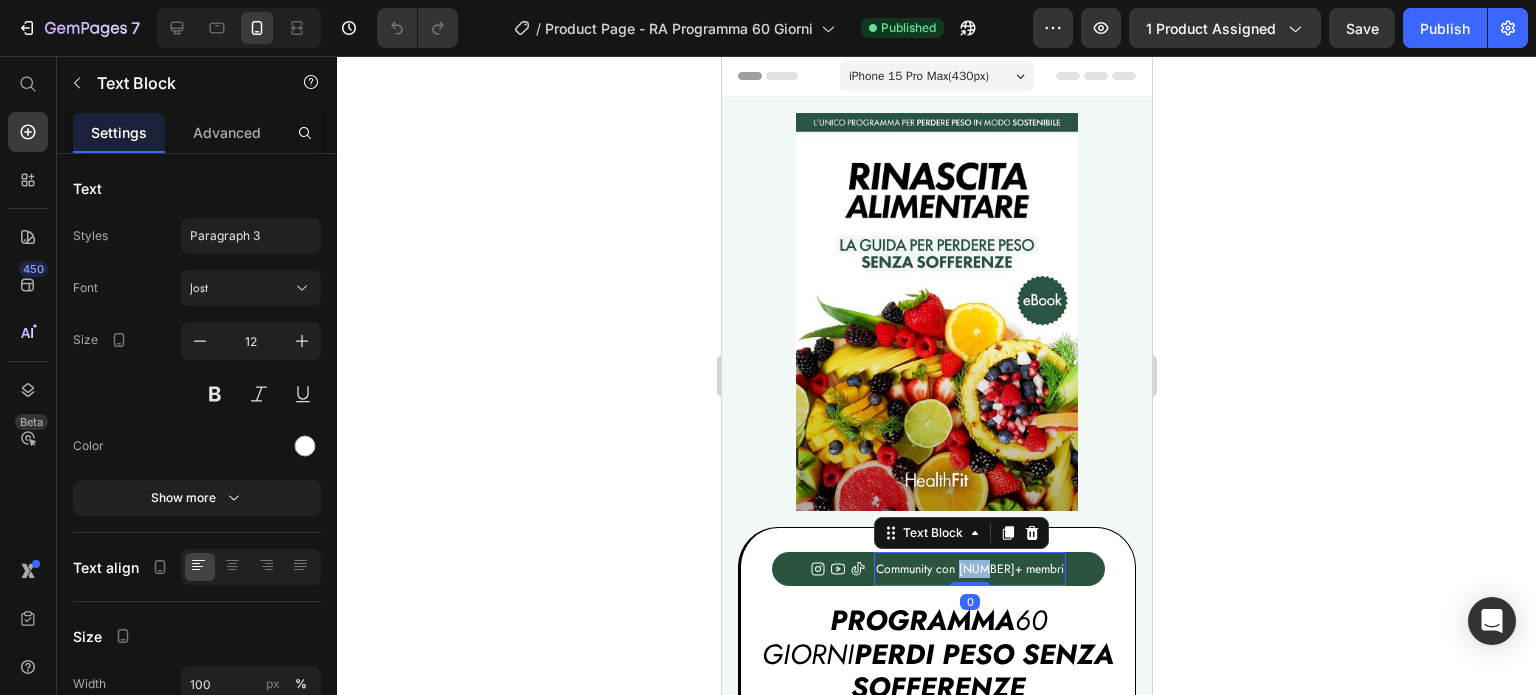 click on "Community con 8900+ membri" at bounding box center [969, 569] 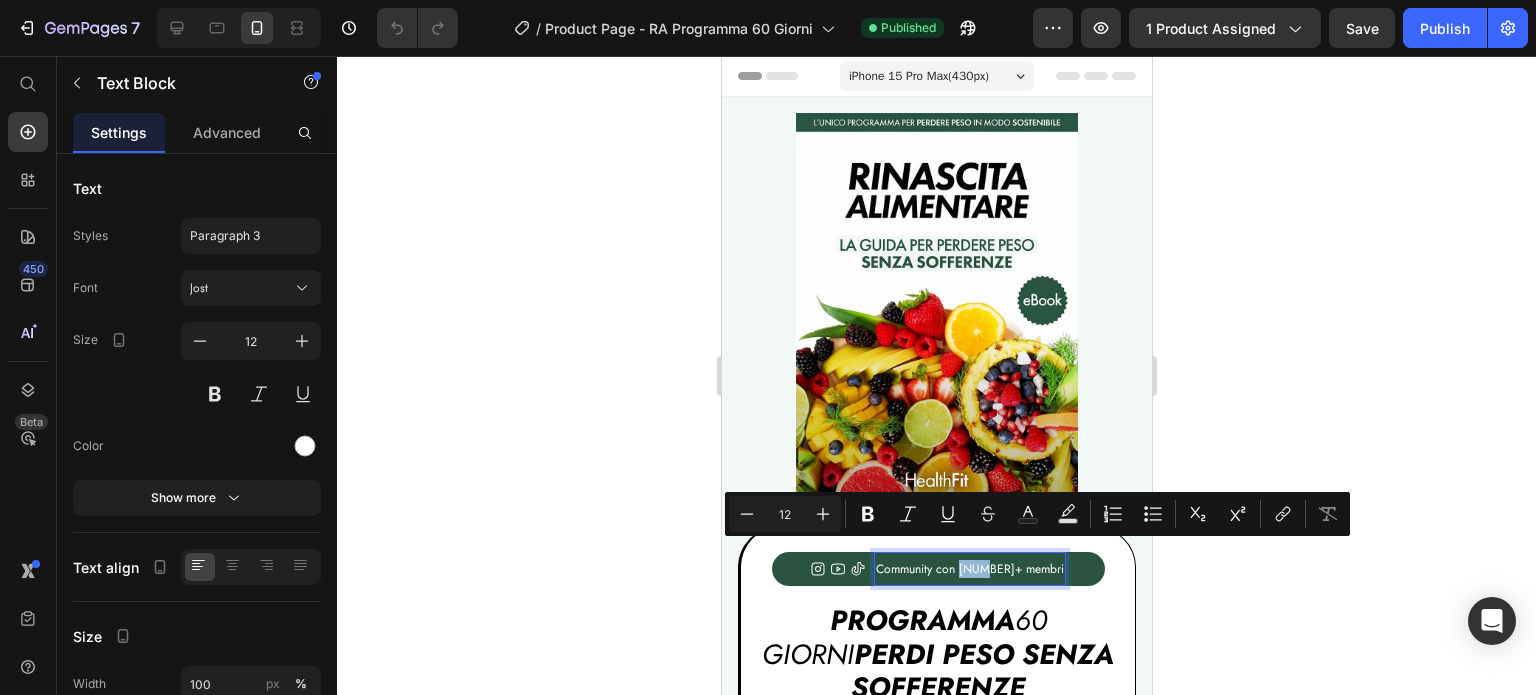 click on "Community con 8900+ membri" at bounding box center [969, 569] 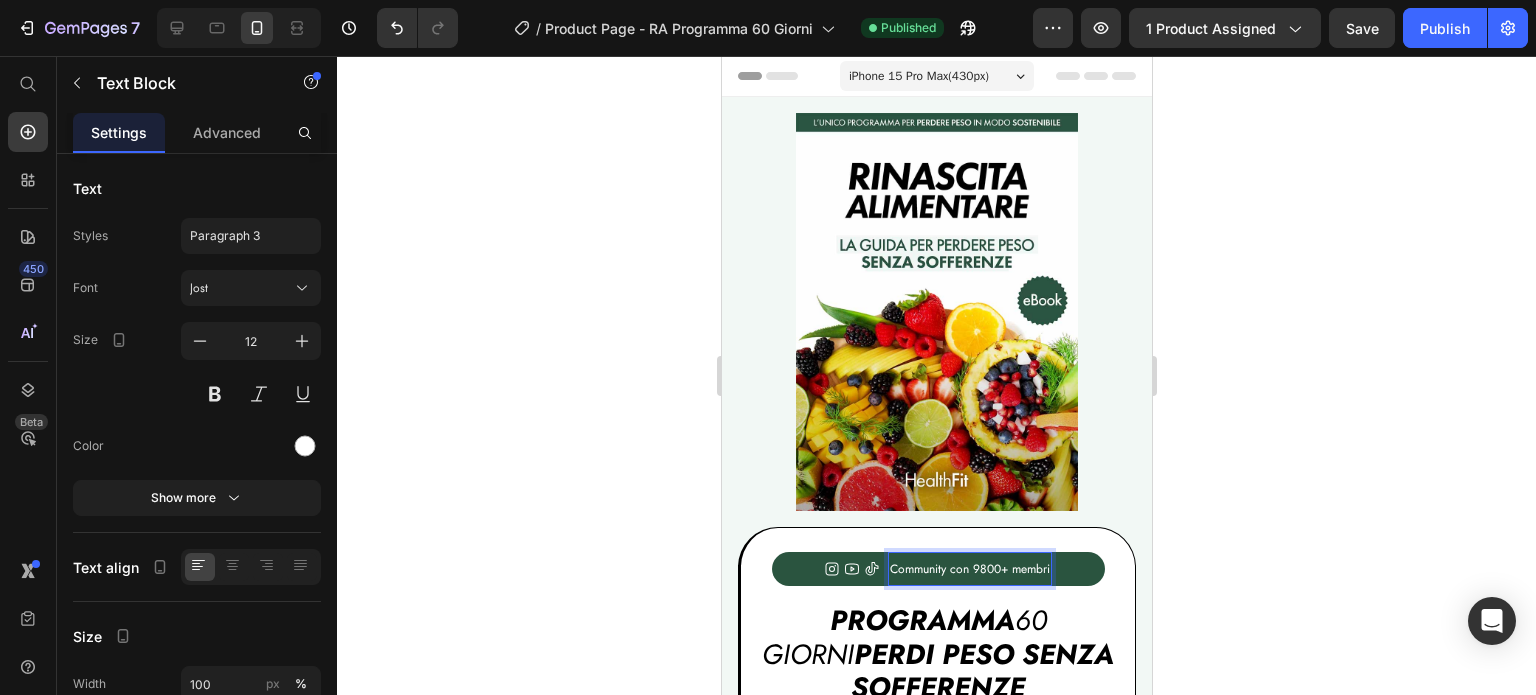 click 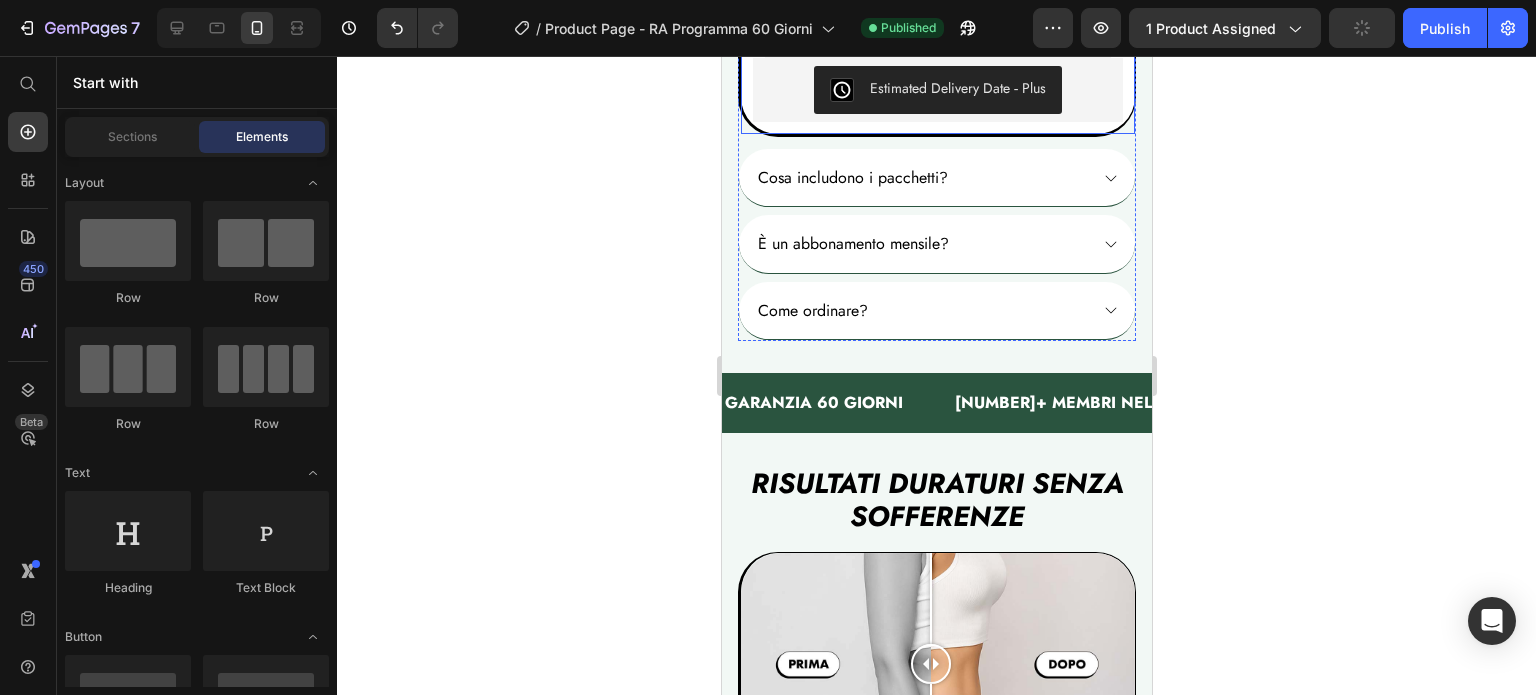scroll, scrollTop: 1043, scrollLeft: 0, axis: vertical 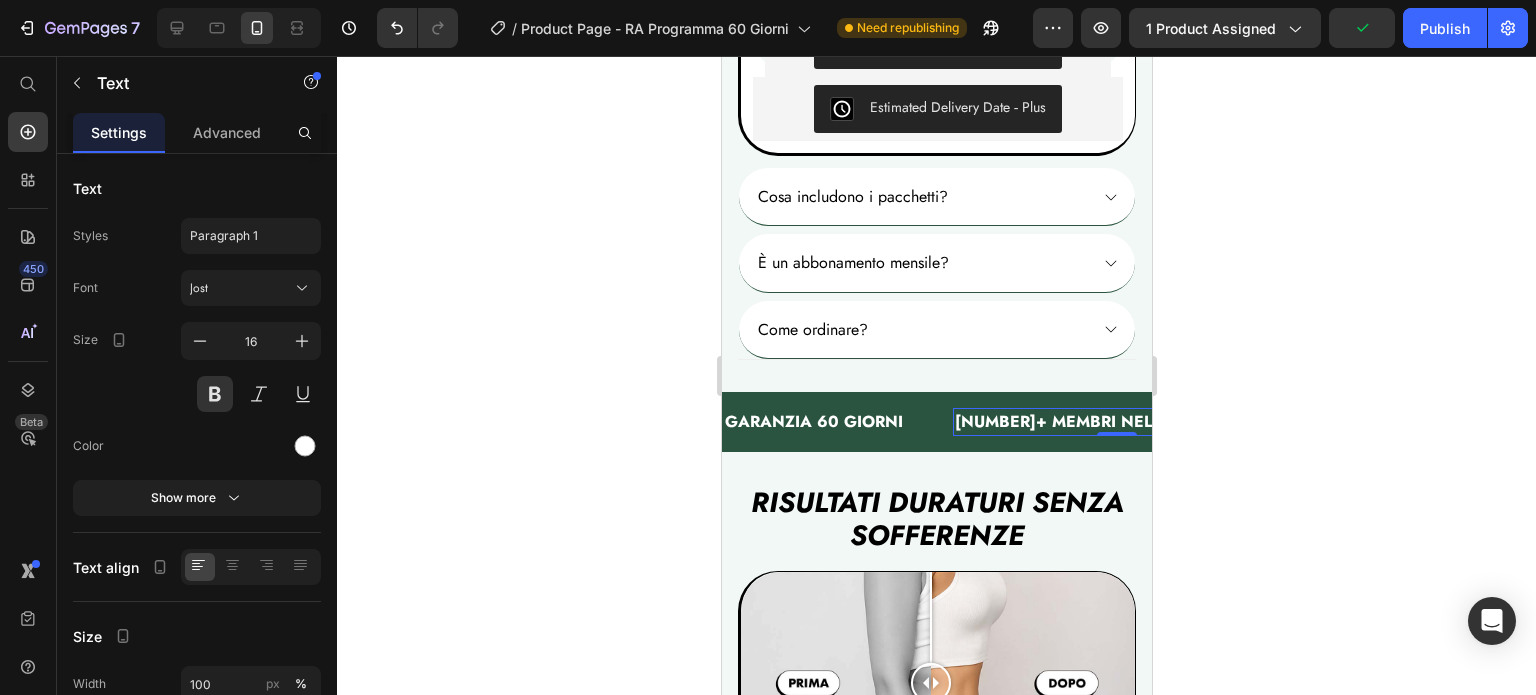 click on "8900+ MEMBRI NELLA COMMUNITY" at bounding box center [1115, 422] 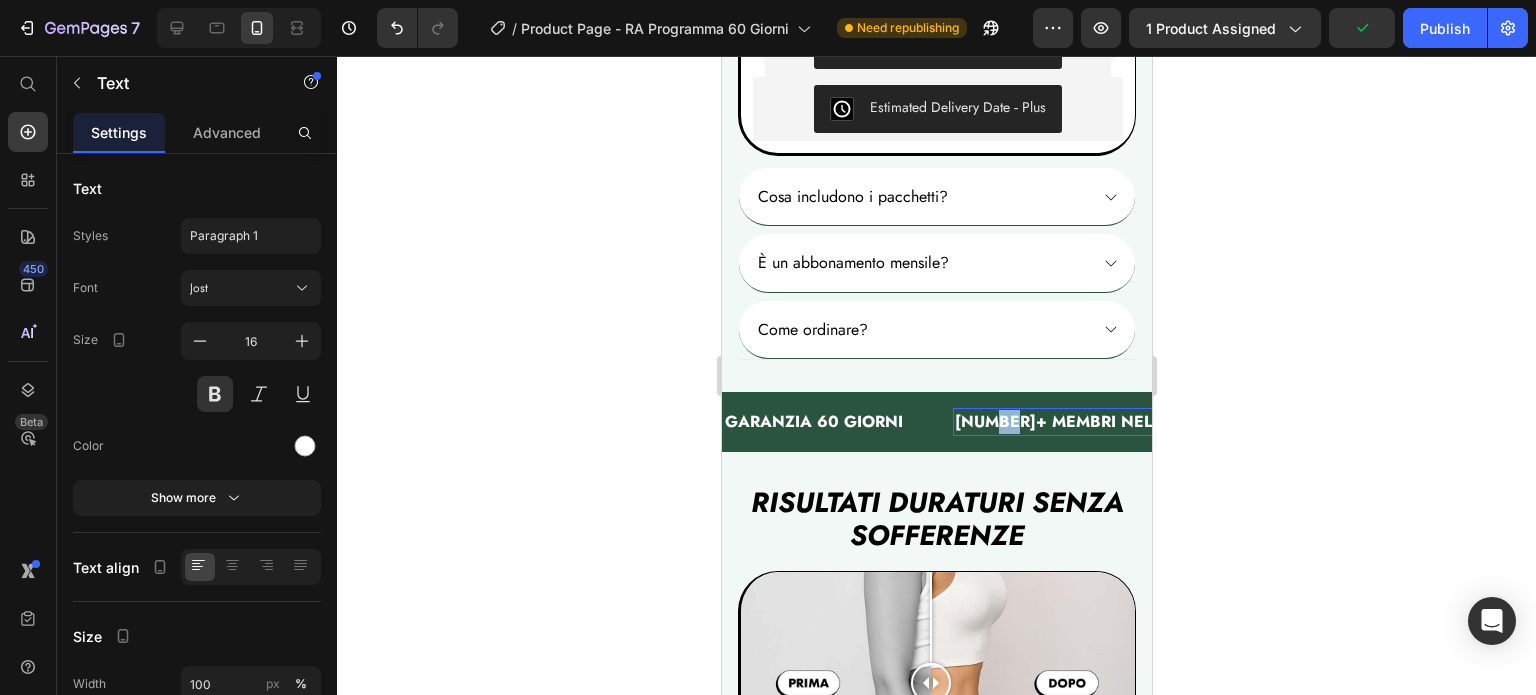 click on "8900+ MEMBRI NELLA COMMUNITY" at bounding box center [1115, 422] 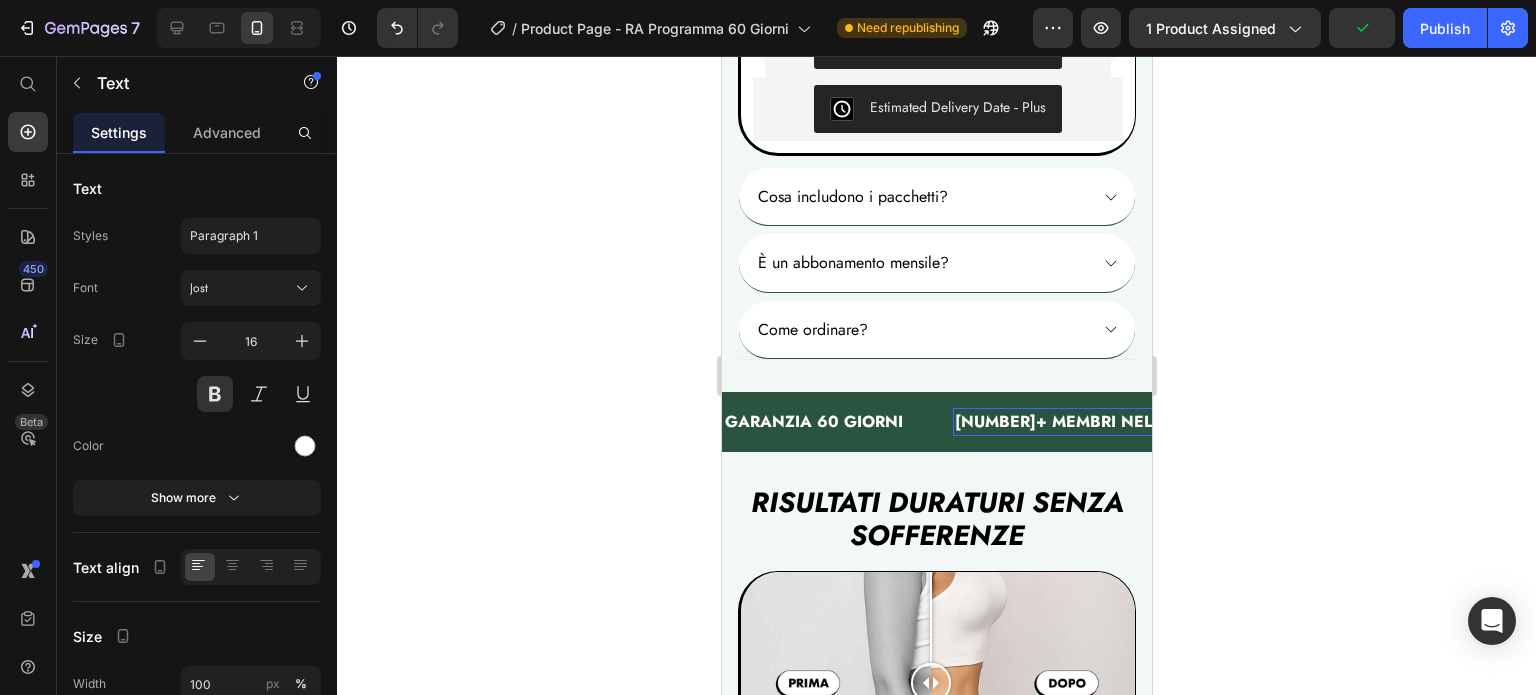 click on "8900+ MEMBRI NELLA COMMUNITY" at bounding box center (1115, 422) 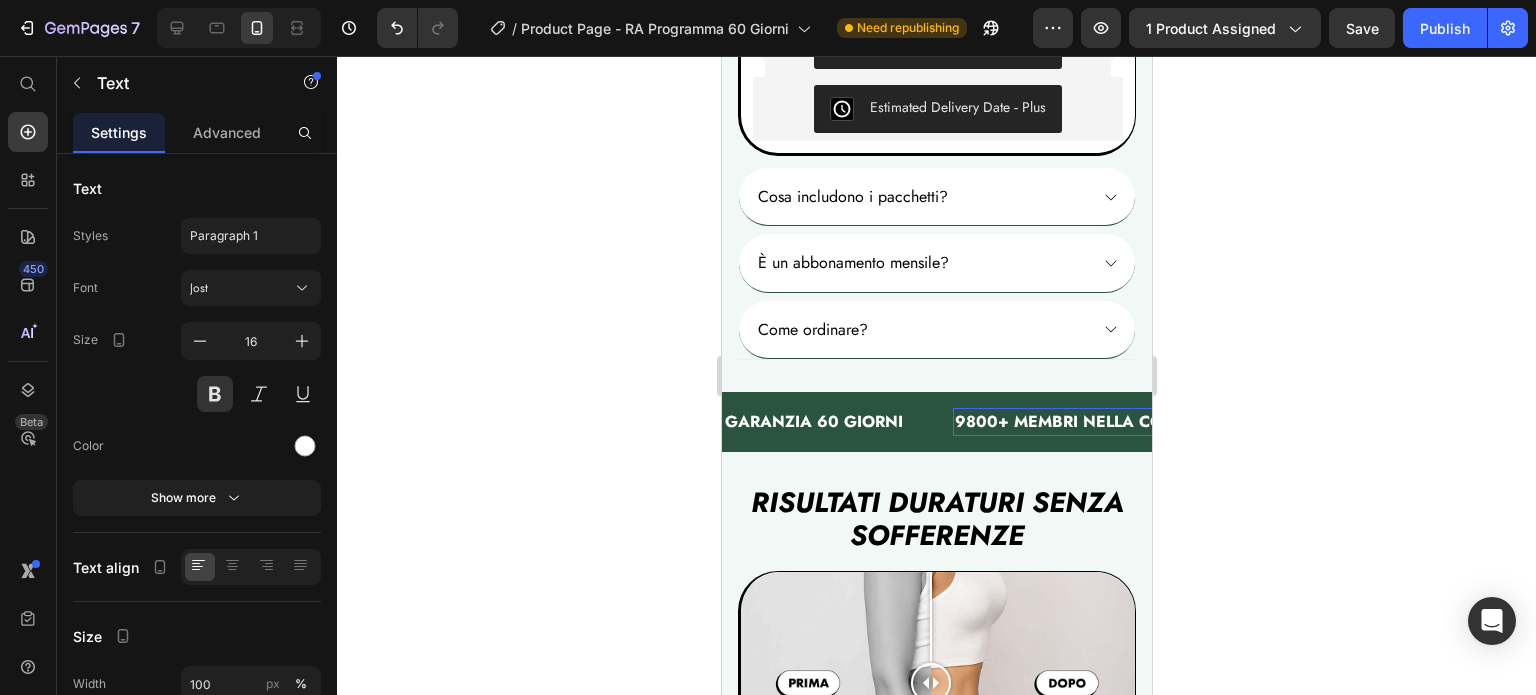 click 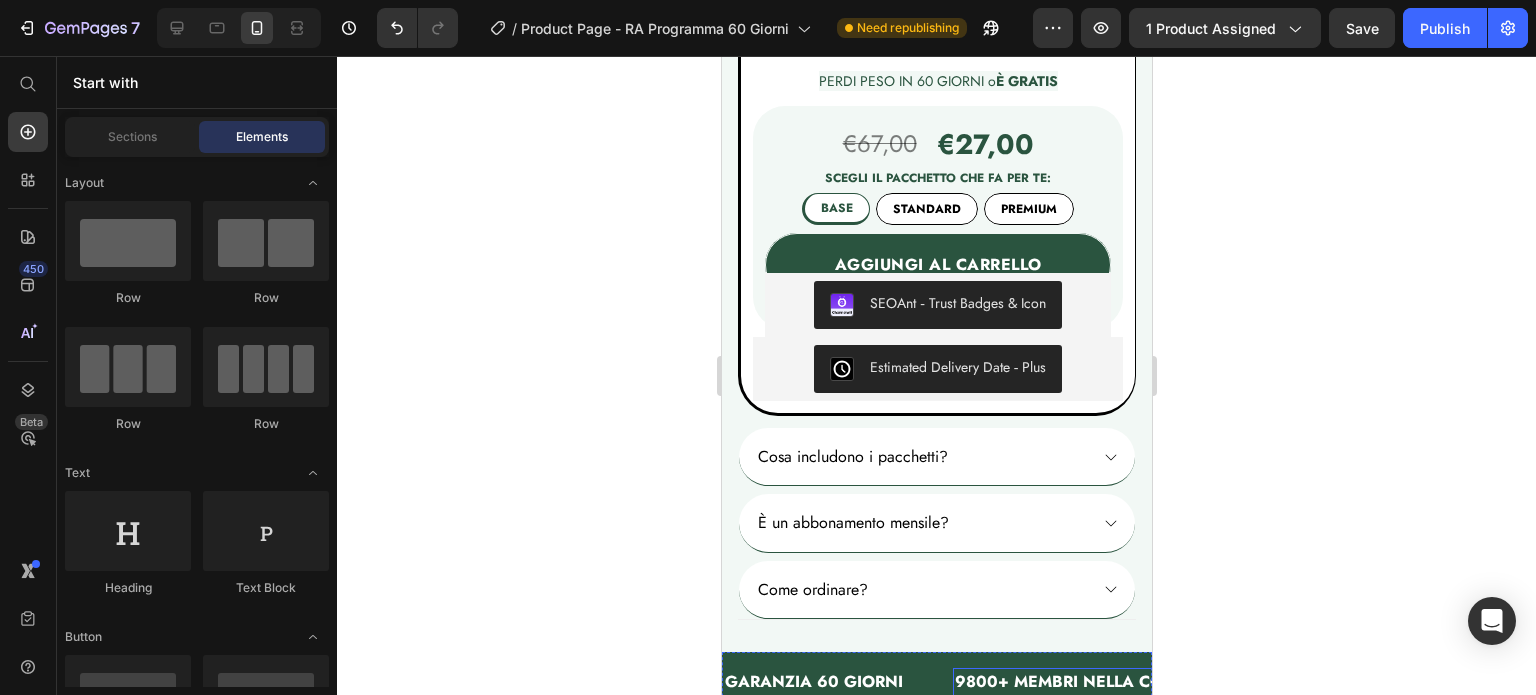 scroll, scrollTop: 758, scrollLeft: 0, axis: vertical 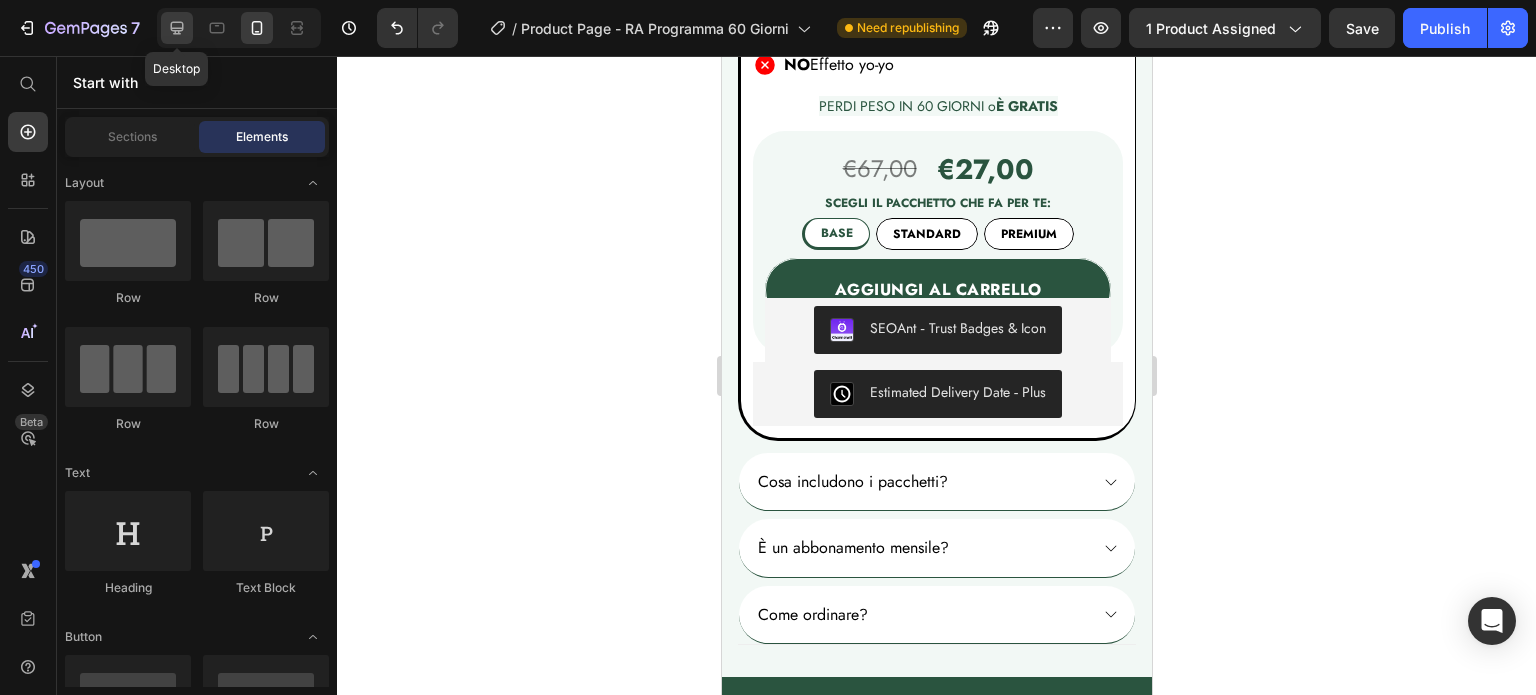 click 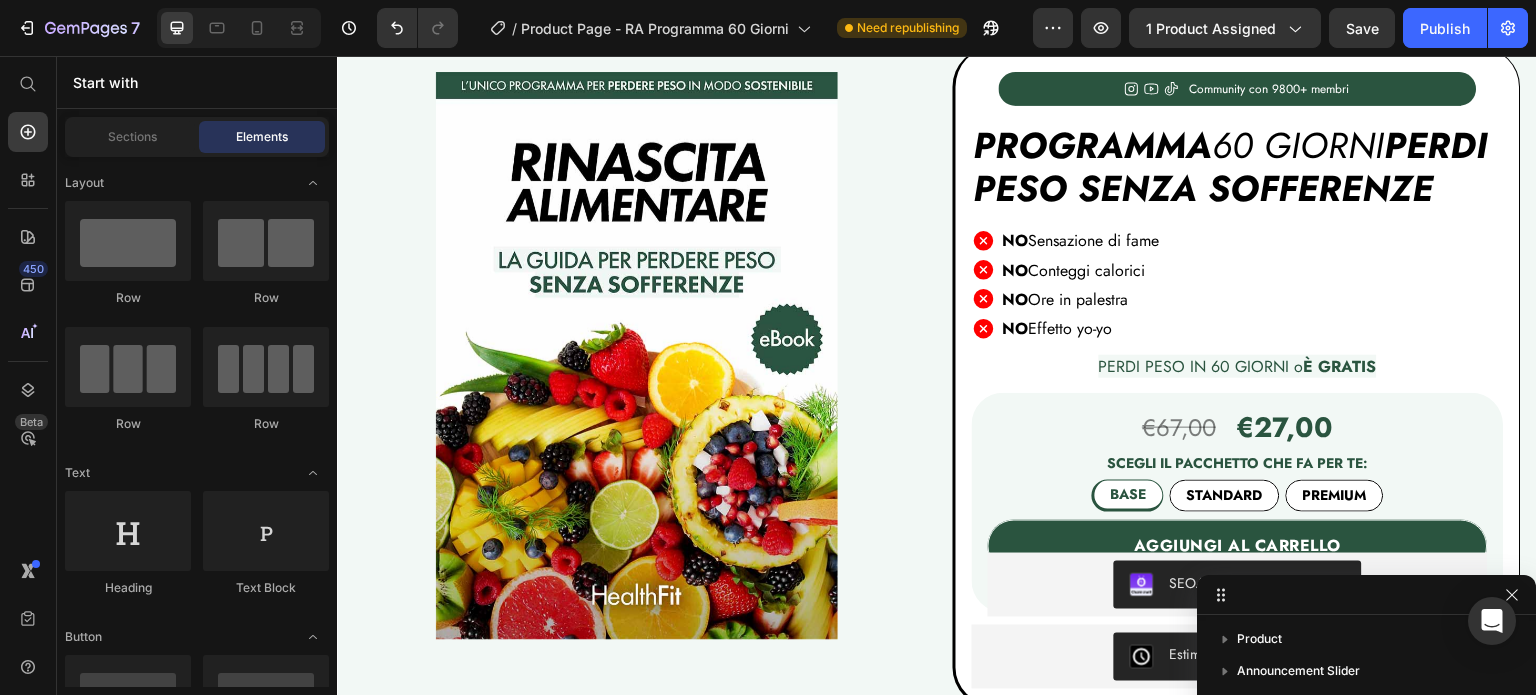 scroll, scrollTop: 0, scrollLeft: 0, axis: both 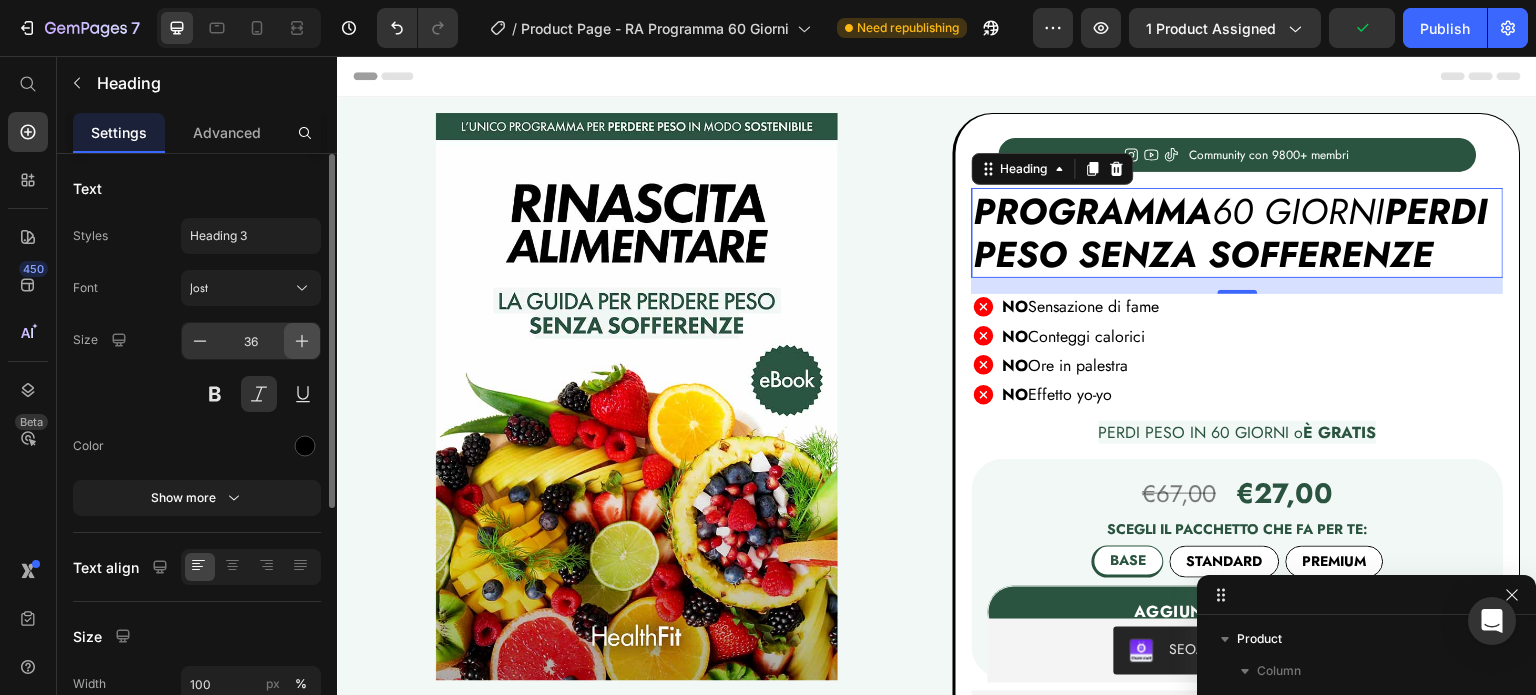 click at bounding box center [302, 341] 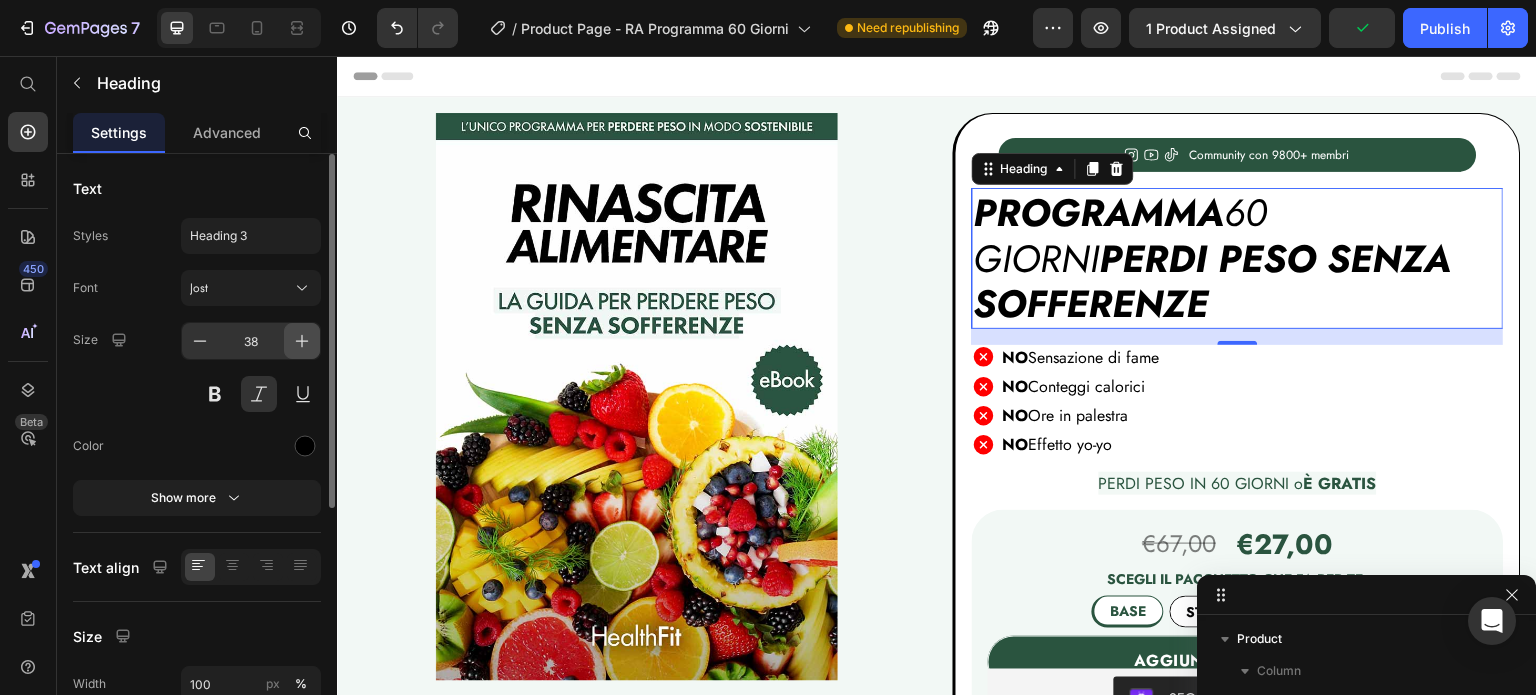 click at bounding box center (302, 341) 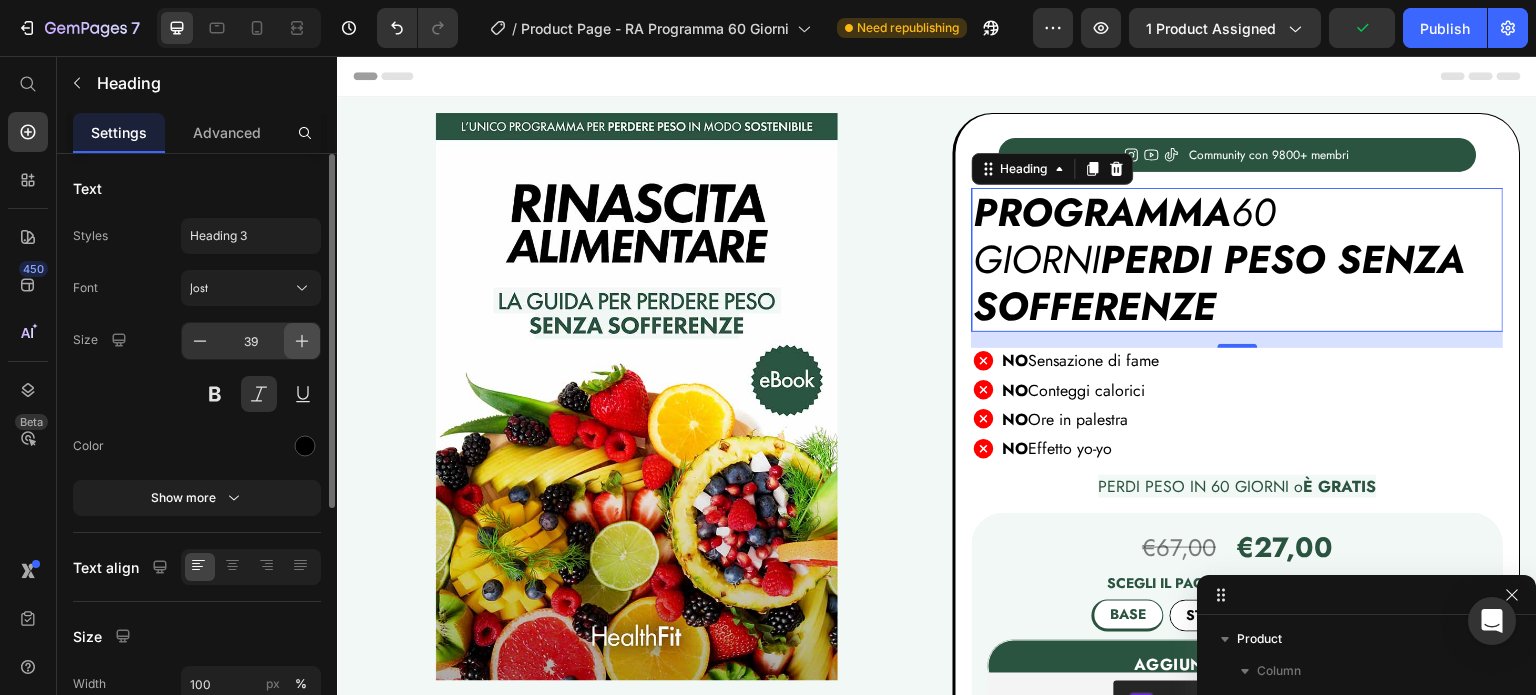 click at bounding box center [302, 341] 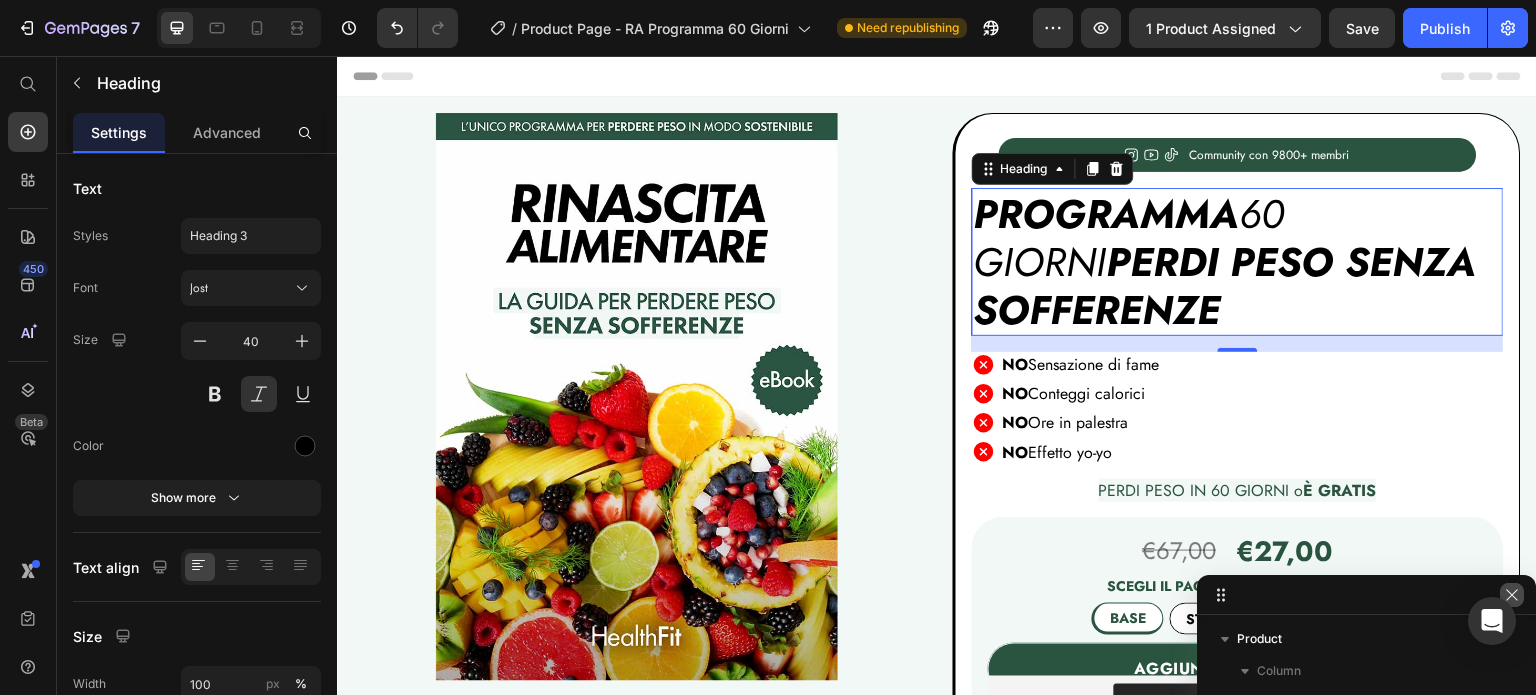 click 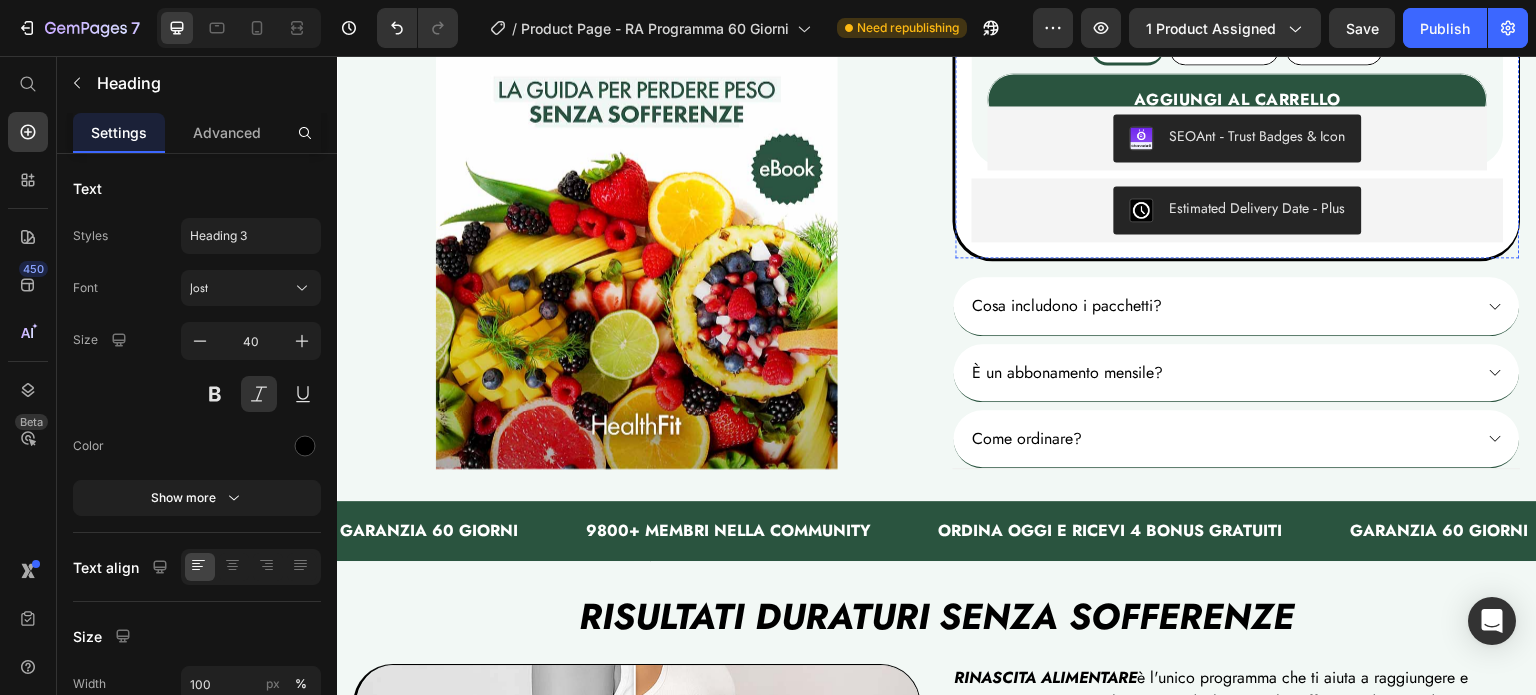 scroll, scrollTop: 579, scrollLeft: 0, axis: vertical 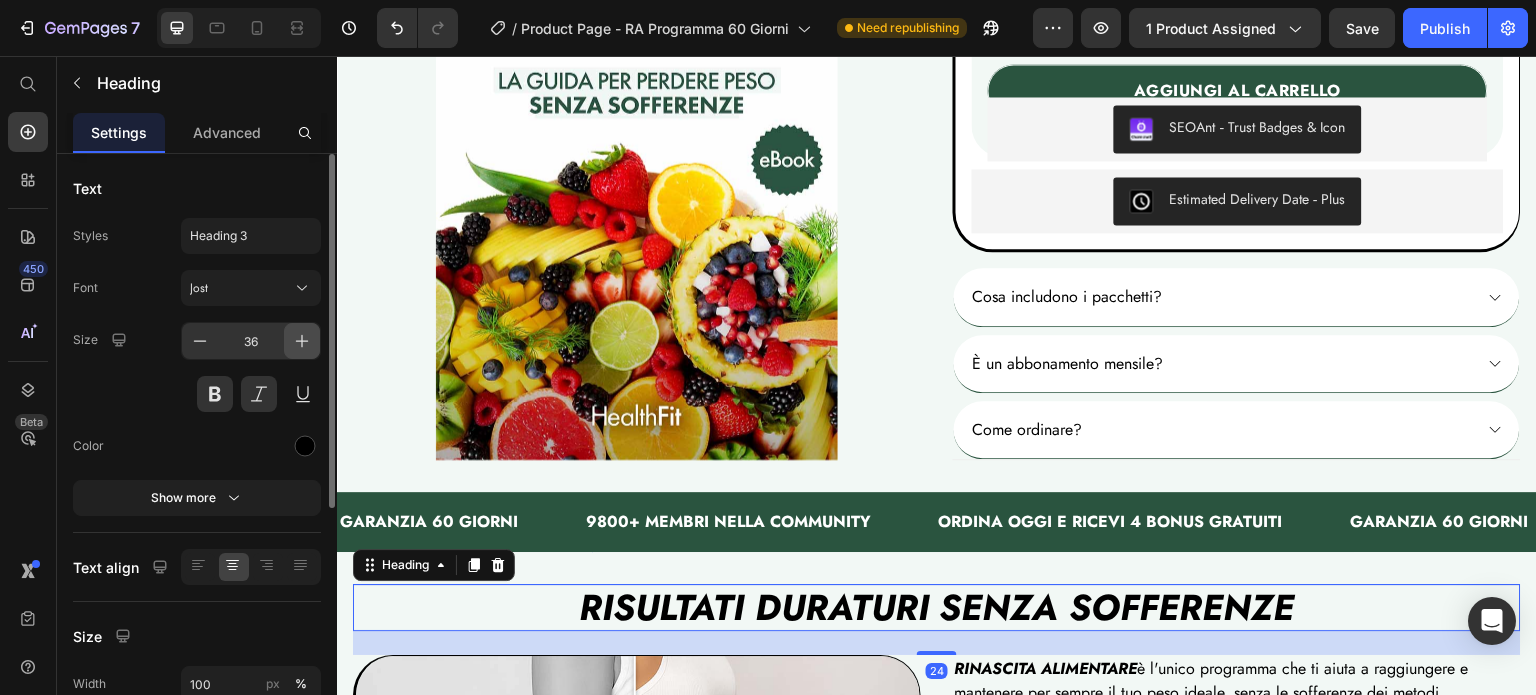 click at bounding box center (302, 341) 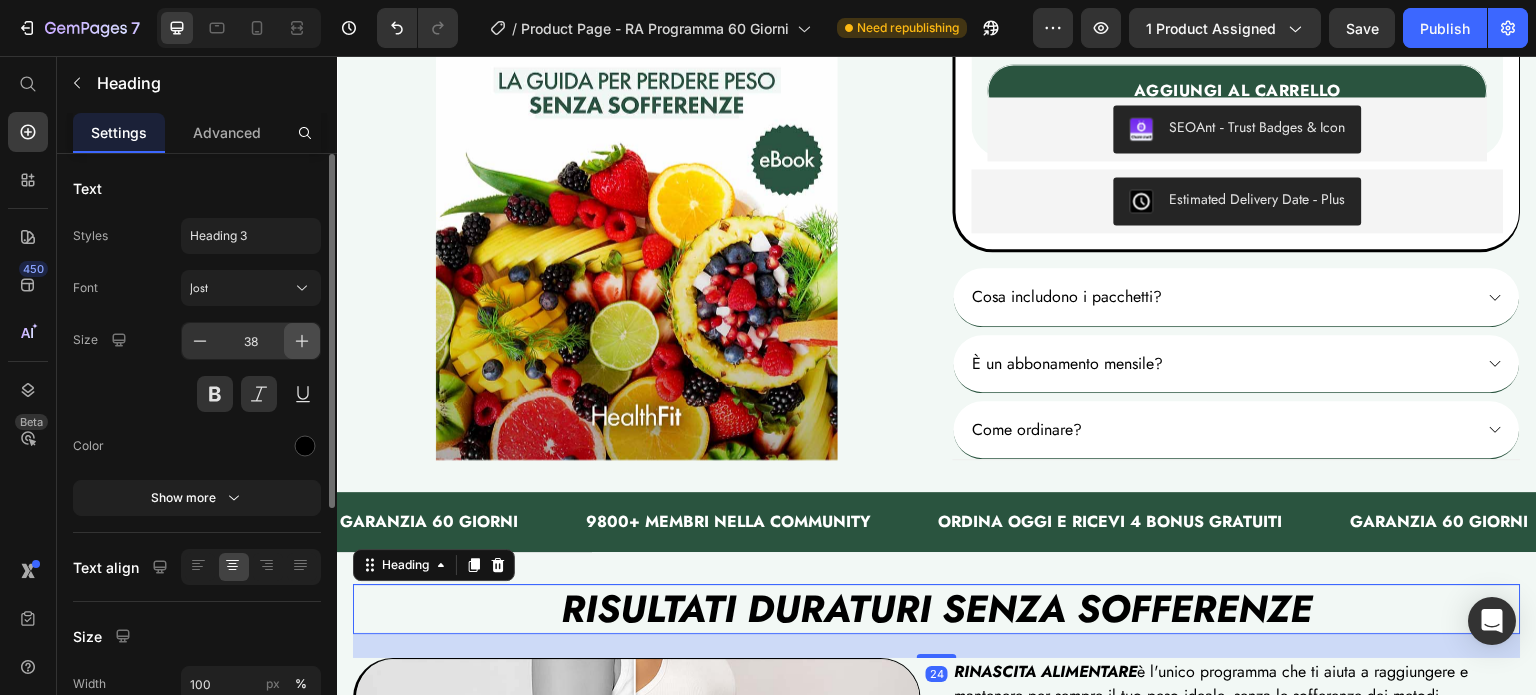 click at bounding box center [302, 341] 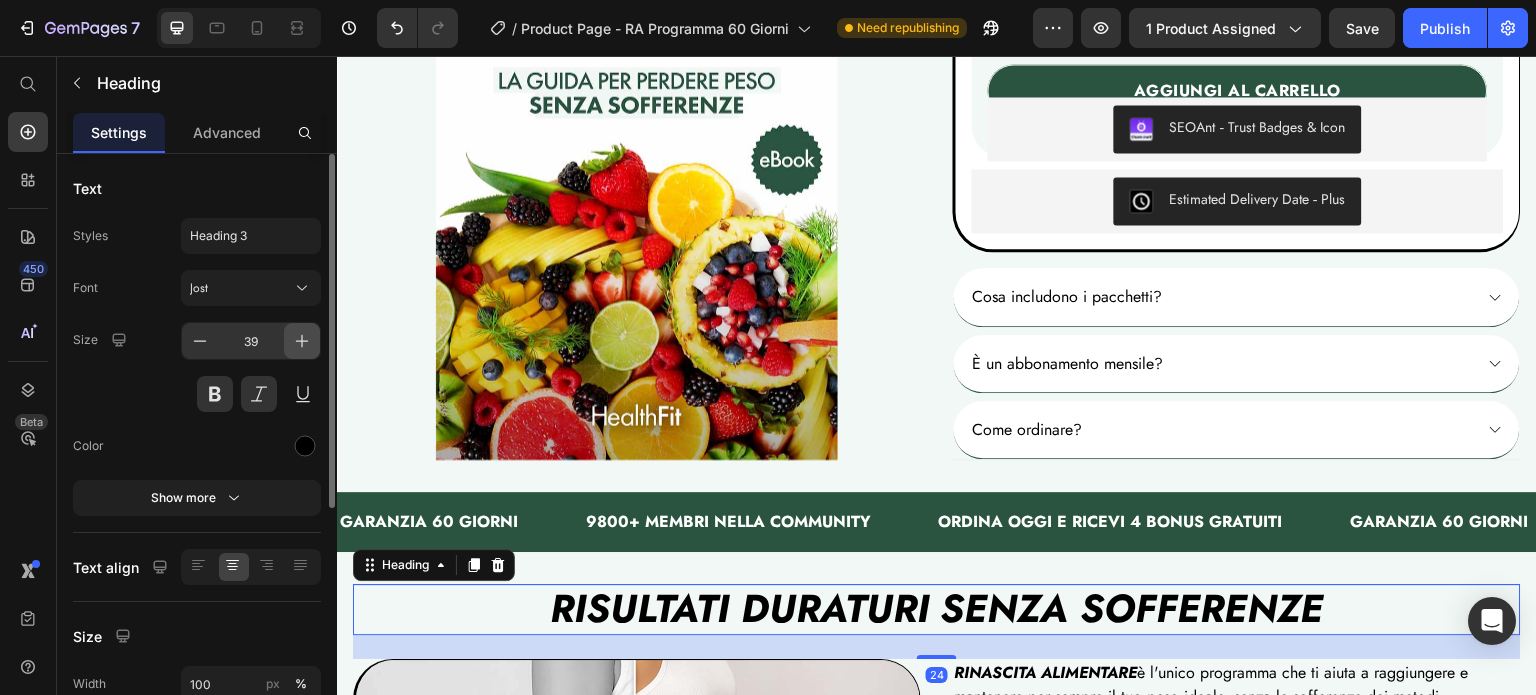 click at bounding box center [302, 341] 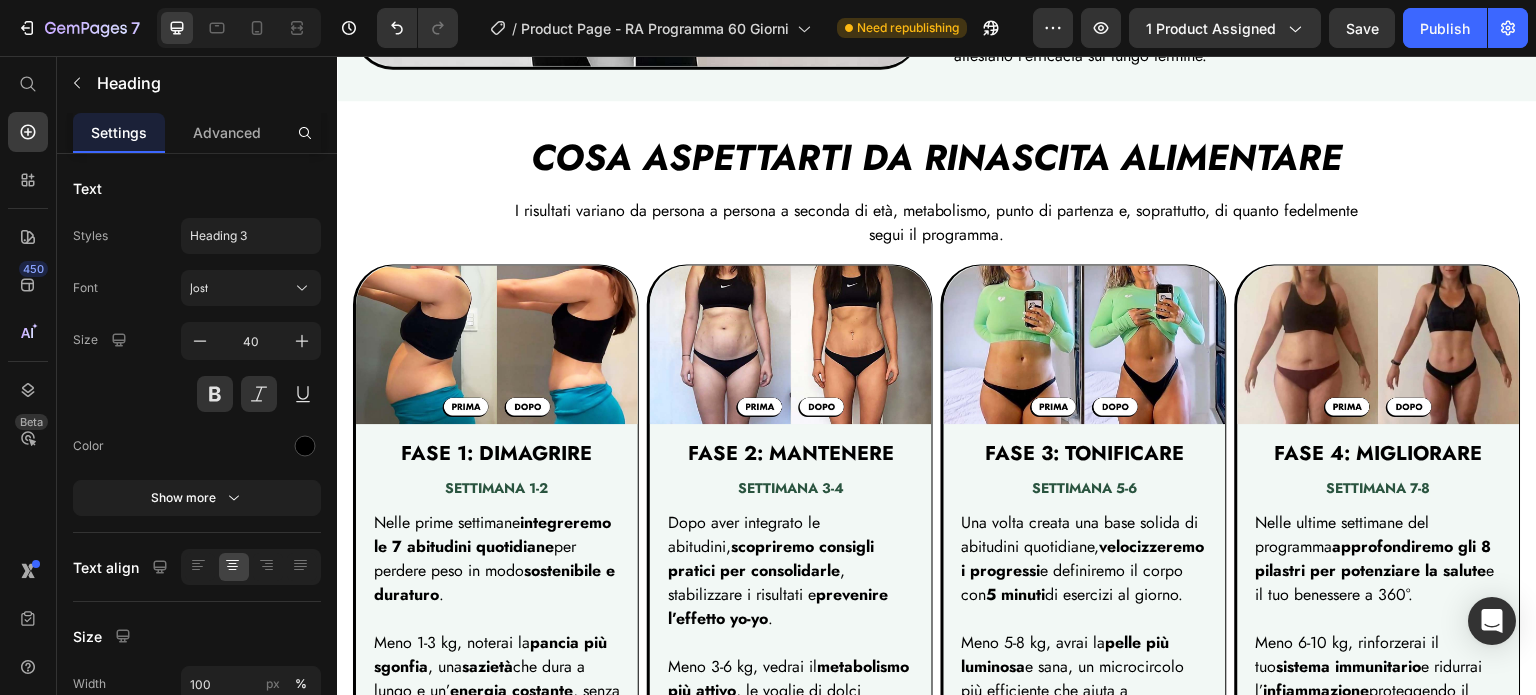 scroll, scrollTop: 1603, scrollLeft: 0, axis: vertical 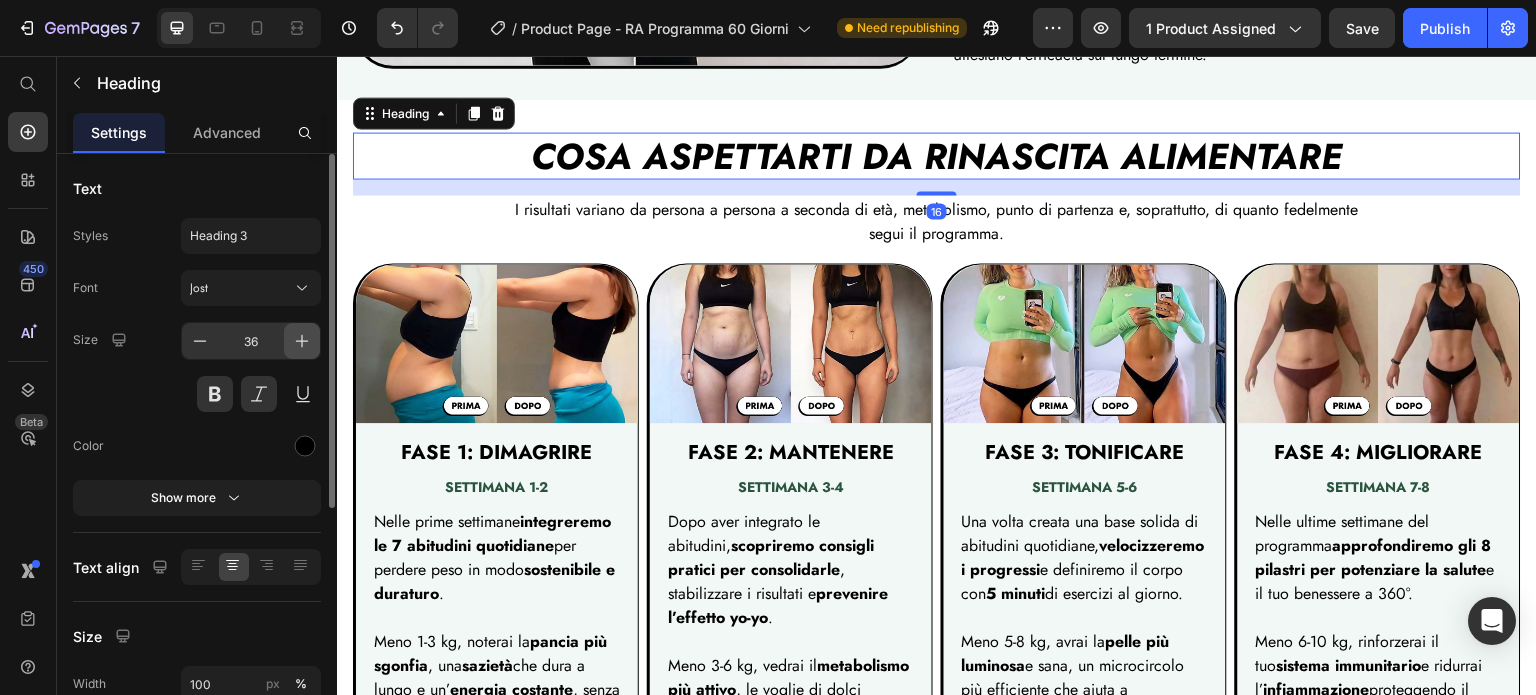 click at bounding box center (302, 341) 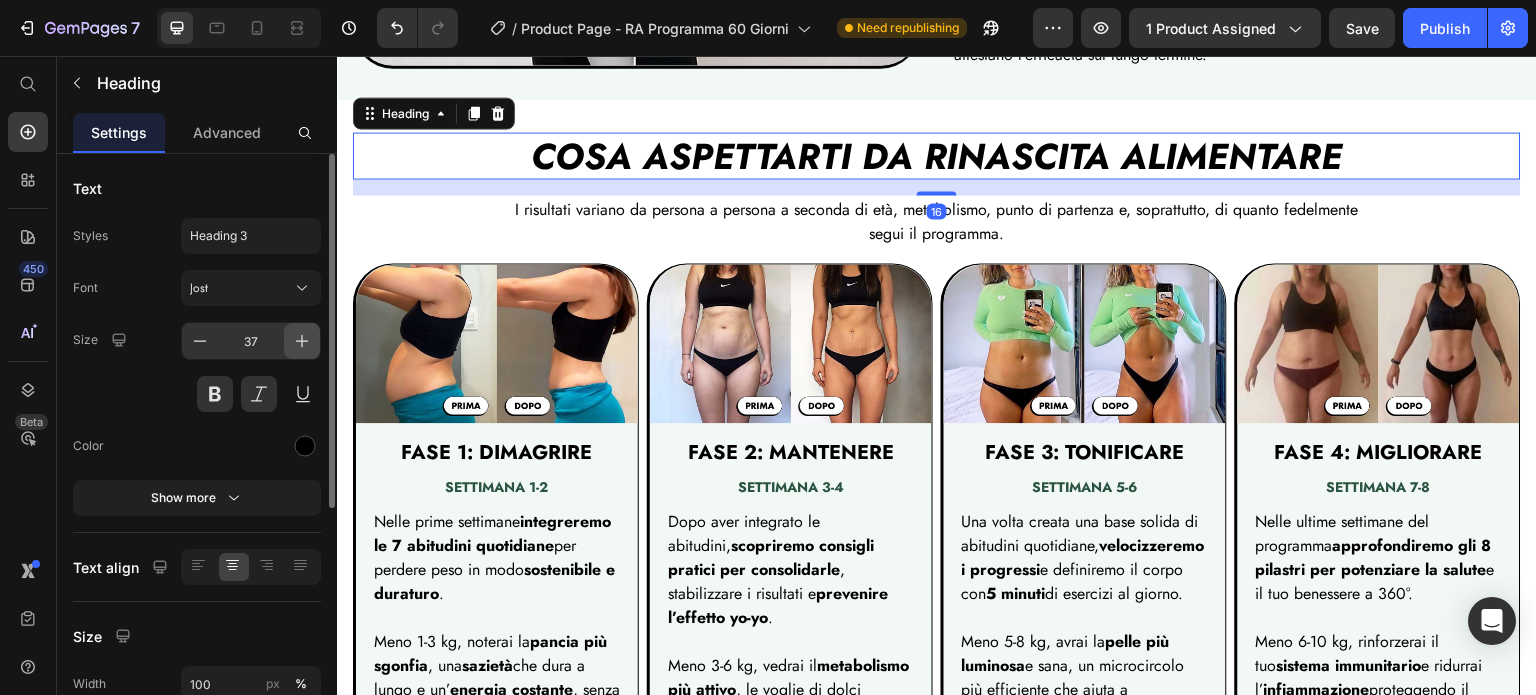 click at bounding box center (302, 341) 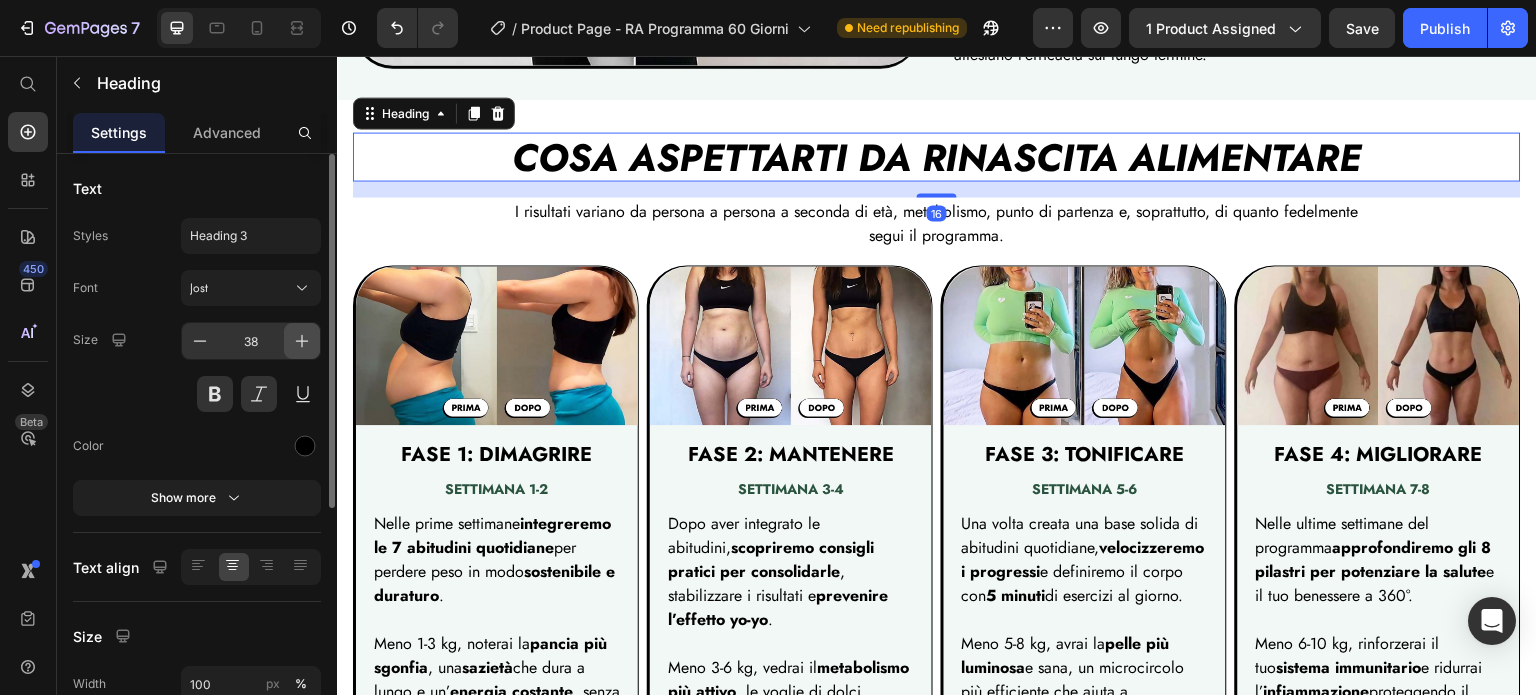 click at bounding box center [302, 341] 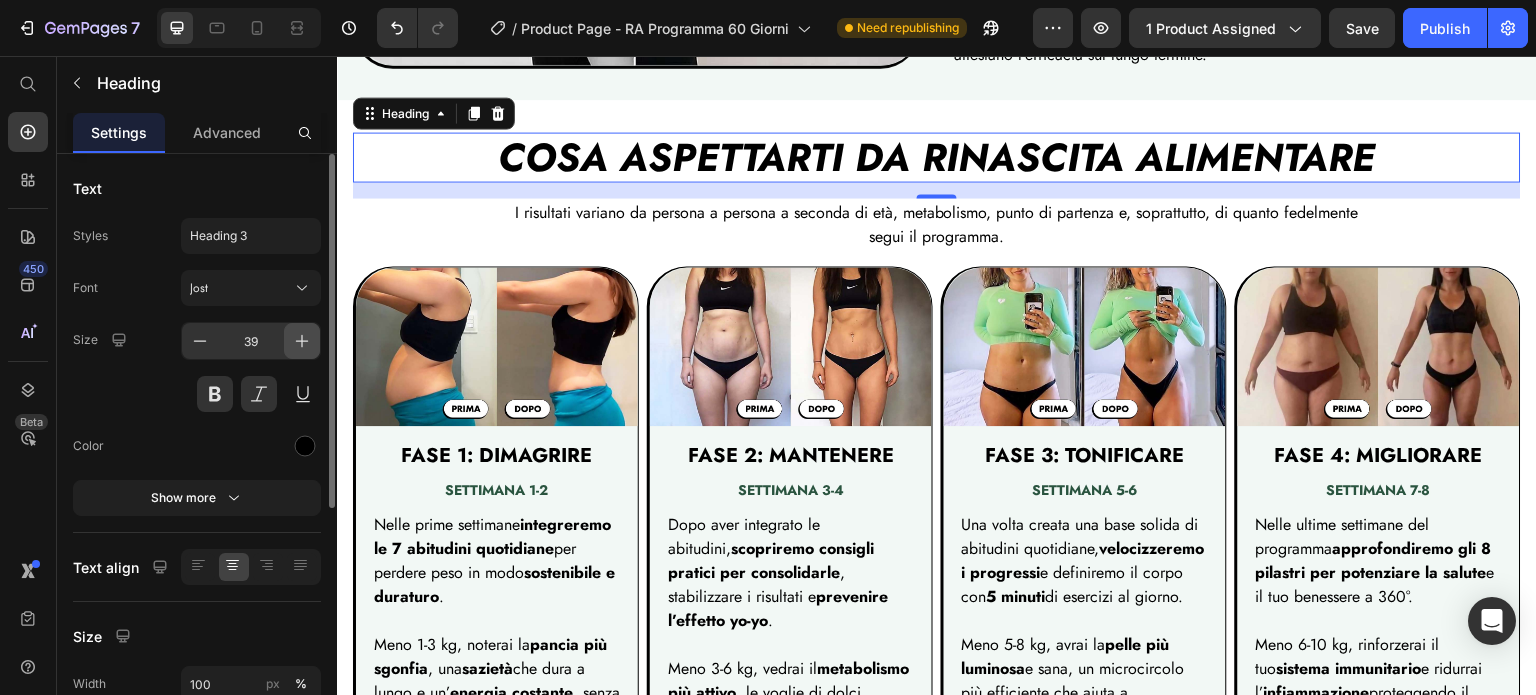 click at bounding box center (302, 341) 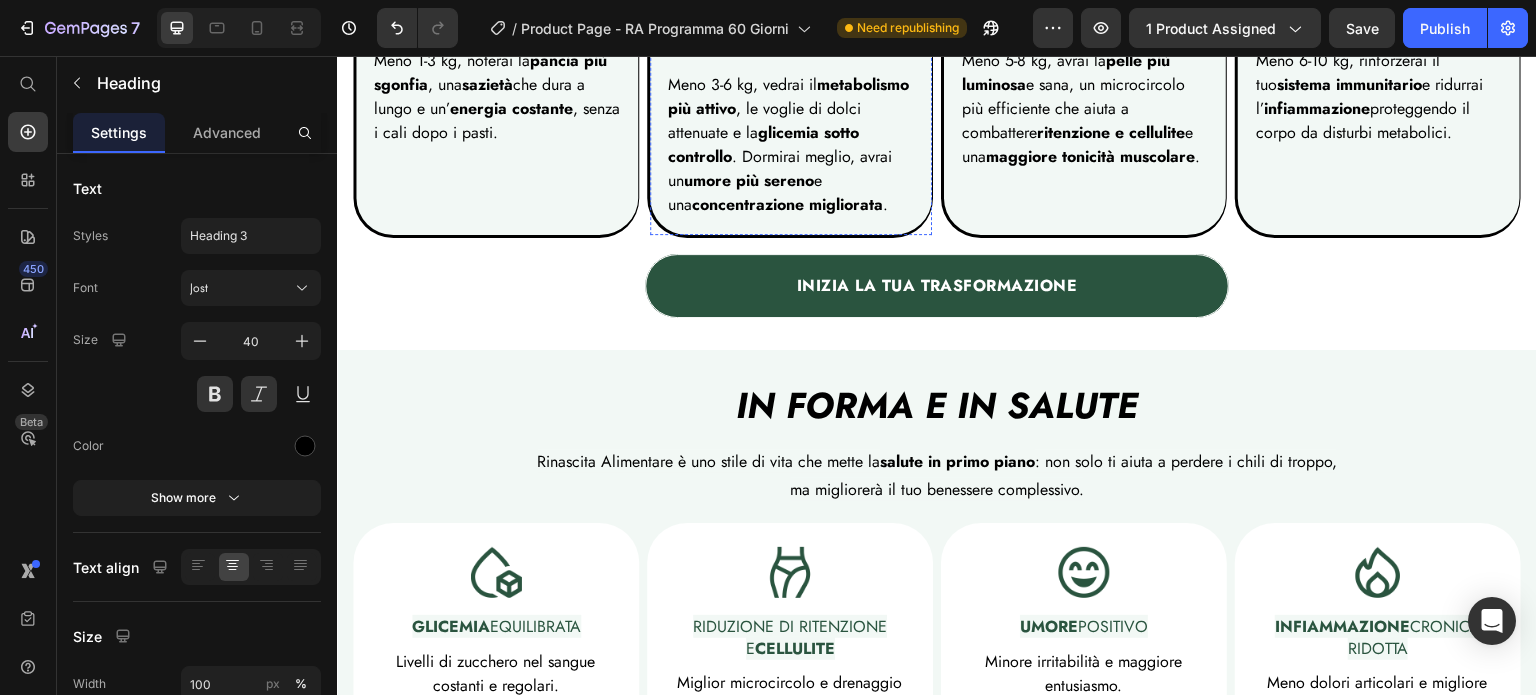 scroll, scrollTop: 2272, scrollLeft: 0, axis: vertical 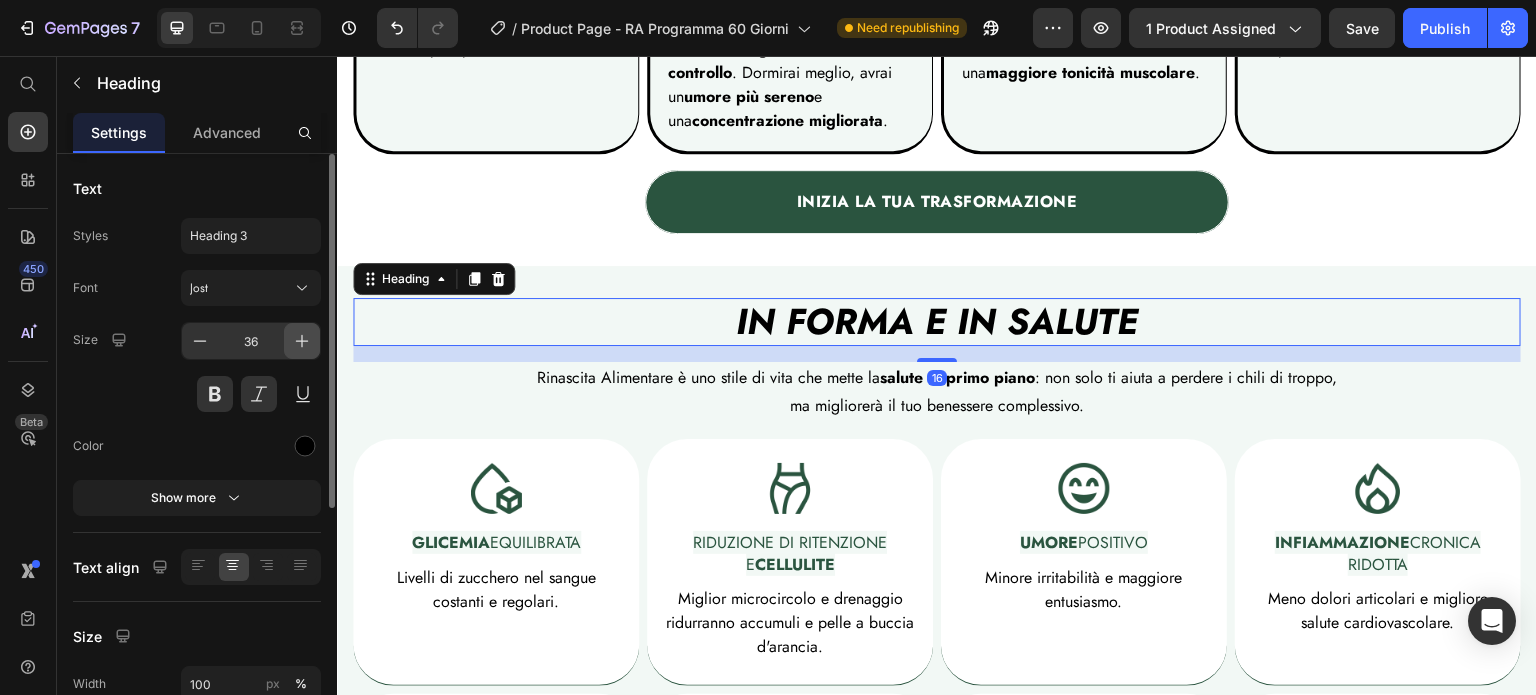 click 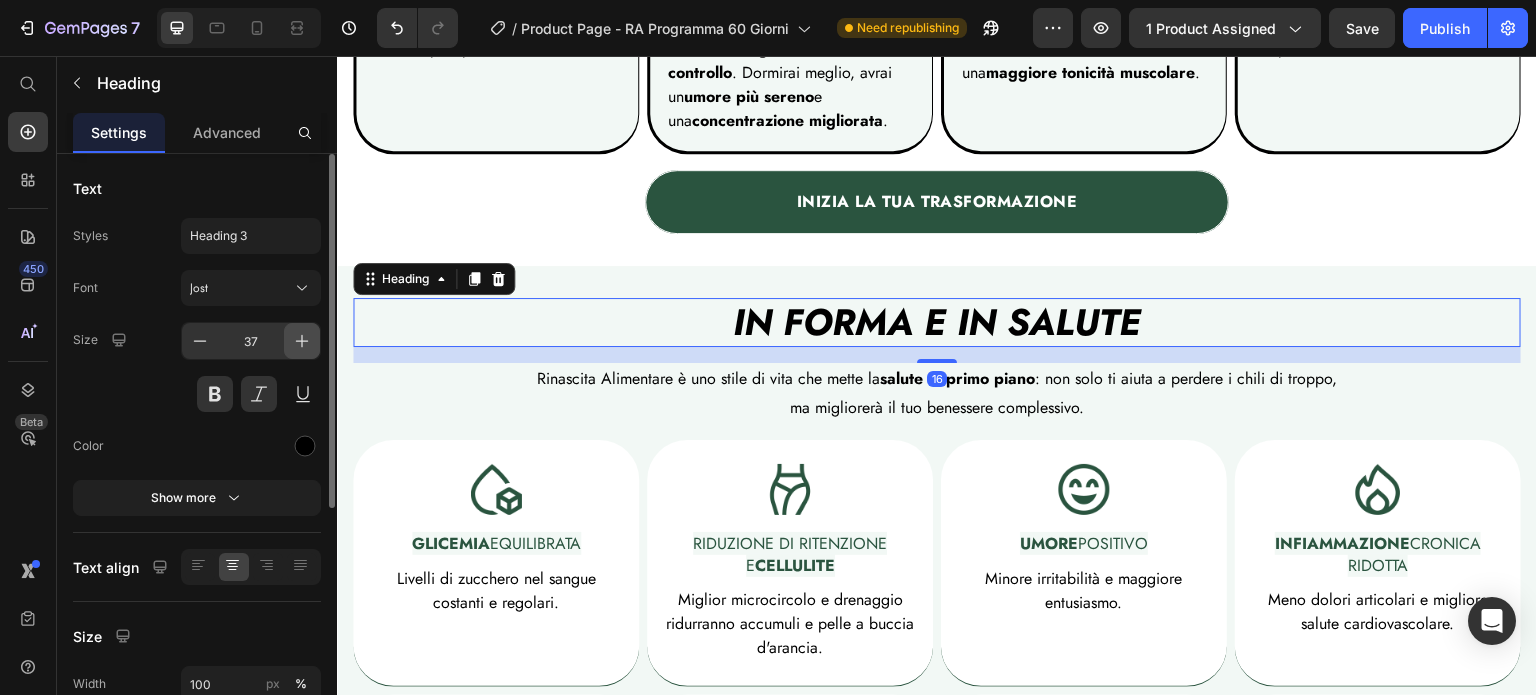 click 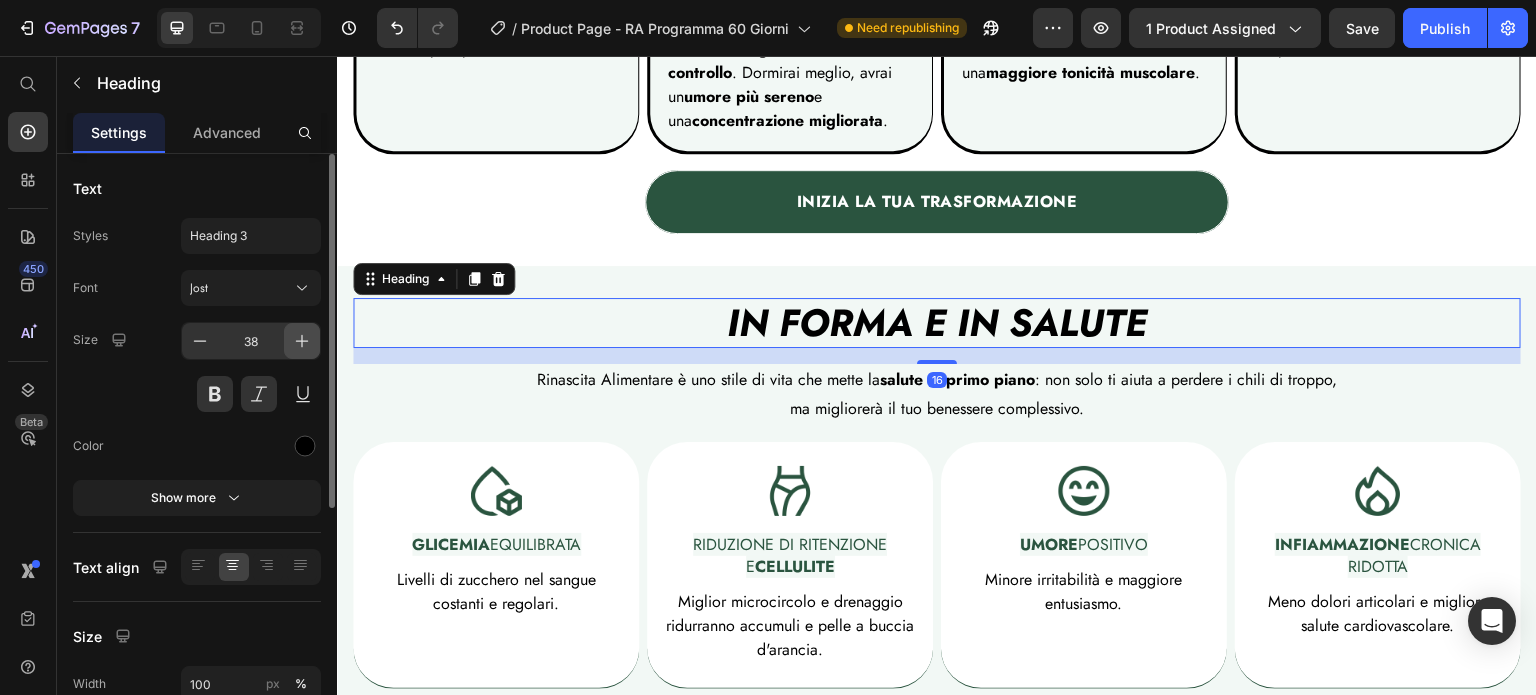 click 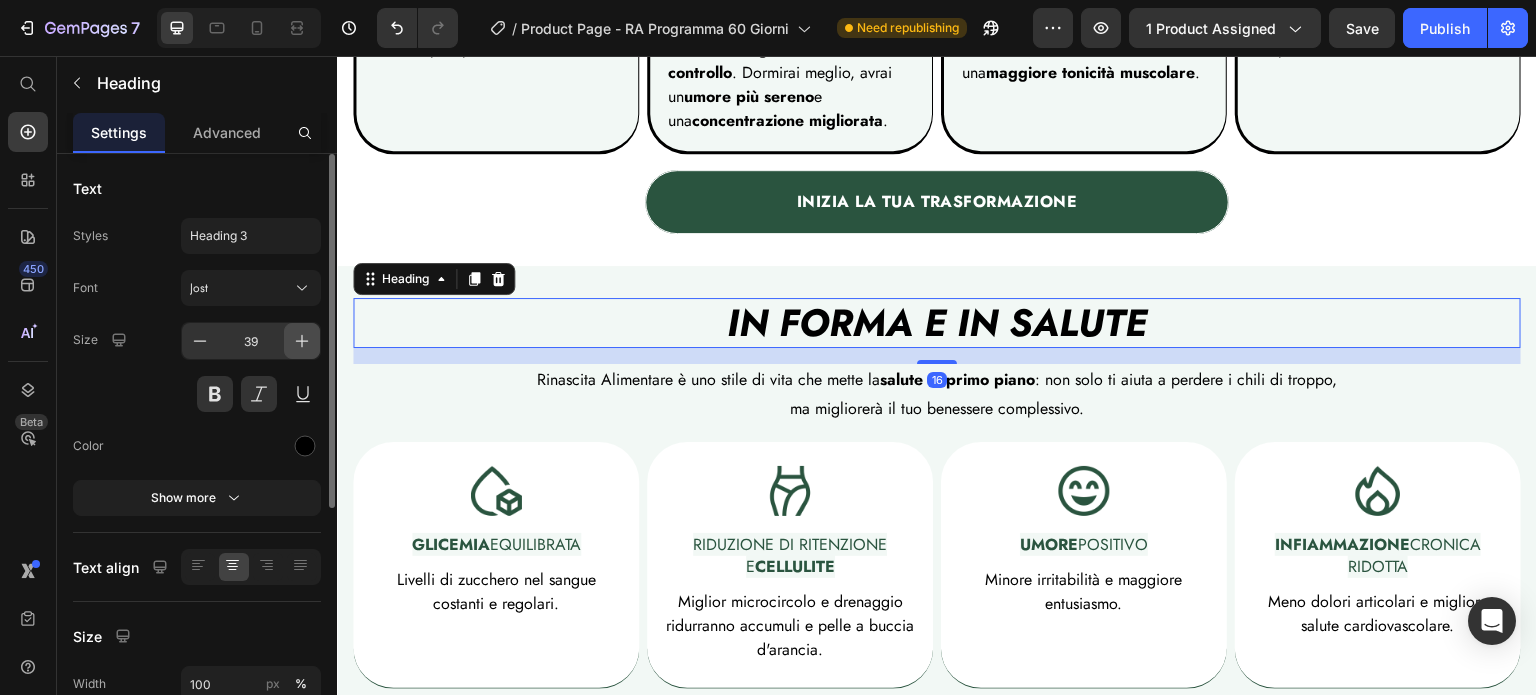 click 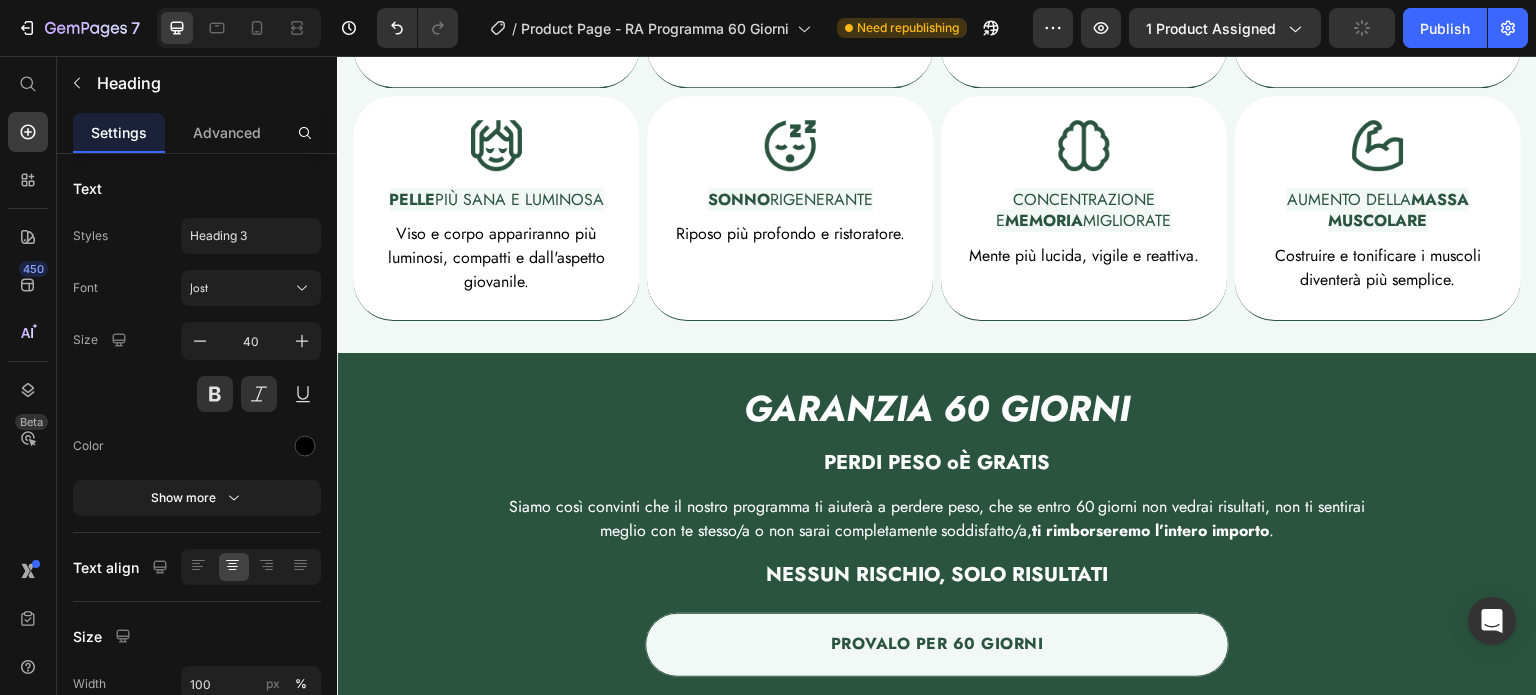 scroll, scrollTop: 2876, scrollLeft: 0, axis: vertical 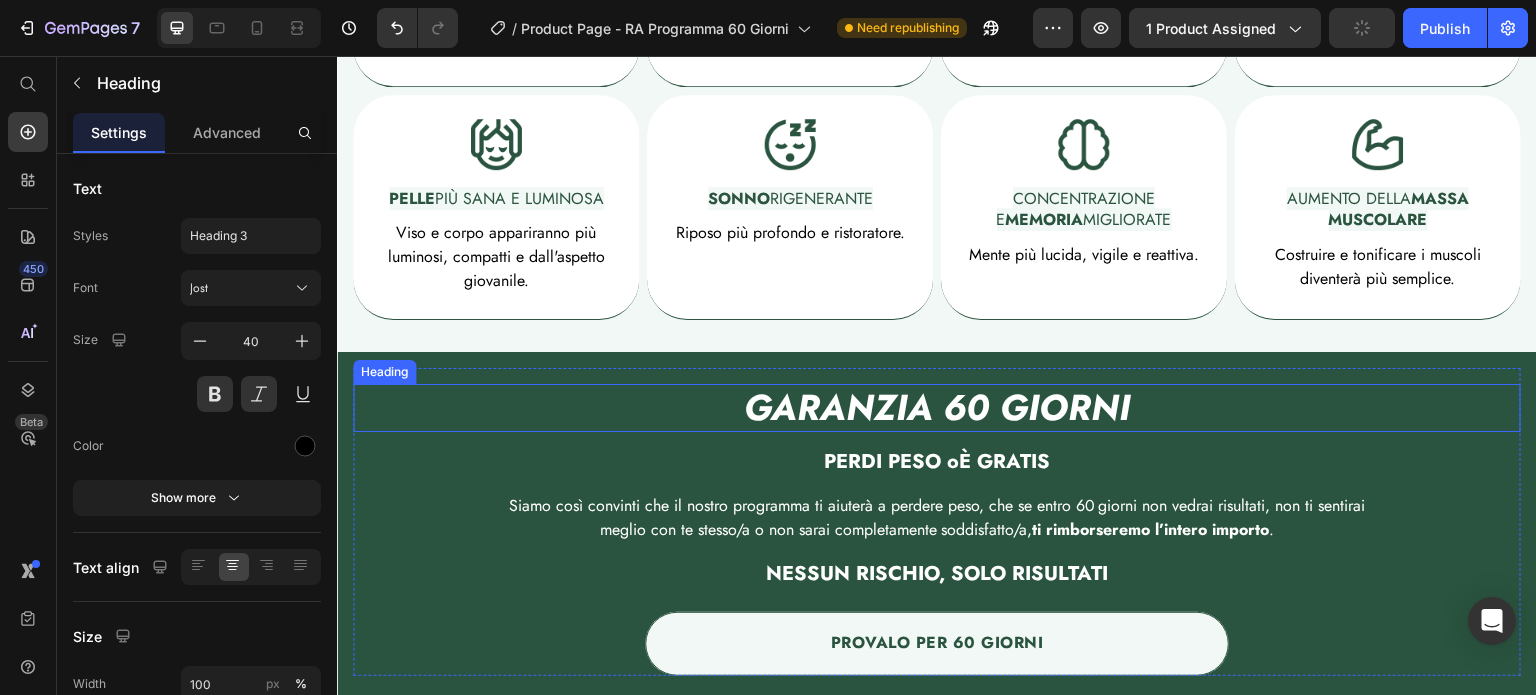 click on "GARANZIA 60 GIORNI" at bounding box center [937, 407] 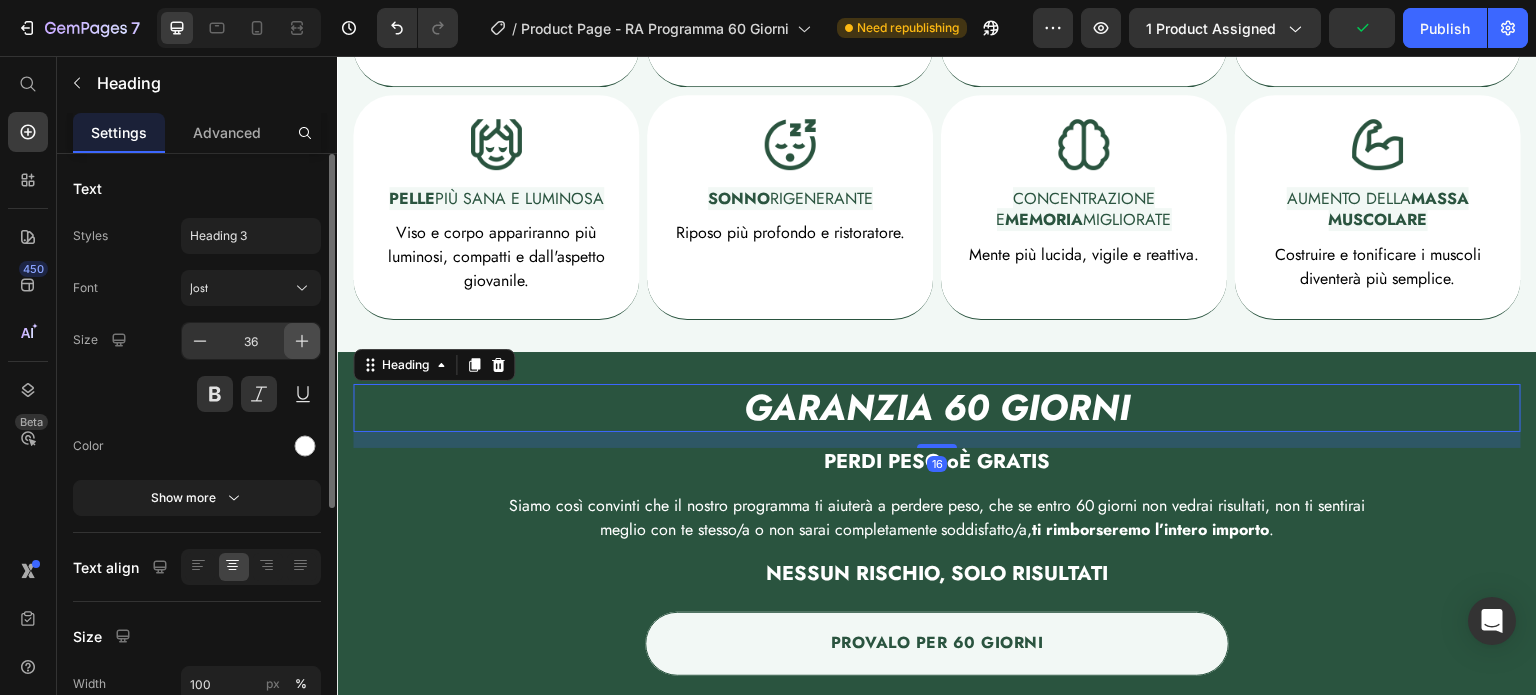 click 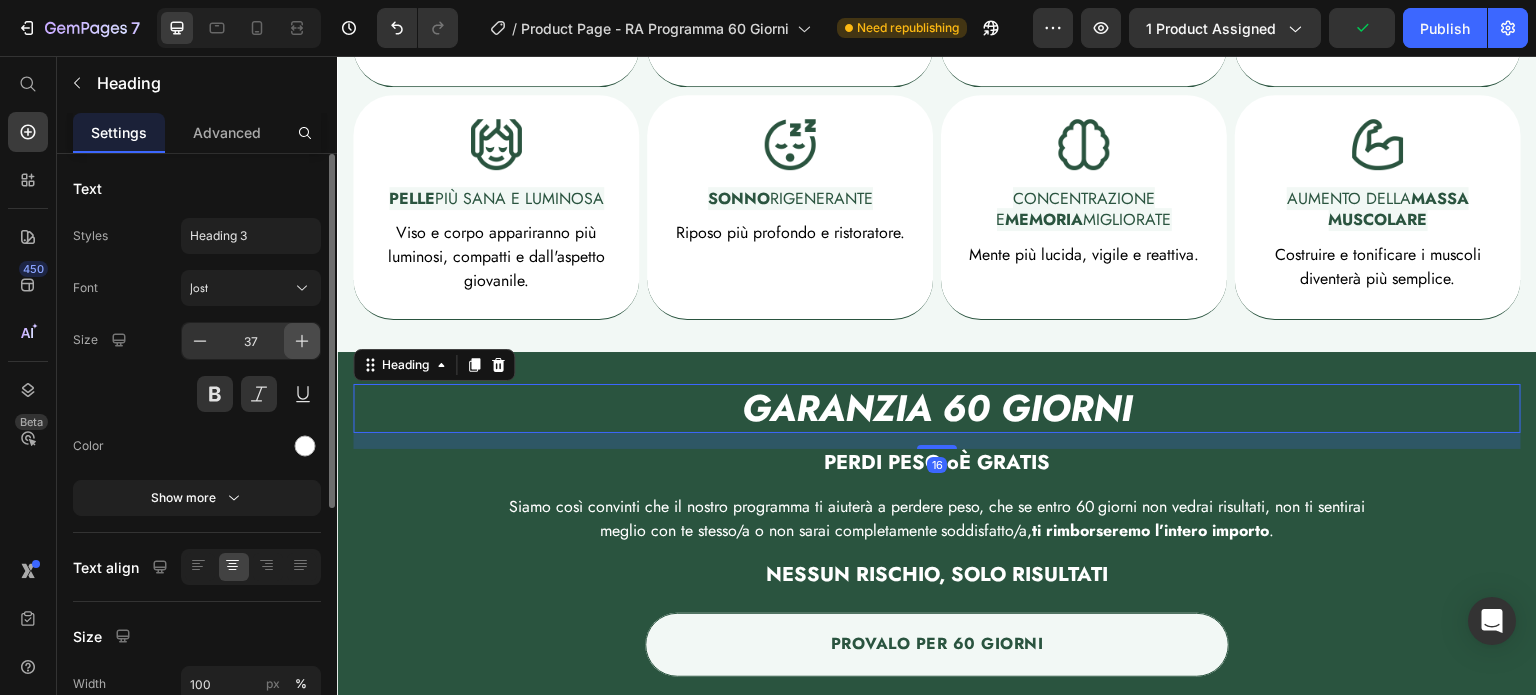click 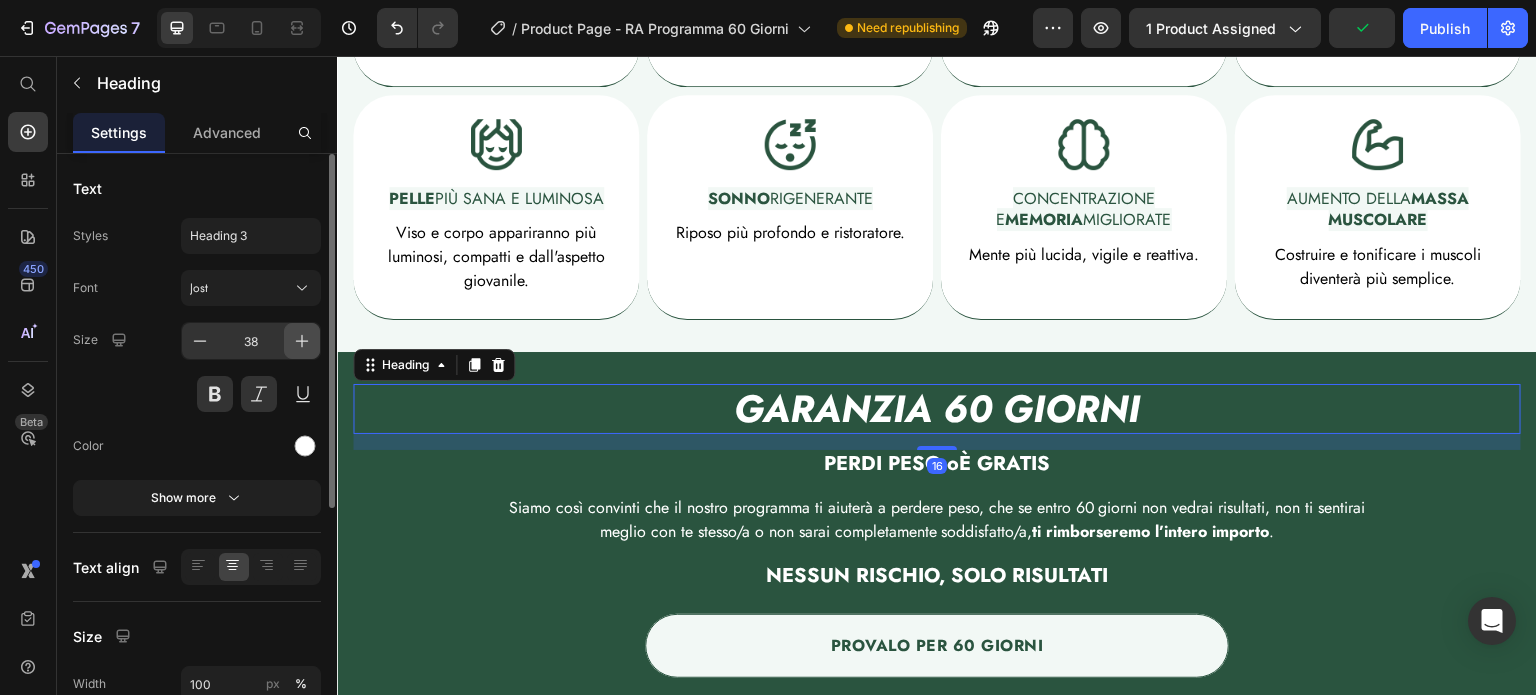 click 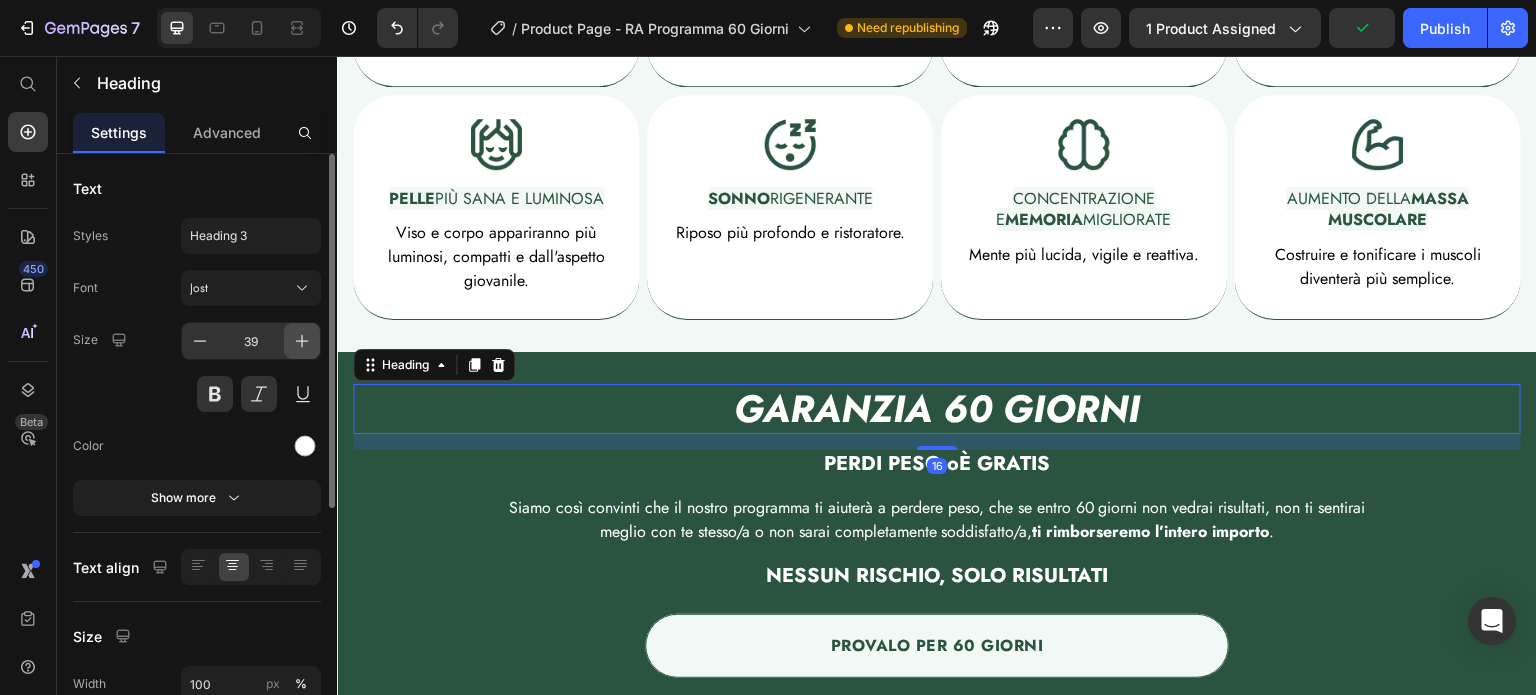 click 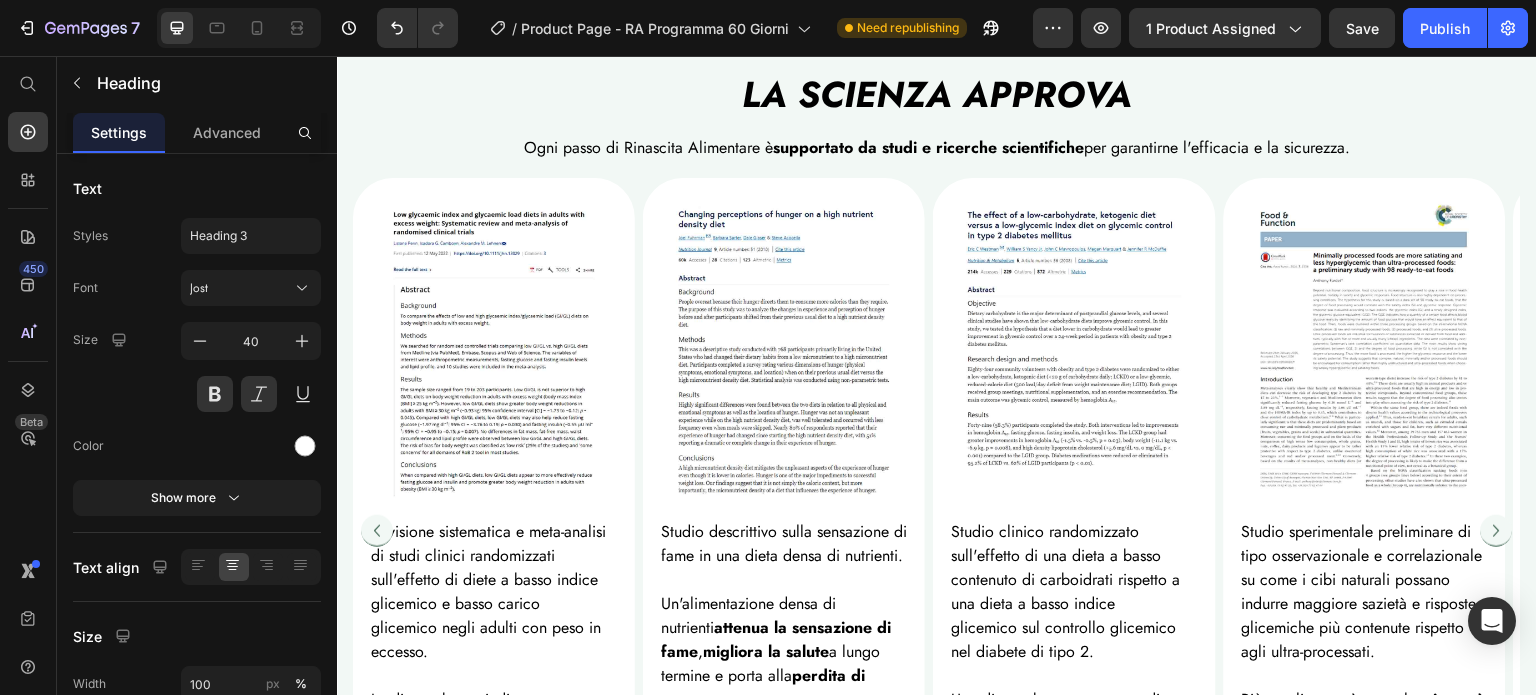 scroll, scrollTop: 3548, scrollLeft: 0, axis: vertical 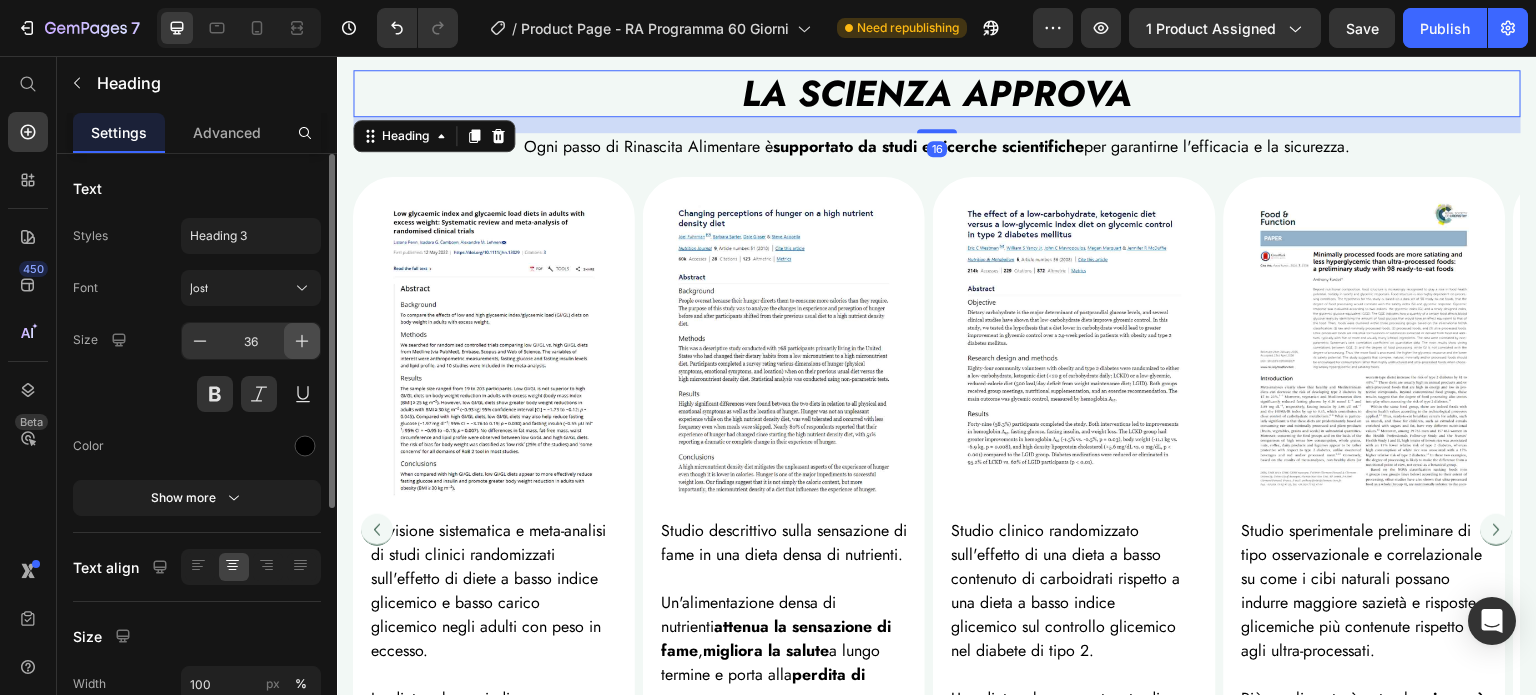 click 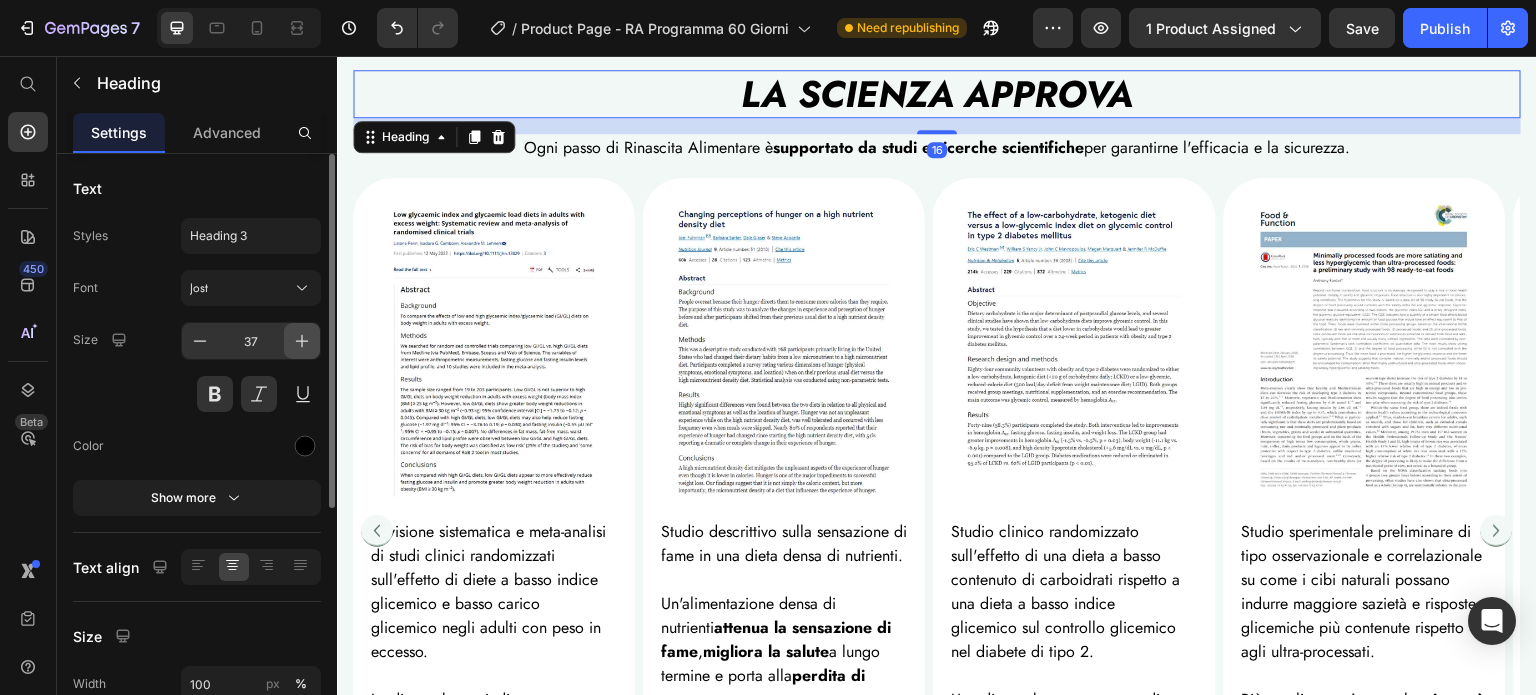 click 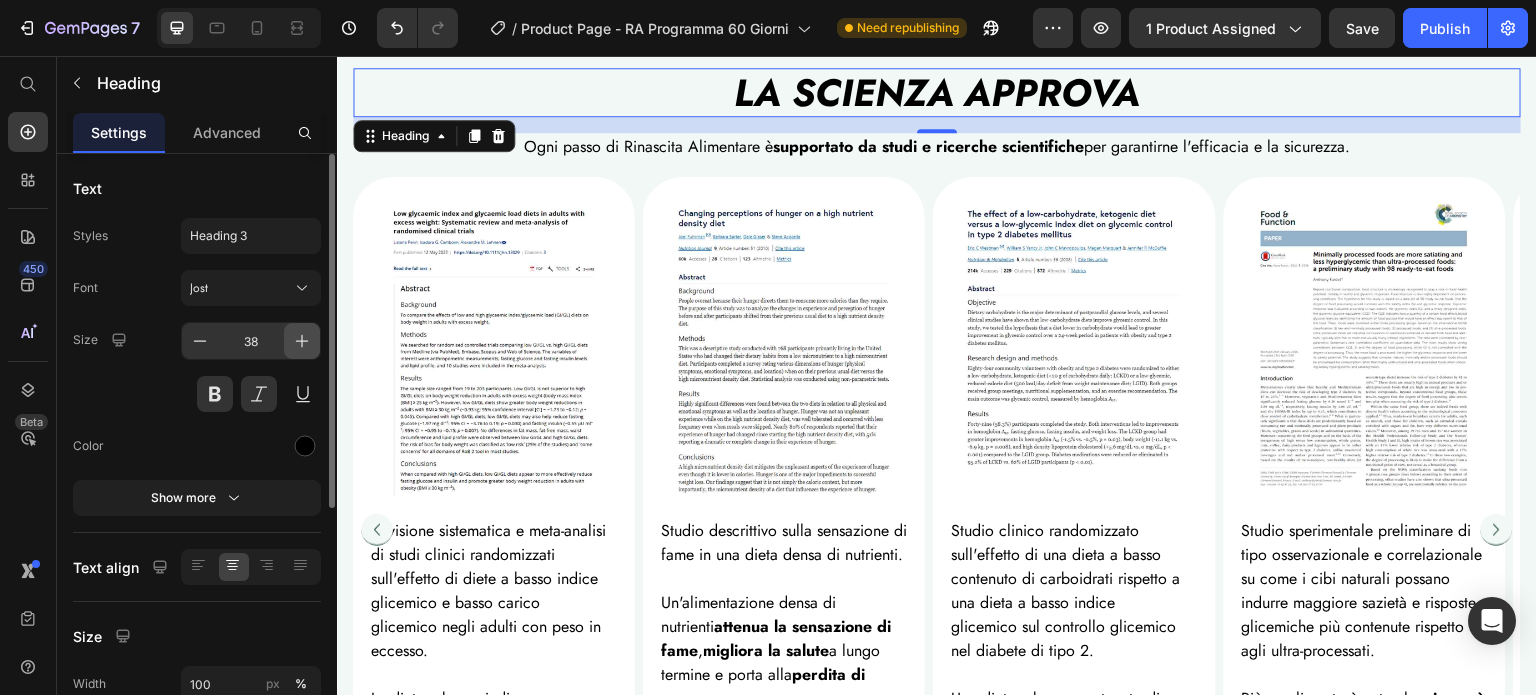 click 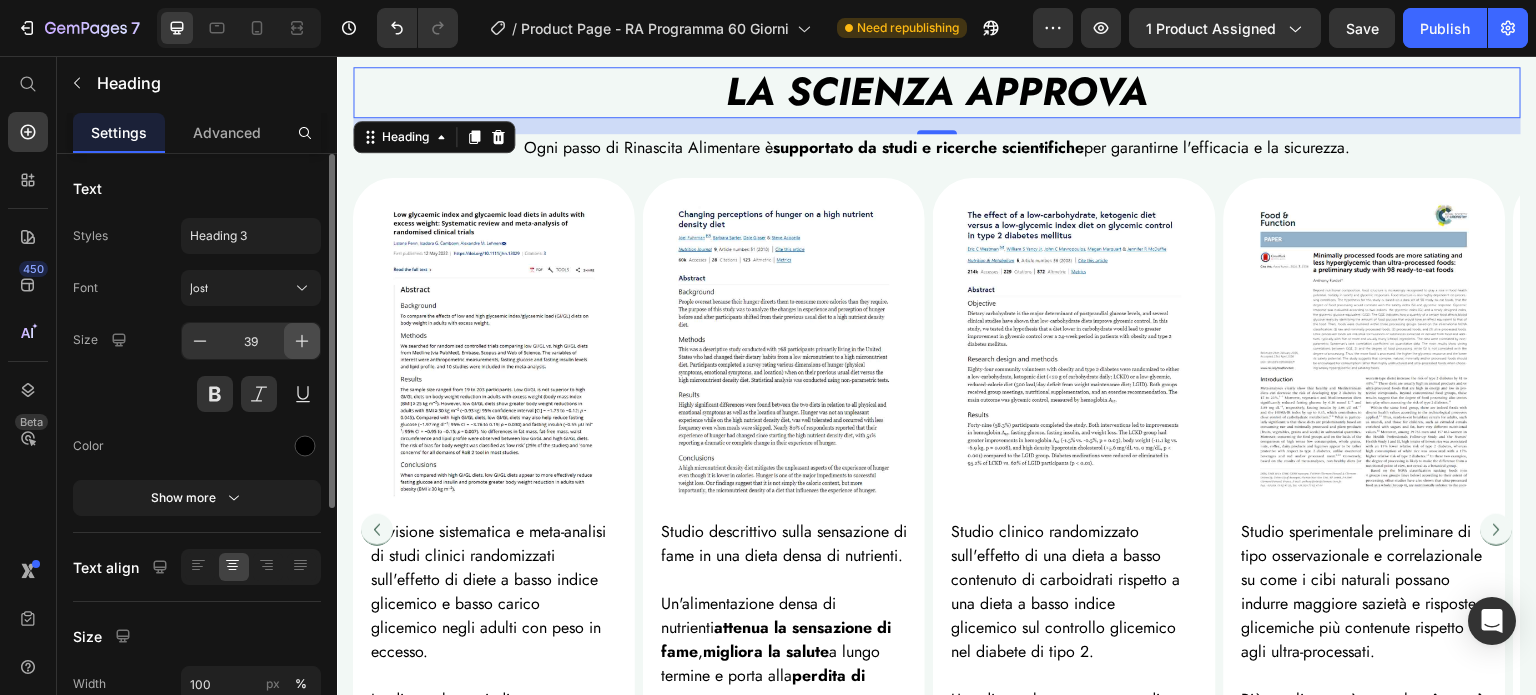 click 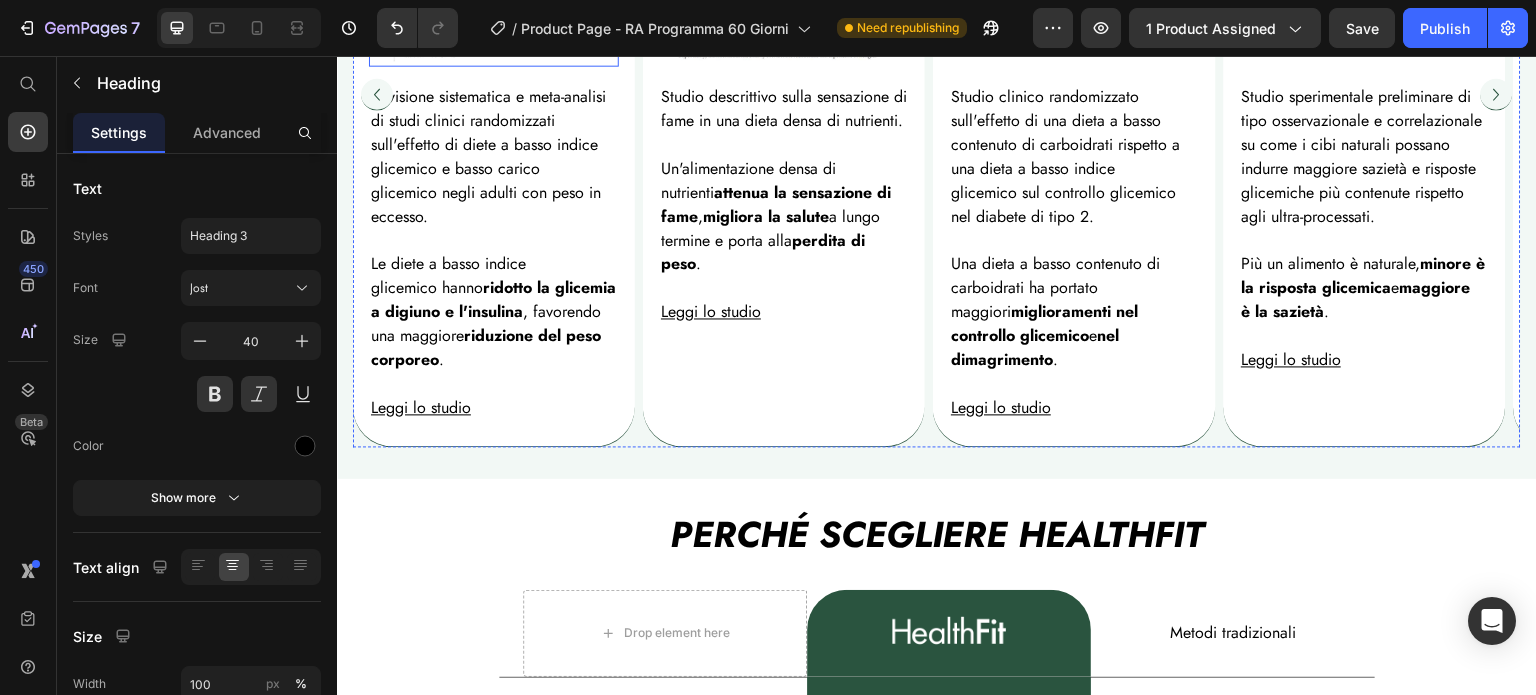 scroll, scrollTop: 3992, scrollLeft: 0, axis: vertical 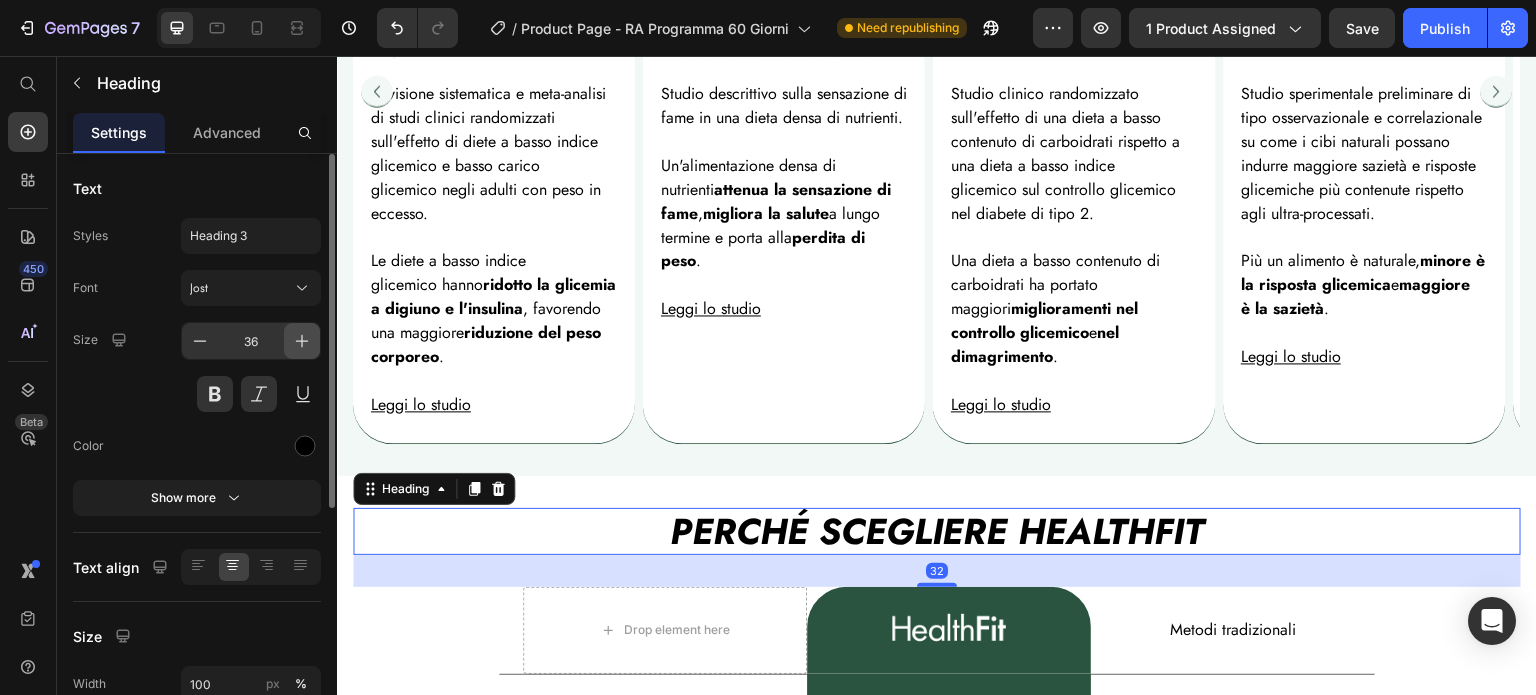 click at bounding box center [302, 341] 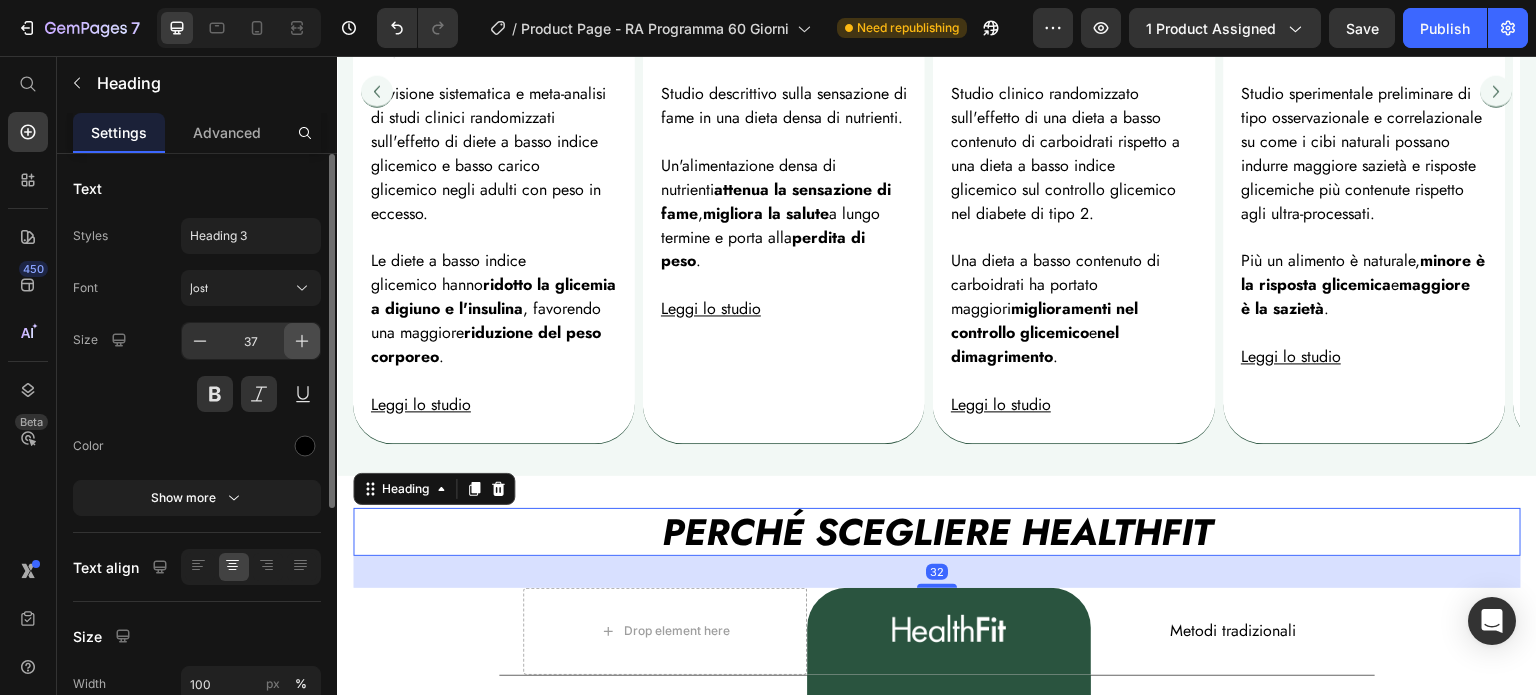 click at bounding box center (302, 341) 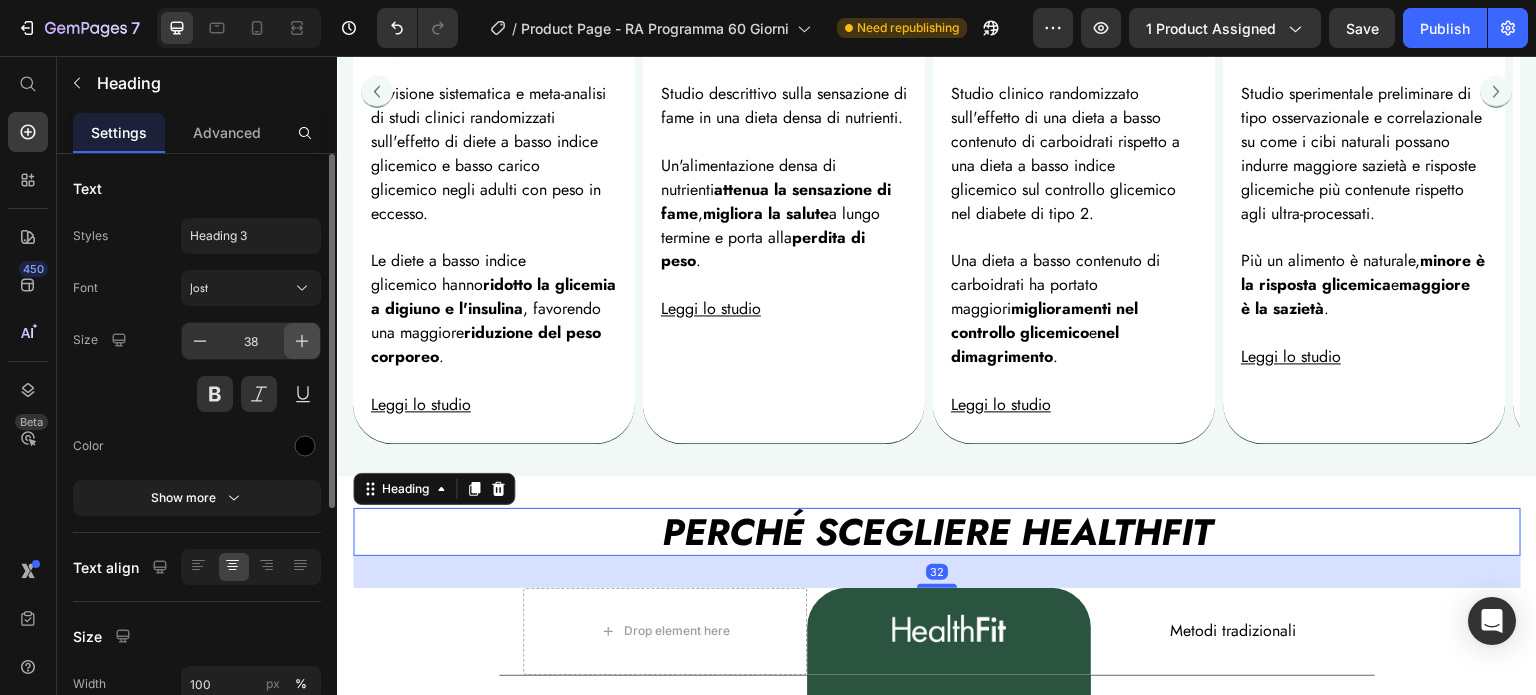 click at bounding box center [302, 341] 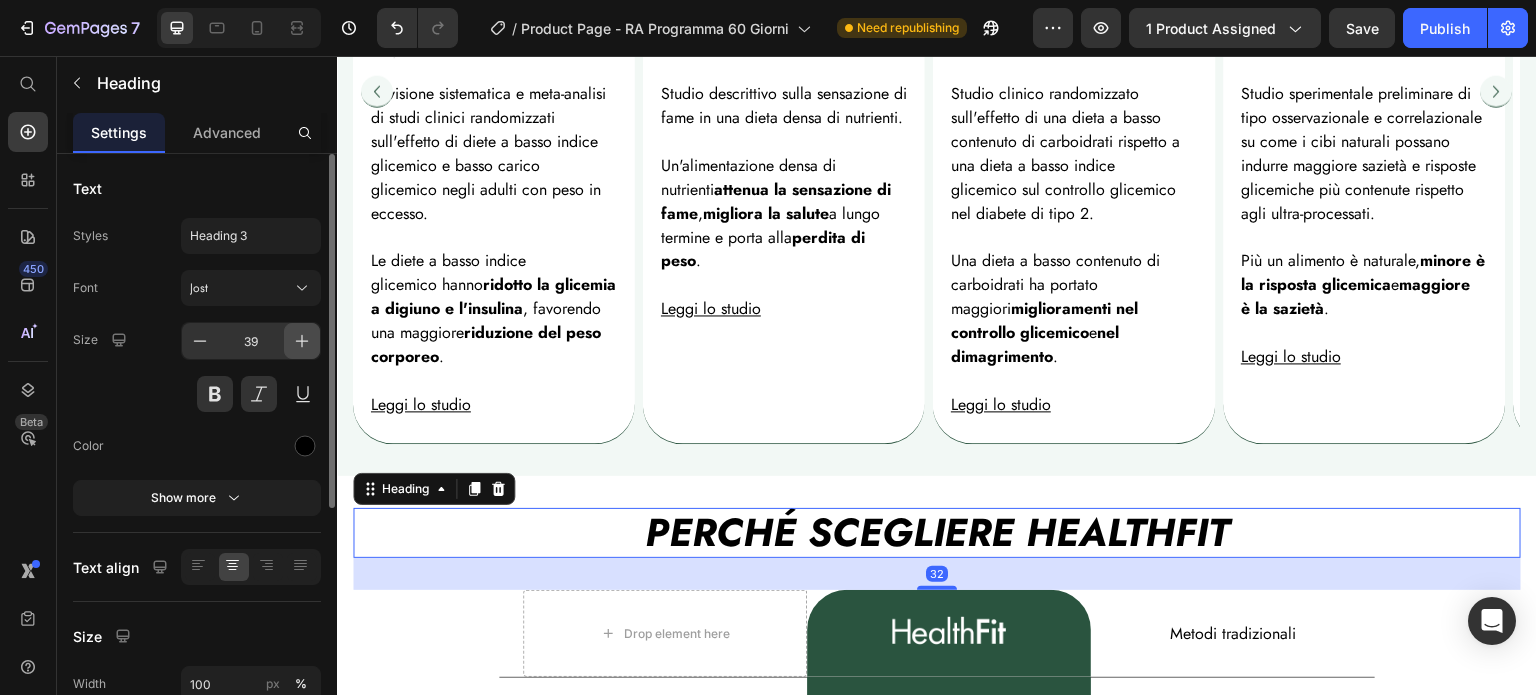 click at bounding box center [302, 341] 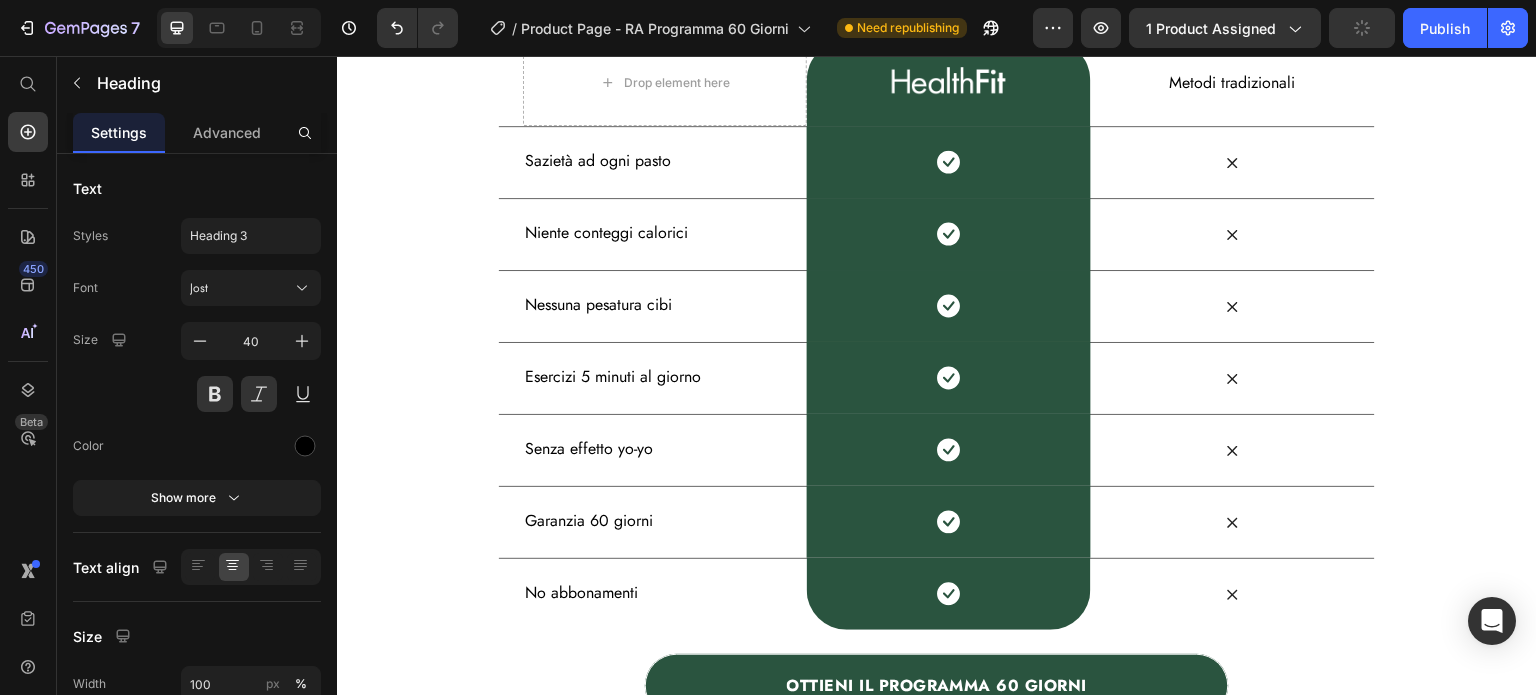 scroll, scrollTop: 4887, scrollLeft: 0, axis: vertical 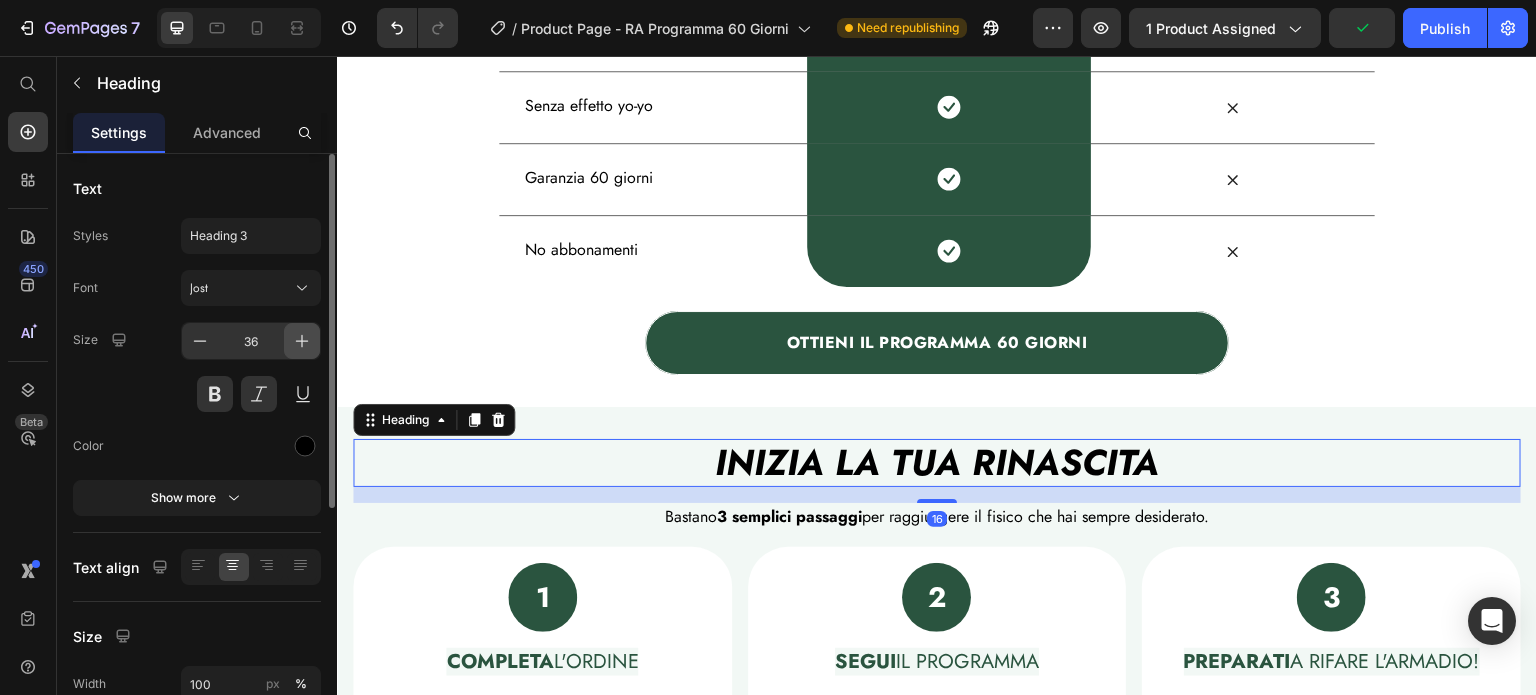 click at bounding box center [302, 341] 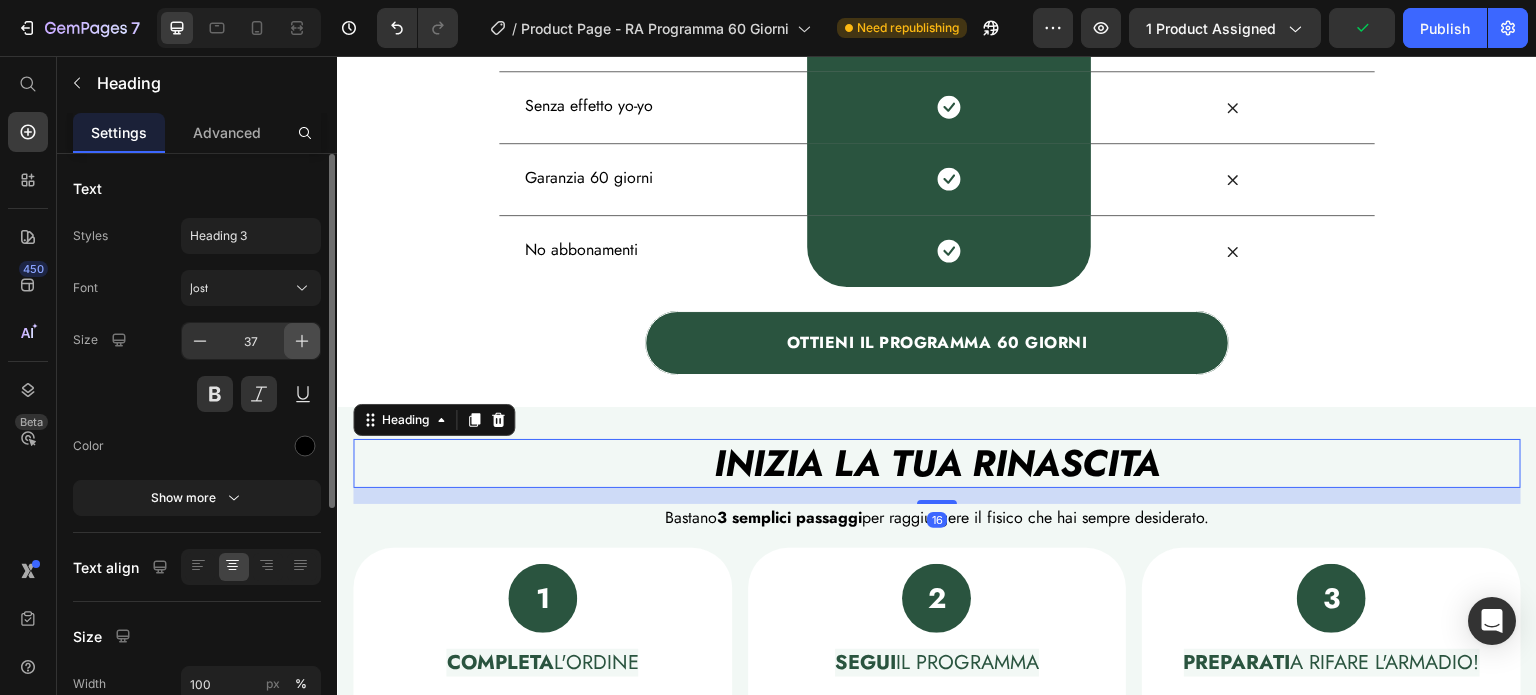 click at bounding box center (302, 341) 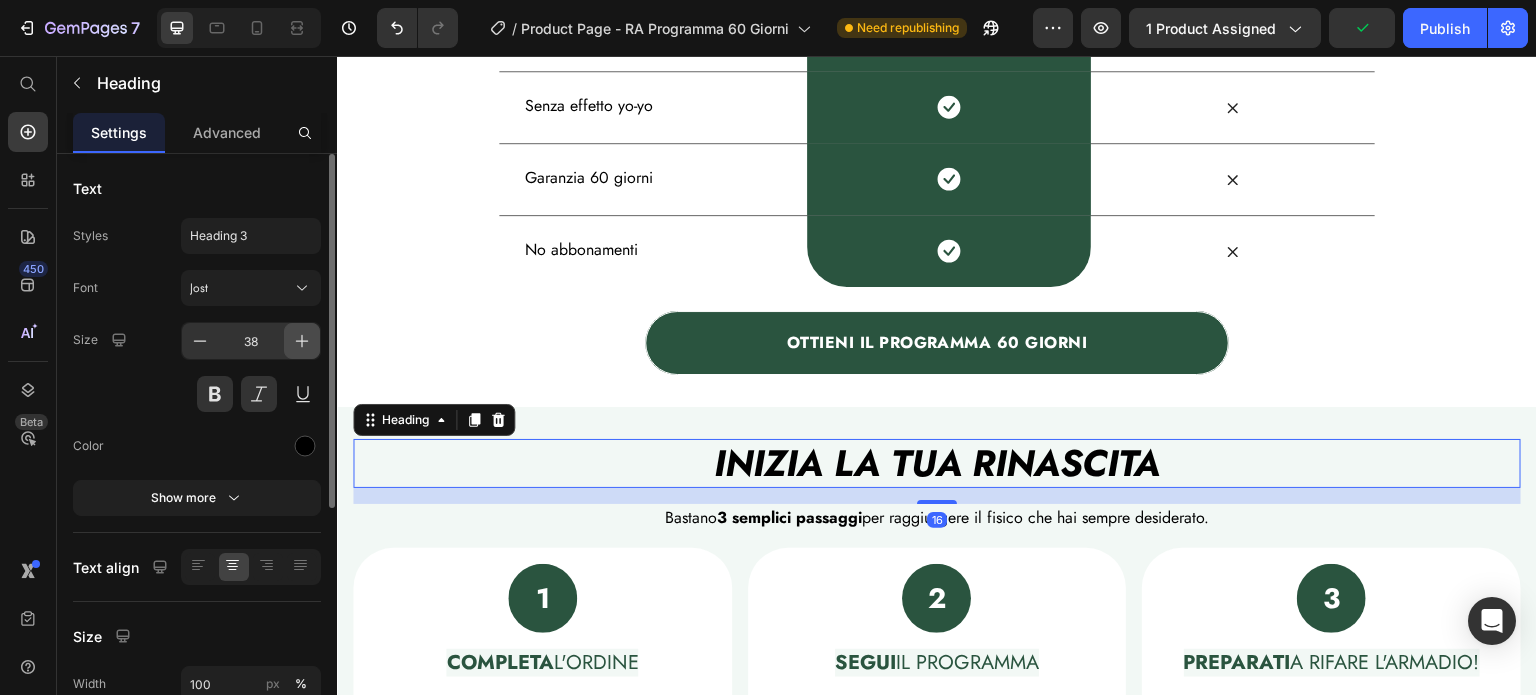 click at bounding box center [302, 341] 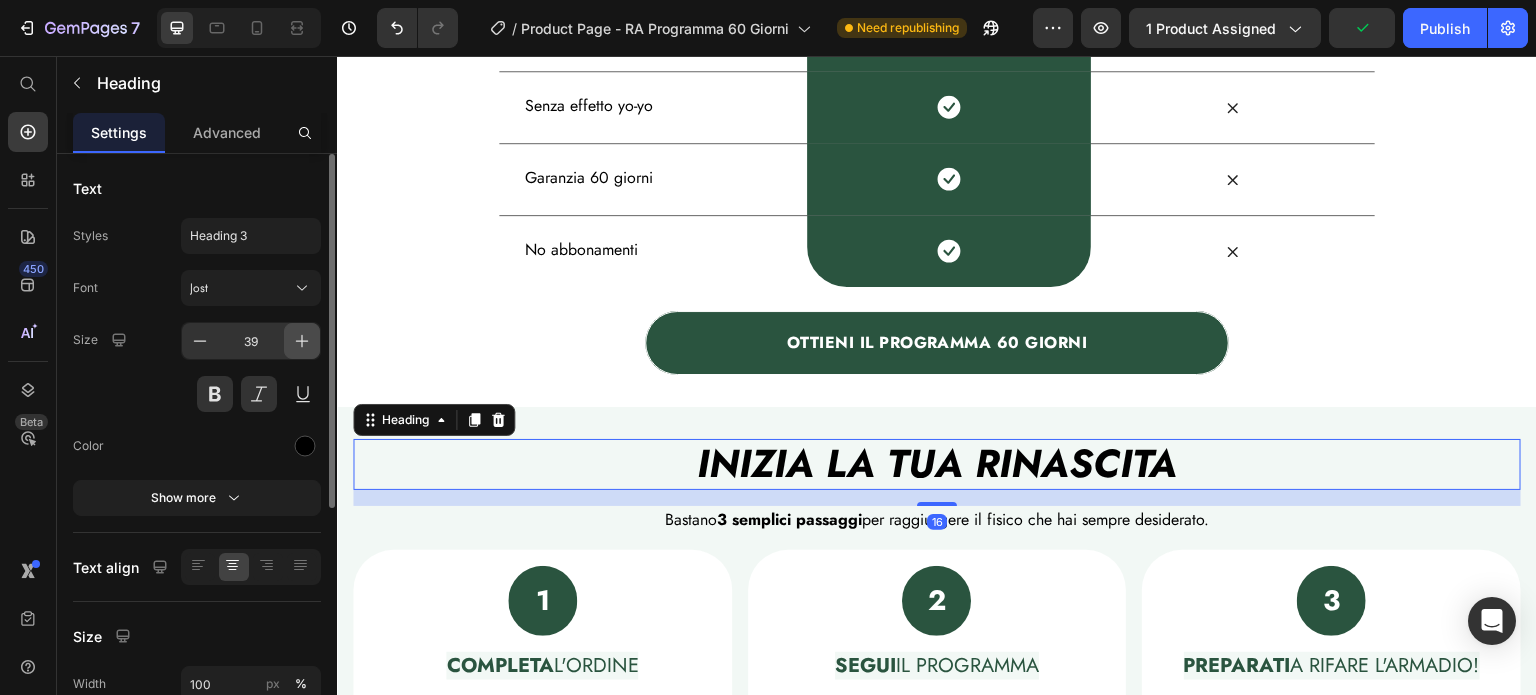 click at bounding box center (302, 341) 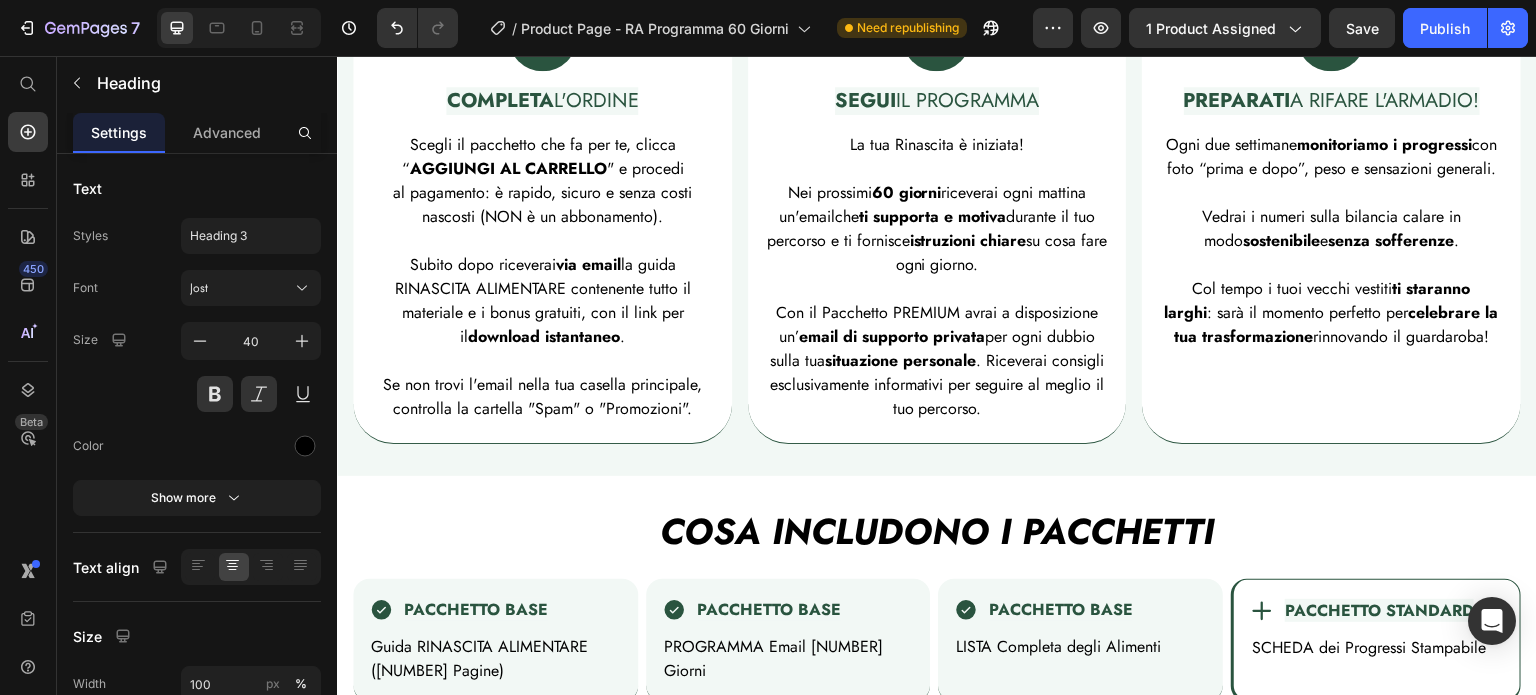 scroll, scrollTop: 5552, scrollLeft: 0, axis: vertical 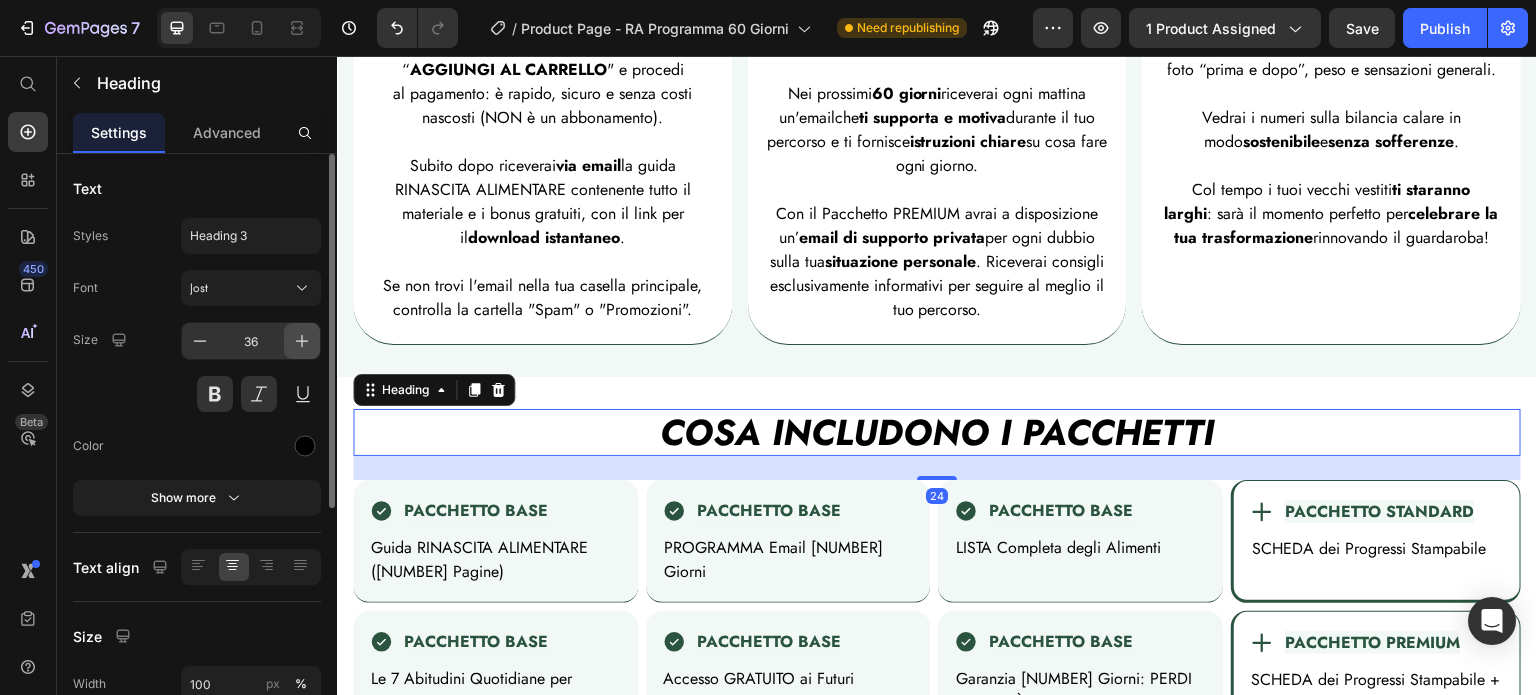 click at bounding box center [302, 341] 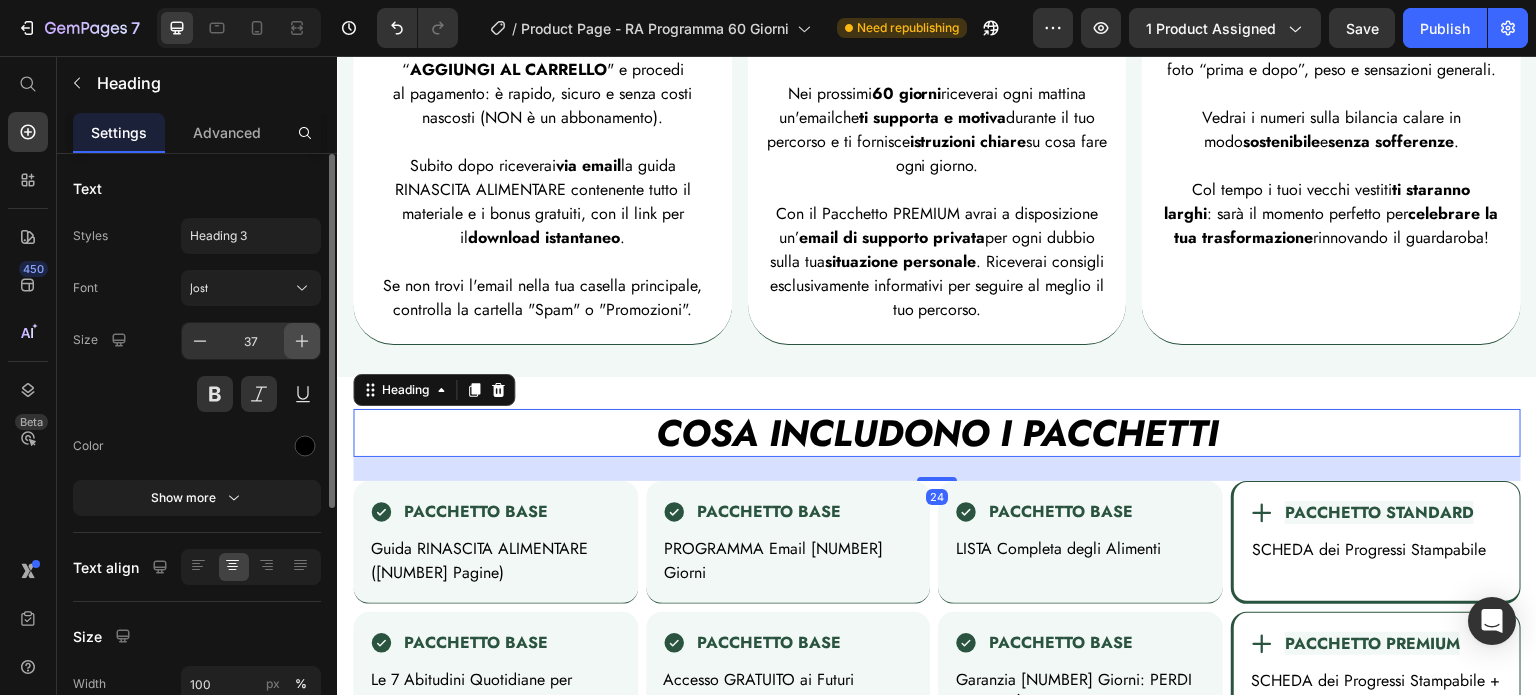 click at bounding box center [302, 341] 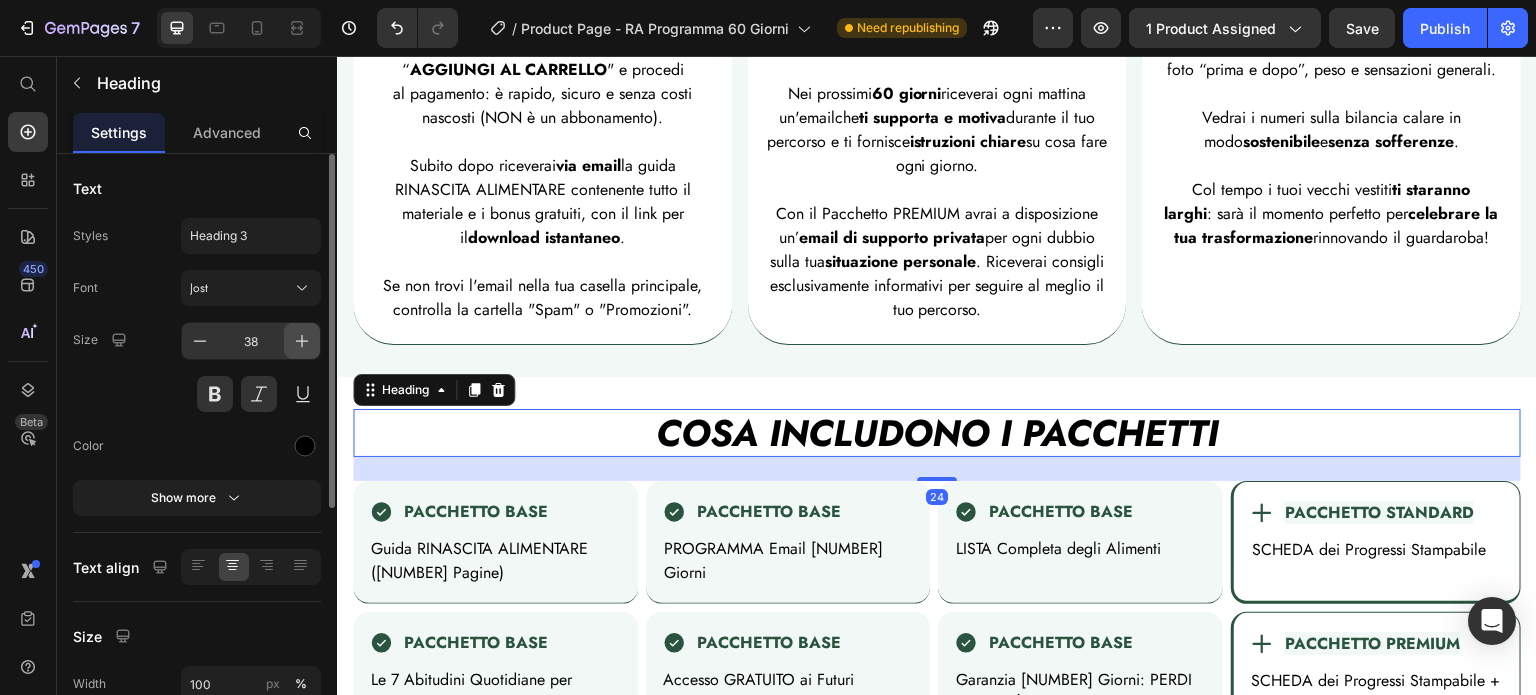 click at bounding box center [302, 341] 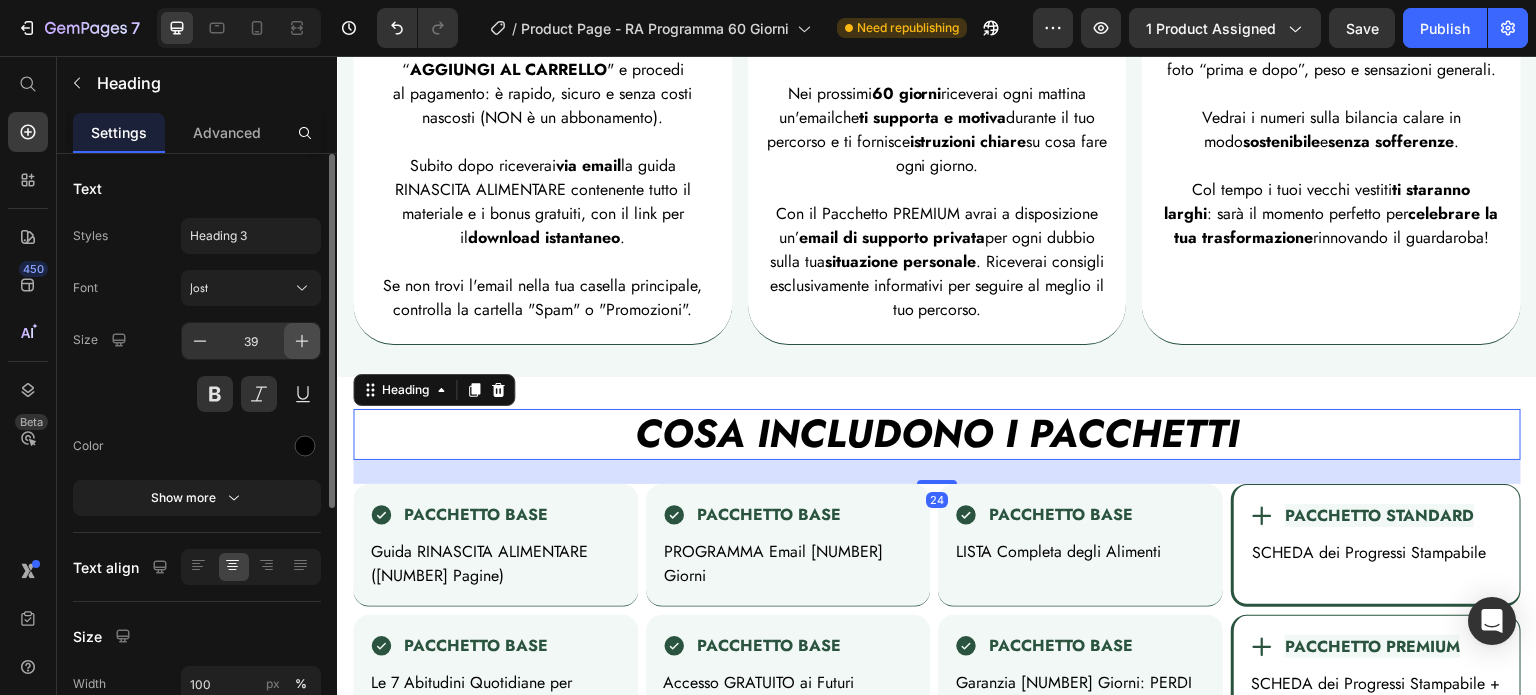 click at bounding box center (302, 341) 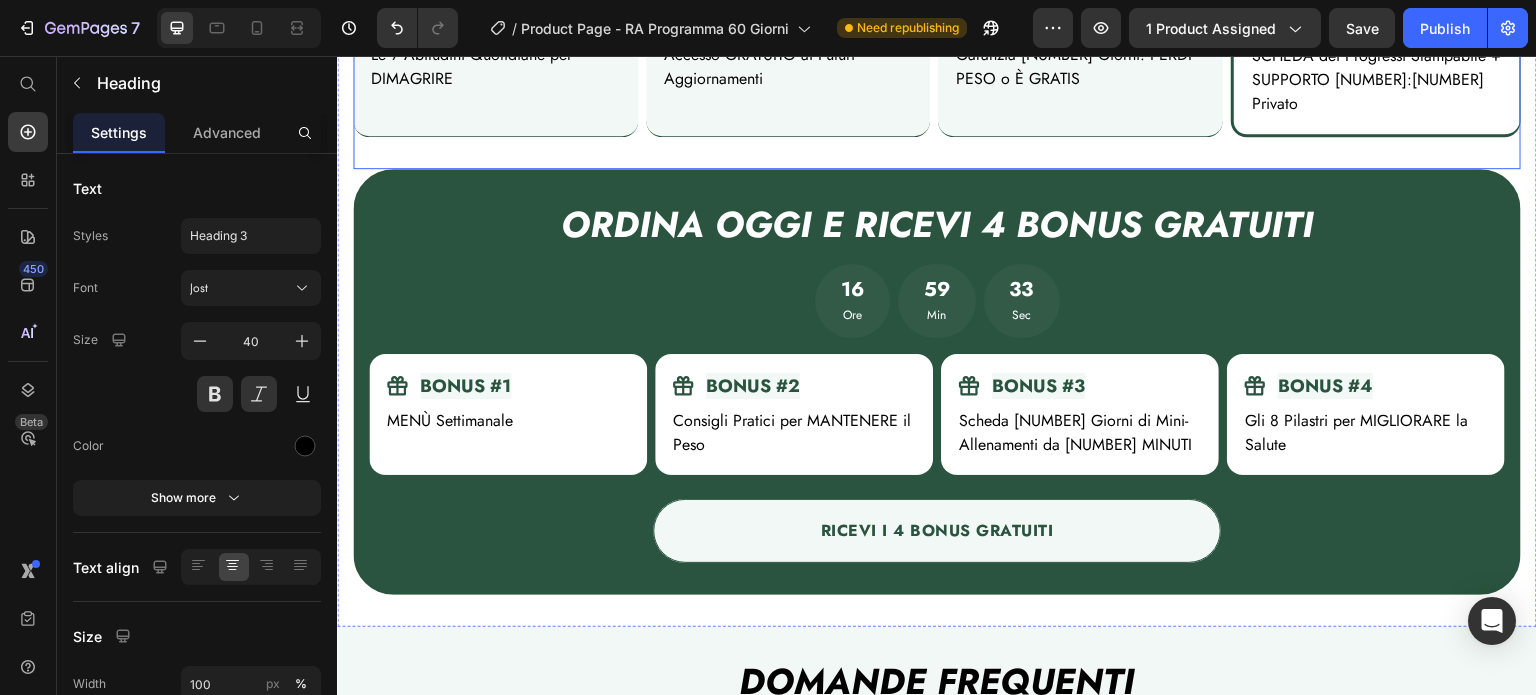 scroll, scrollTop: 6180, scrollLeft: 0, axis: vertical 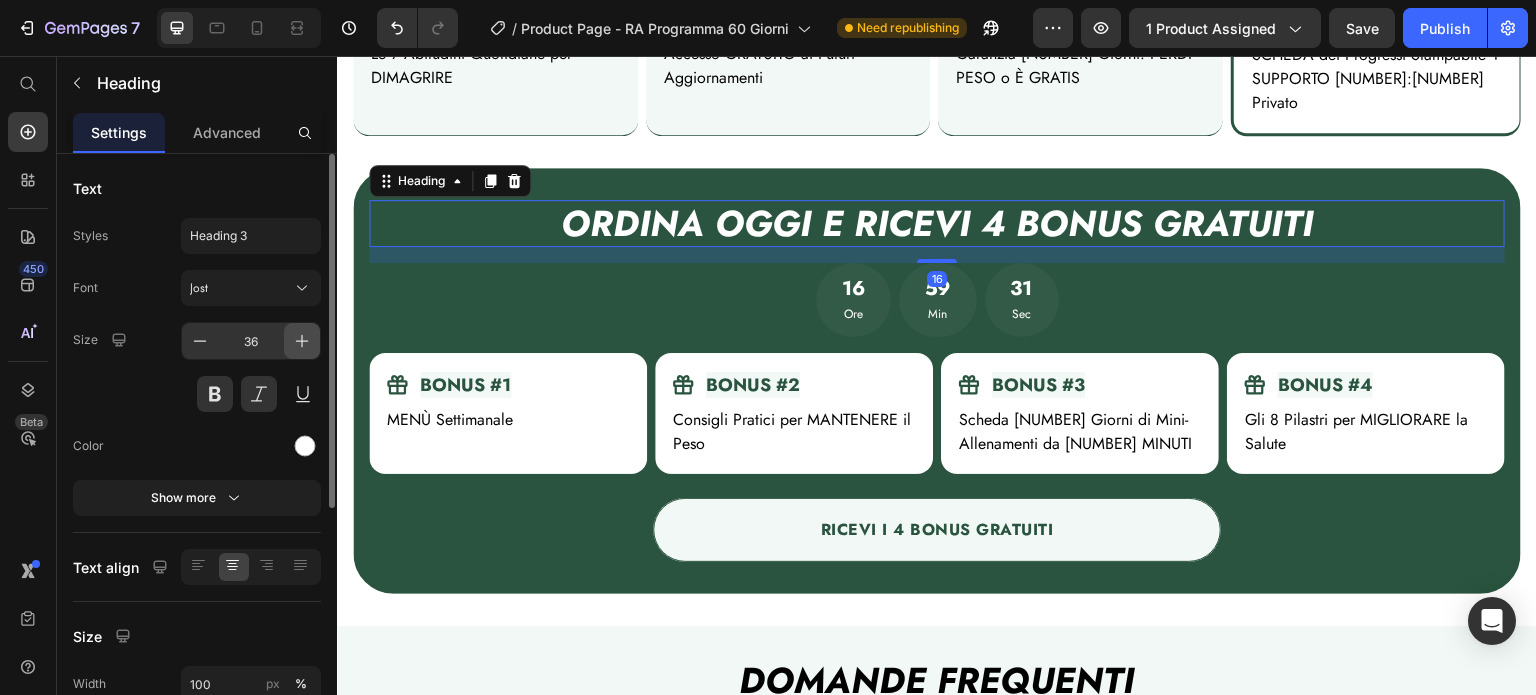 click 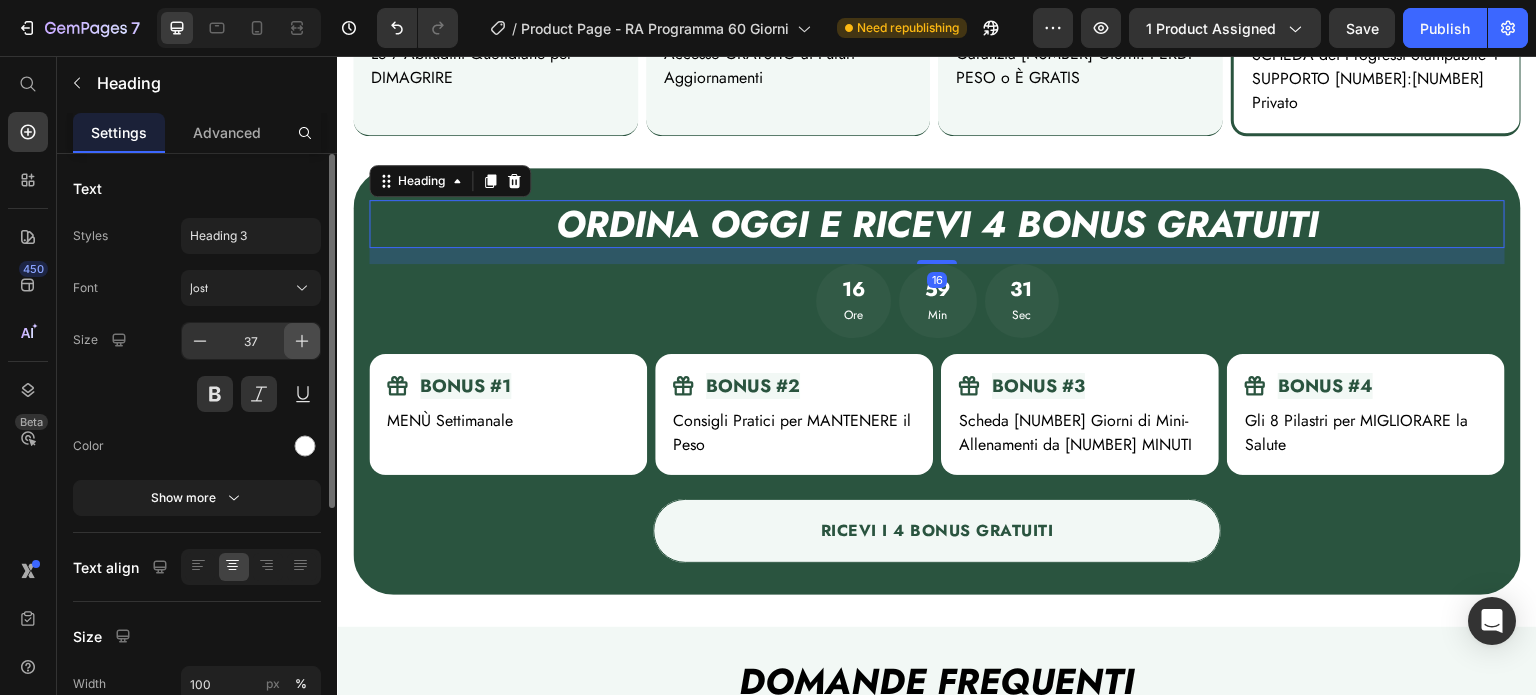 click 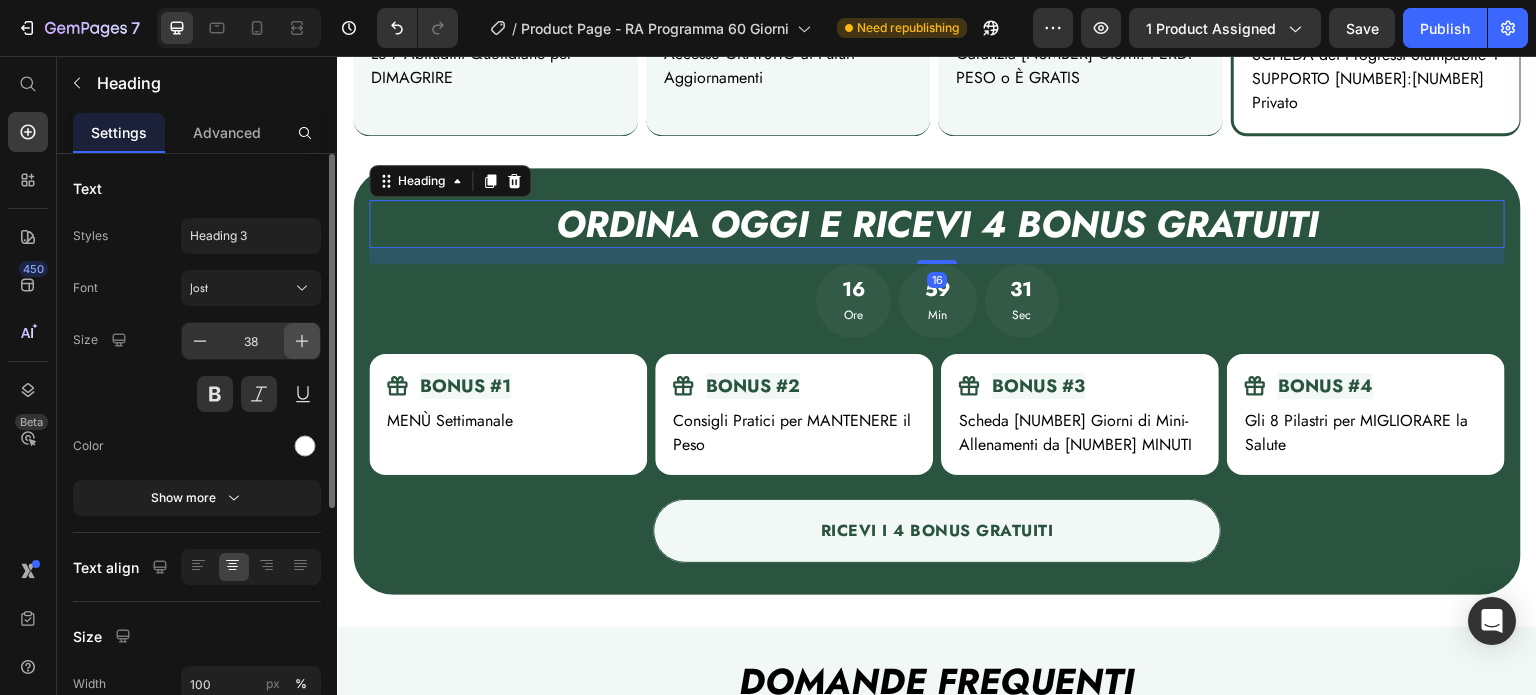 click 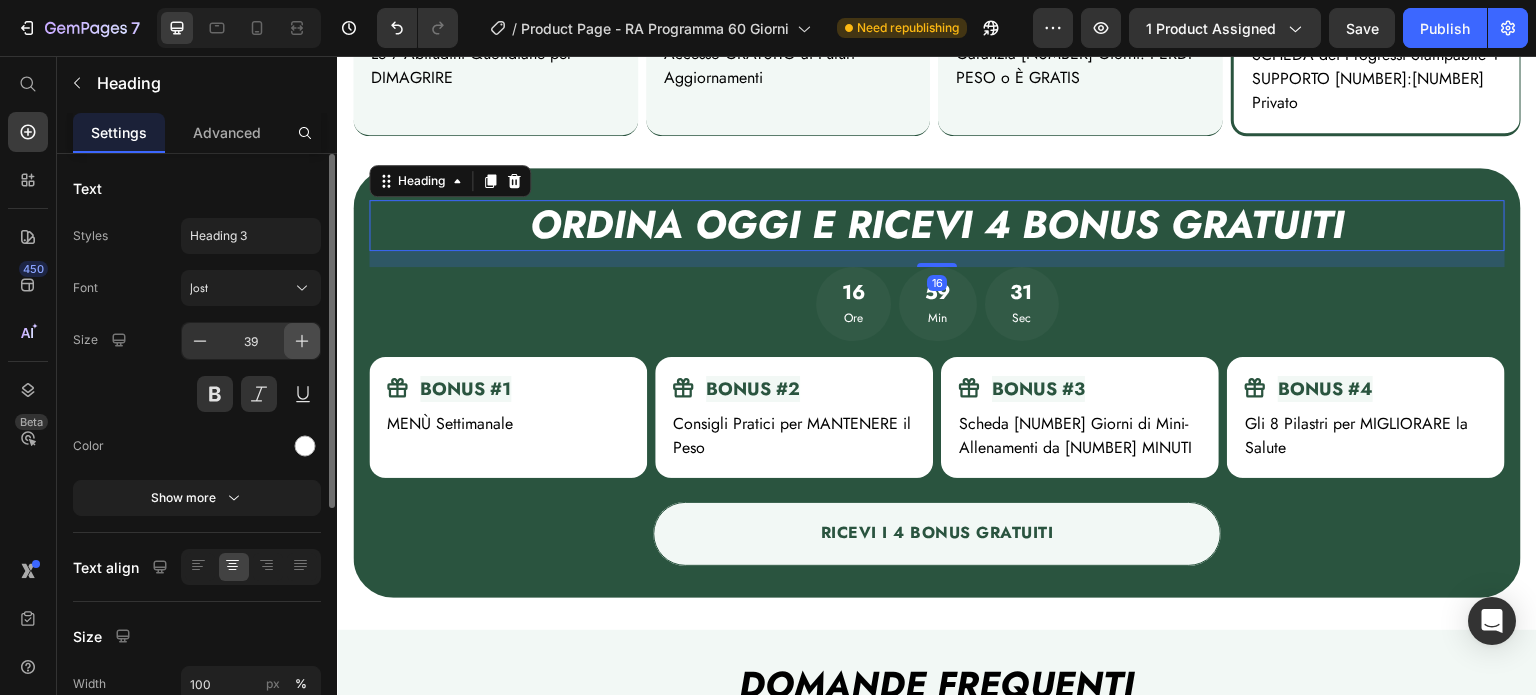 click 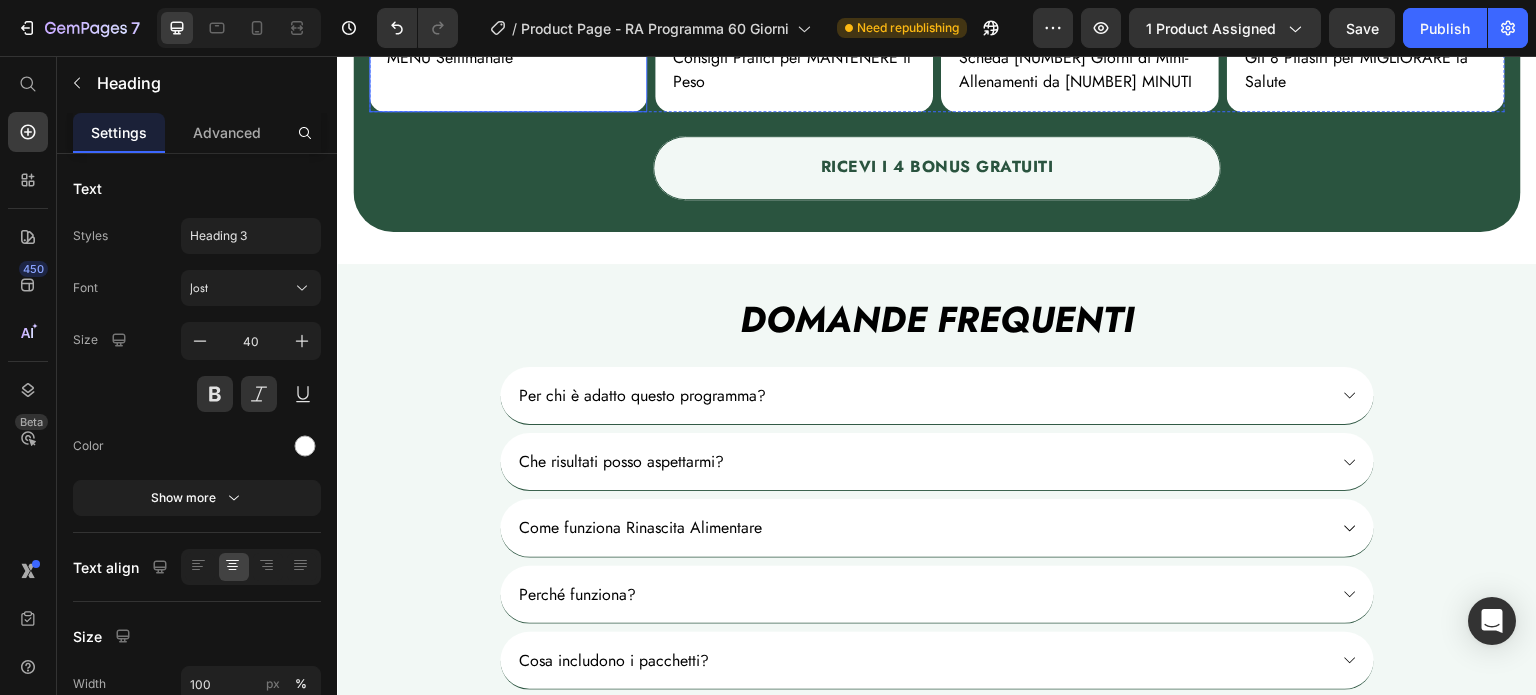 scroll, scrollTop: 6548, scrollLeft: 0, axis: vertical 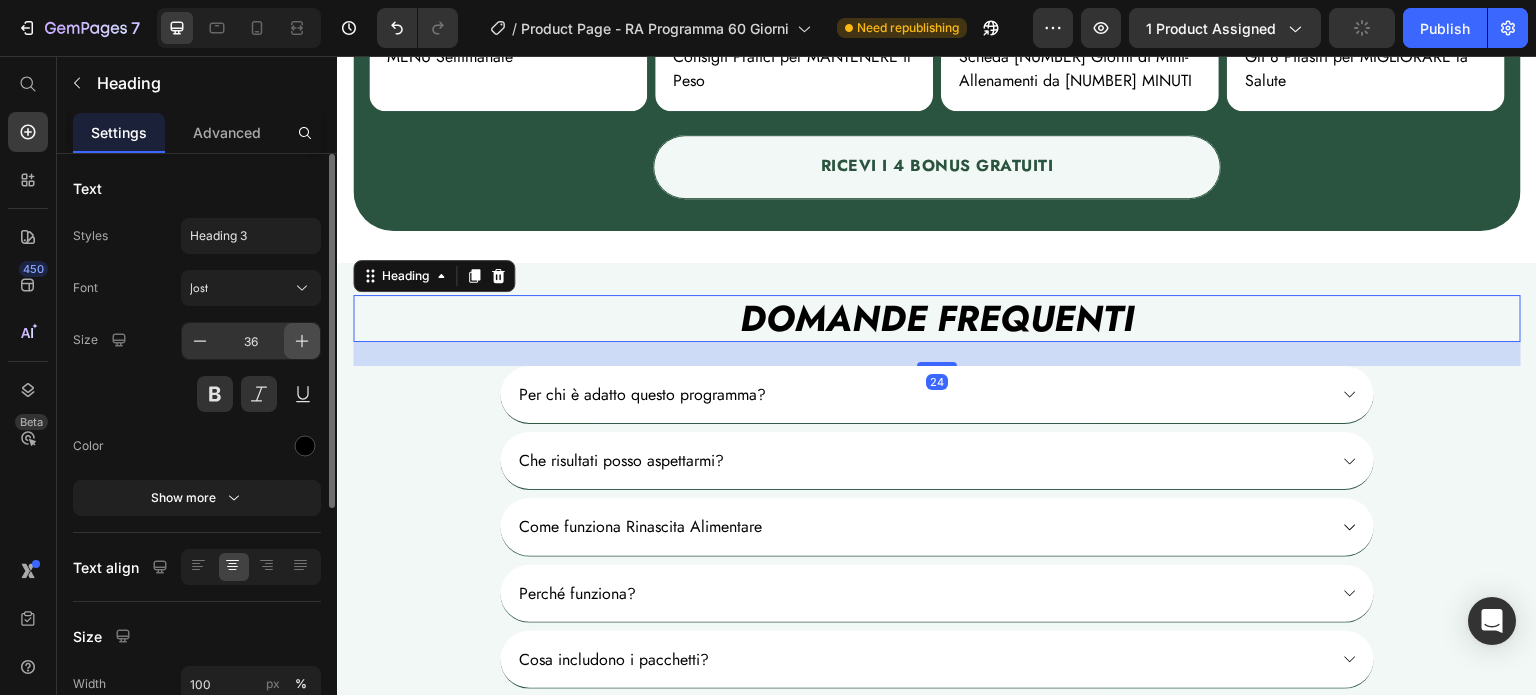 click 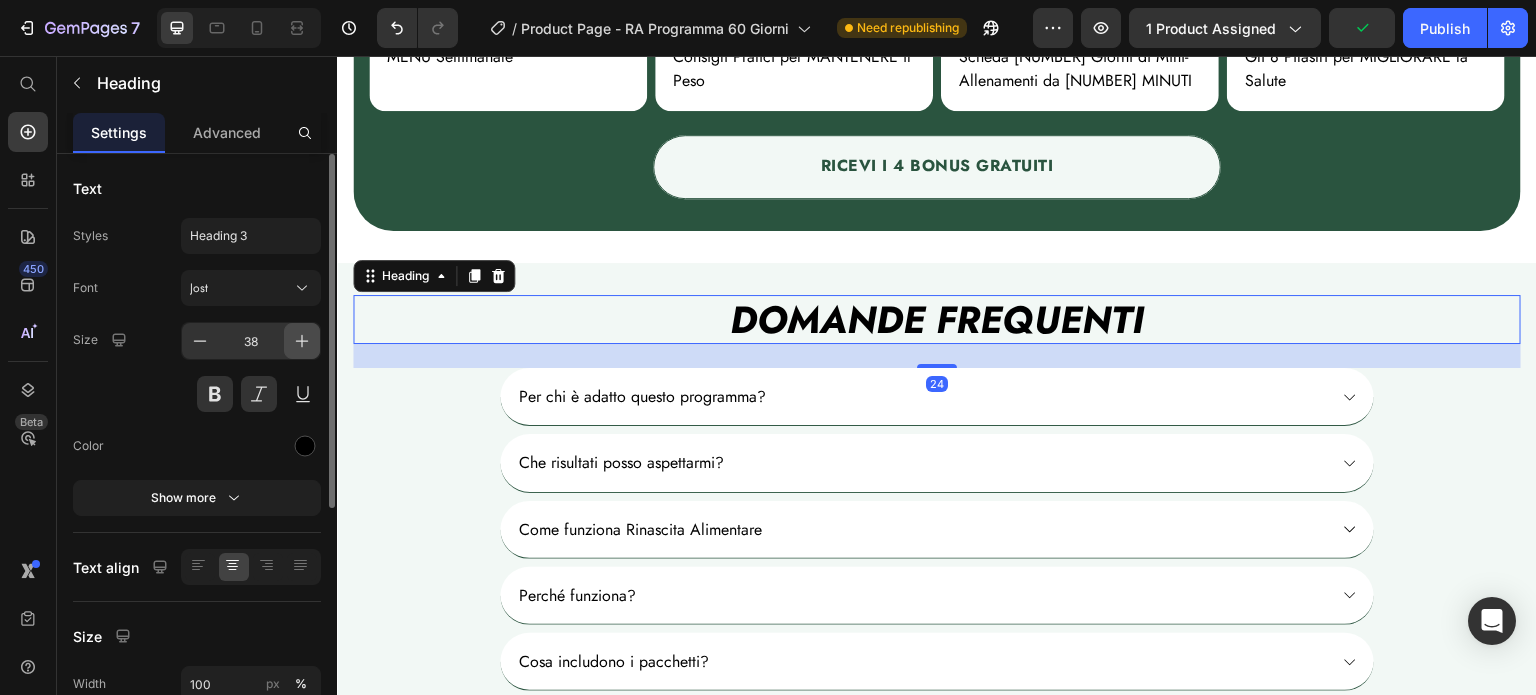 click 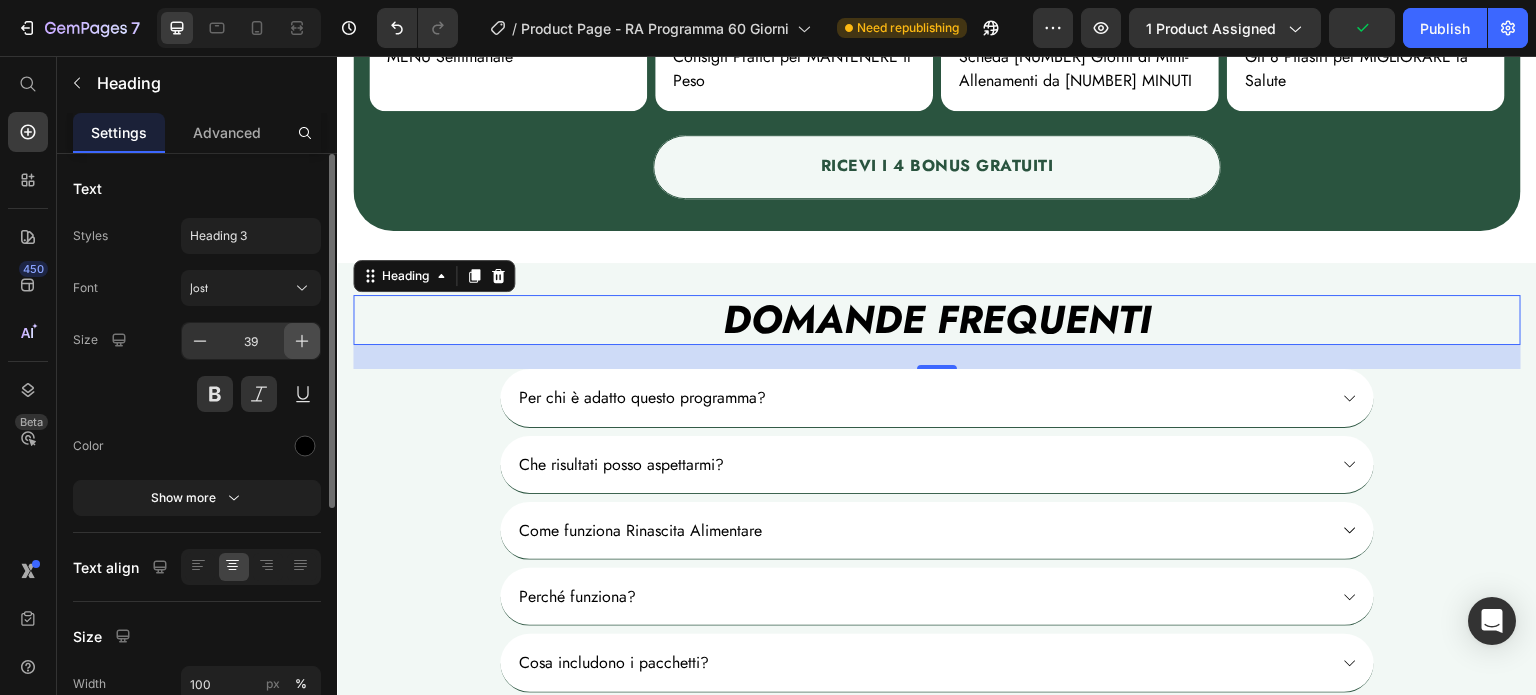 click 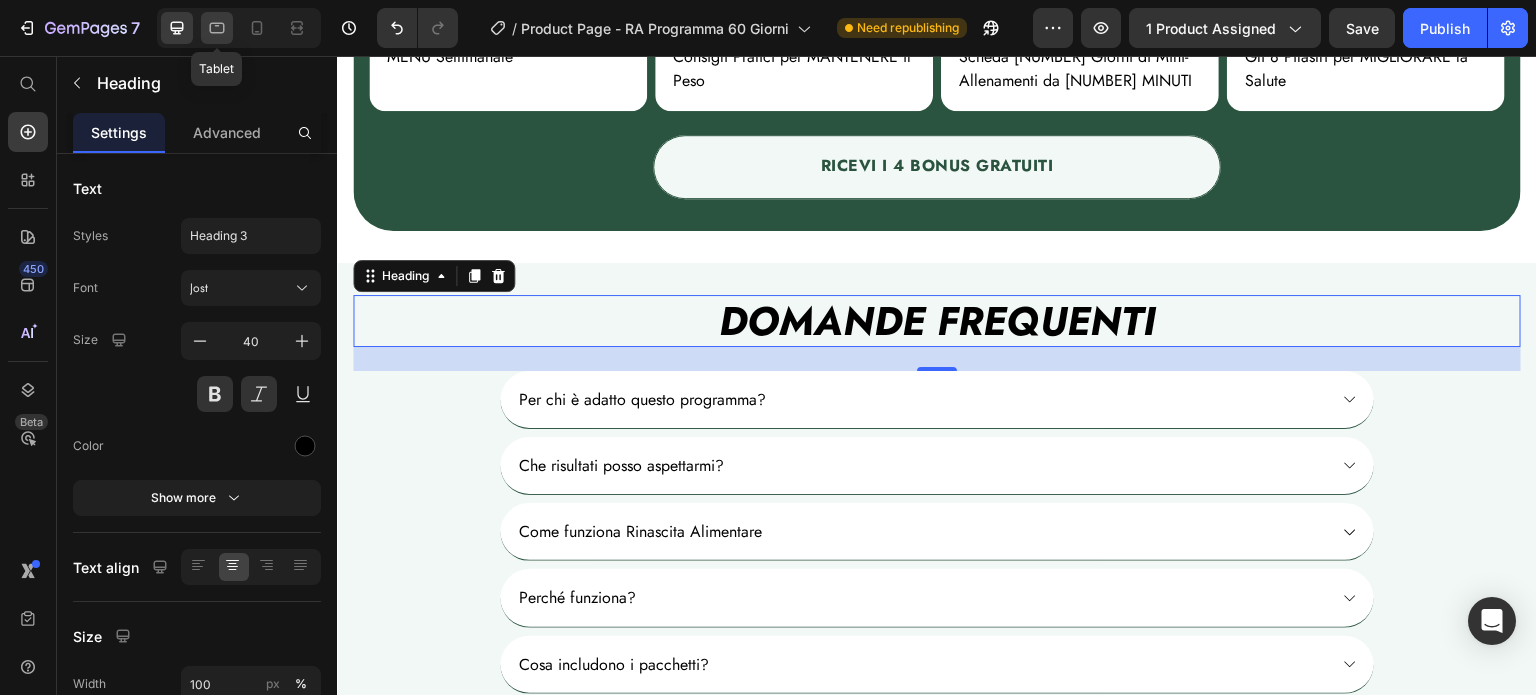 click 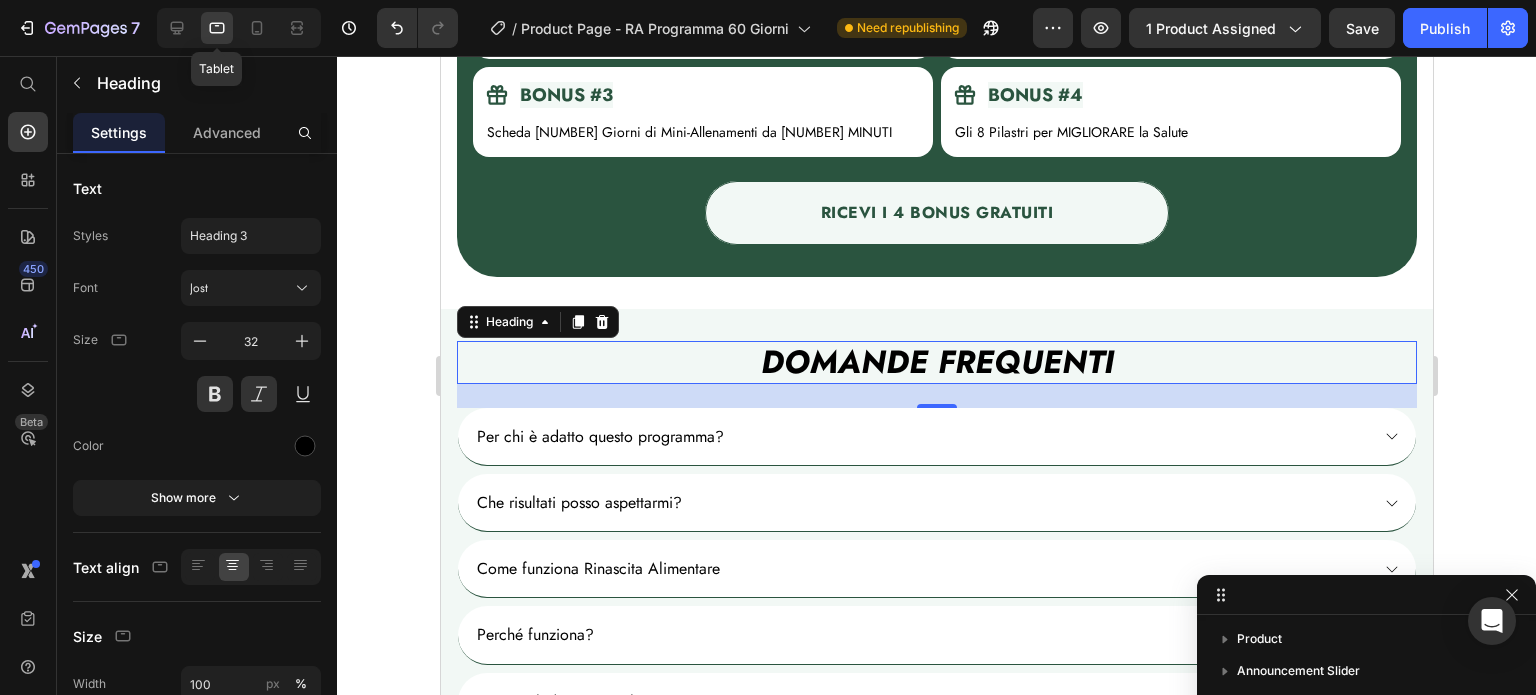 scroll, scrollTop: 6771, scrollLeft: 0, axis: vertical 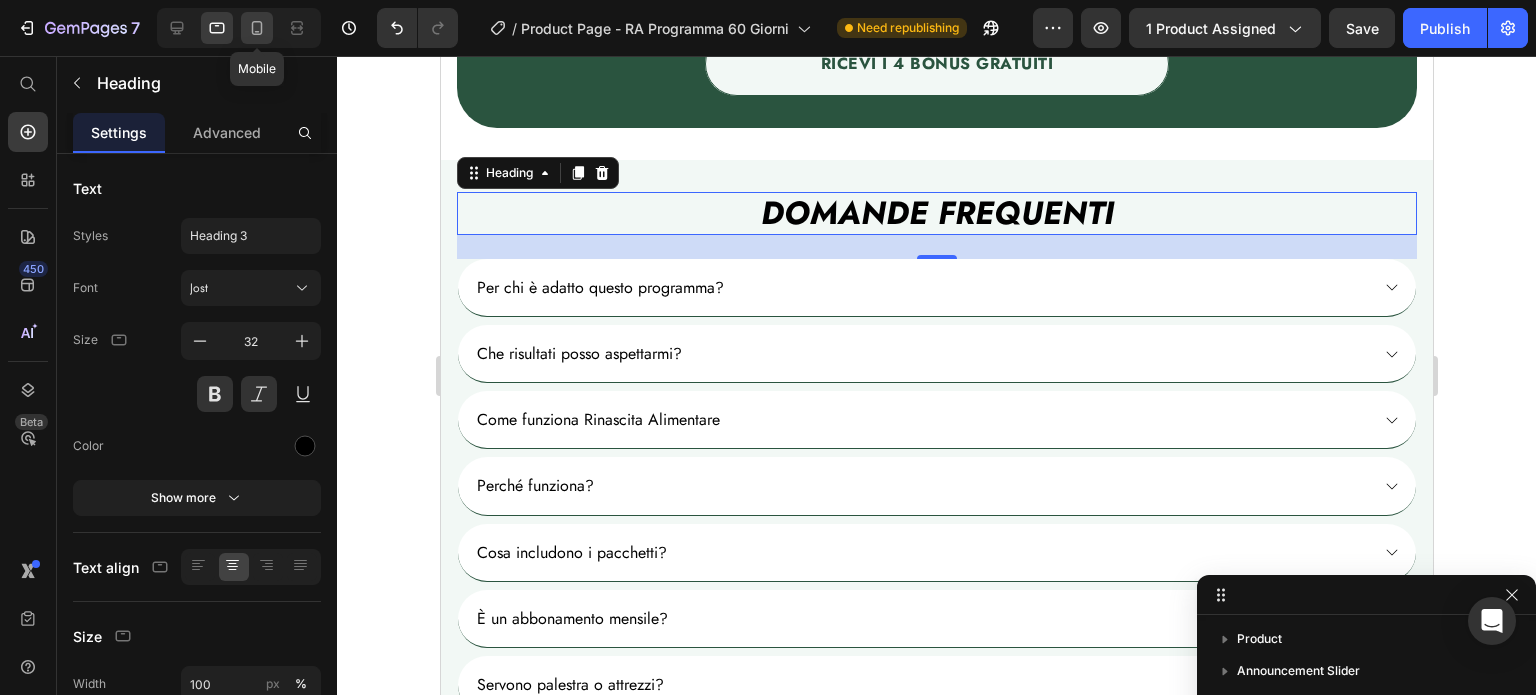 click 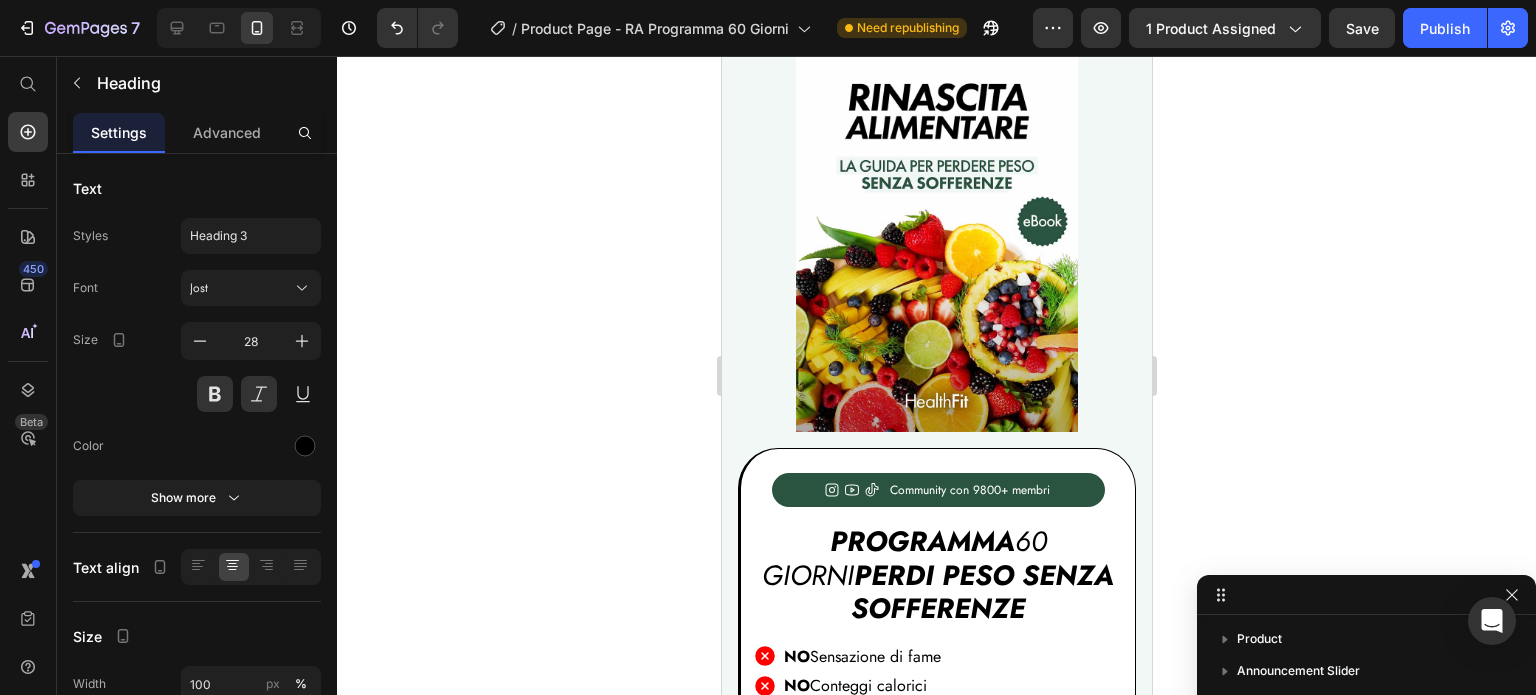 scroll, scrollTop: 0, scrollLeft: 0, axis: both 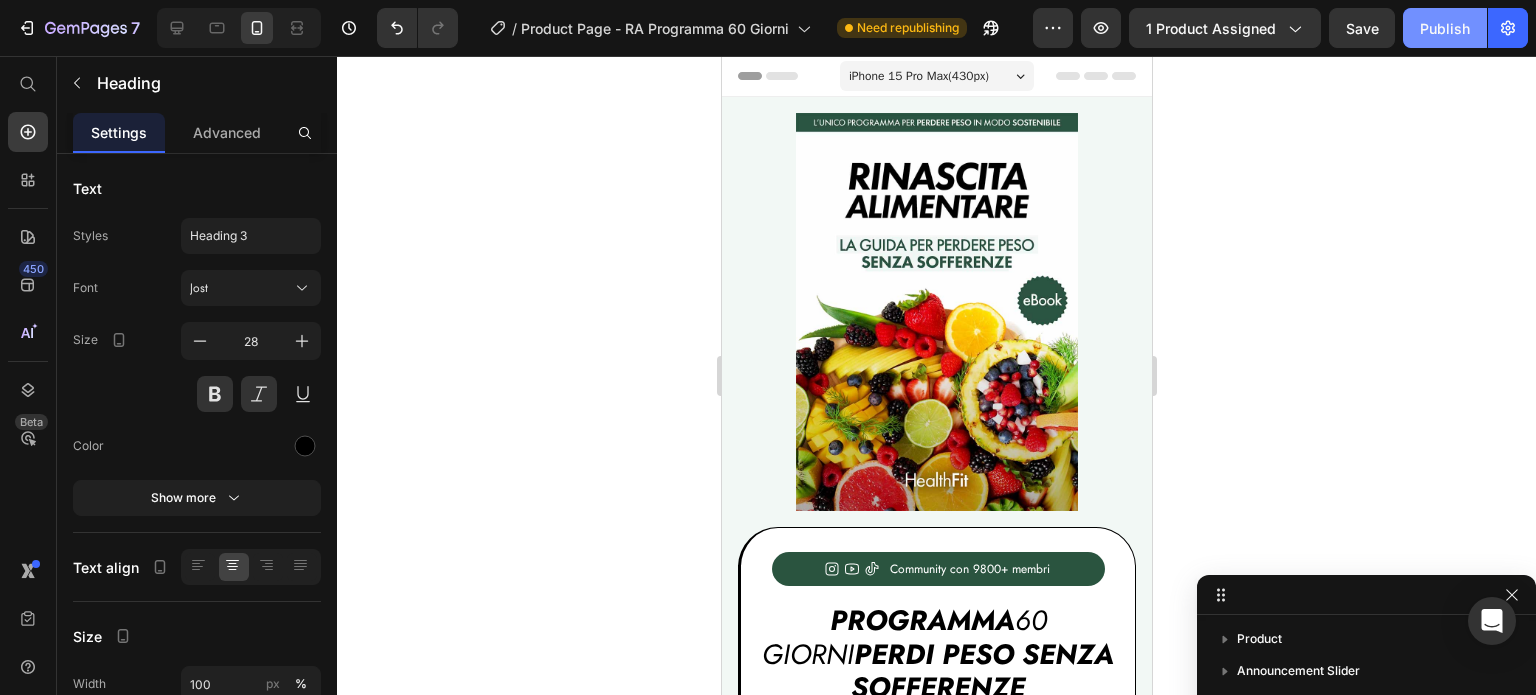 click on "Publish" at bounding box center [1445, 28] 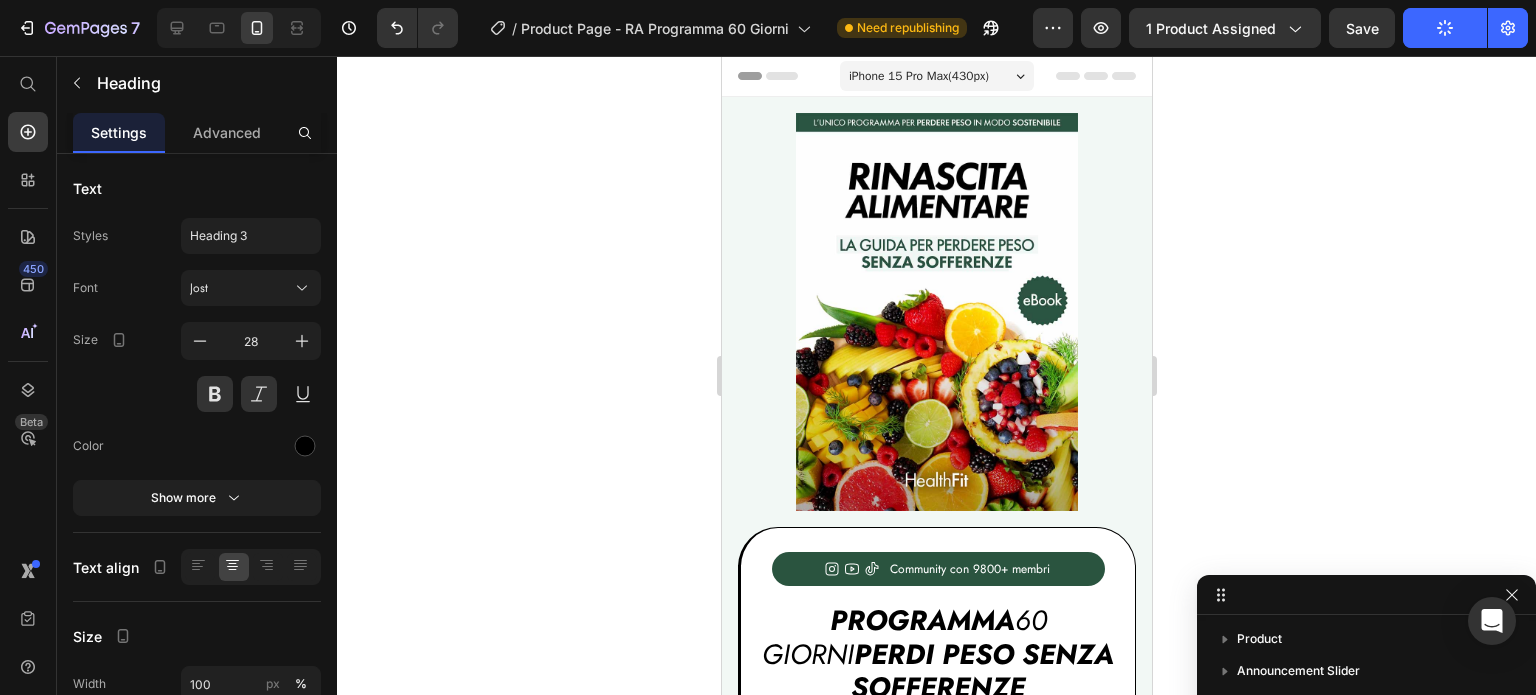 click 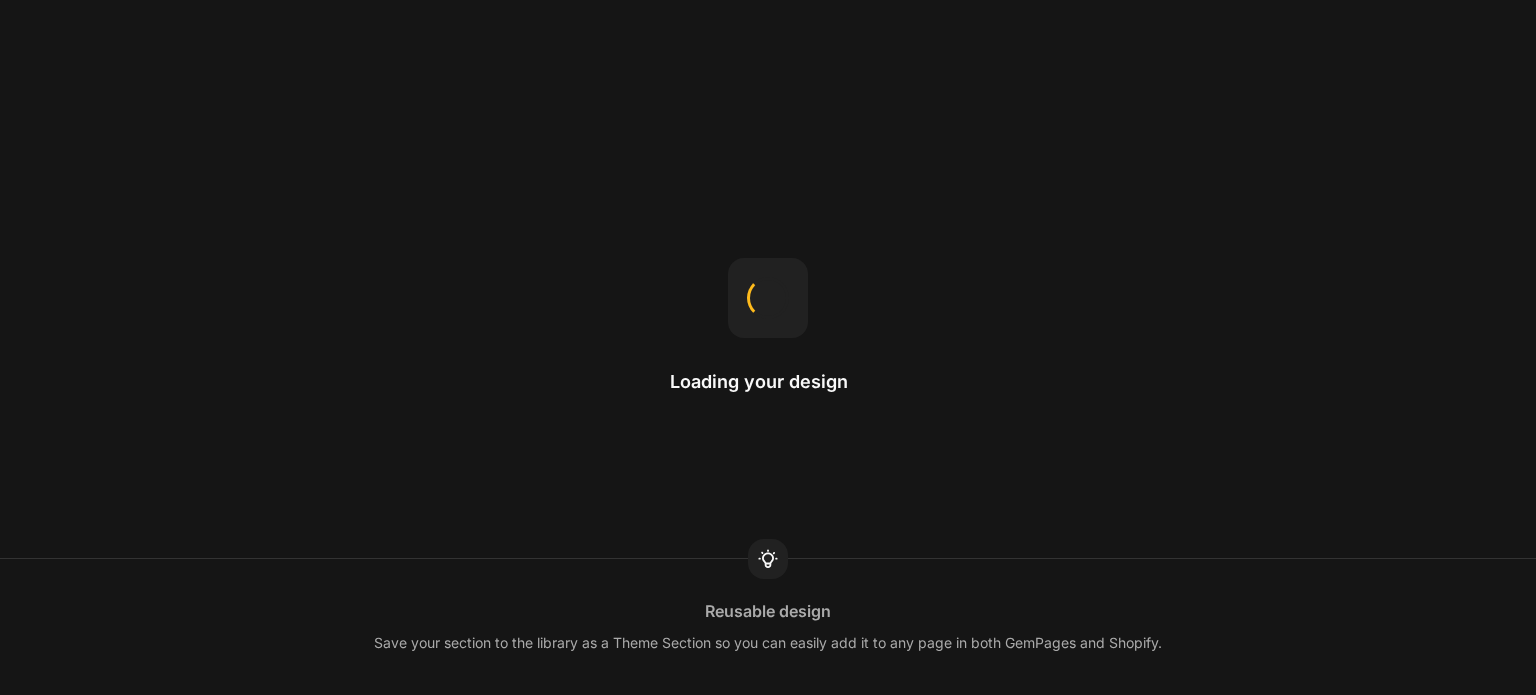scroll, scrollTop: 0, scrollLeft: 0, axis: both 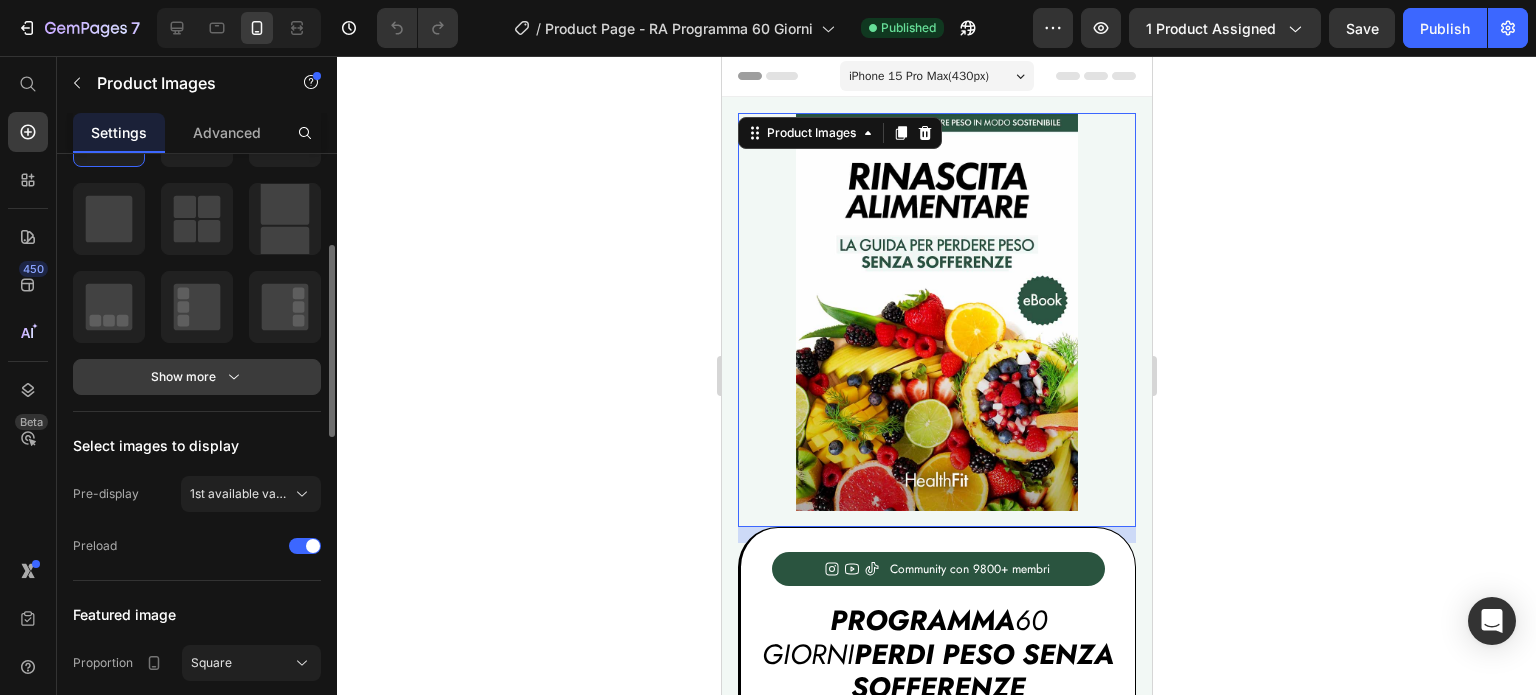 click on "Show more" at bounding box center (197, 377) 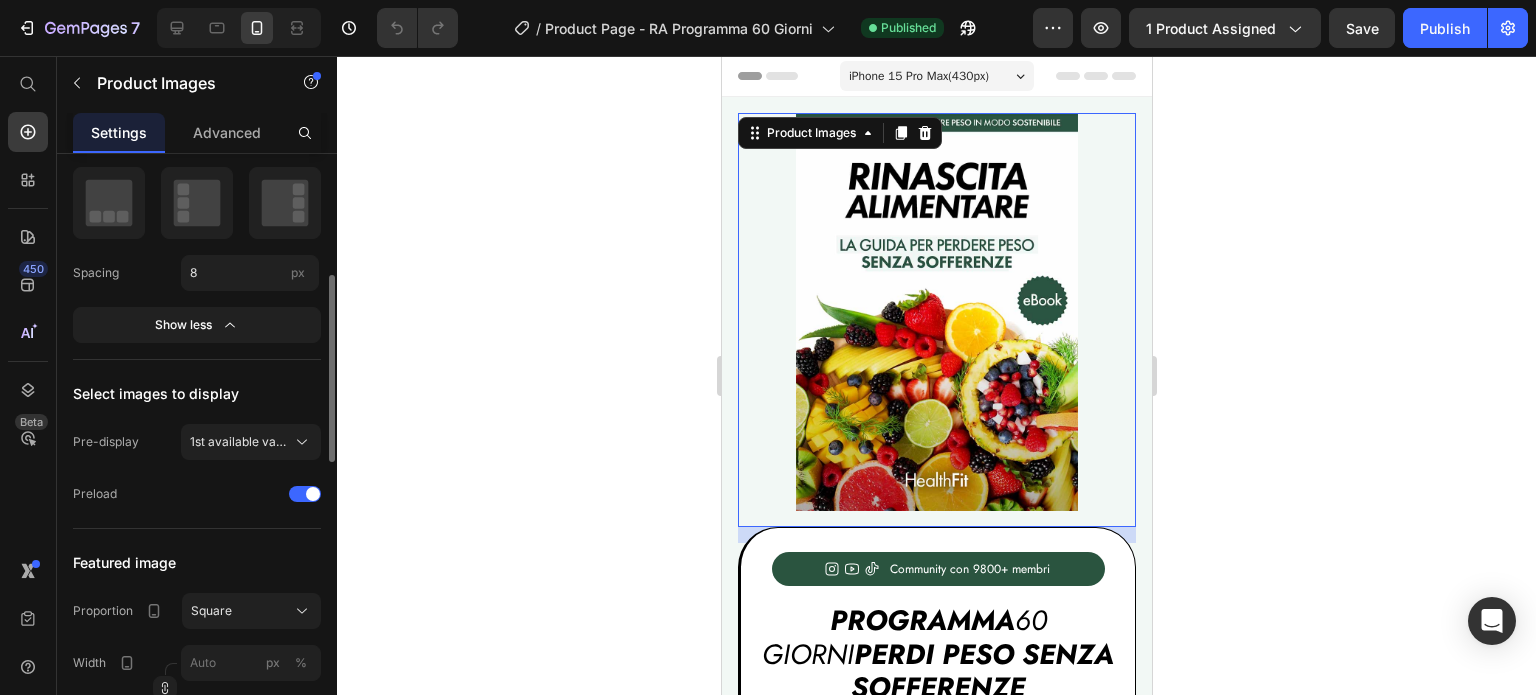 scroll, scrollTop: 388, scrollLeft: 0, axis: vertical 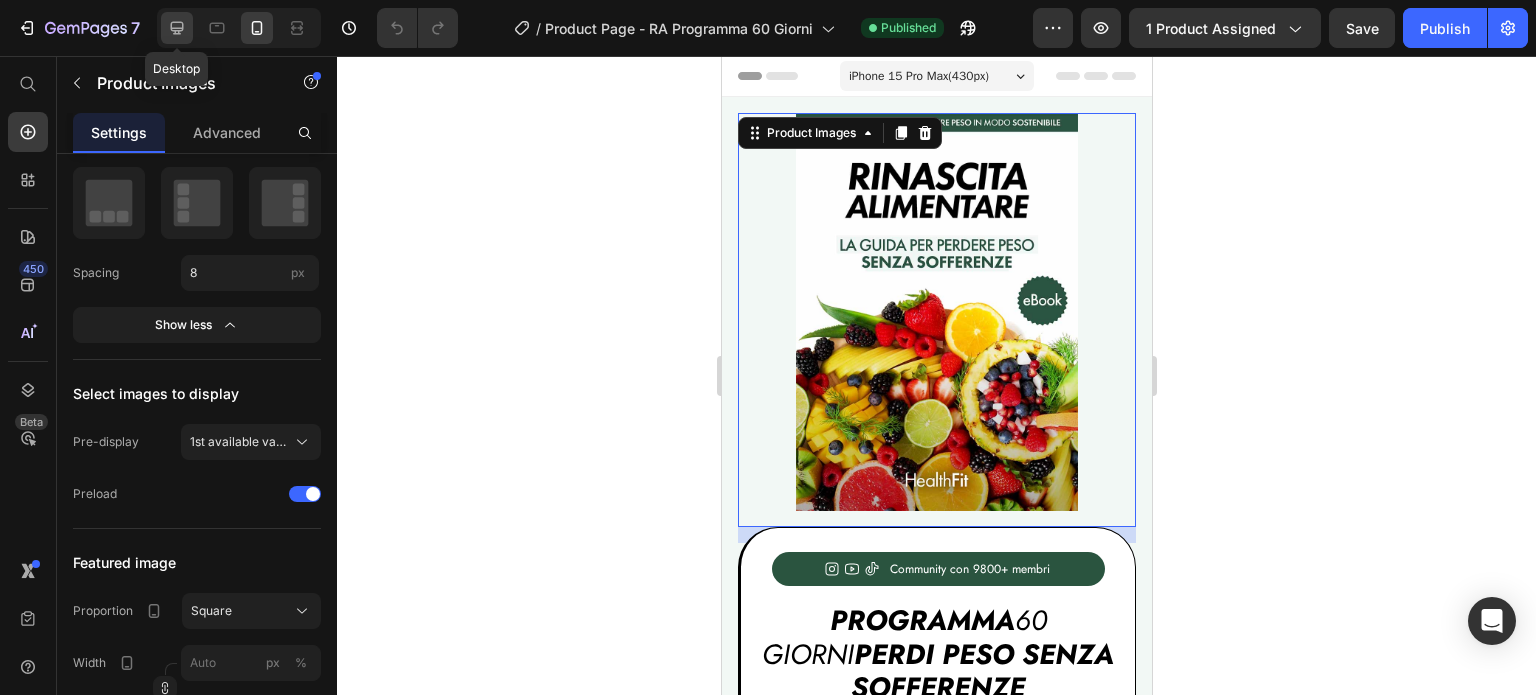 click 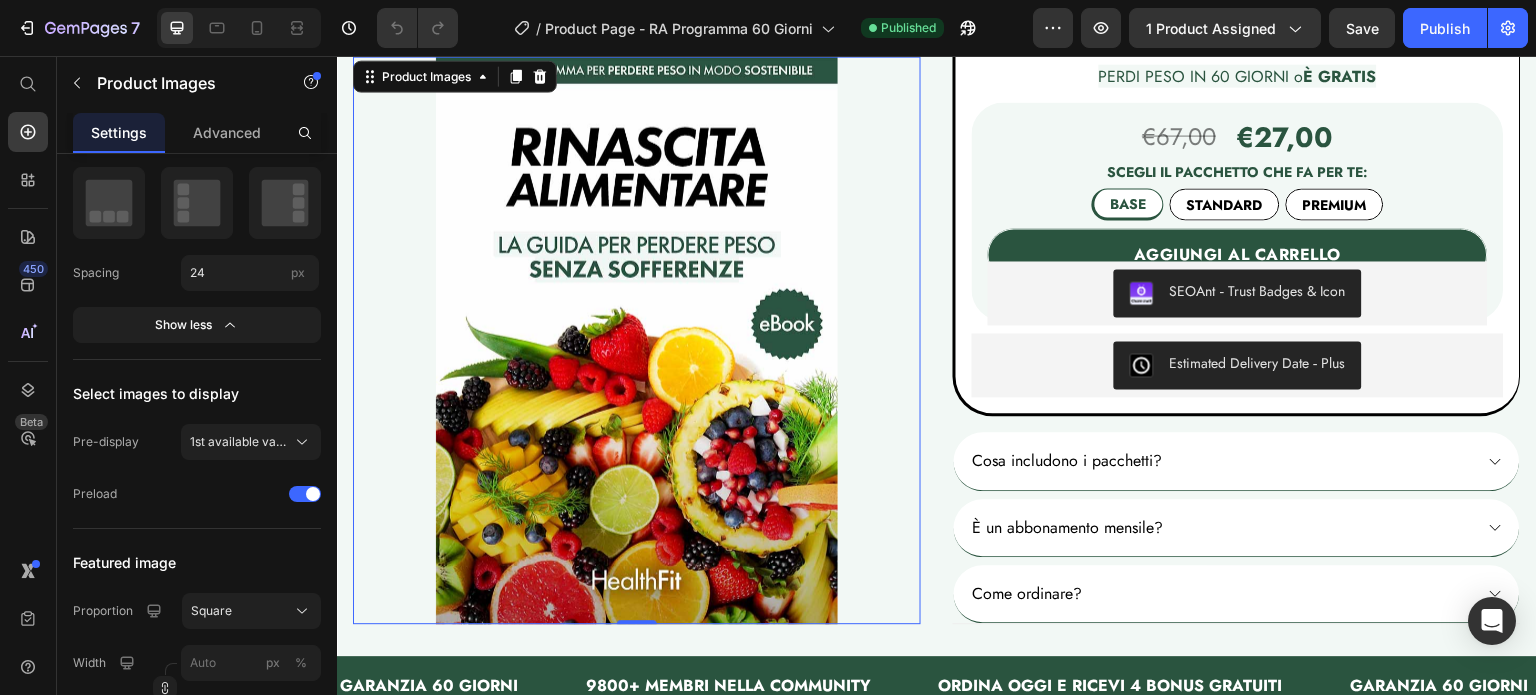 scroll, scrollTop: 0, scrollLeft: 0, axis: both 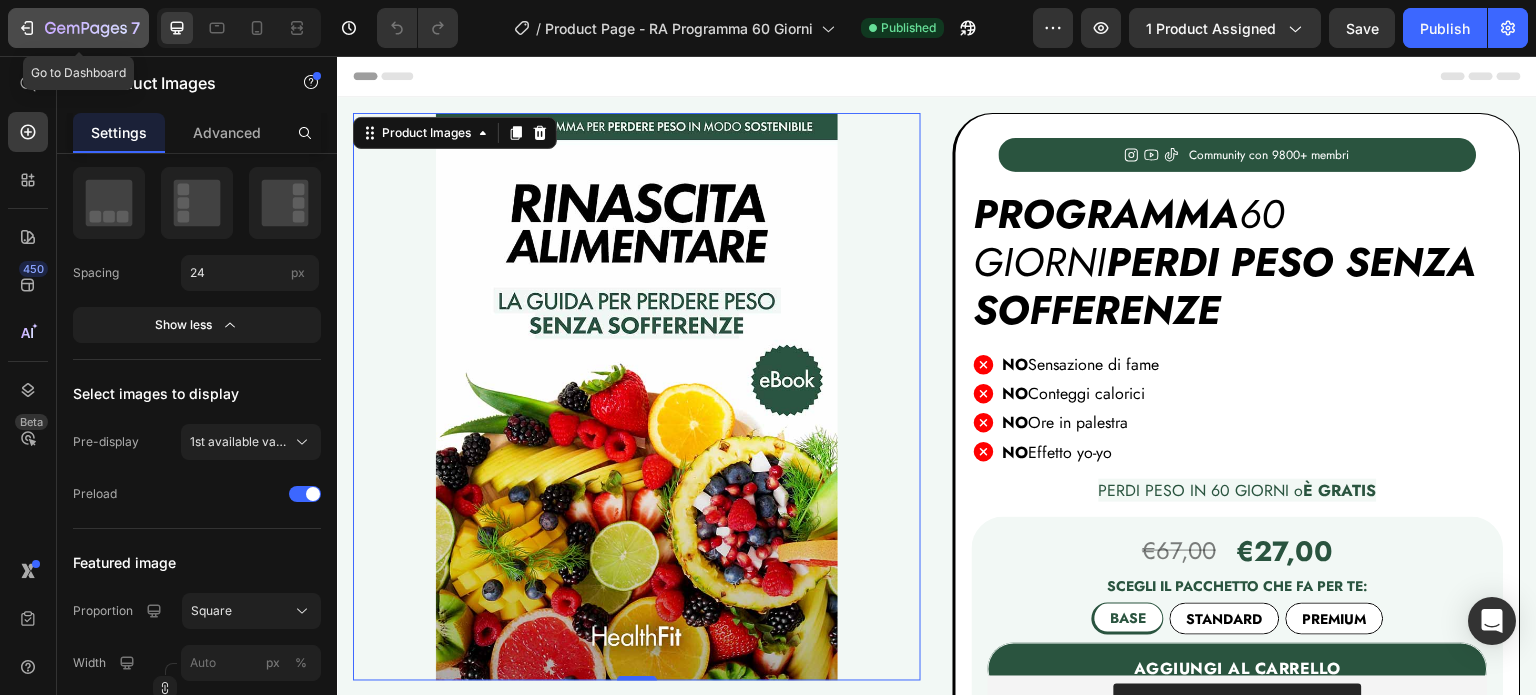 click 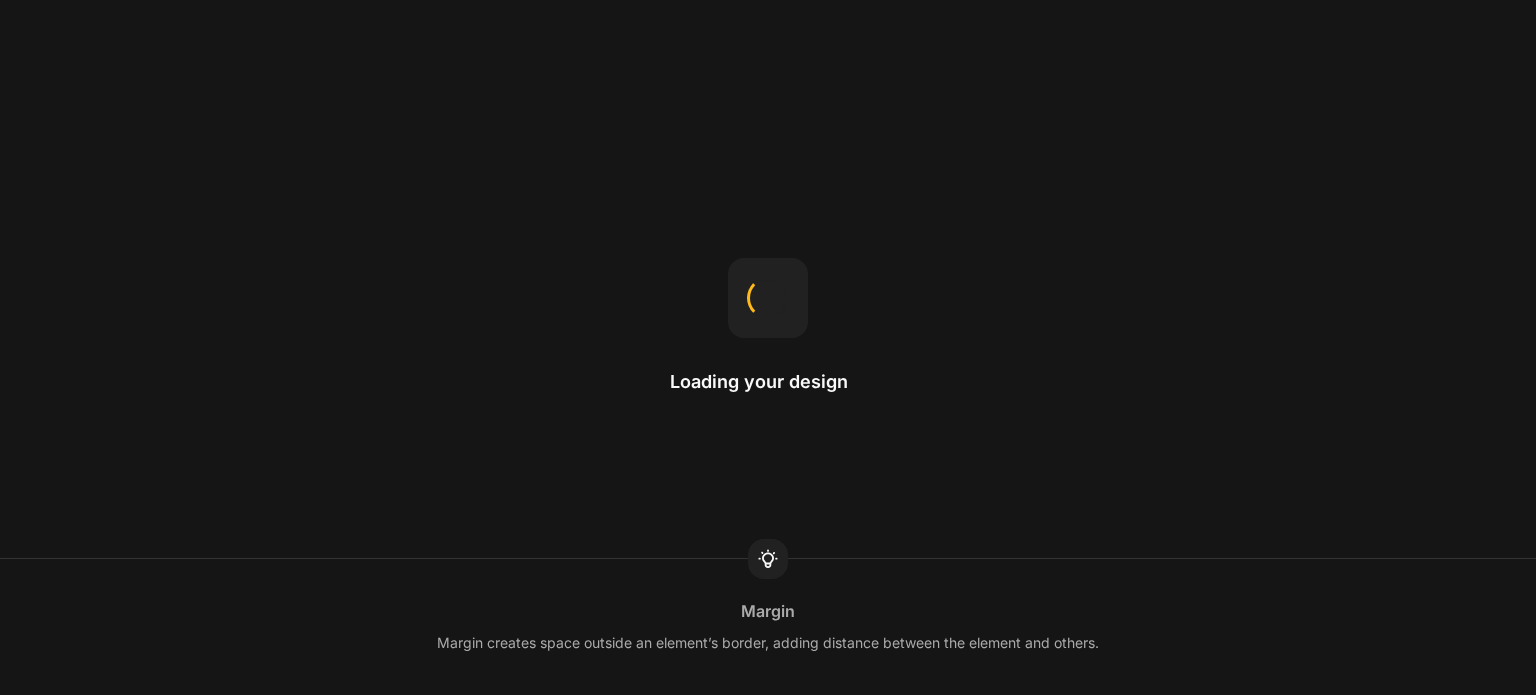 scroll, scrollTop: 0, scrollLeft: 0, axis: both 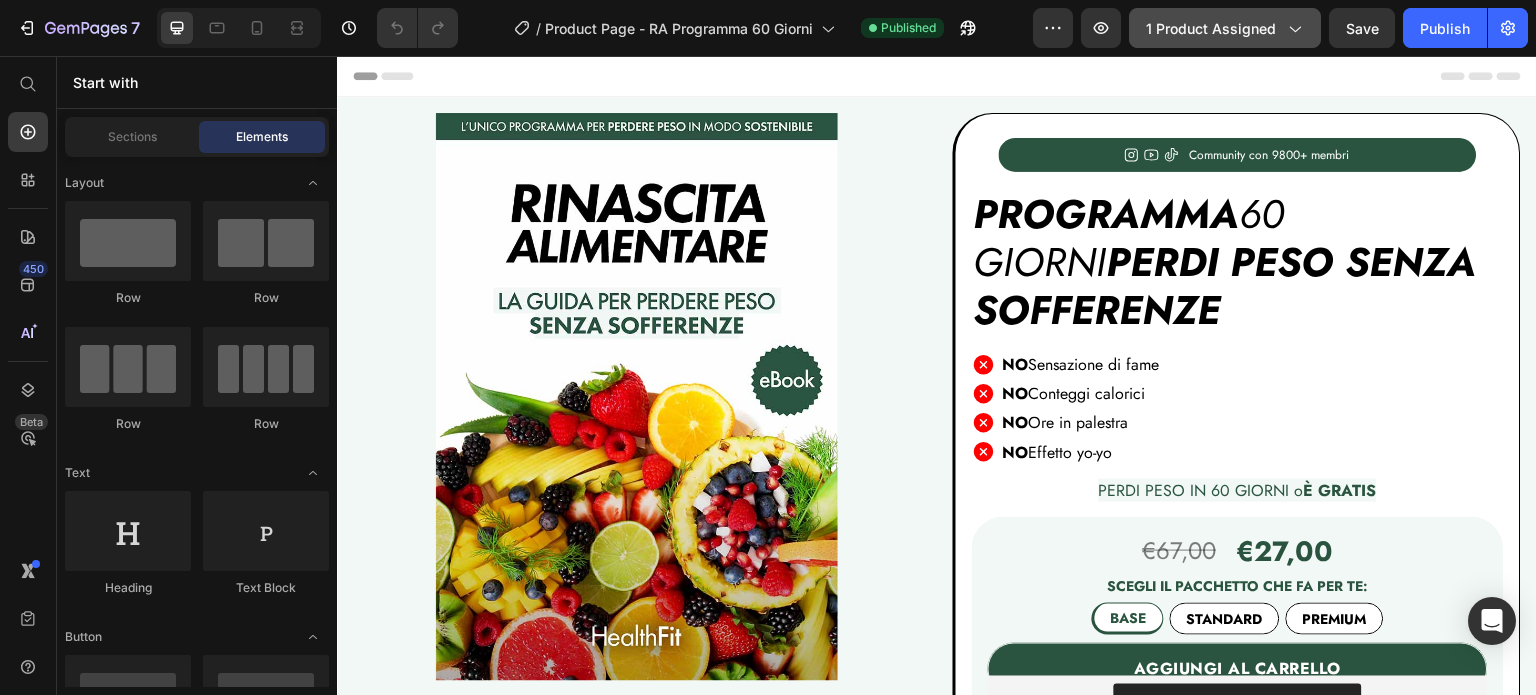 click on "1 product assigned" 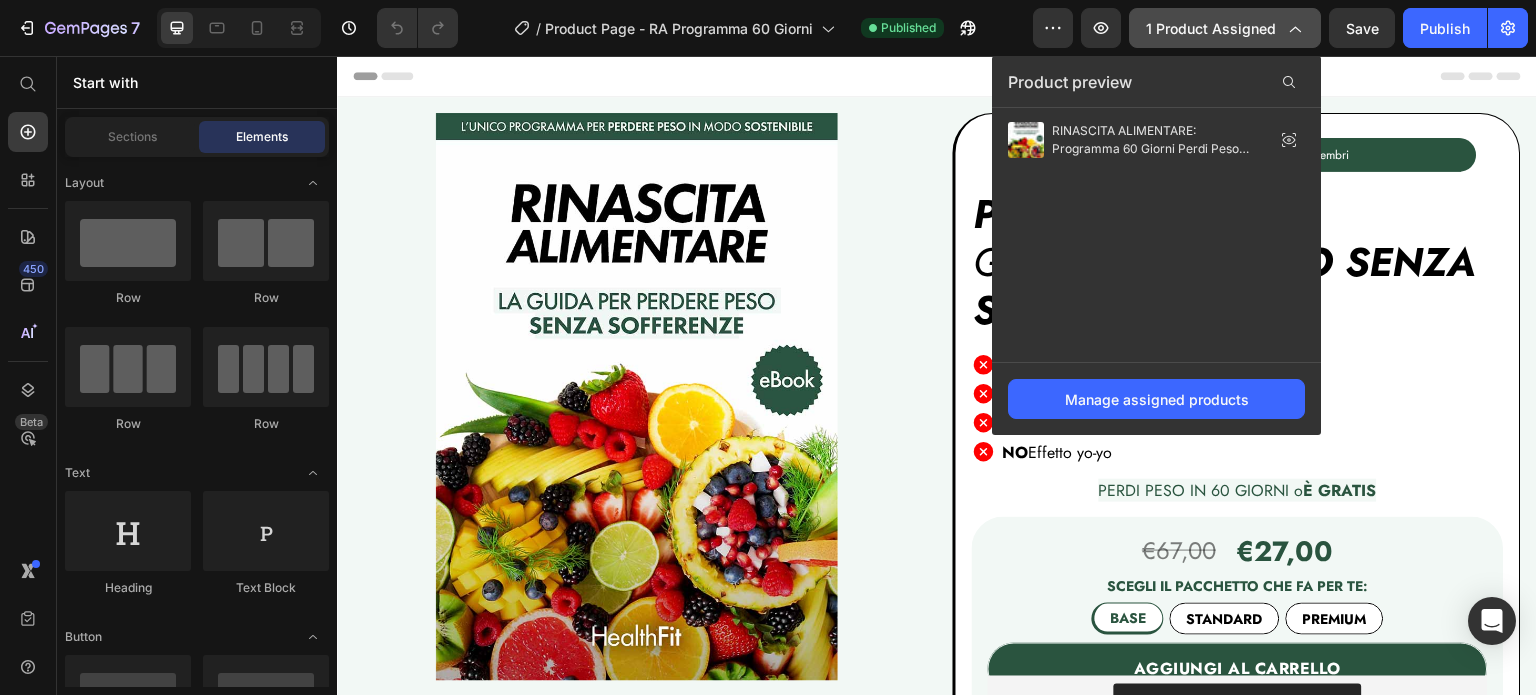 click on "1 product assigned" 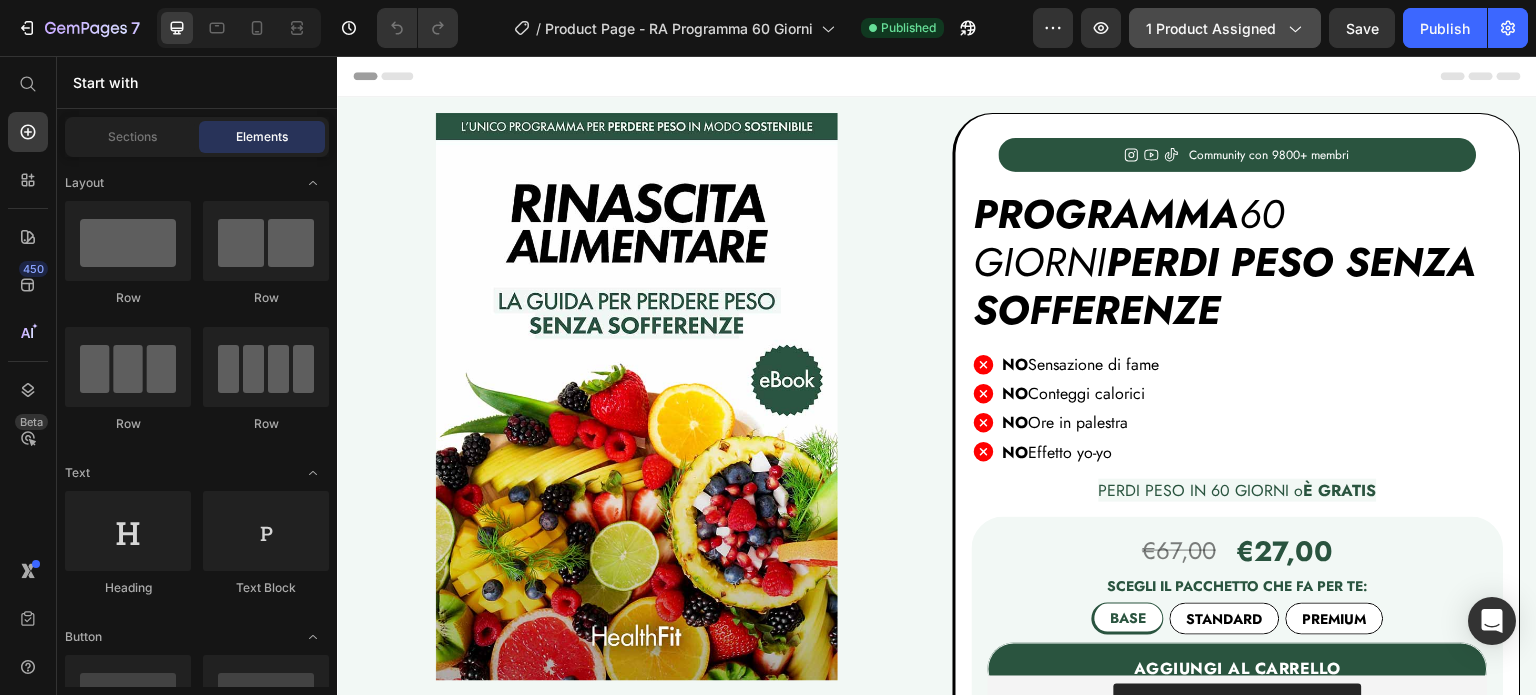 click on "1 product assigned" 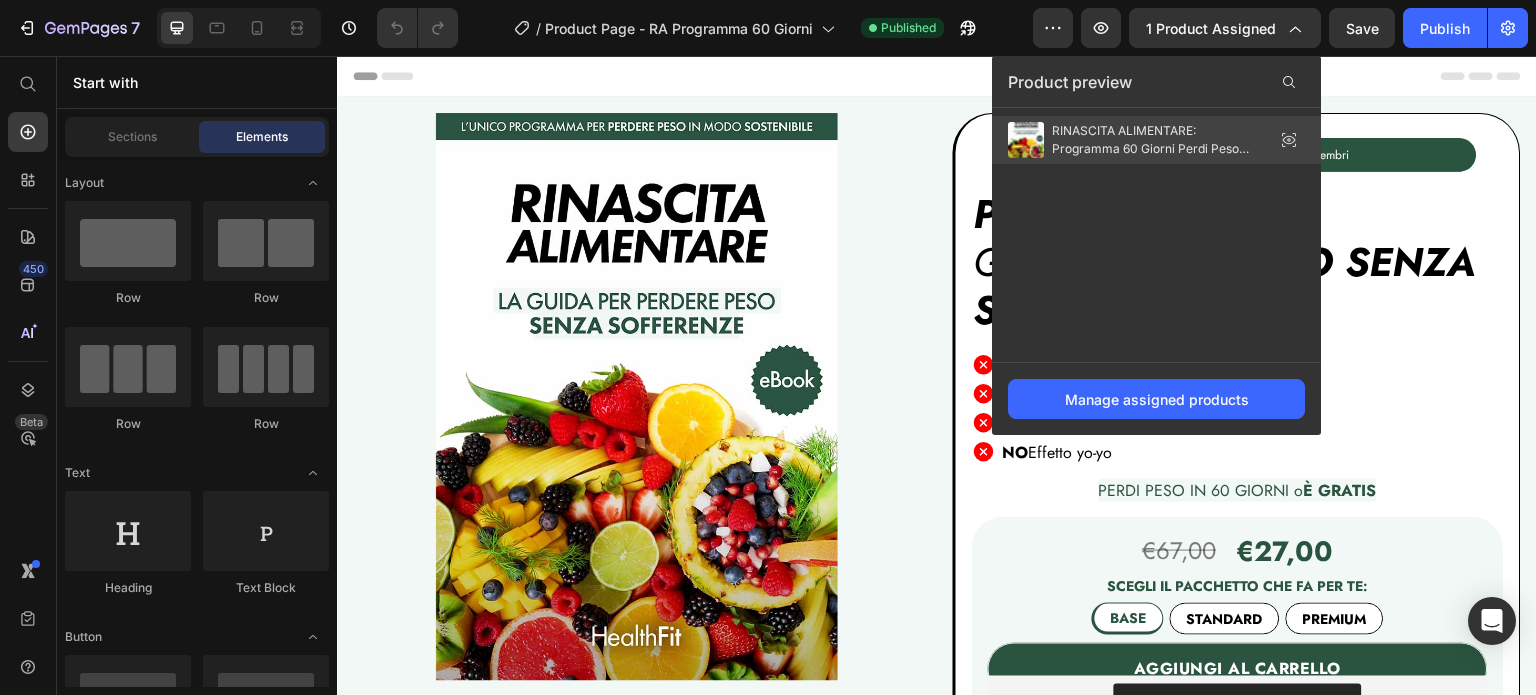 click on "RINASCITA ALIMENTARE: Programma 60 Giorni Perdi Peso Senza Sofferenze" at bounding box center [1152, 140] 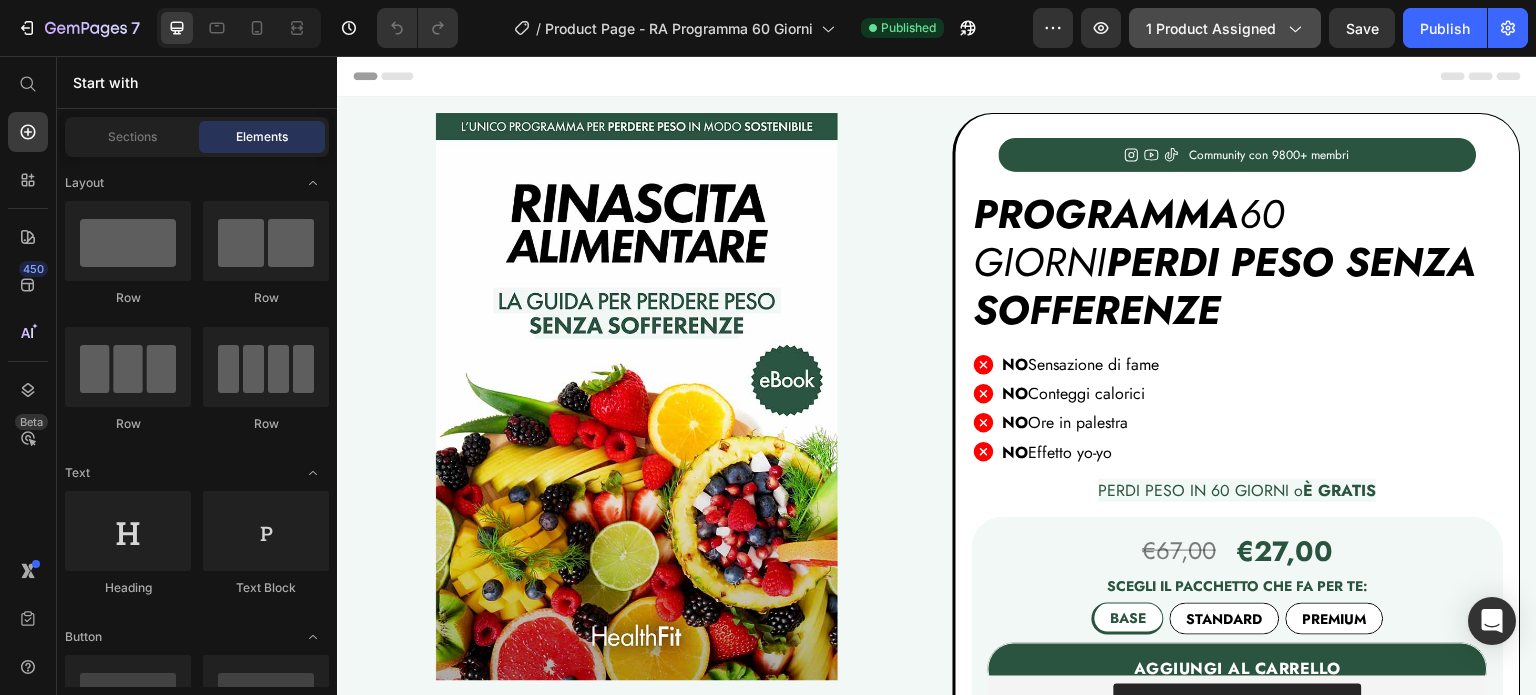 click on "1 product assigned" 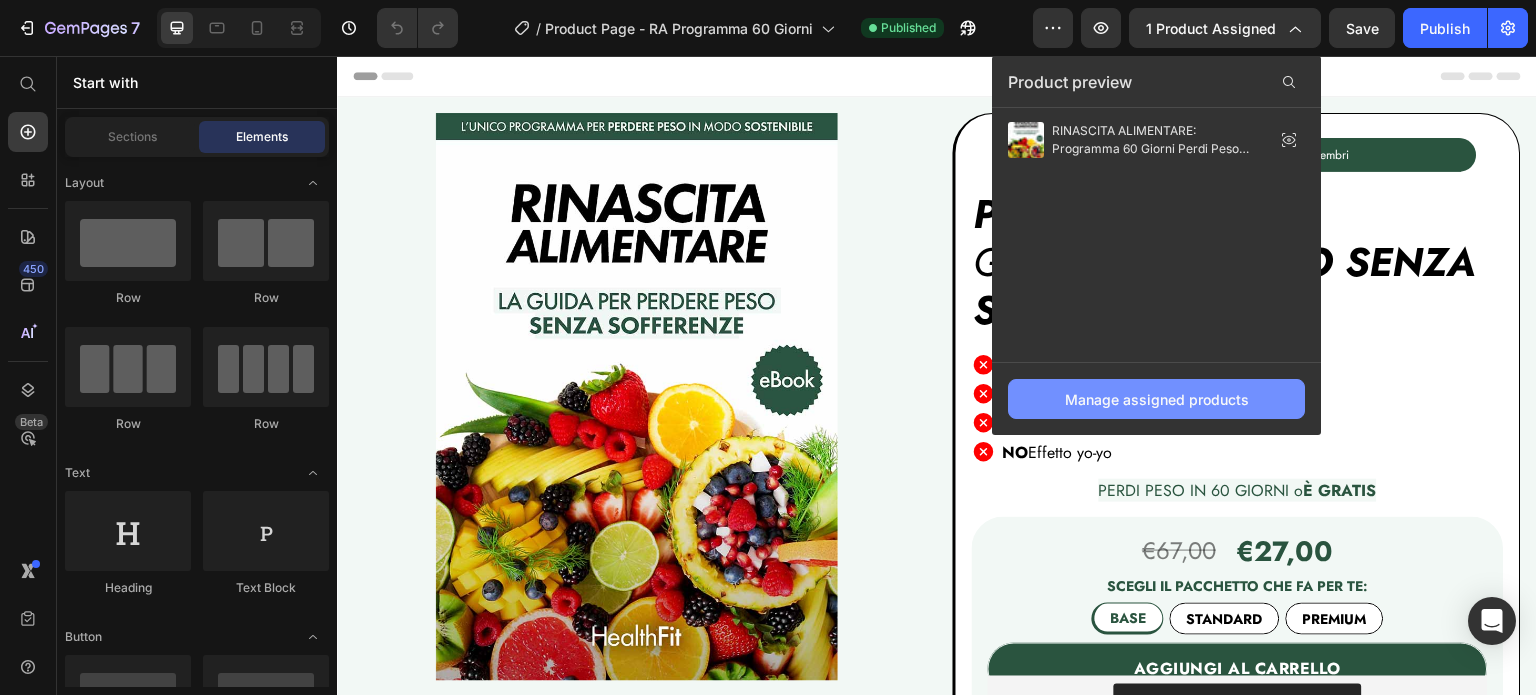 click on "Manage assigned products" at bounding box center (1157, 399) 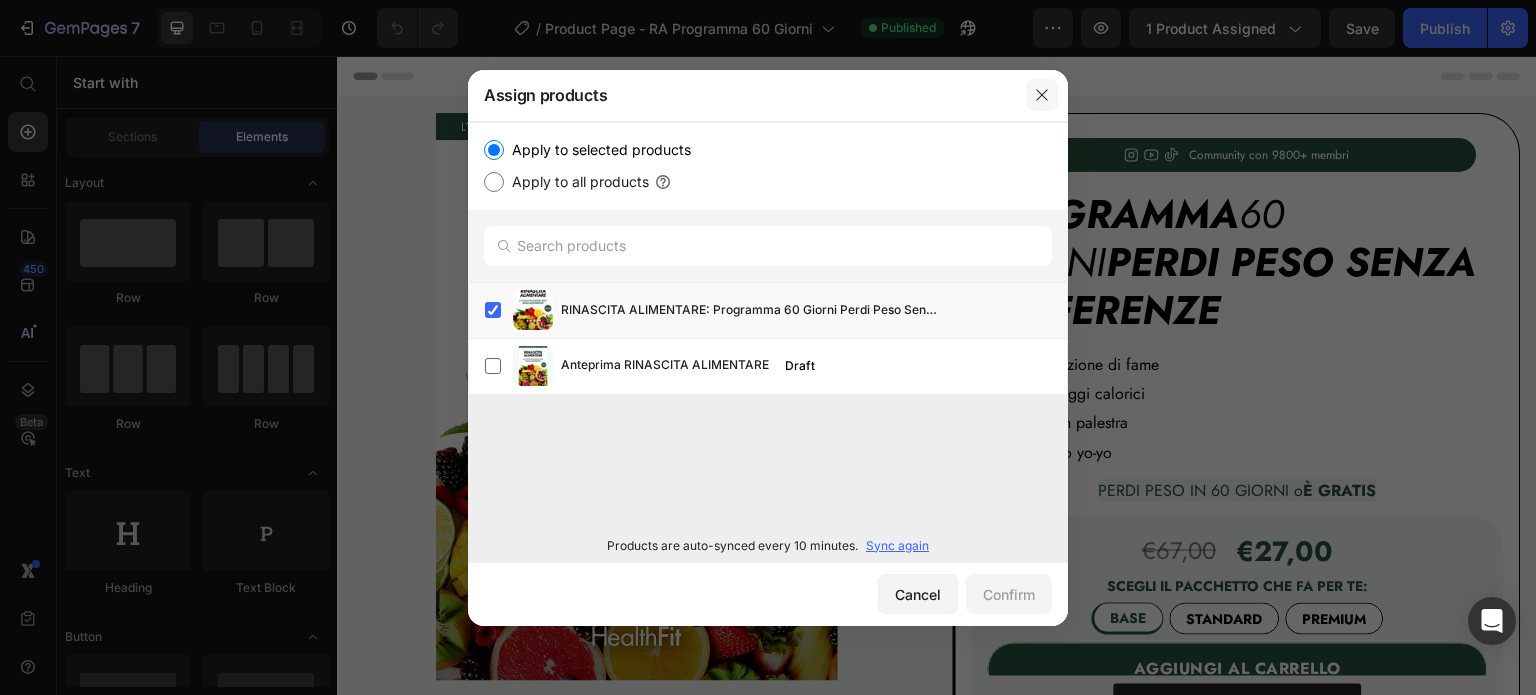 click 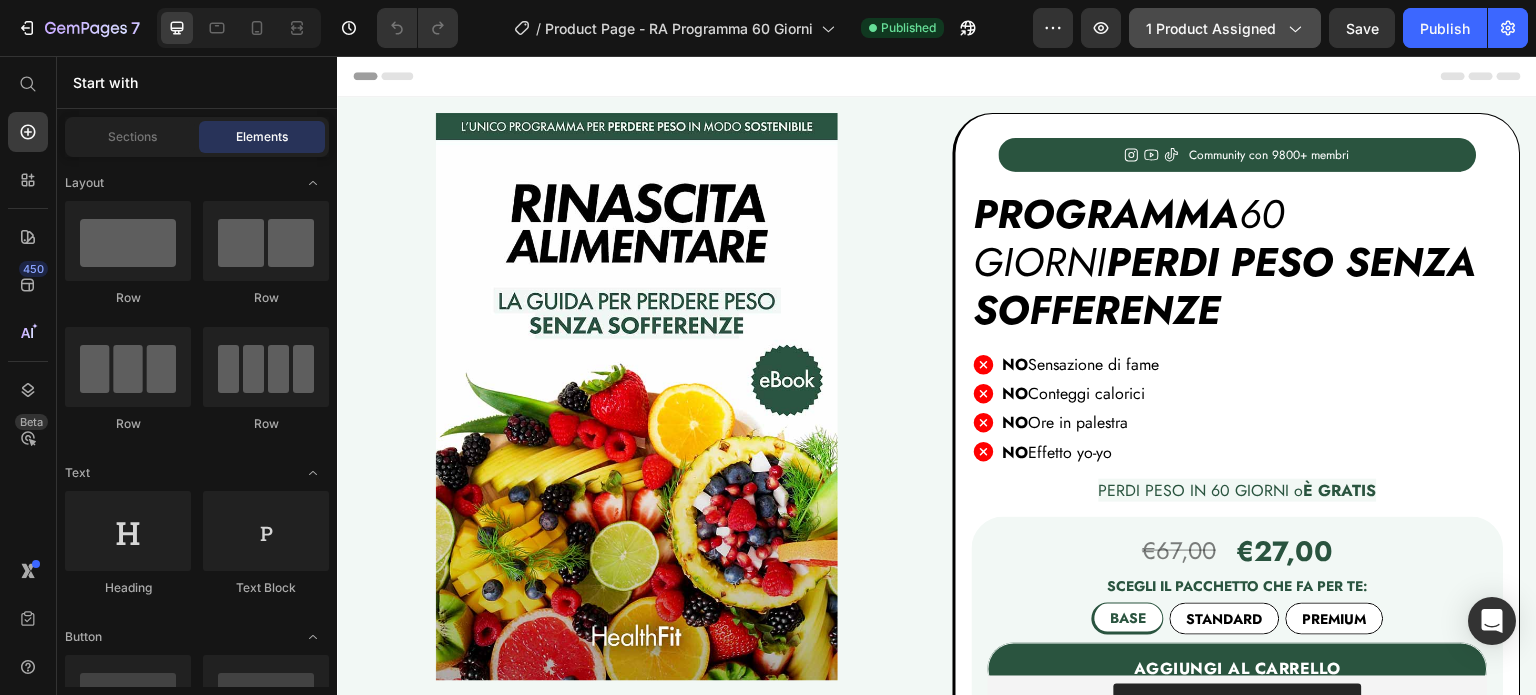 click on "1 product assigned" 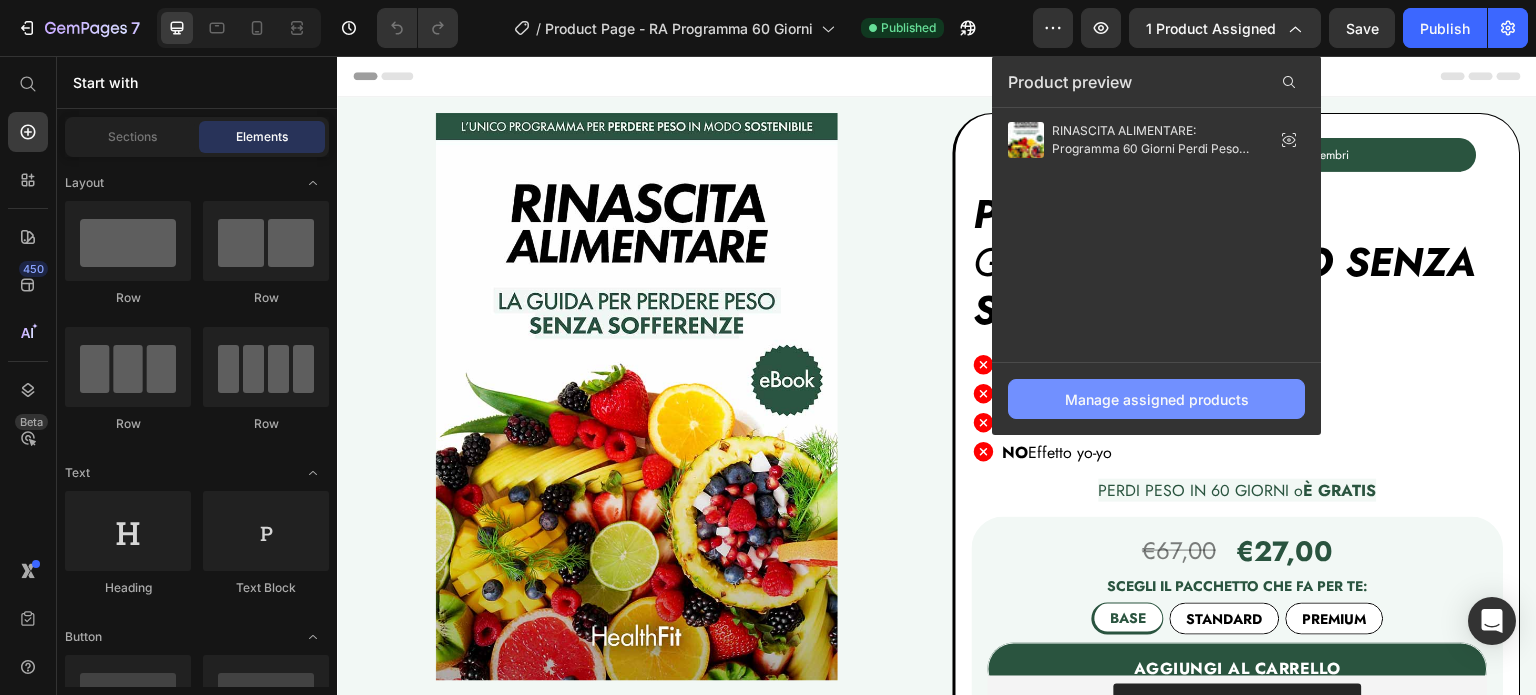 click on "Manage assigned products" at bounding box center (1157, 399) 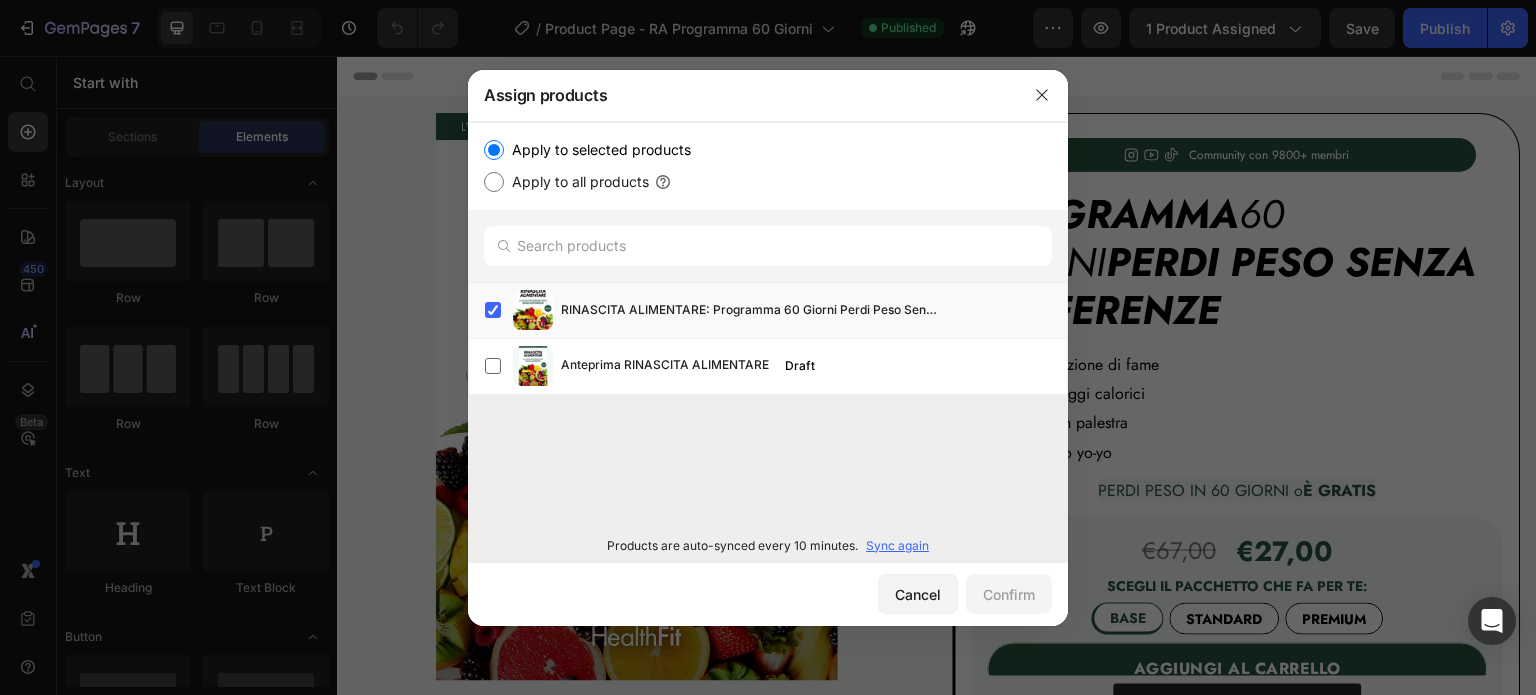 click on "Sync again" at bounding box center [897, 546] 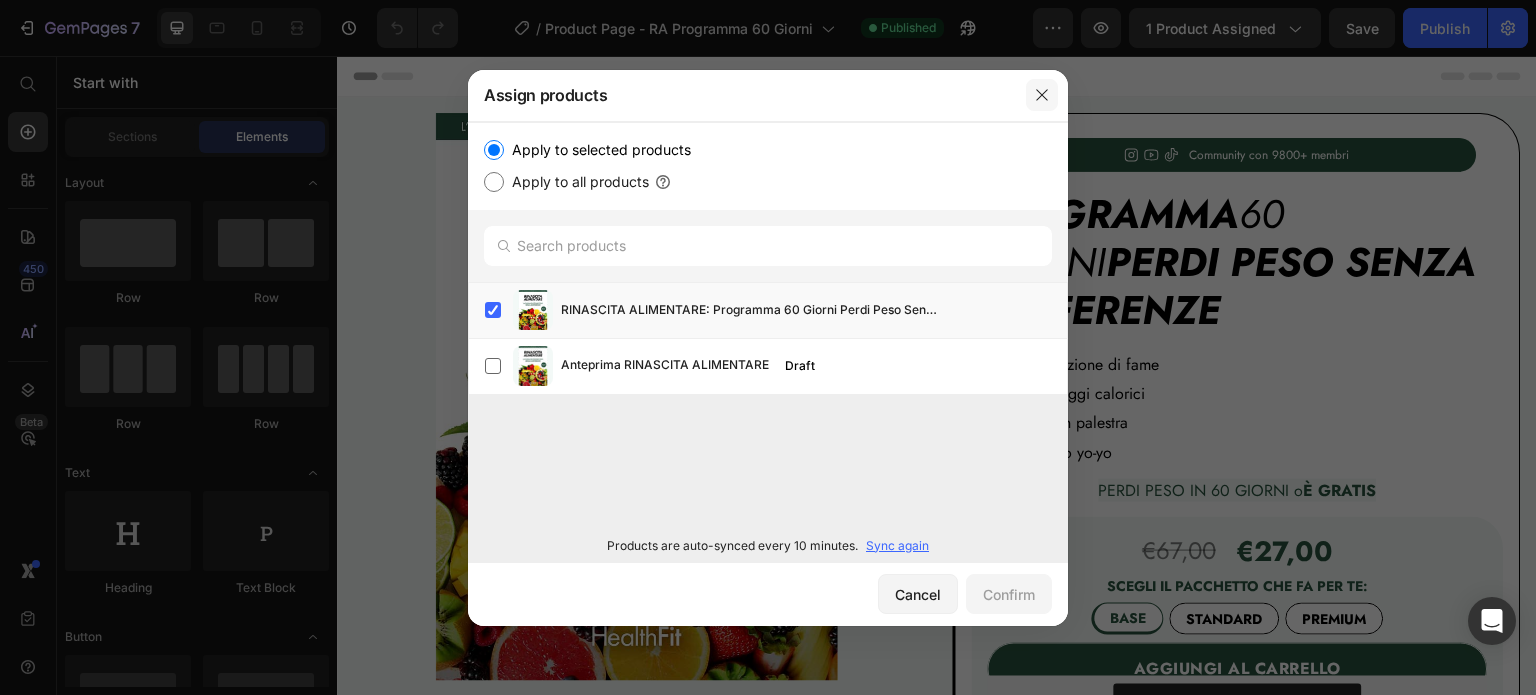 click 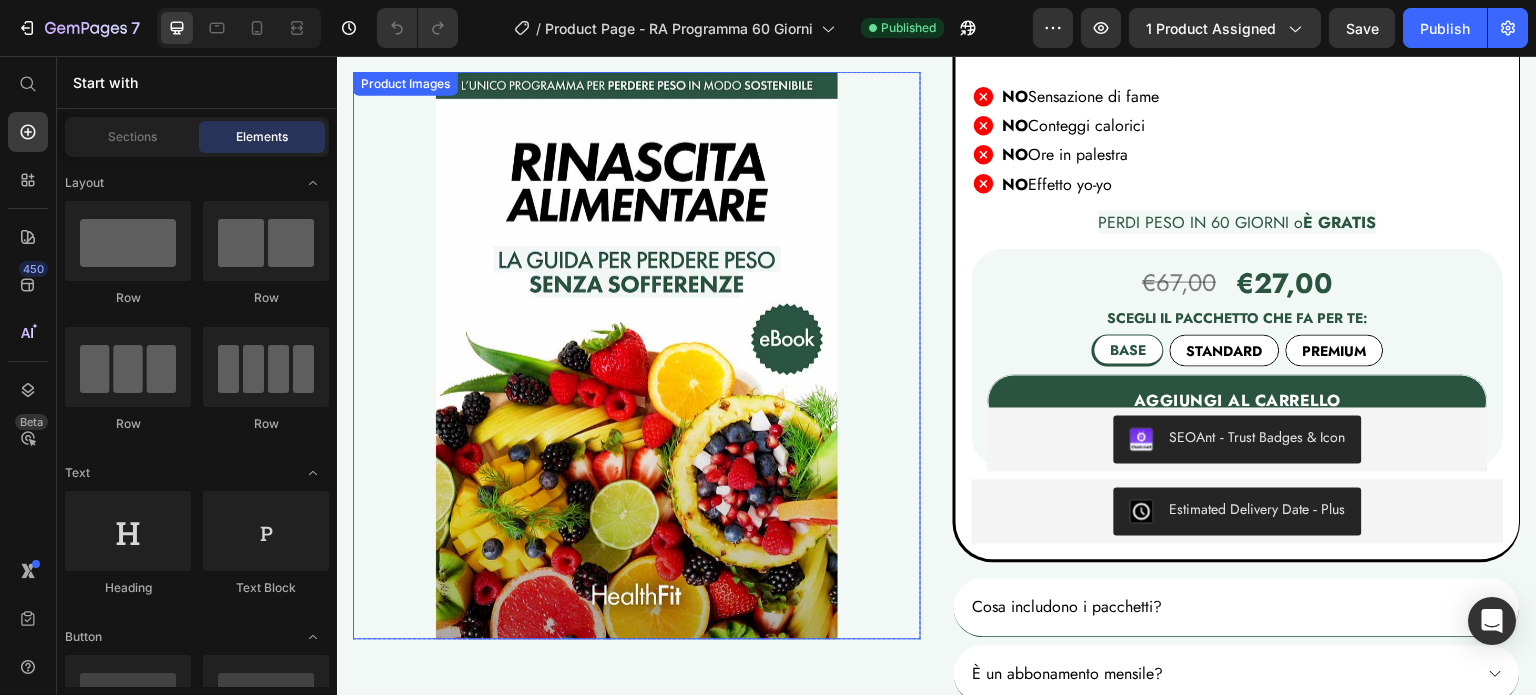 scroll, scrollTop: 268, scrollLeft: 0, axis: vertical 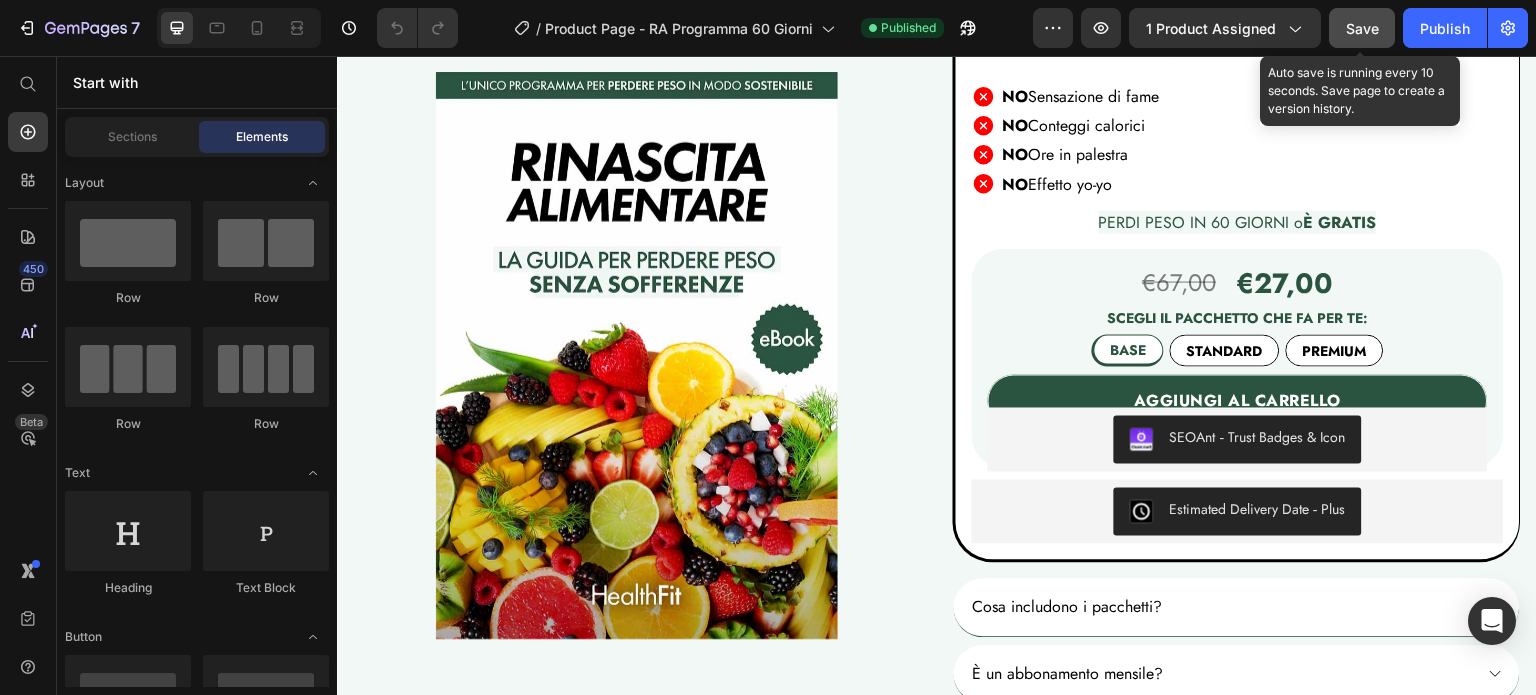 click on "Save" at bounding box center [1362, 28] 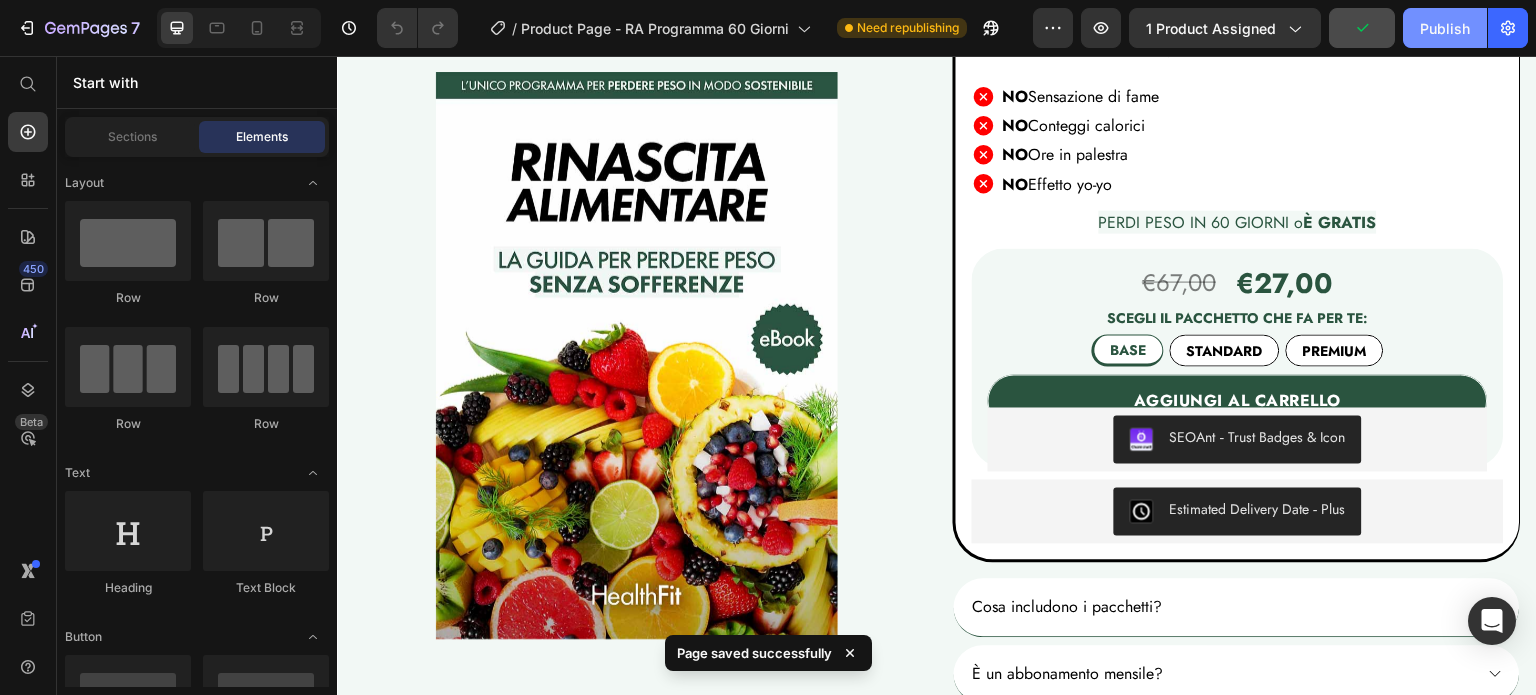 click on "Publish" at bounding box center [1445, 28] 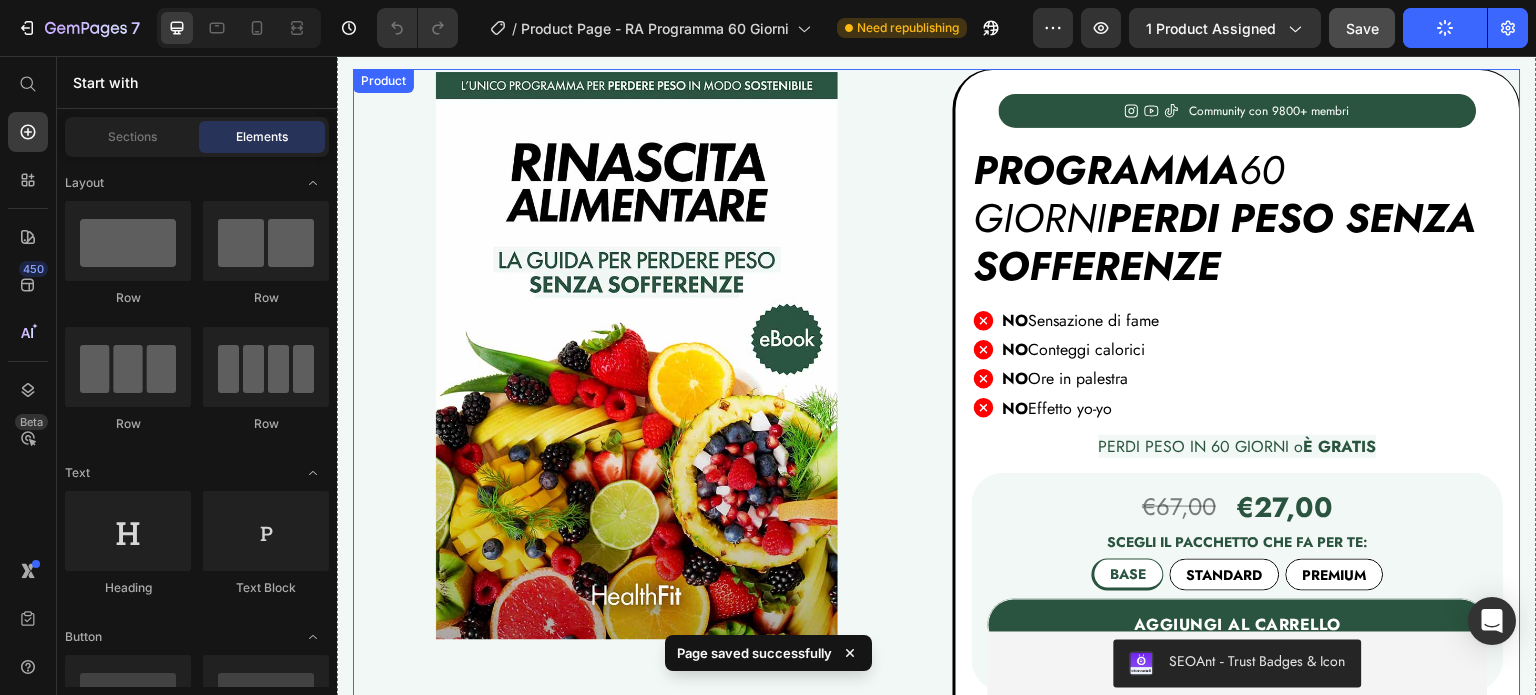 scroll, scrollTop: 0, scrollLeft: 0, axis: both 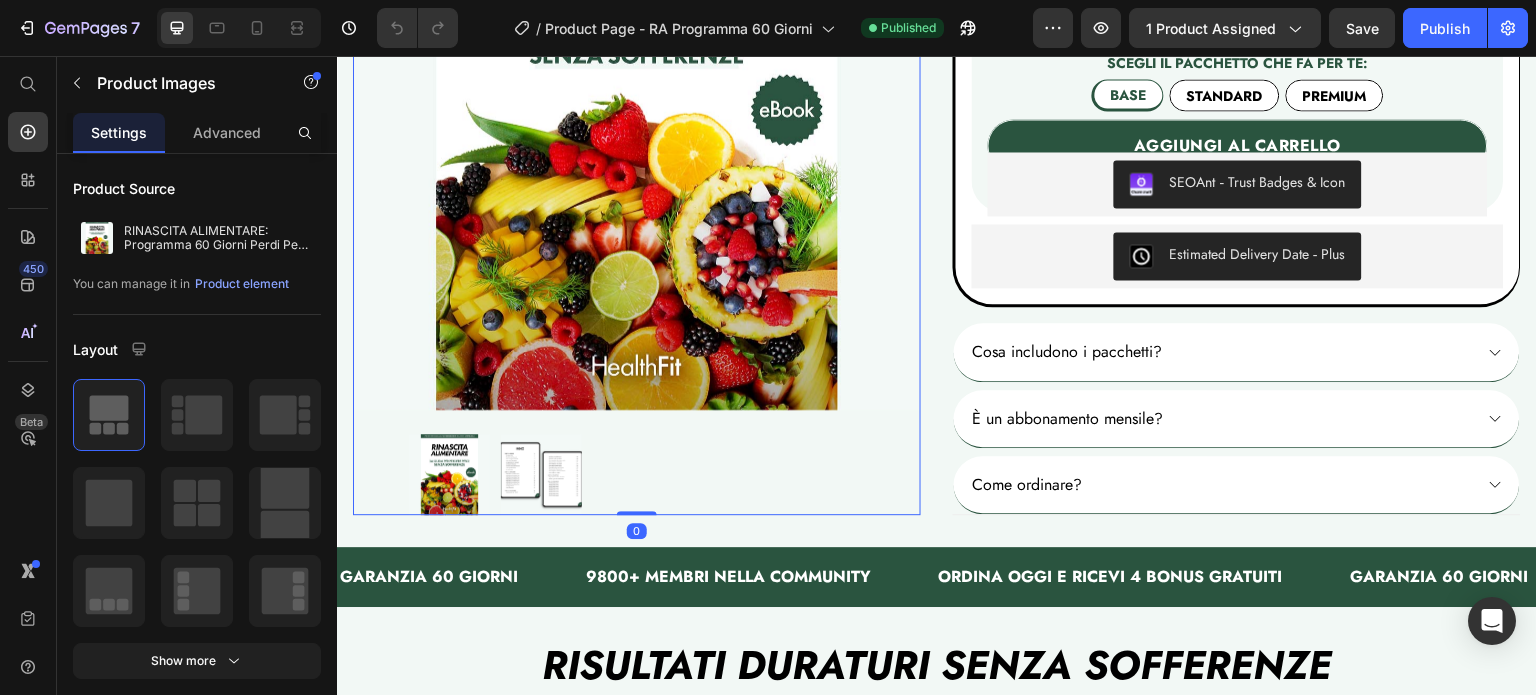 click at bounding box center (541, 474) 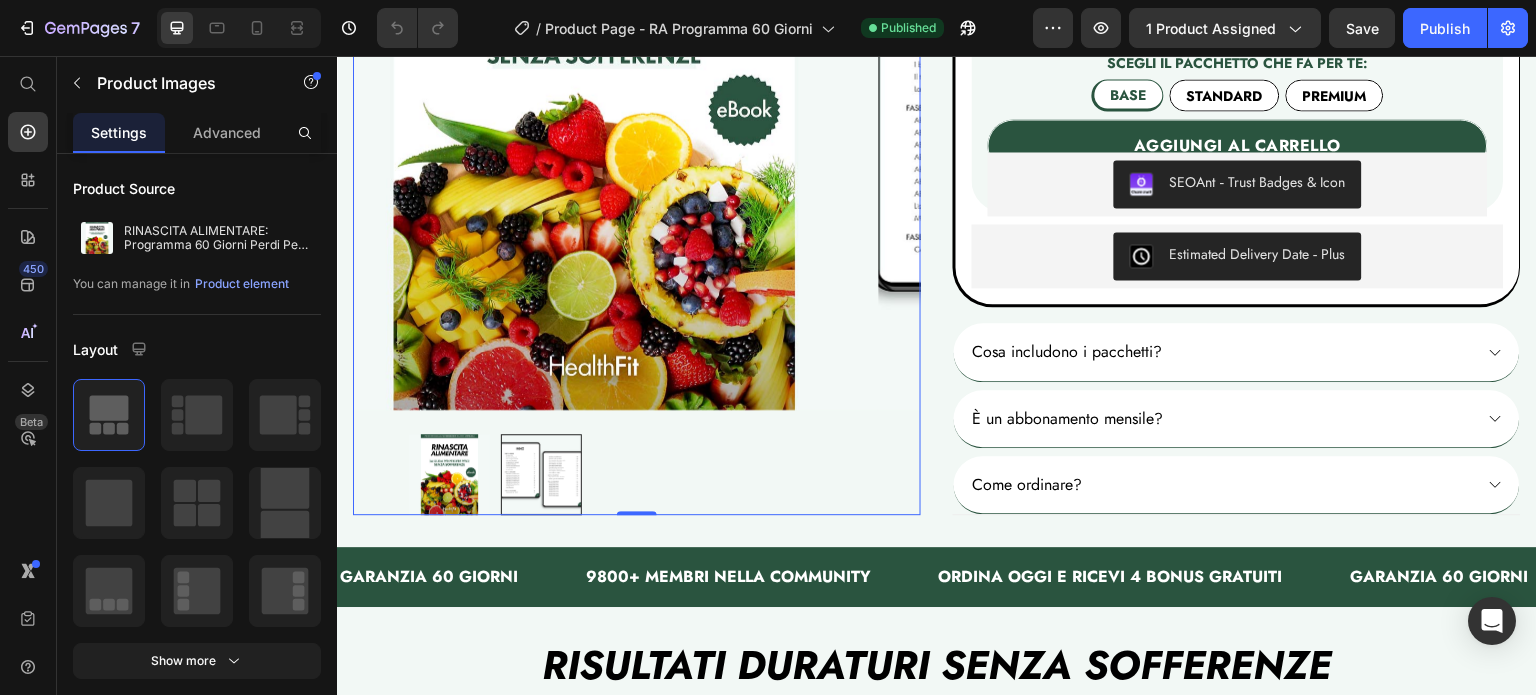 click at bounding box center (541, 474) 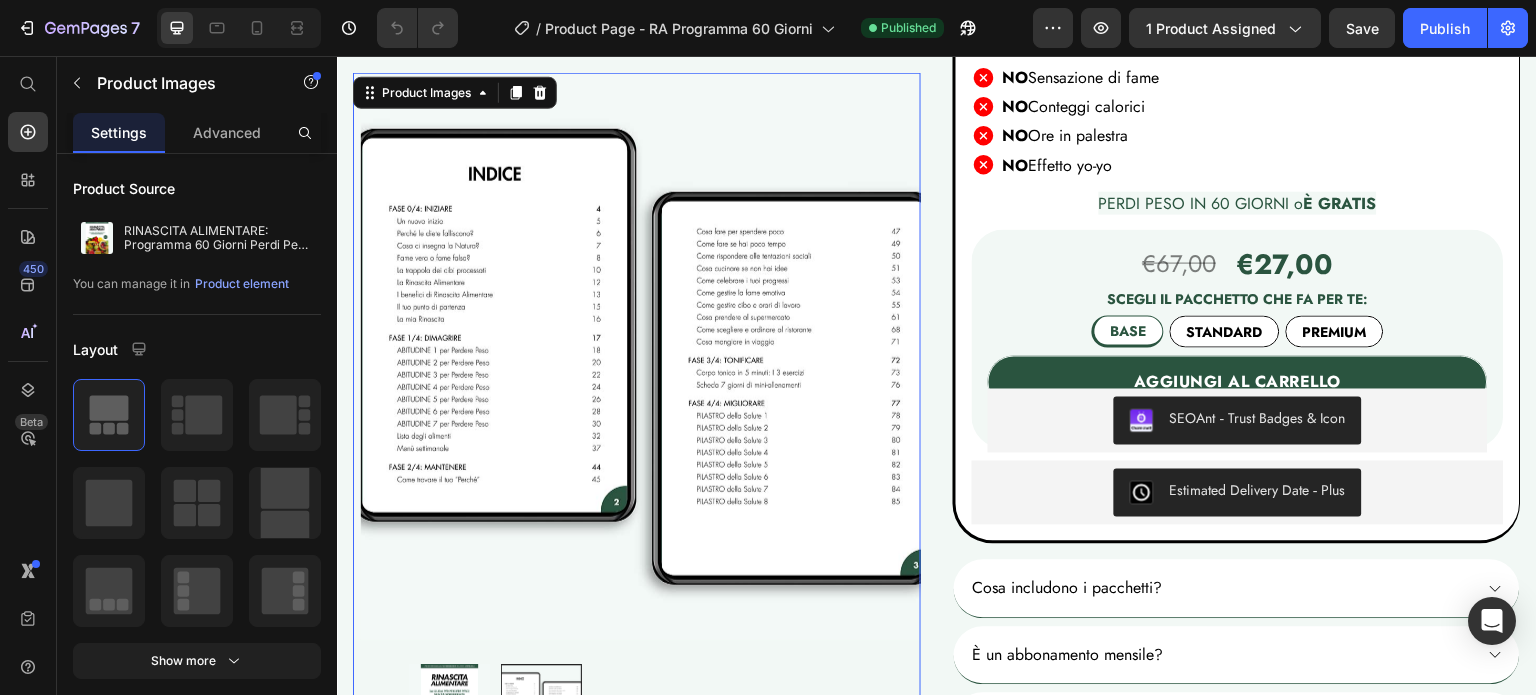 scroll, scrollTop: 504, scrollLeft: 0, axis: vertical 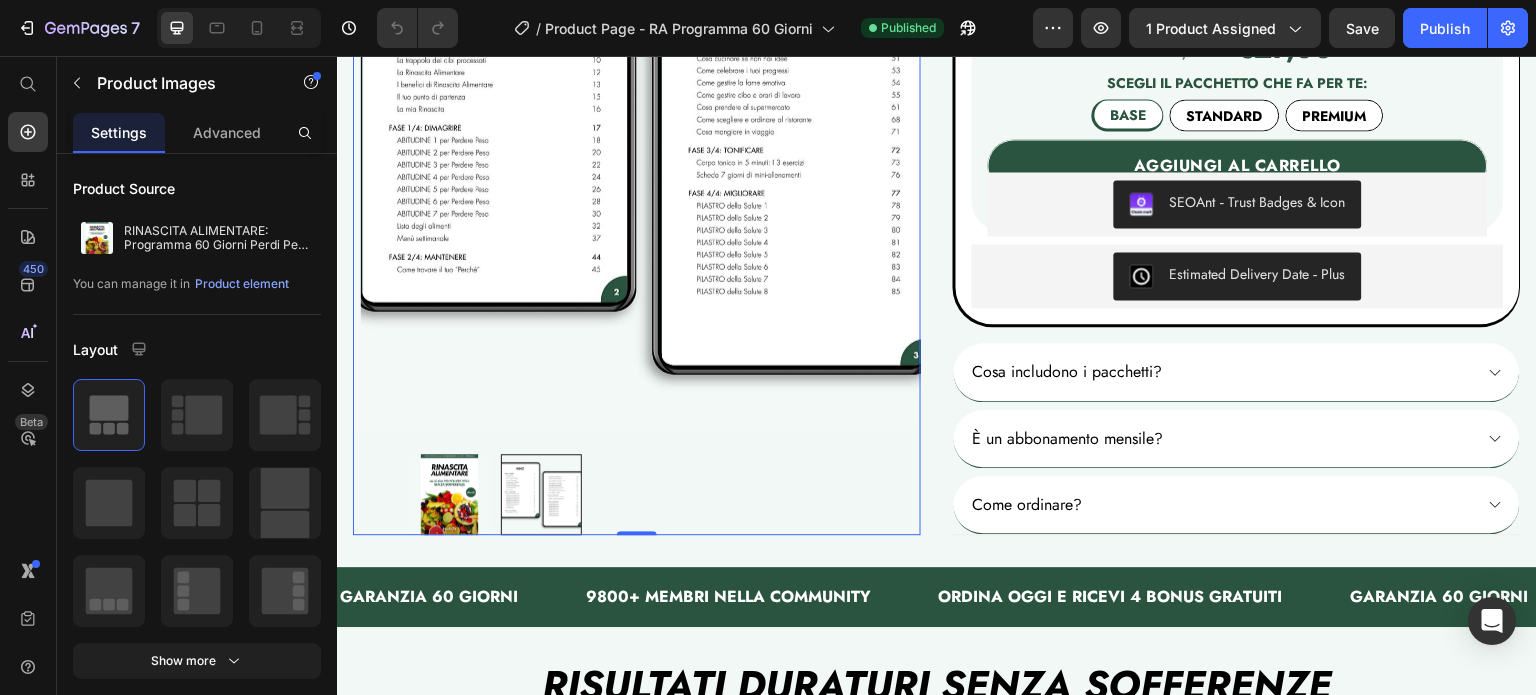 click at bounding box center [449, 494] 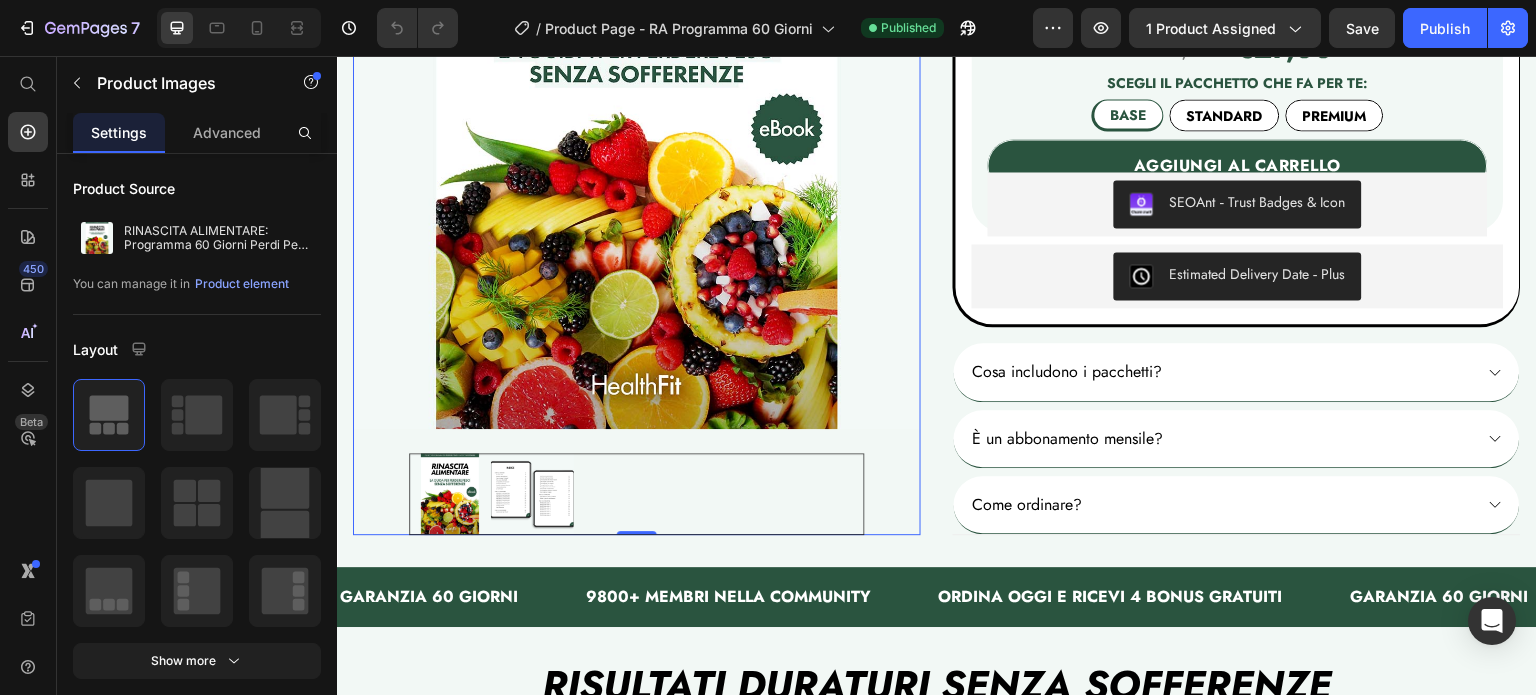 click at bounding box center (450, 494) 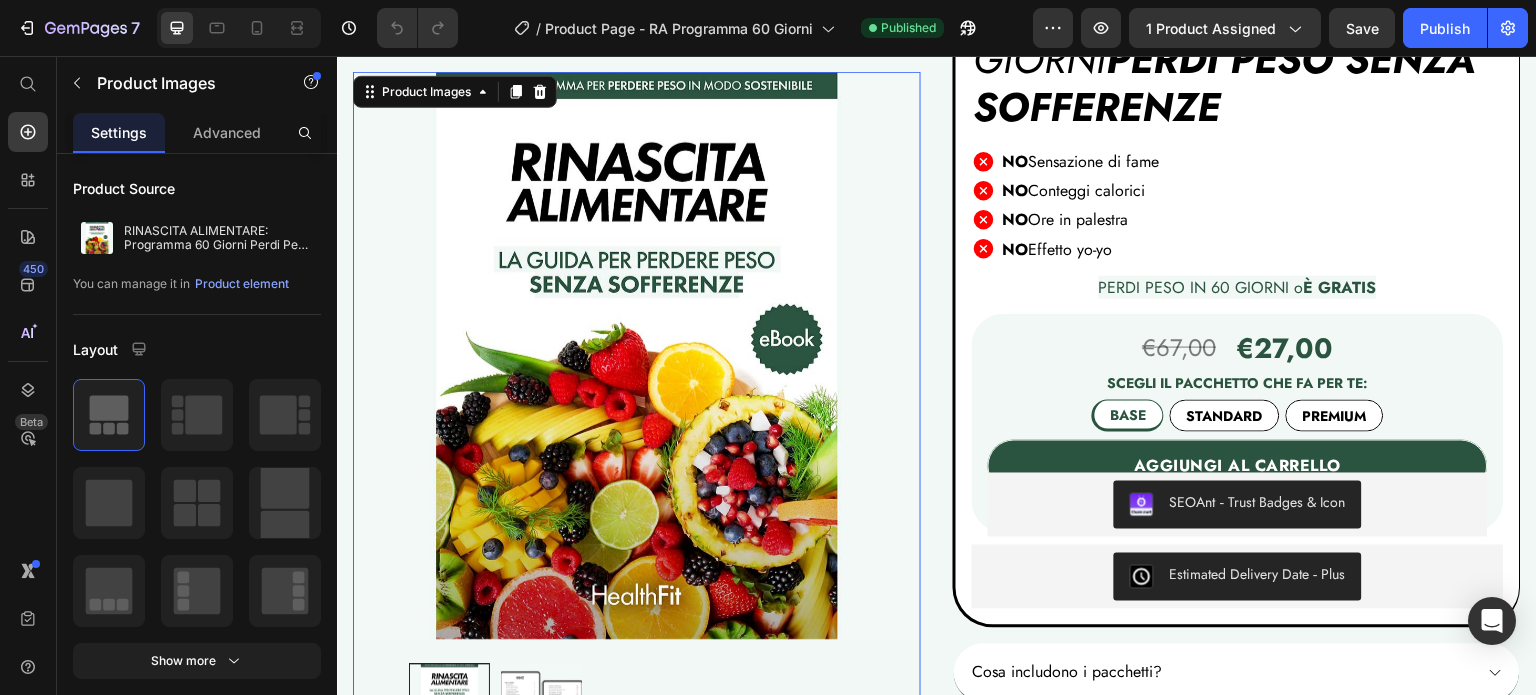 scroll, scrollTop: 198, scrollLeft: 0, axis: vertical 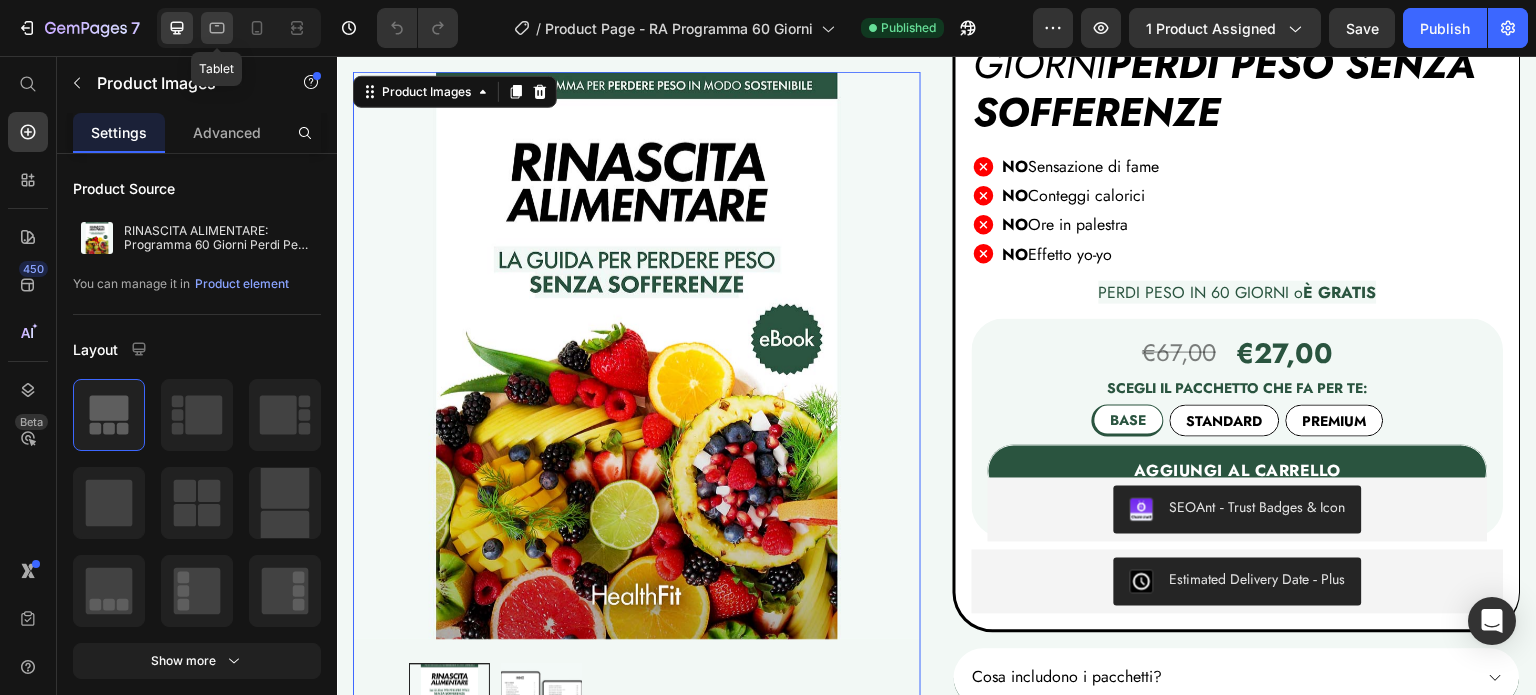 click 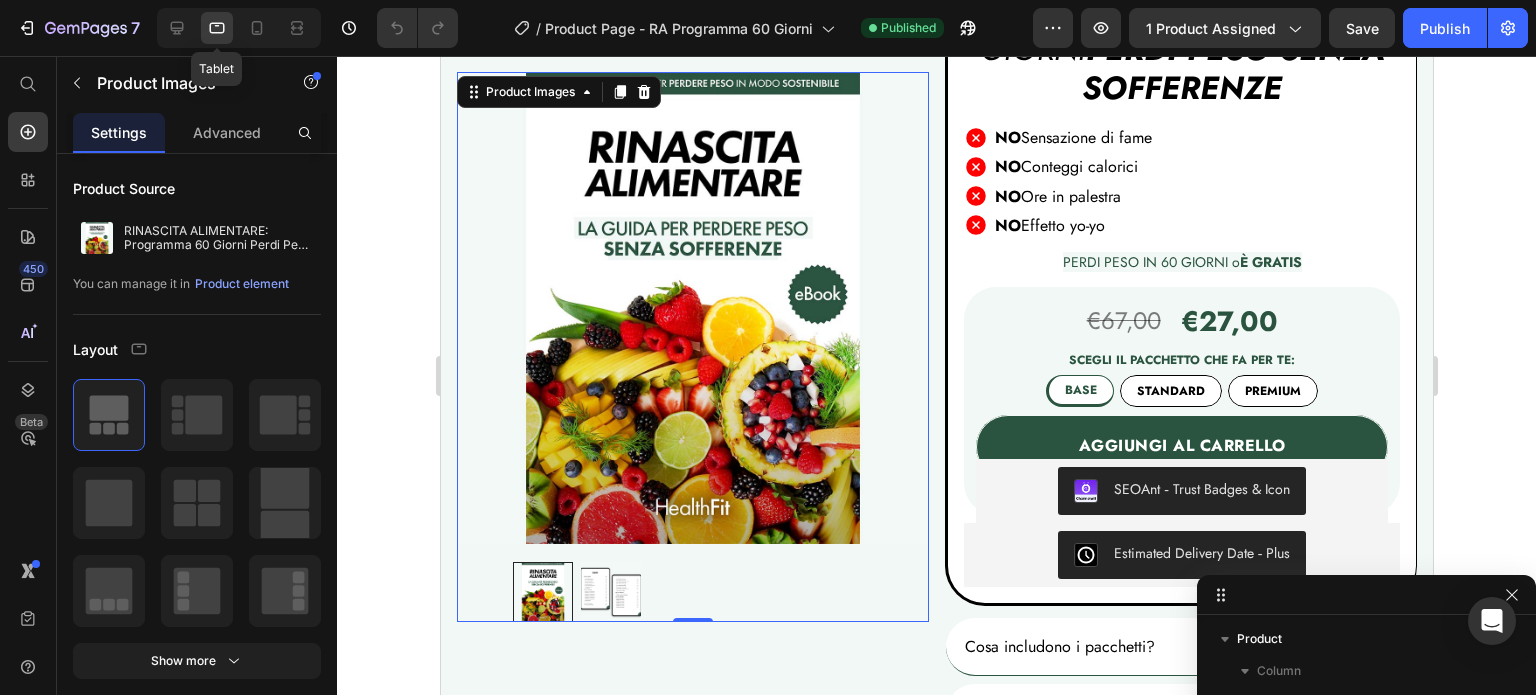 scroll, scrollTop: 144, scrollLeft: 0, axis: vertical 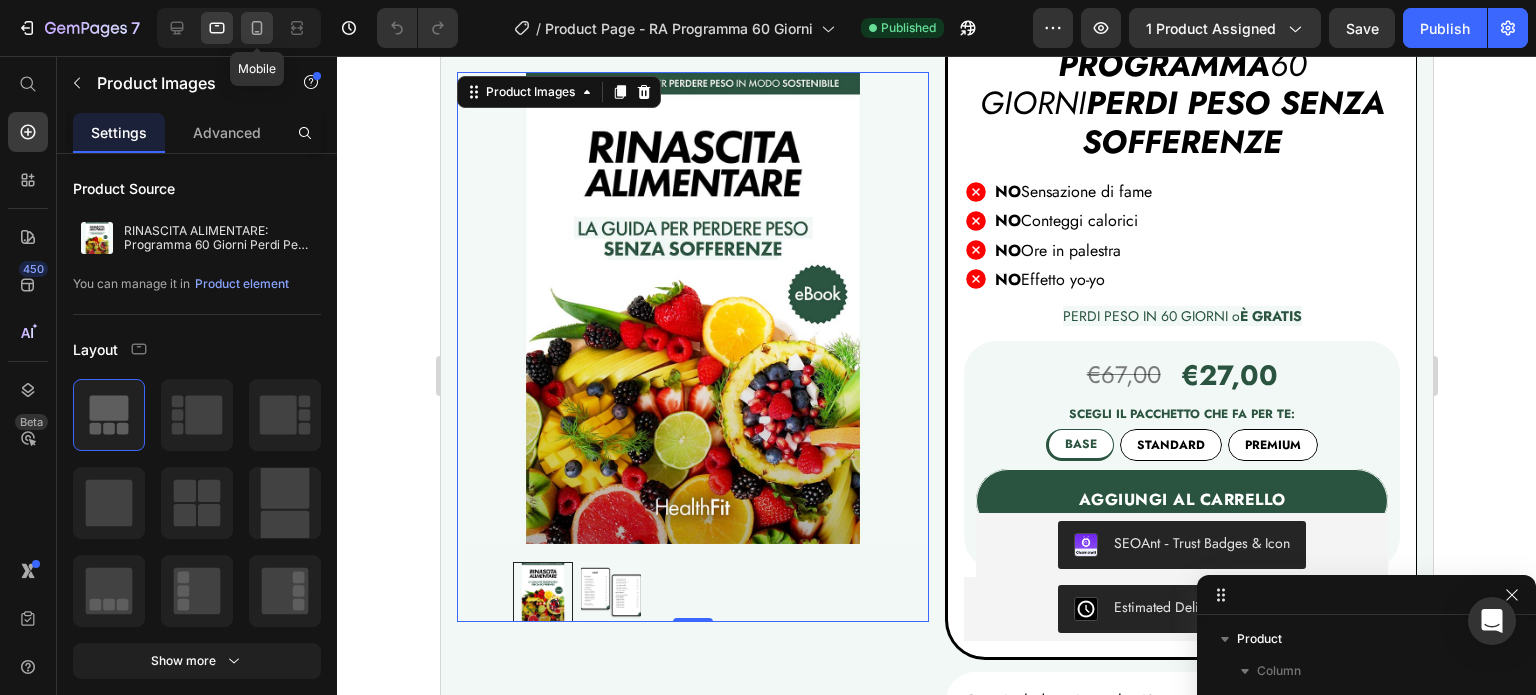 click 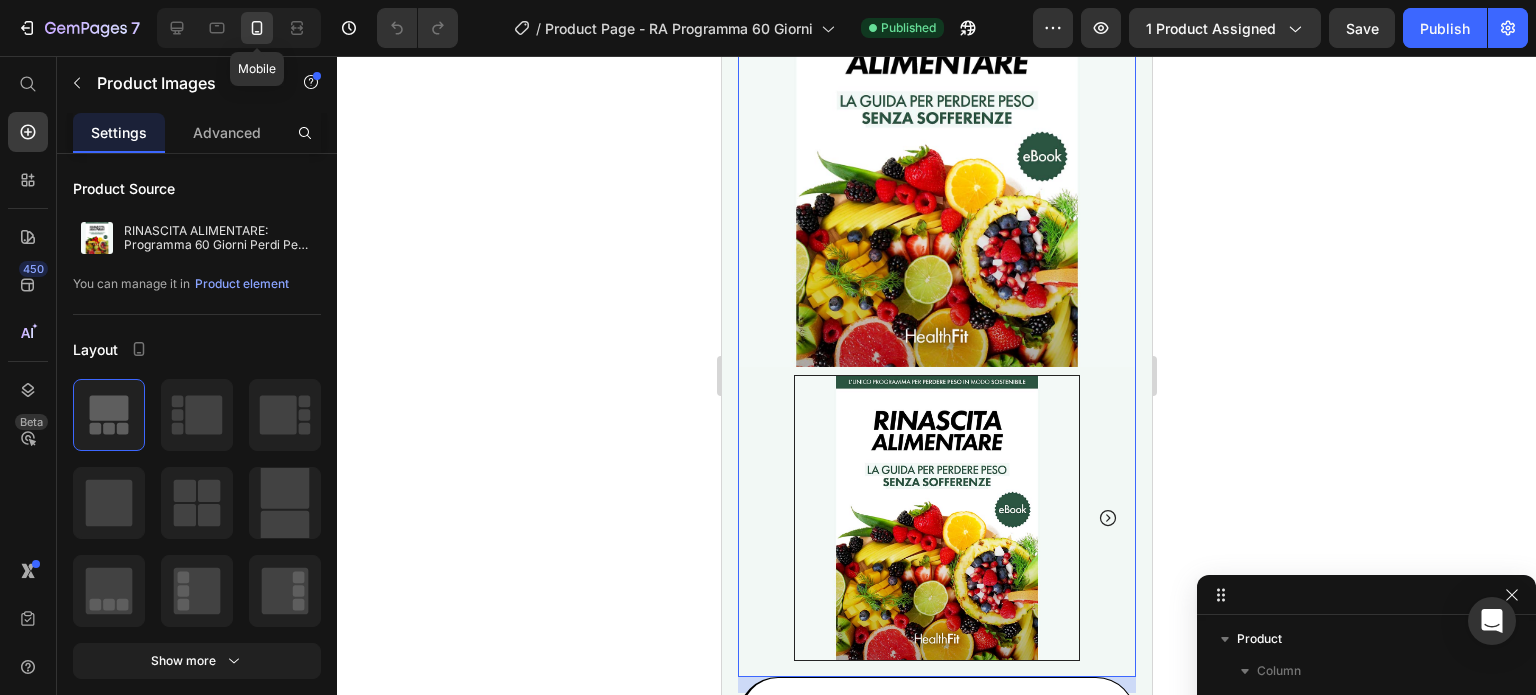 scroll, scrollTop: 0, scrollLeft: 0, axis: both 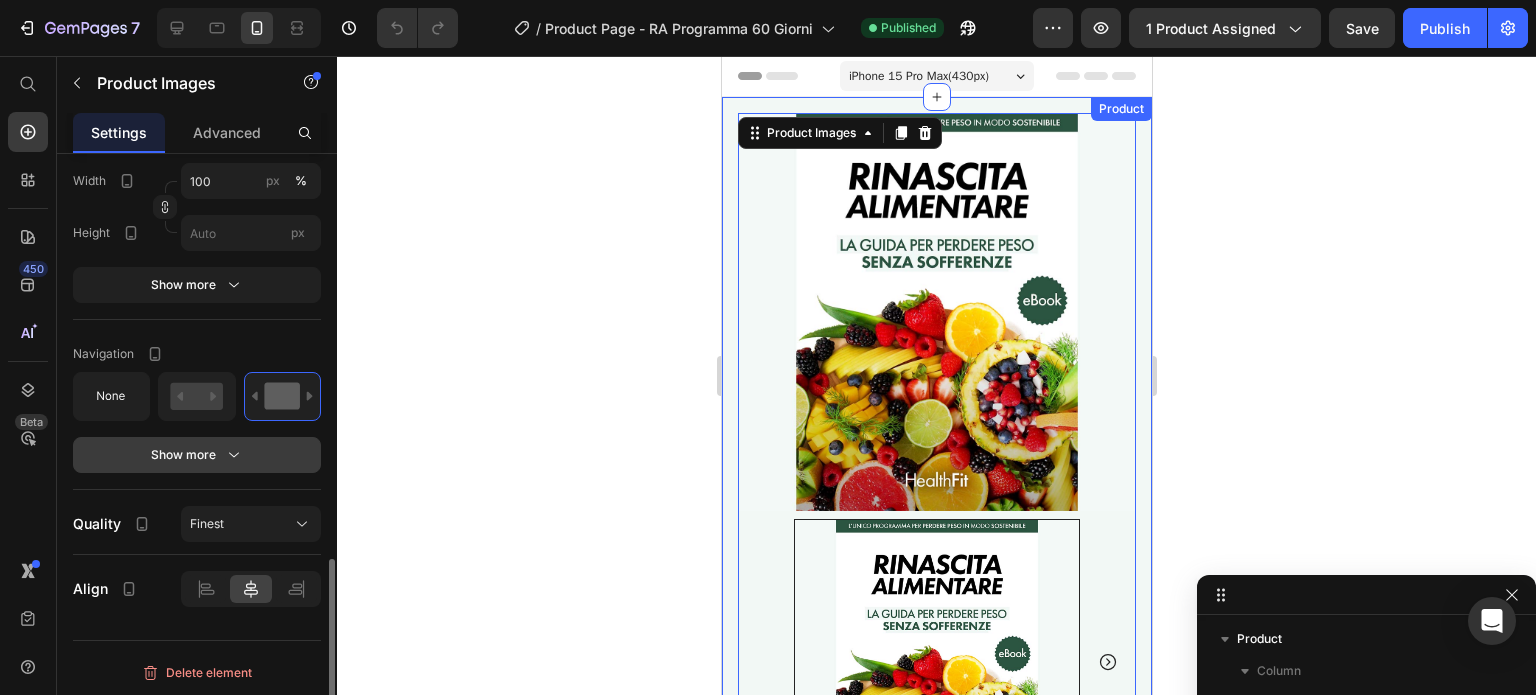click 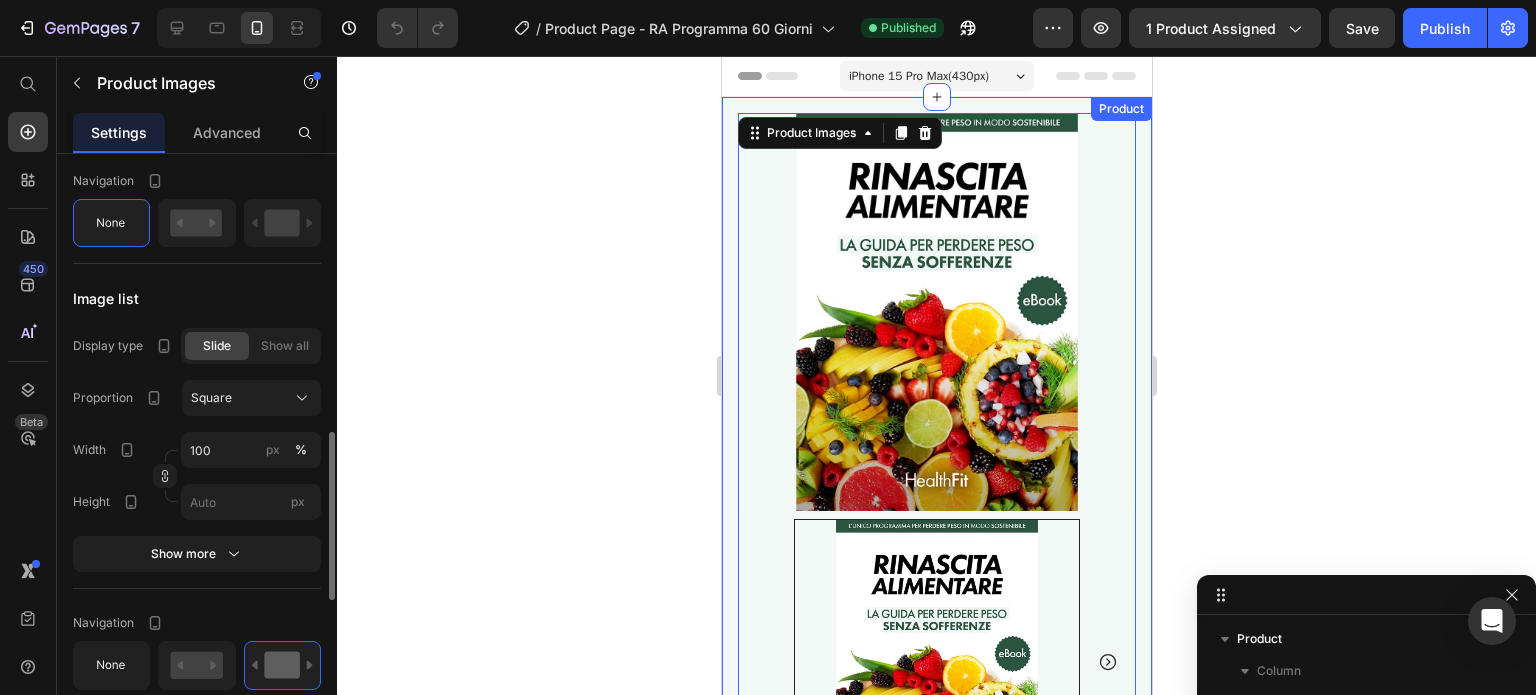 scroll, scrollTop: 990, scrollLeft: 0, axis: vertical 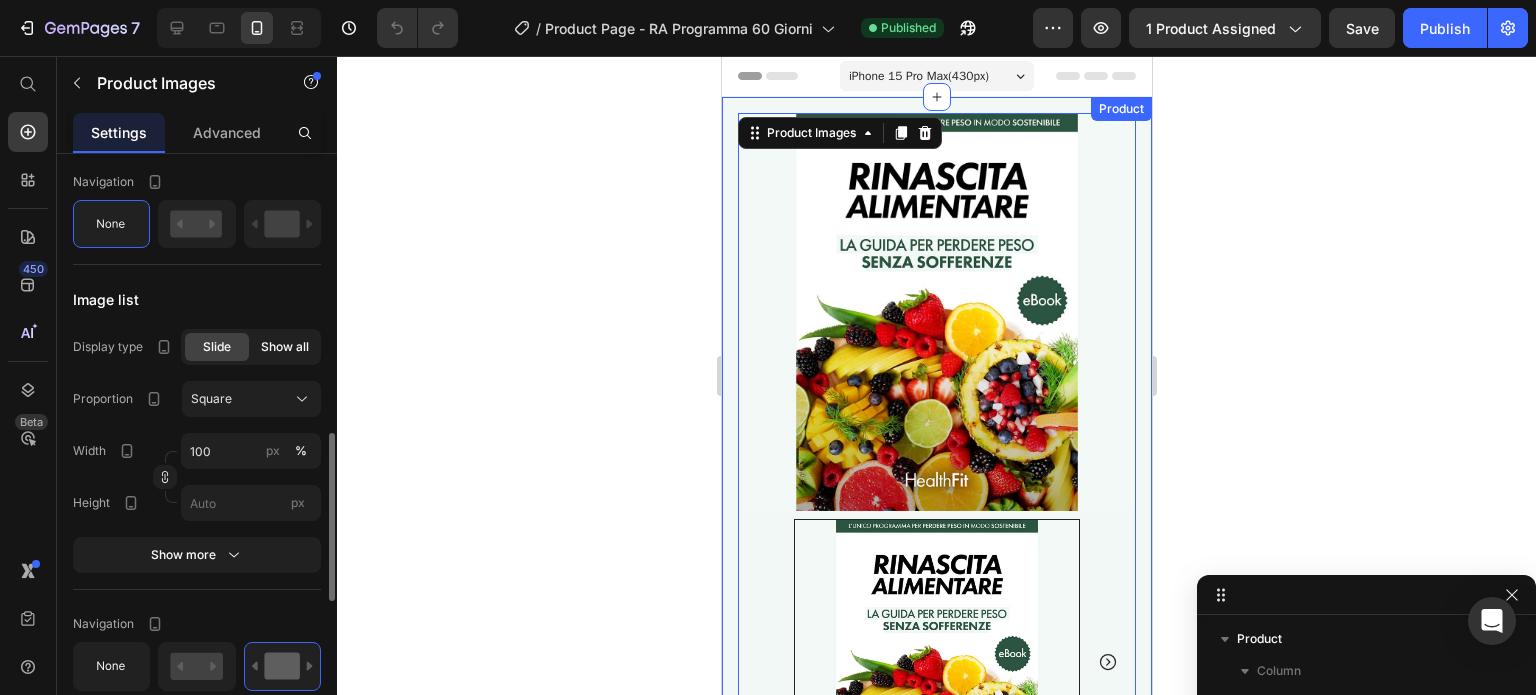 click on "Show all" 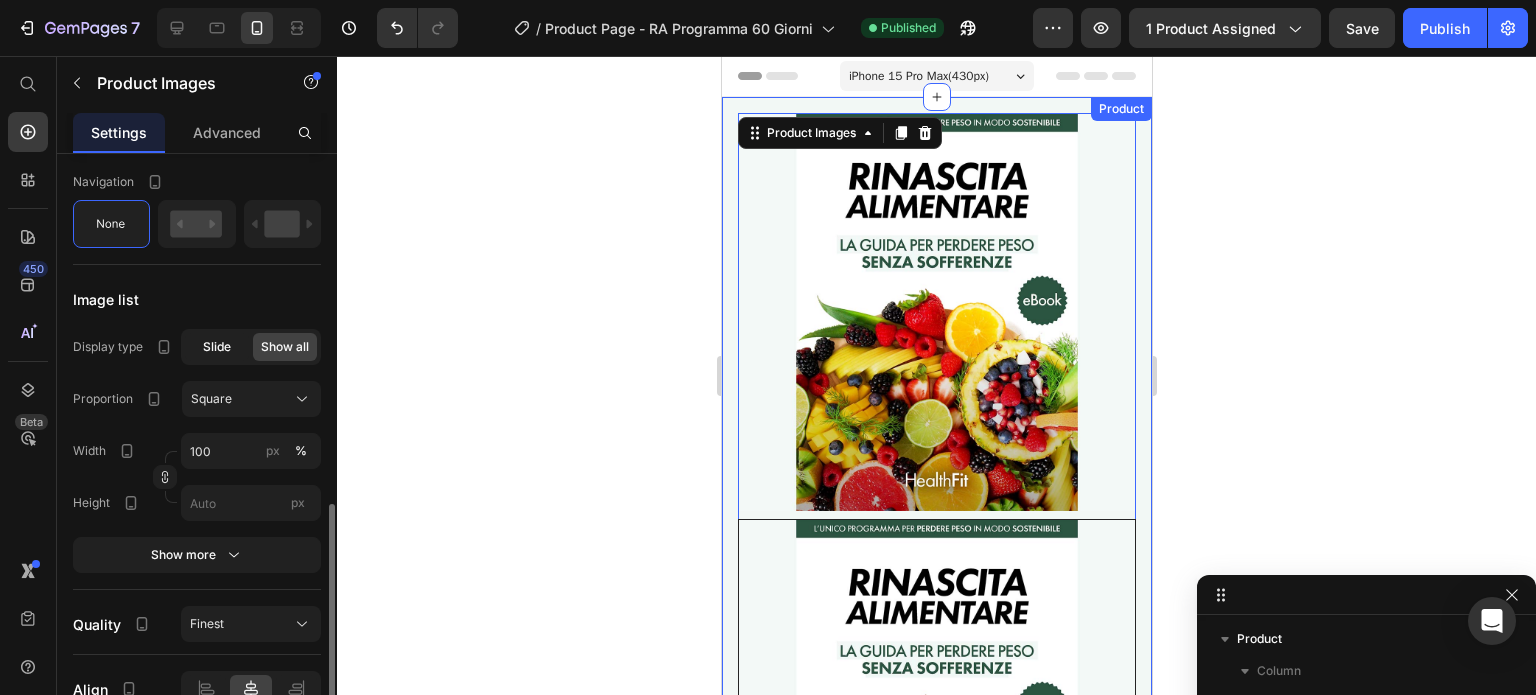 click on "Slide" 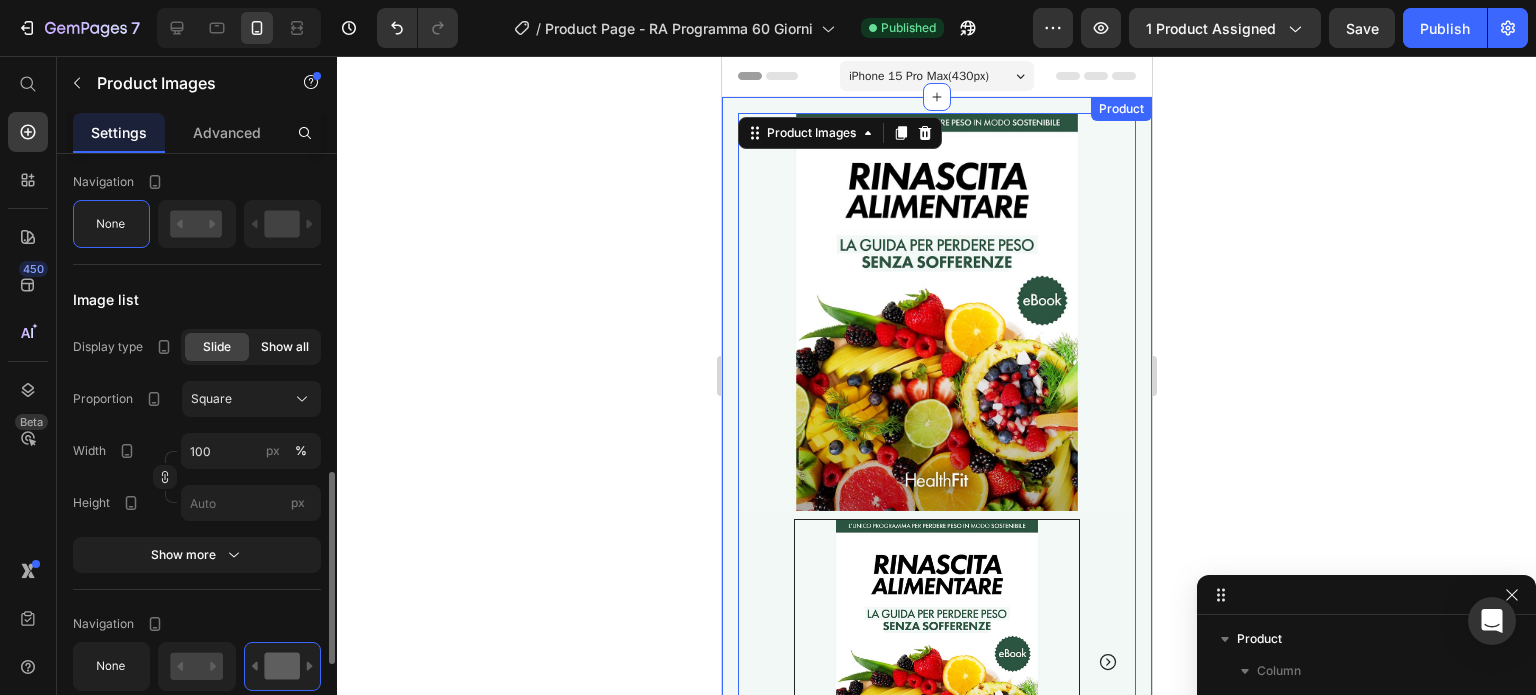 click on "Show all" 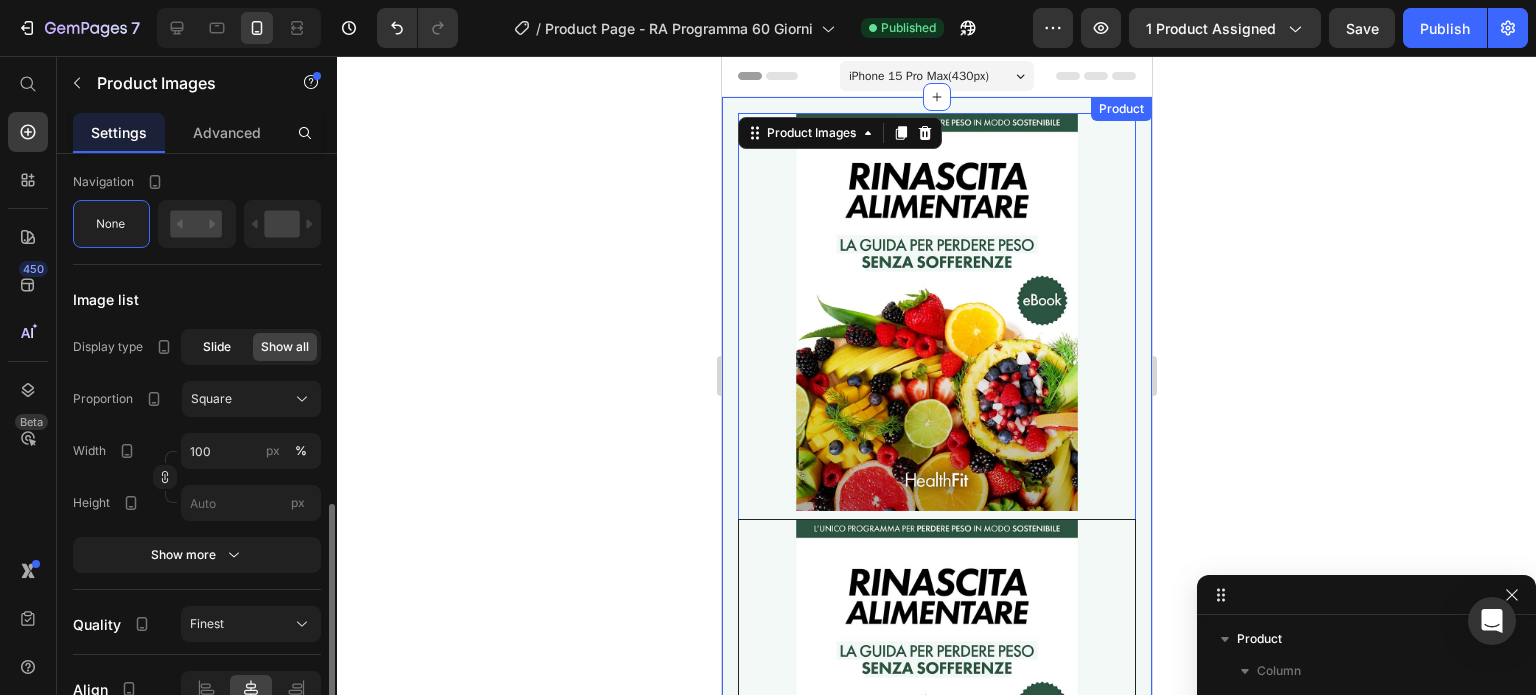 click on "Slide" 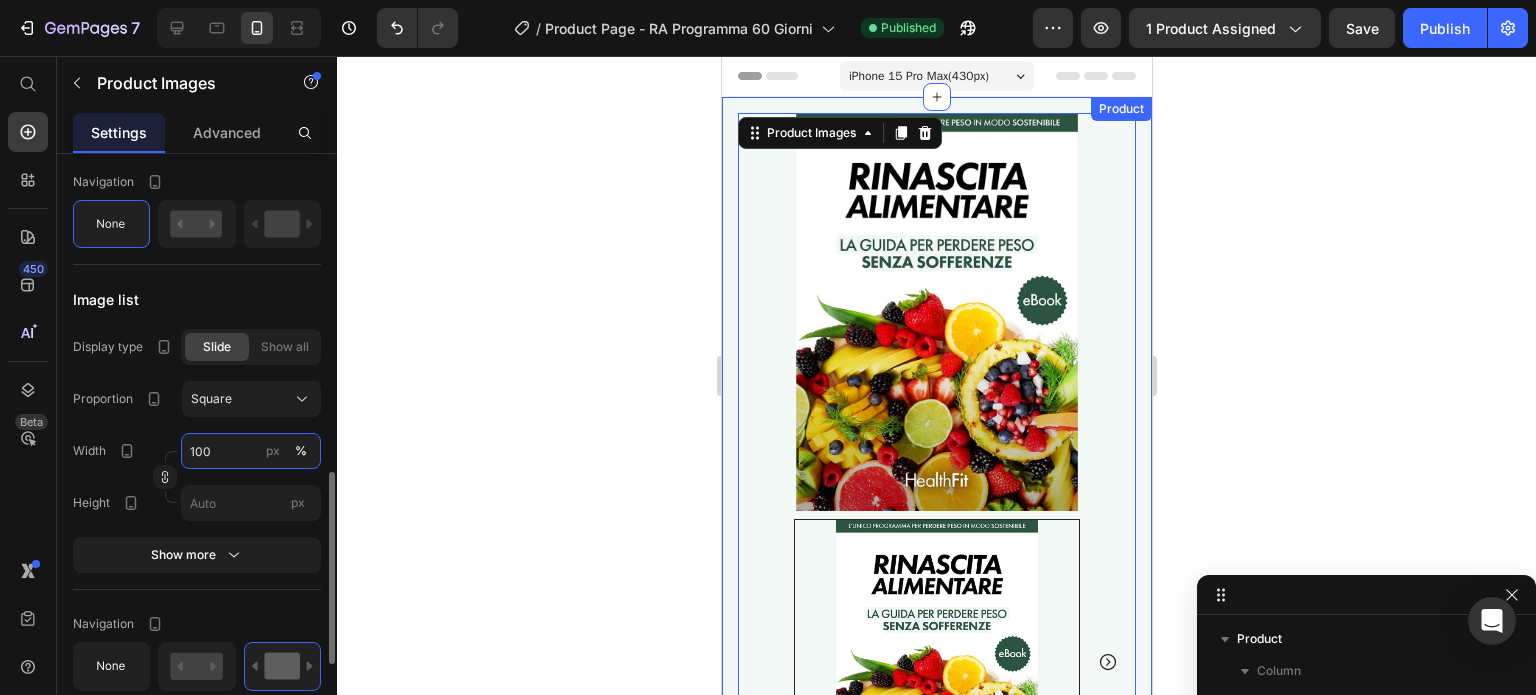 click on "100" at bounding box center (251, 451) 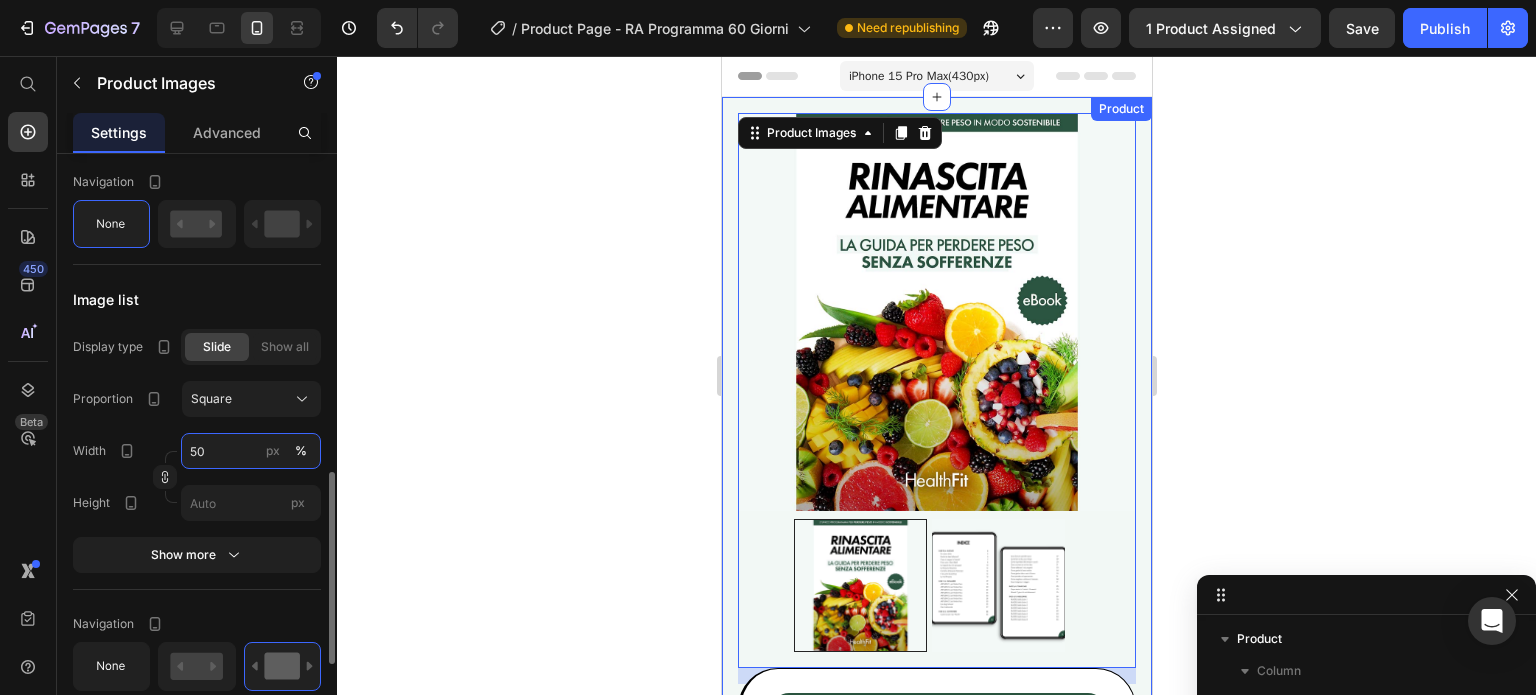 drag, startPoint x: 224, startPoint y: 441, endPoint x: 176, endPoint y: 445, distance: 48.166378 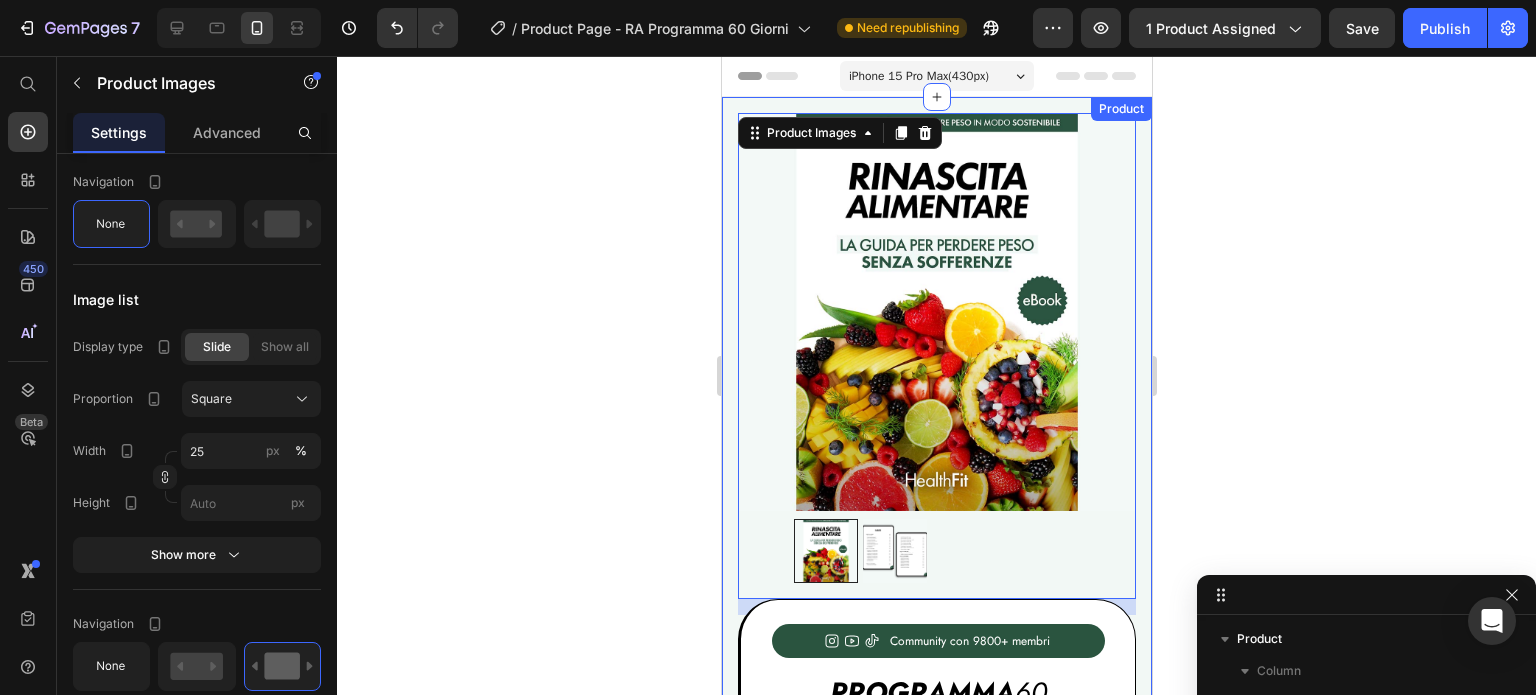 scroll, scrollTop: 392, scrollLeft: 0, axis: vertical 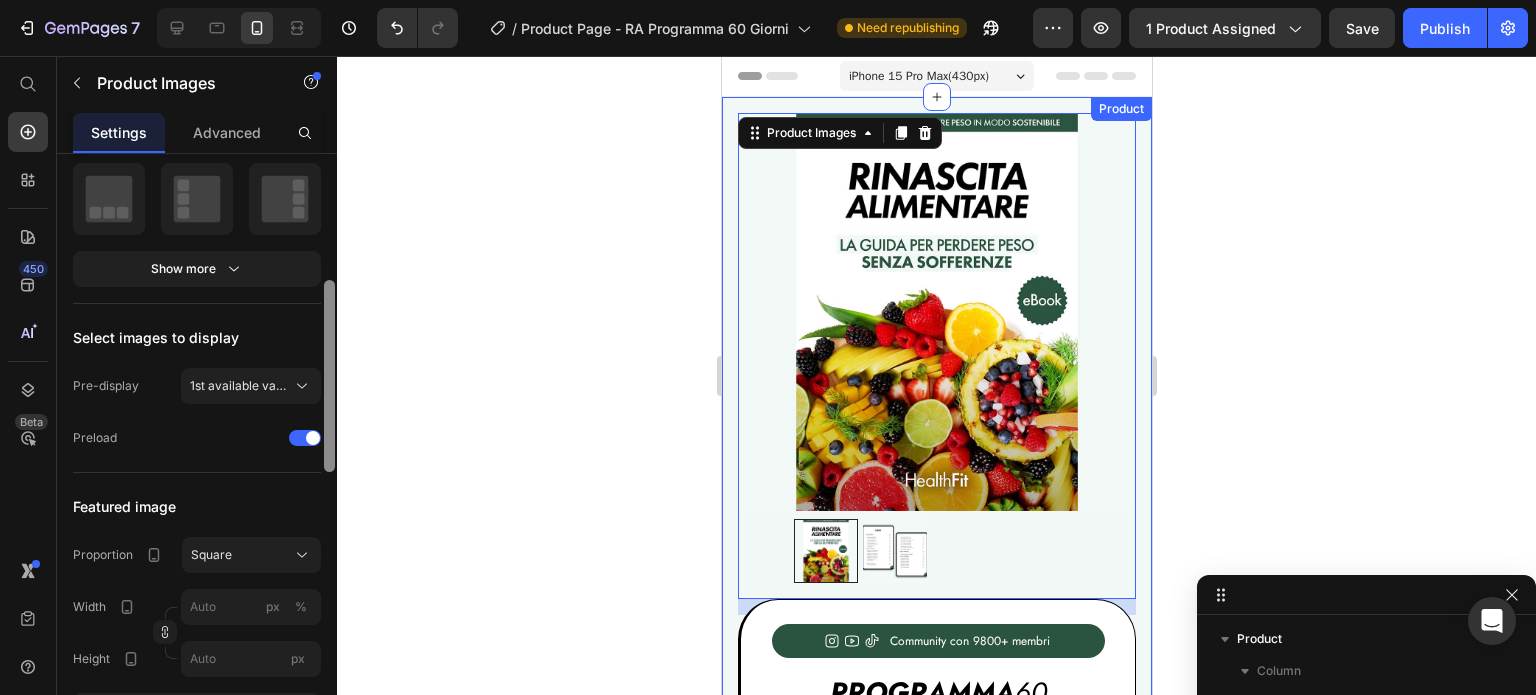 click at bounding box center [329, 453] 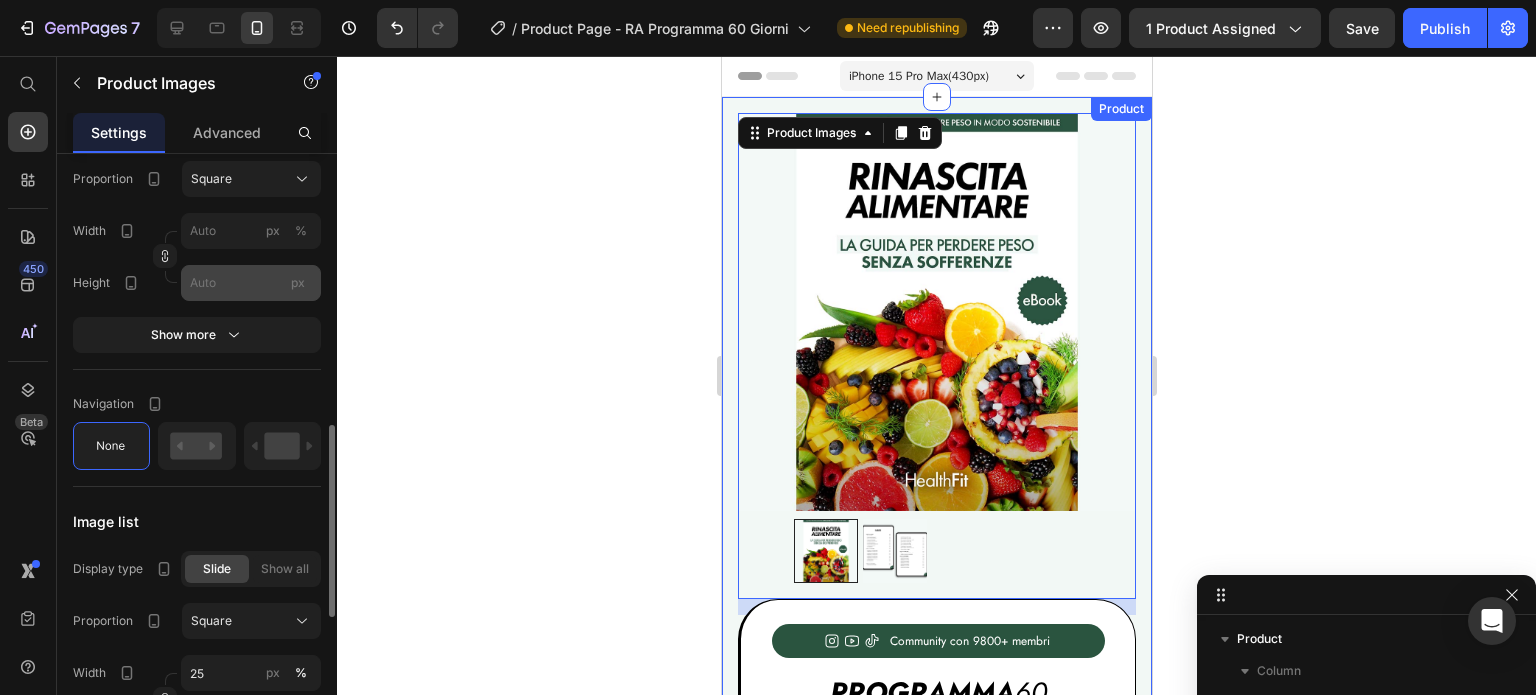 scroll, scrollTop: 790, scrollLeft: 0, axis: vertical 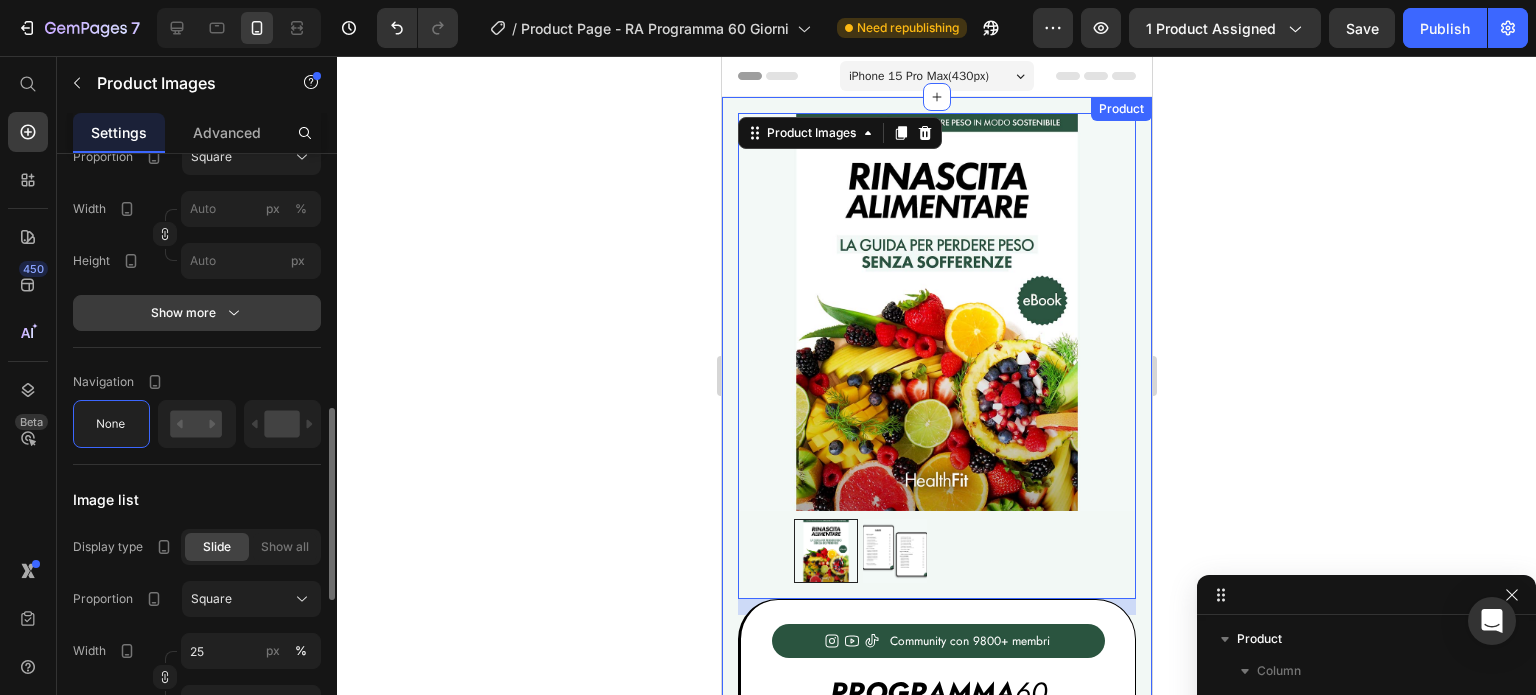 click on "Show more" at bounding box center [197, 313] 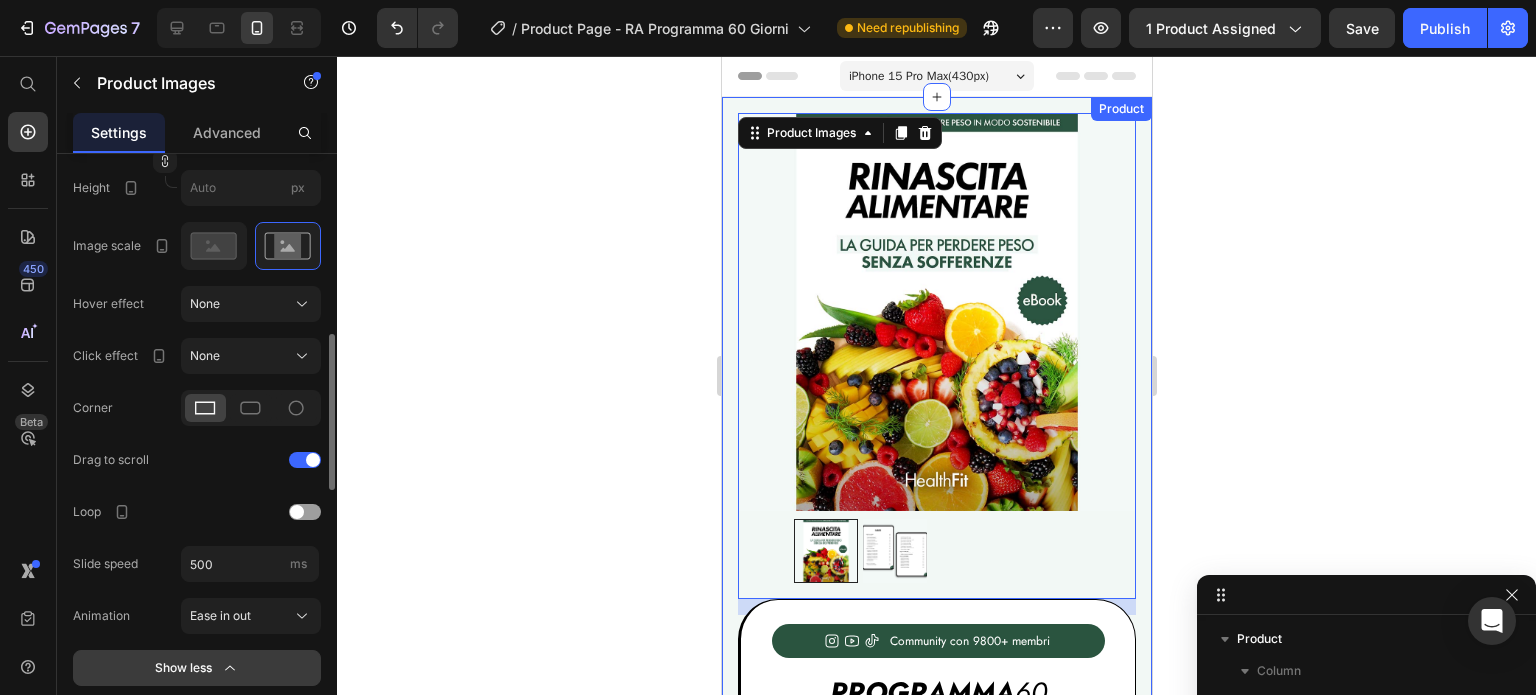 scroll, scrollTop: 864, scrollLeft: 0, axis: vertical 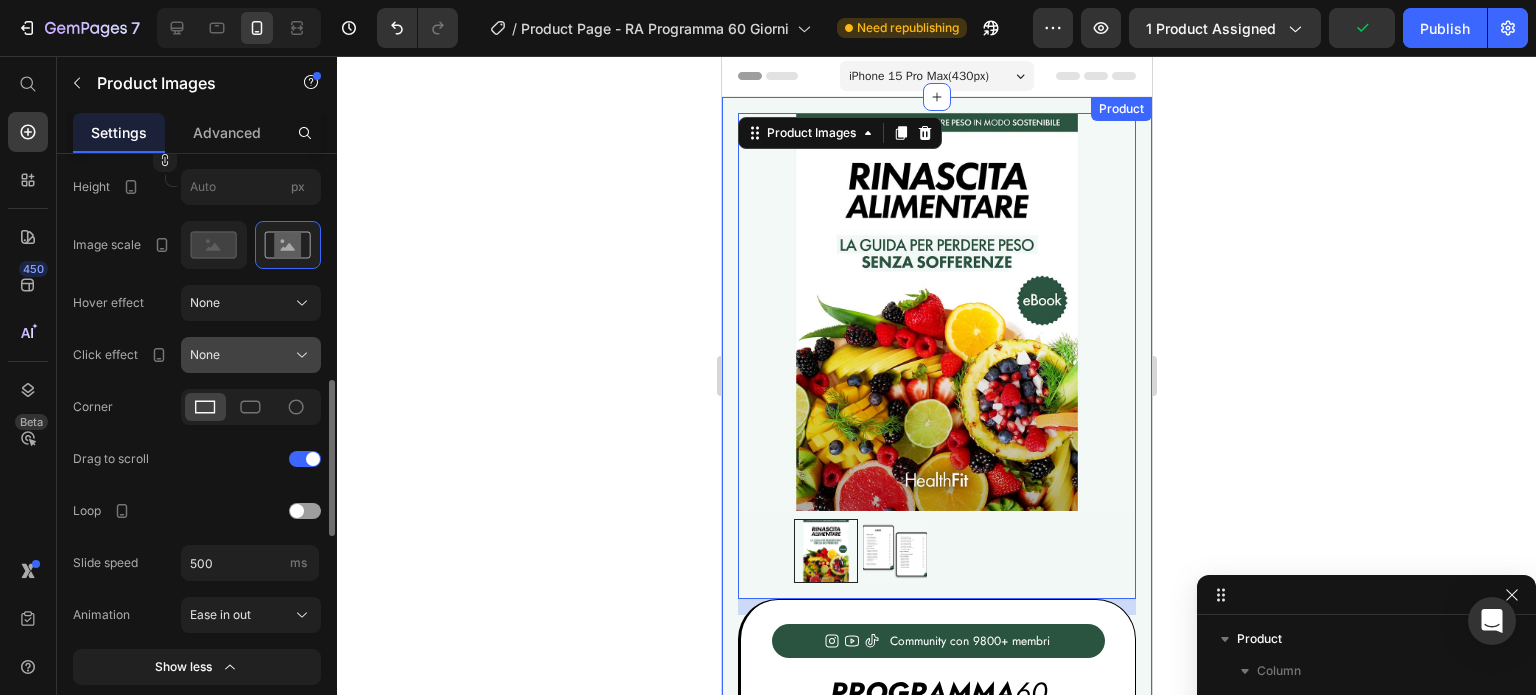 click on "None" 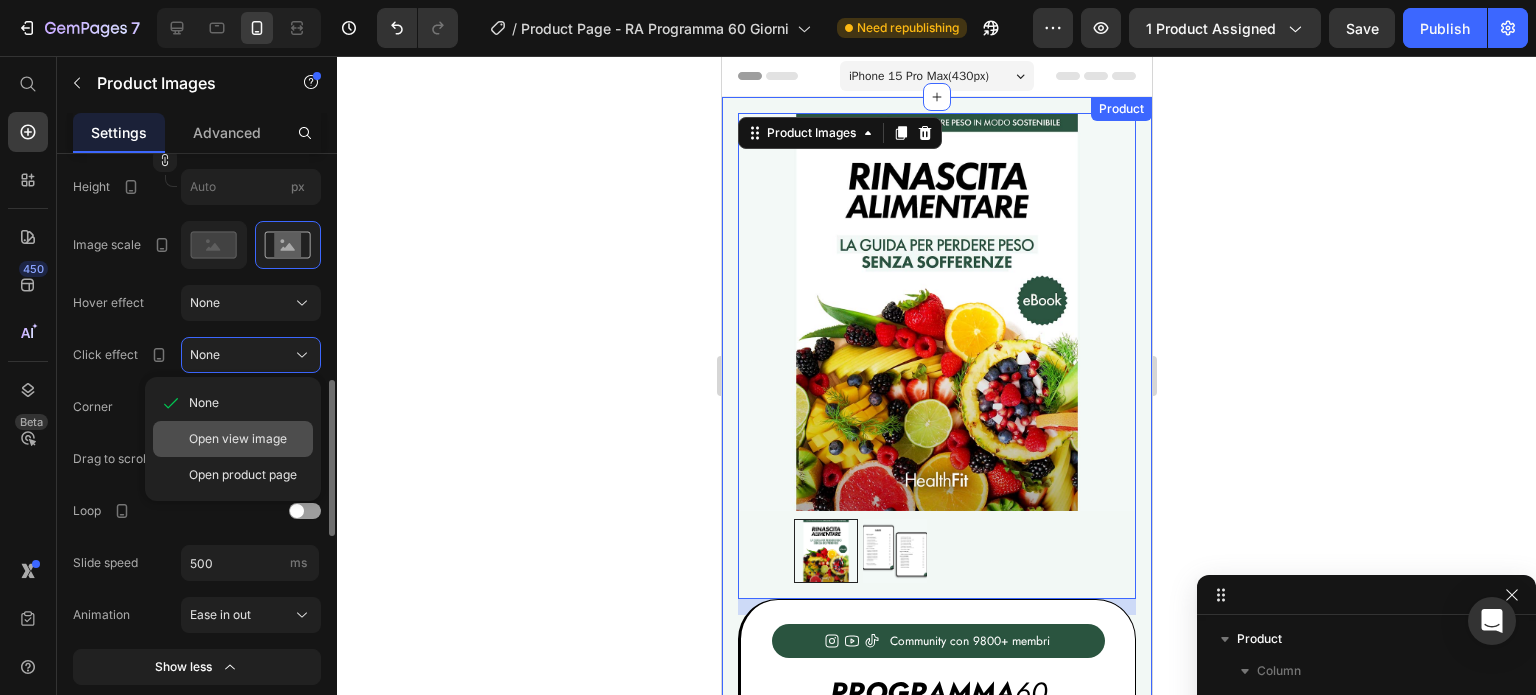 click on "Open view image" at bounding box center [238, 439] 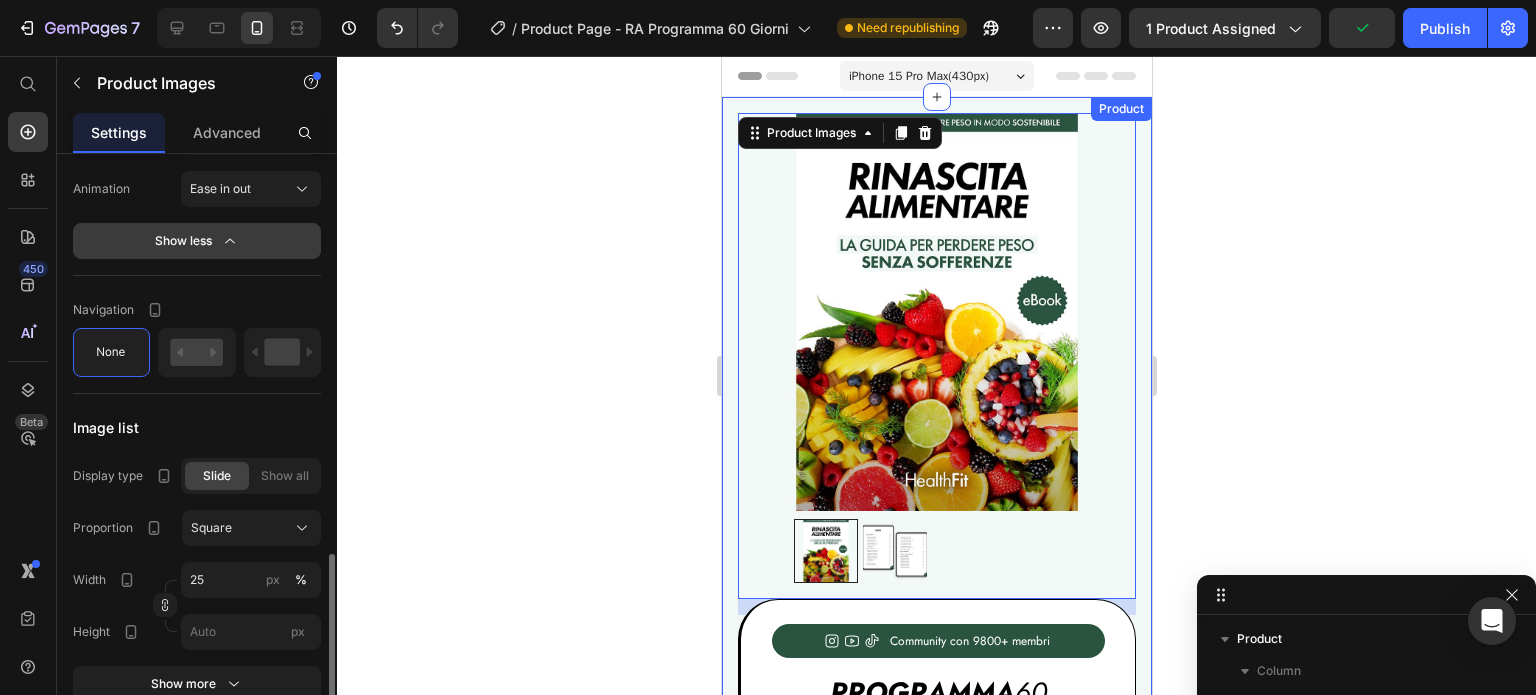 scroll, scrollTop: 1340, scrollLeft: 0, axis: vertical 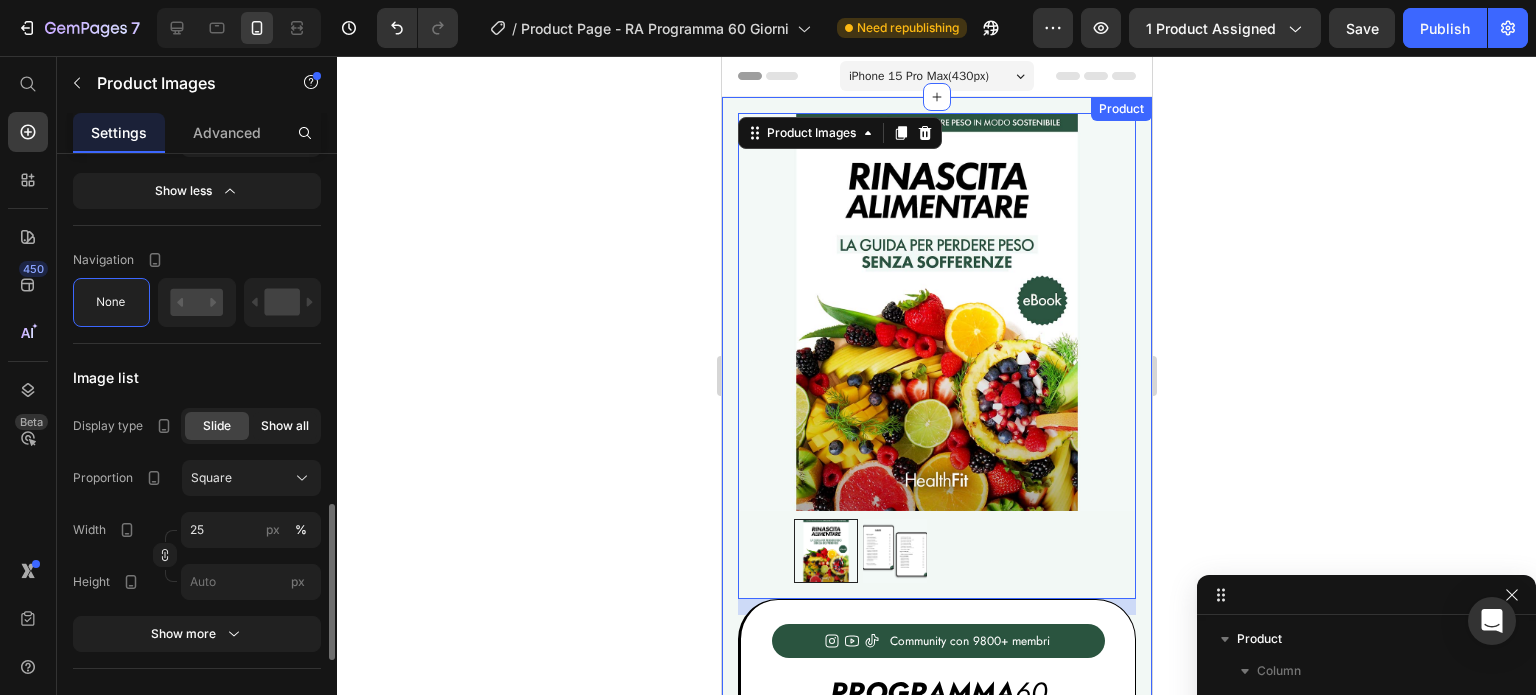 click on "Show all" 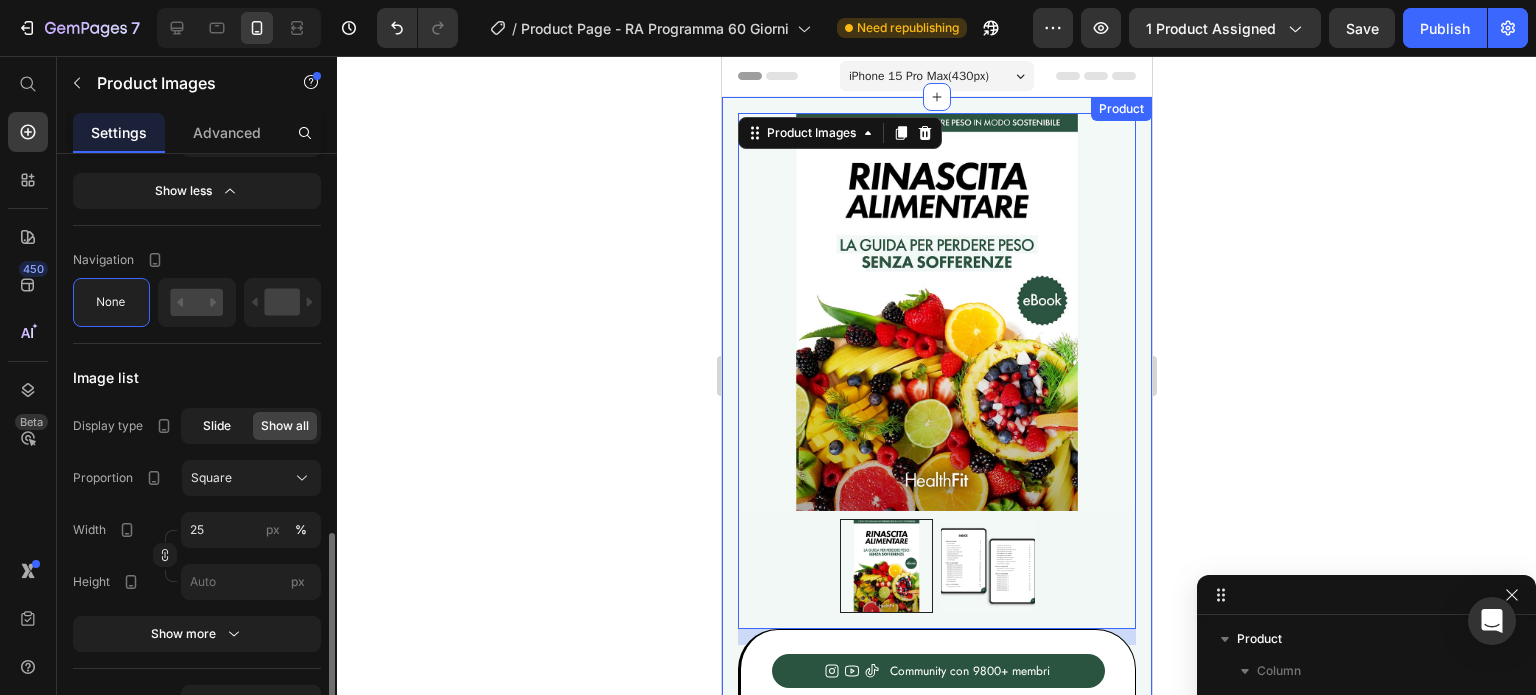 click on "Slide" 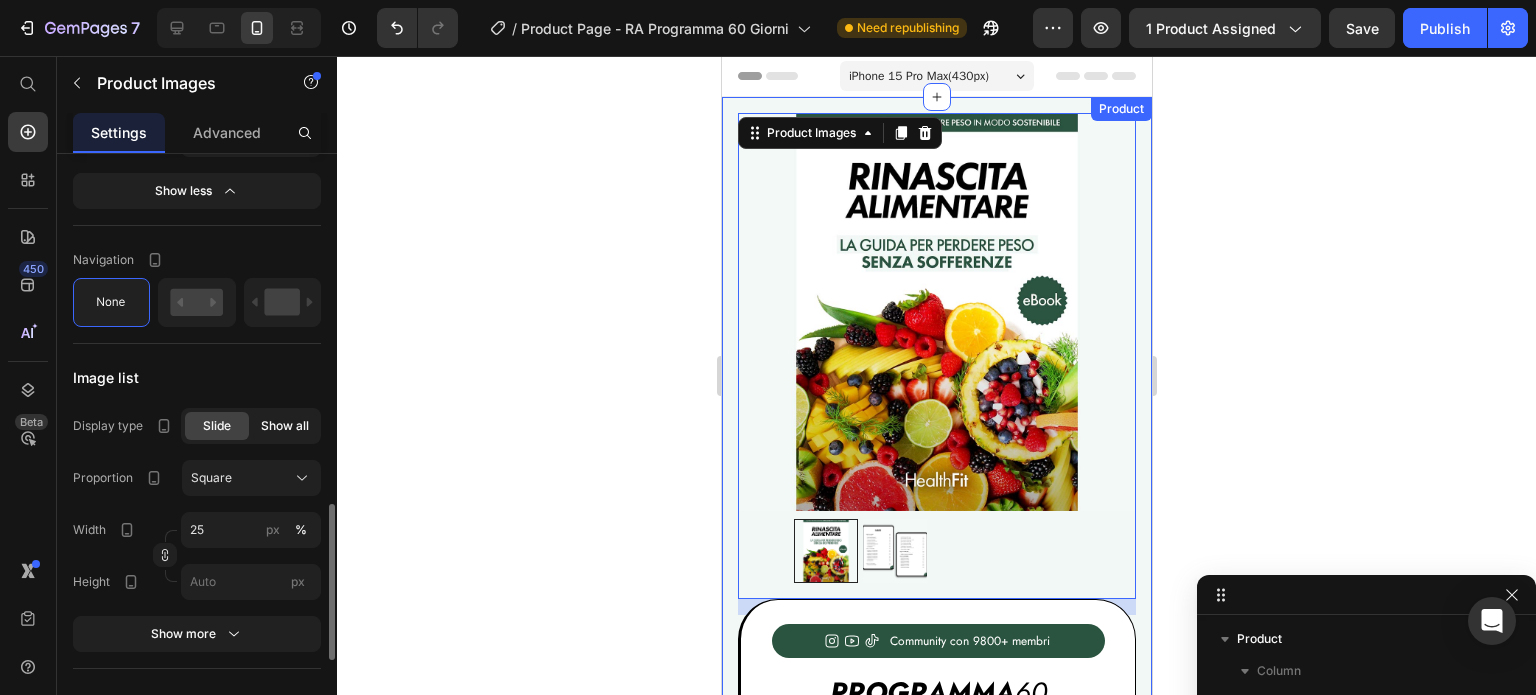 click on "Show all" 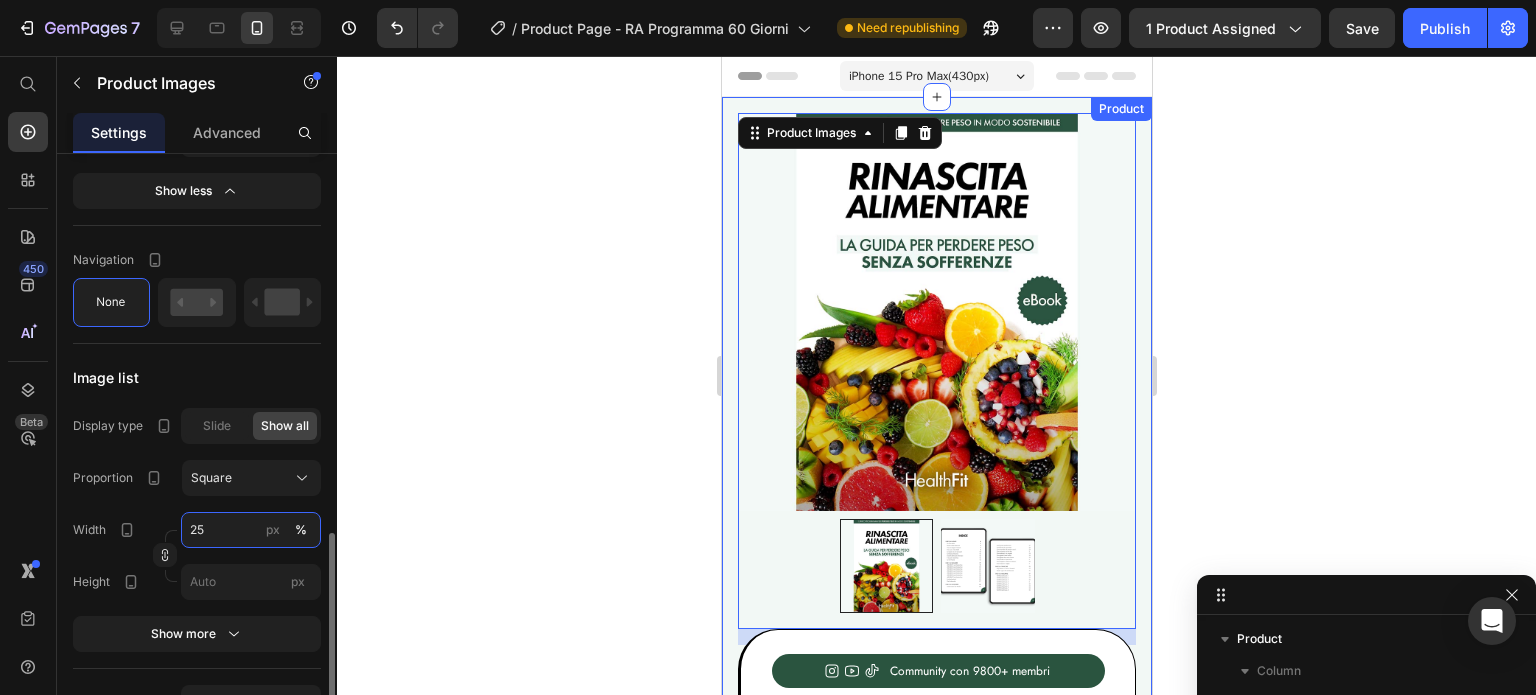 click on "25" at bounding box center (251, 530) 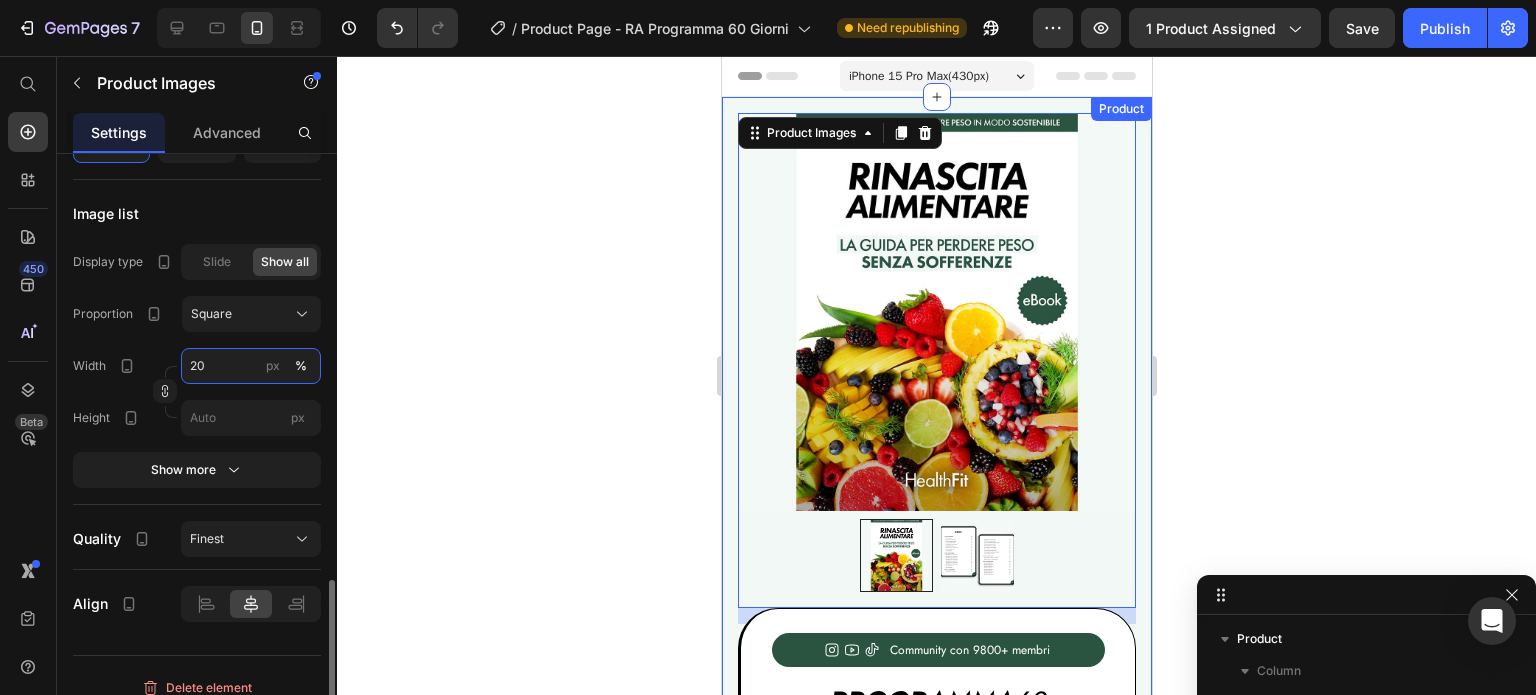 scroll, scrollTop: 1505, scrollLeft: 0, axis: vertical 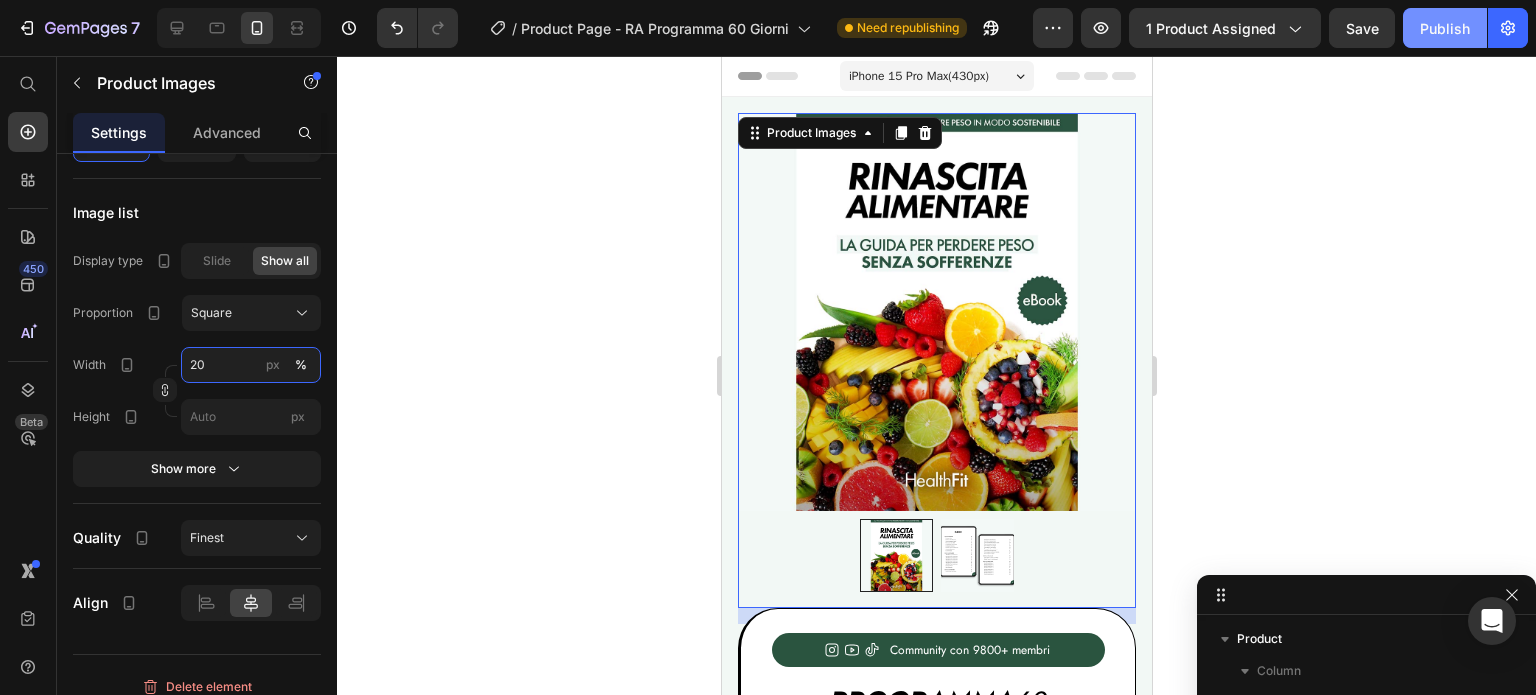 type on "20" 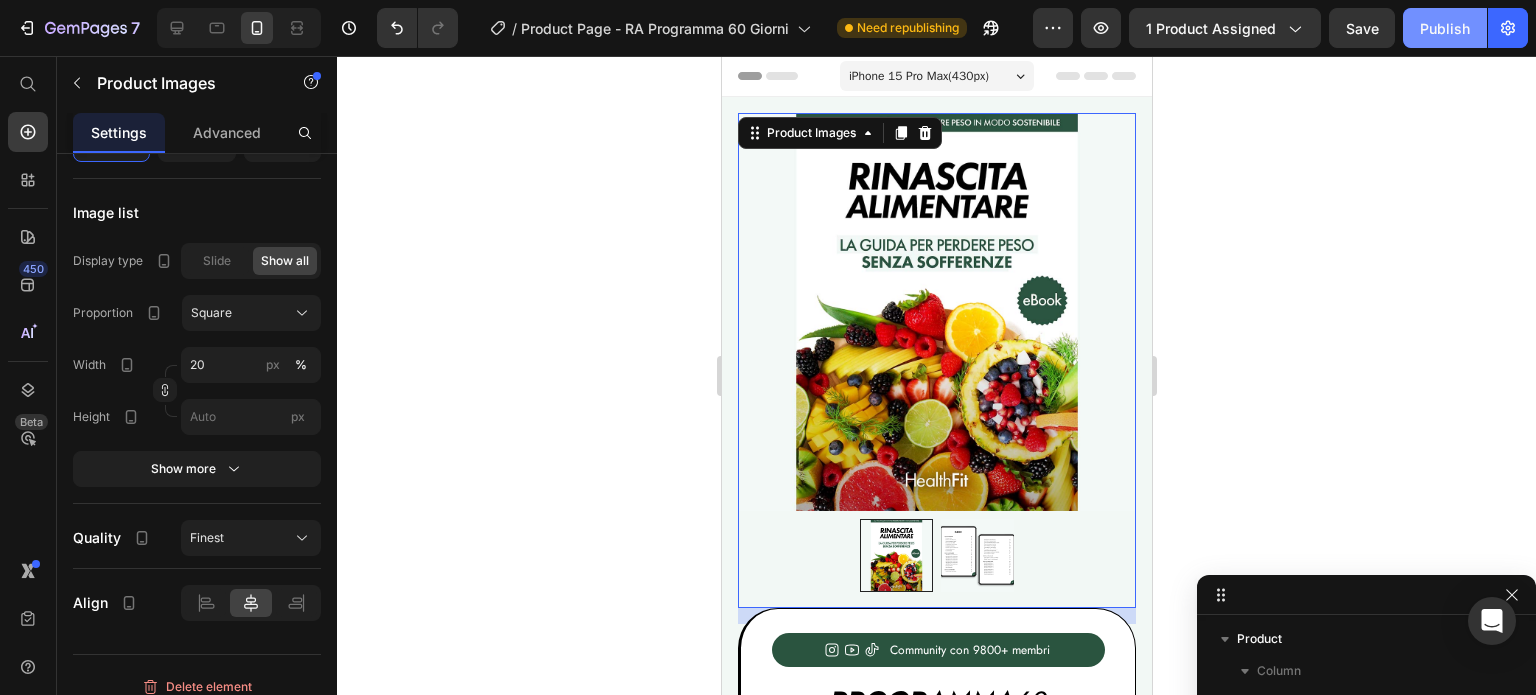 click on "Publish" 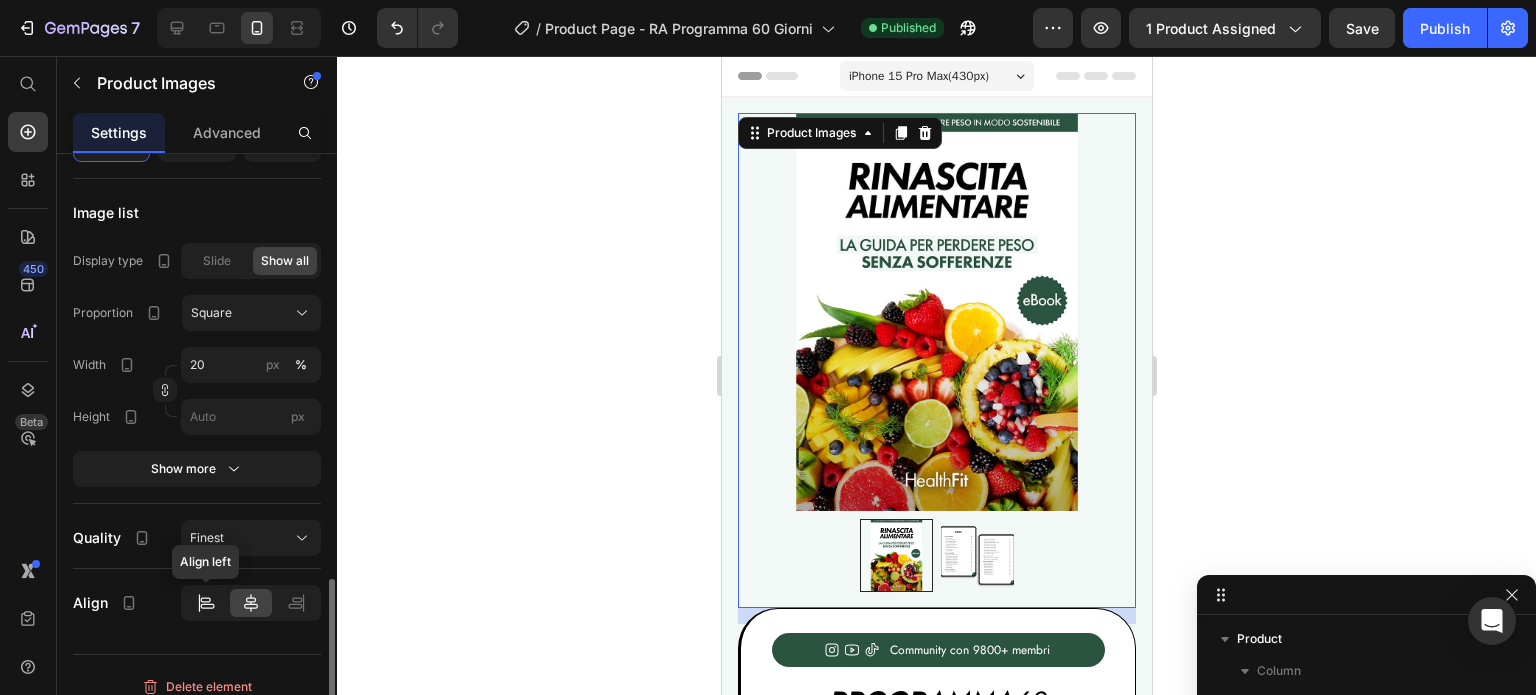 click 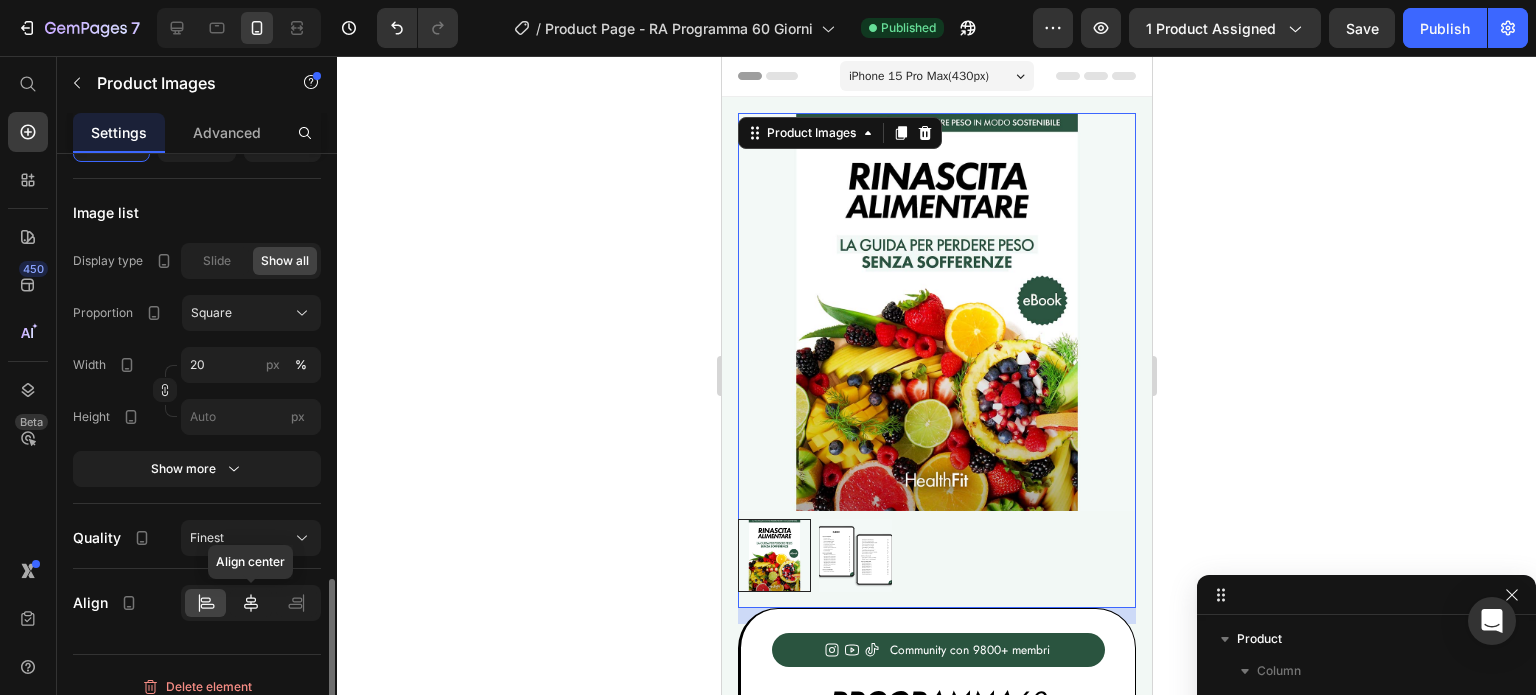 click 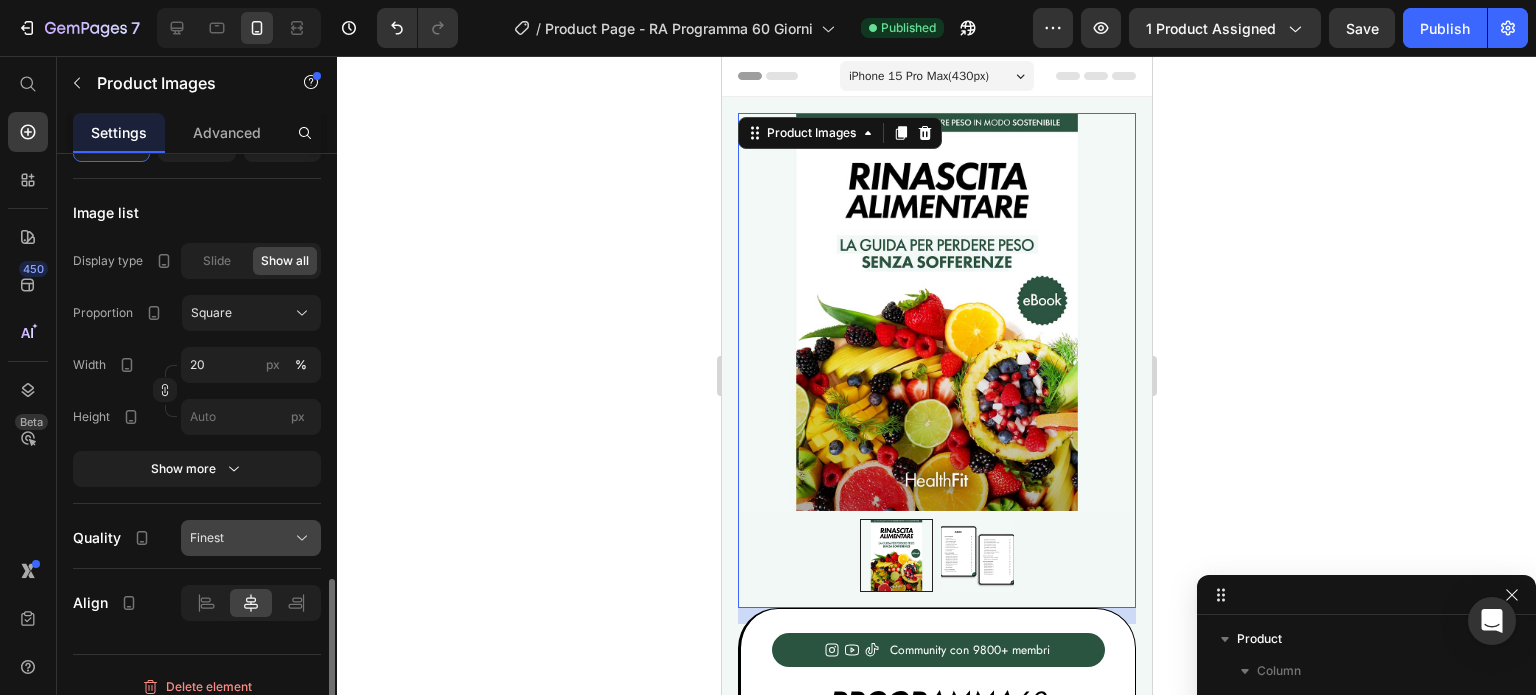 click on "Finest" 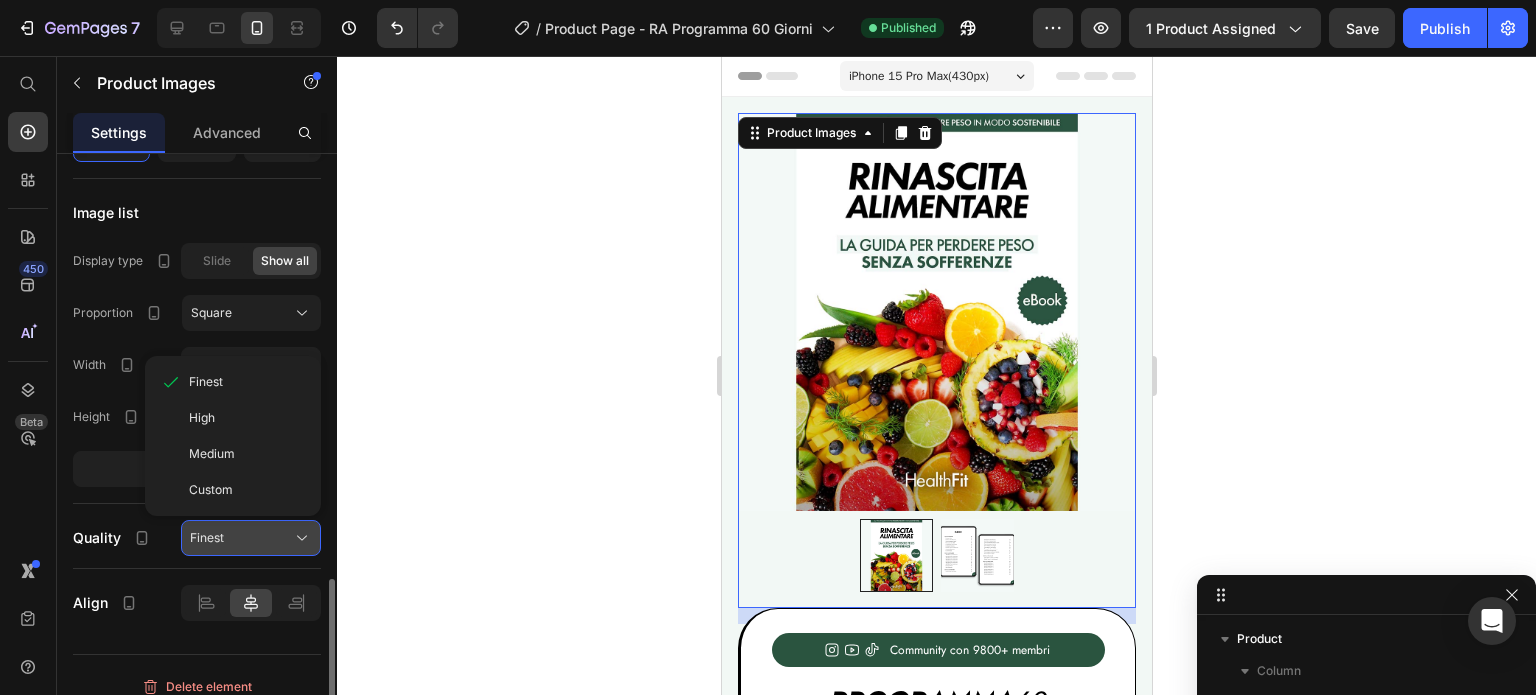 click on "Finest" 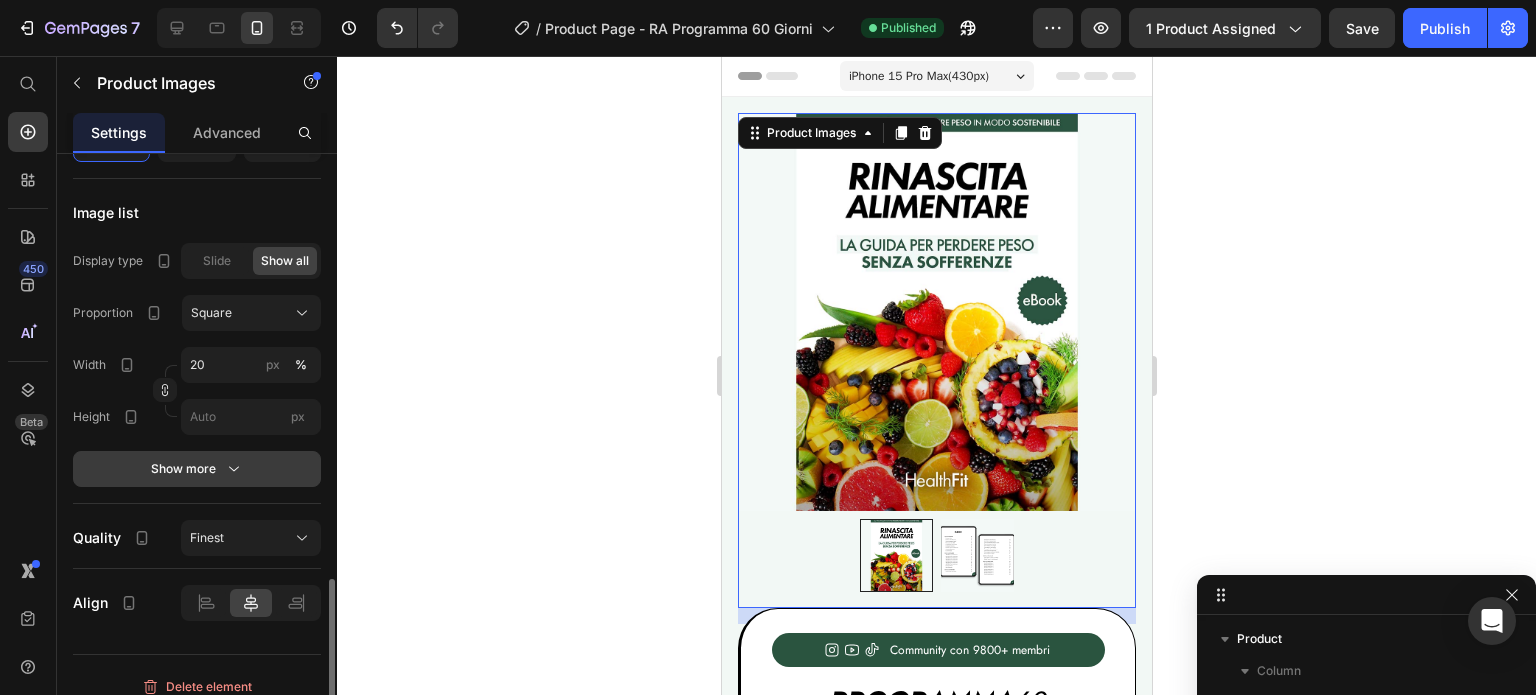 click 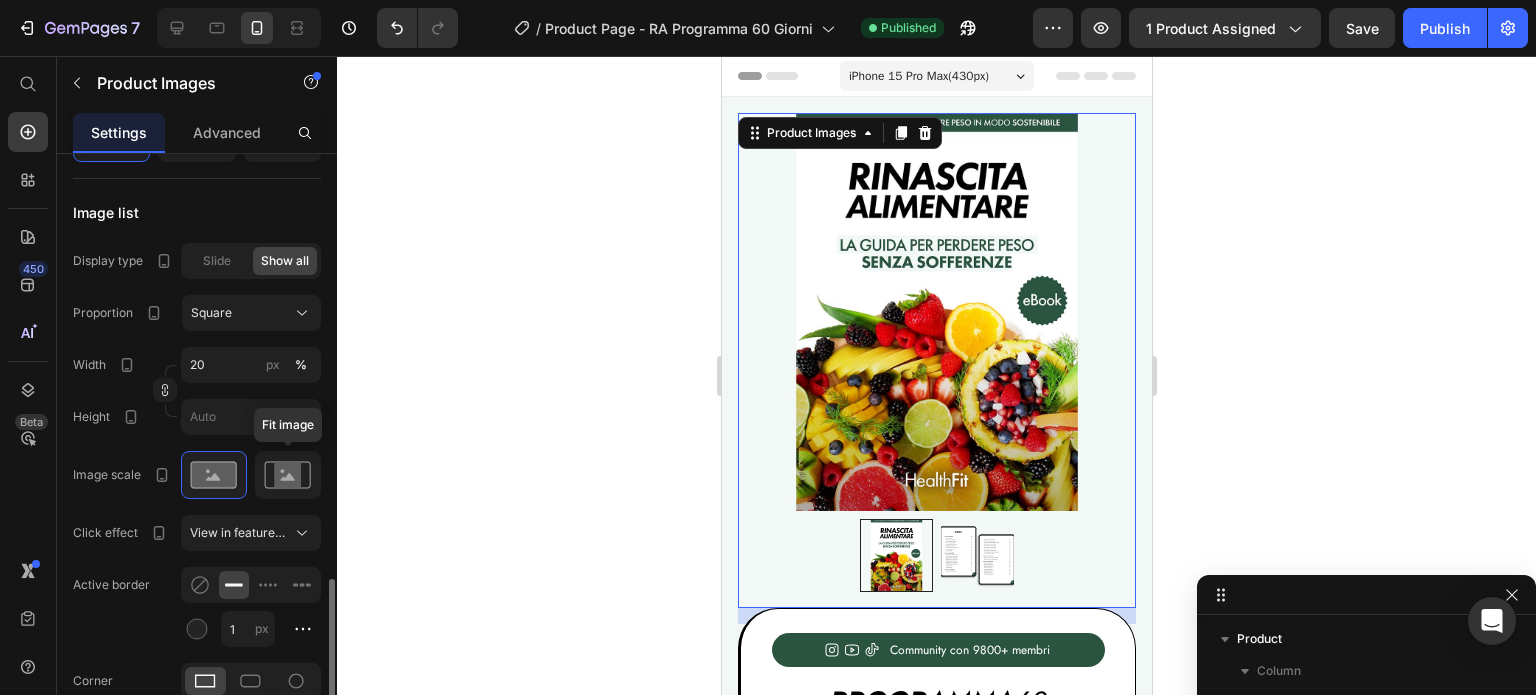 click 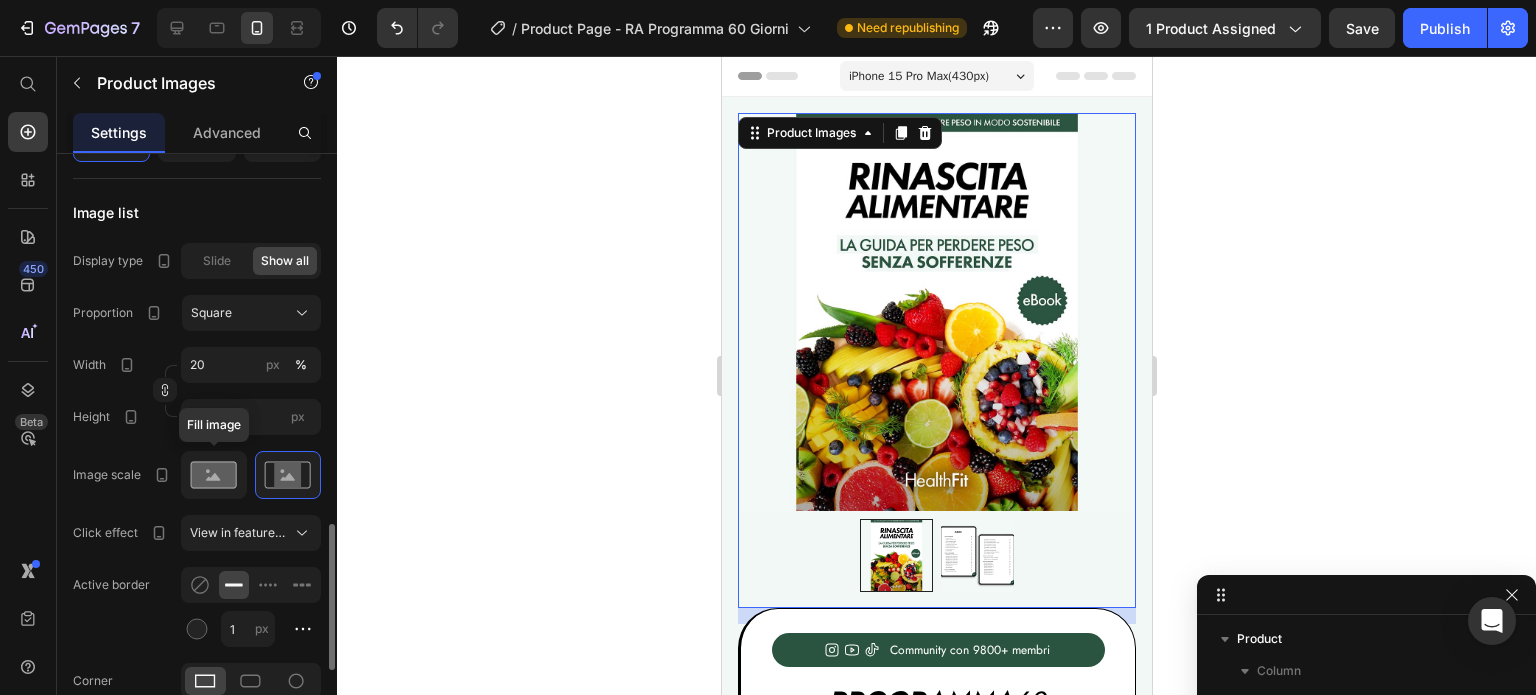 click 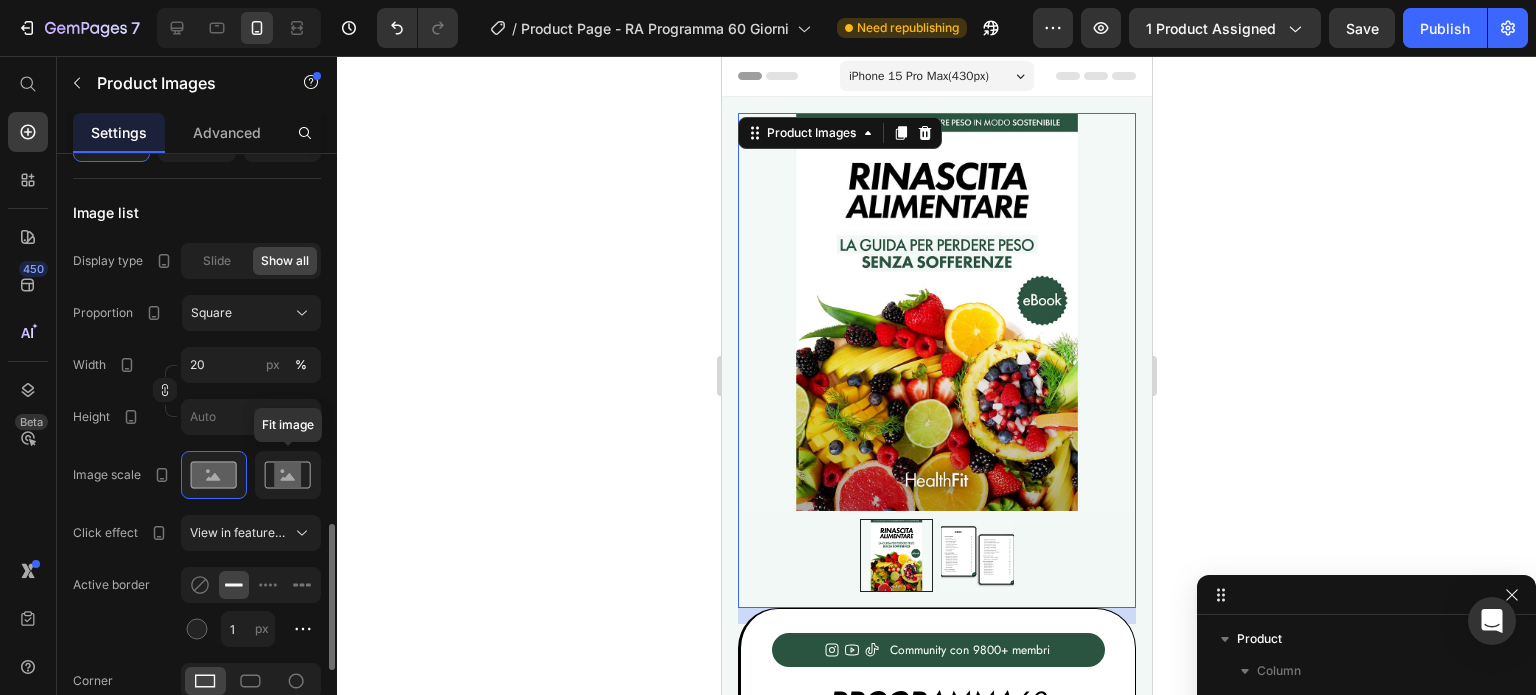 click 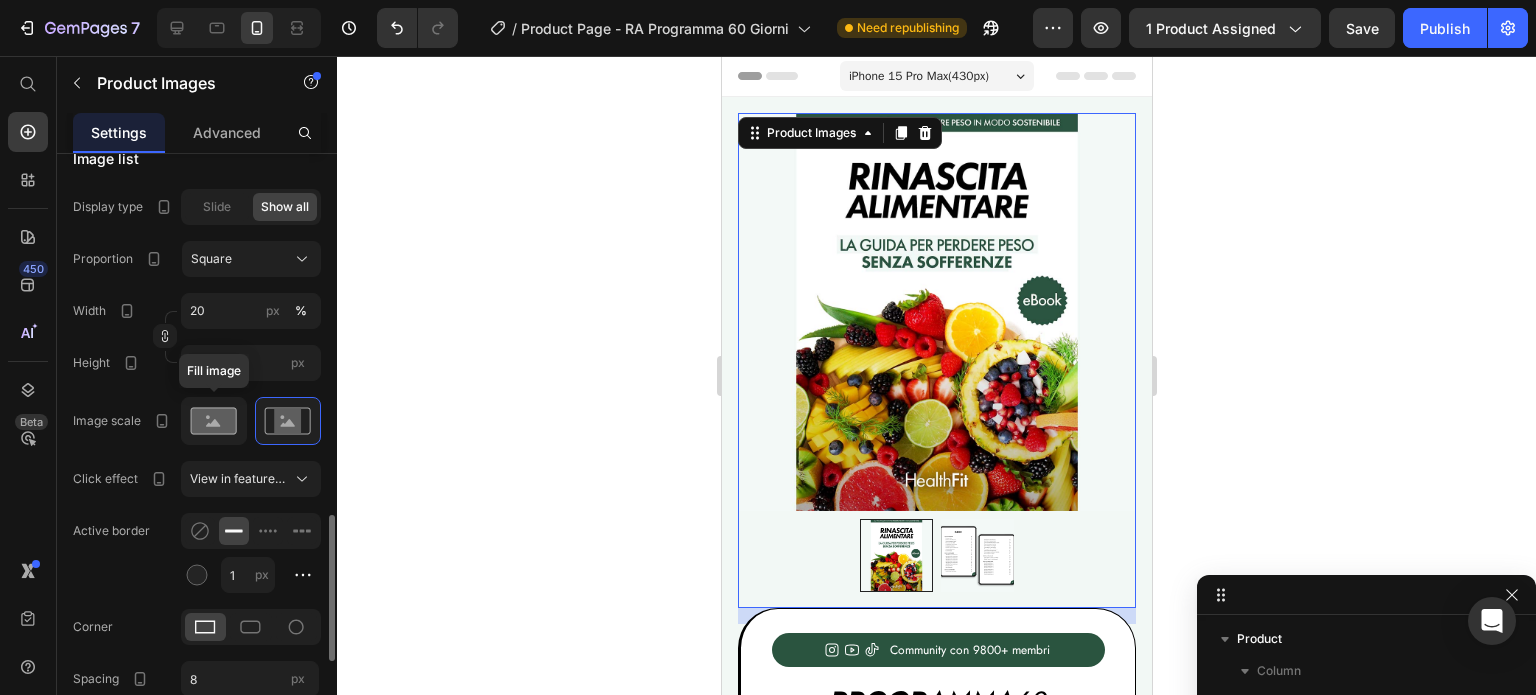 scroll, scrollTop: 1560, scrollLeft: 0, axis: vertical 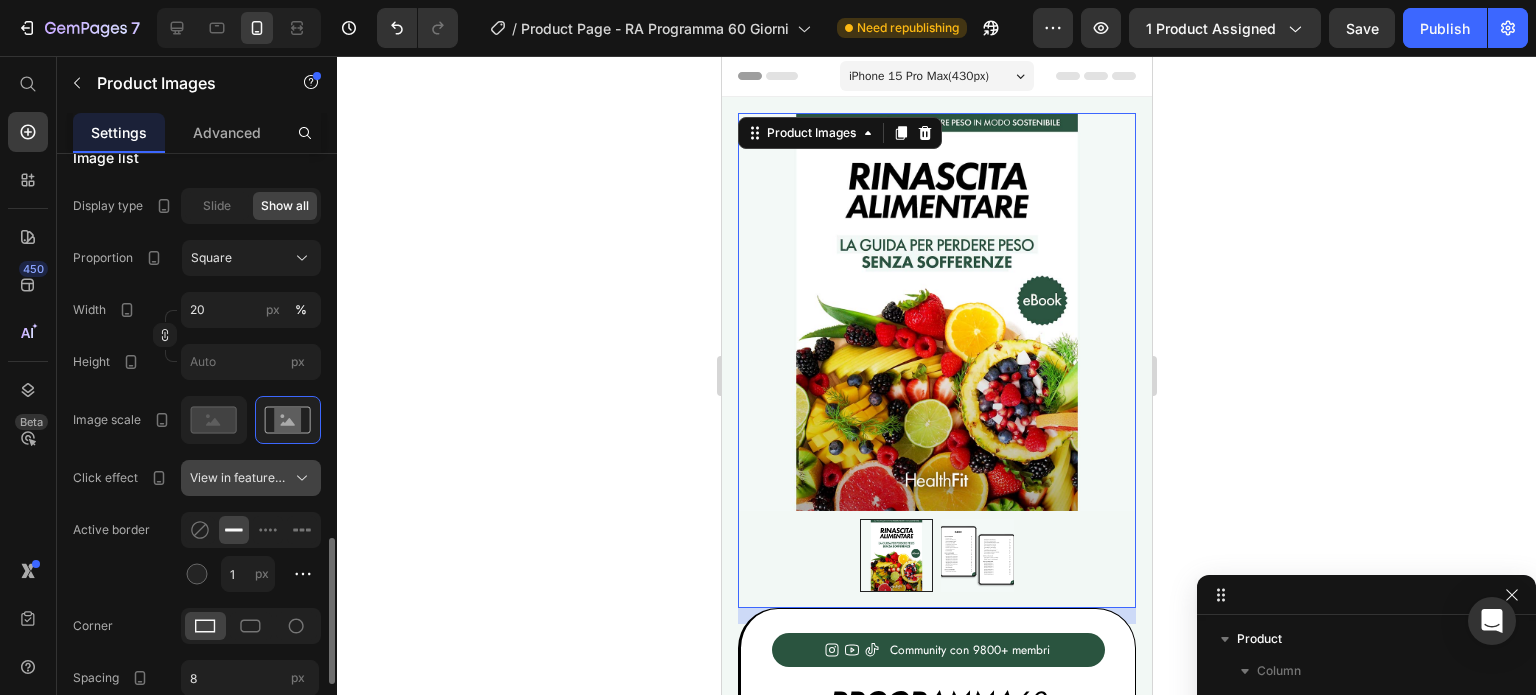 click on "View in featured image" at bounding box center (239, 478) 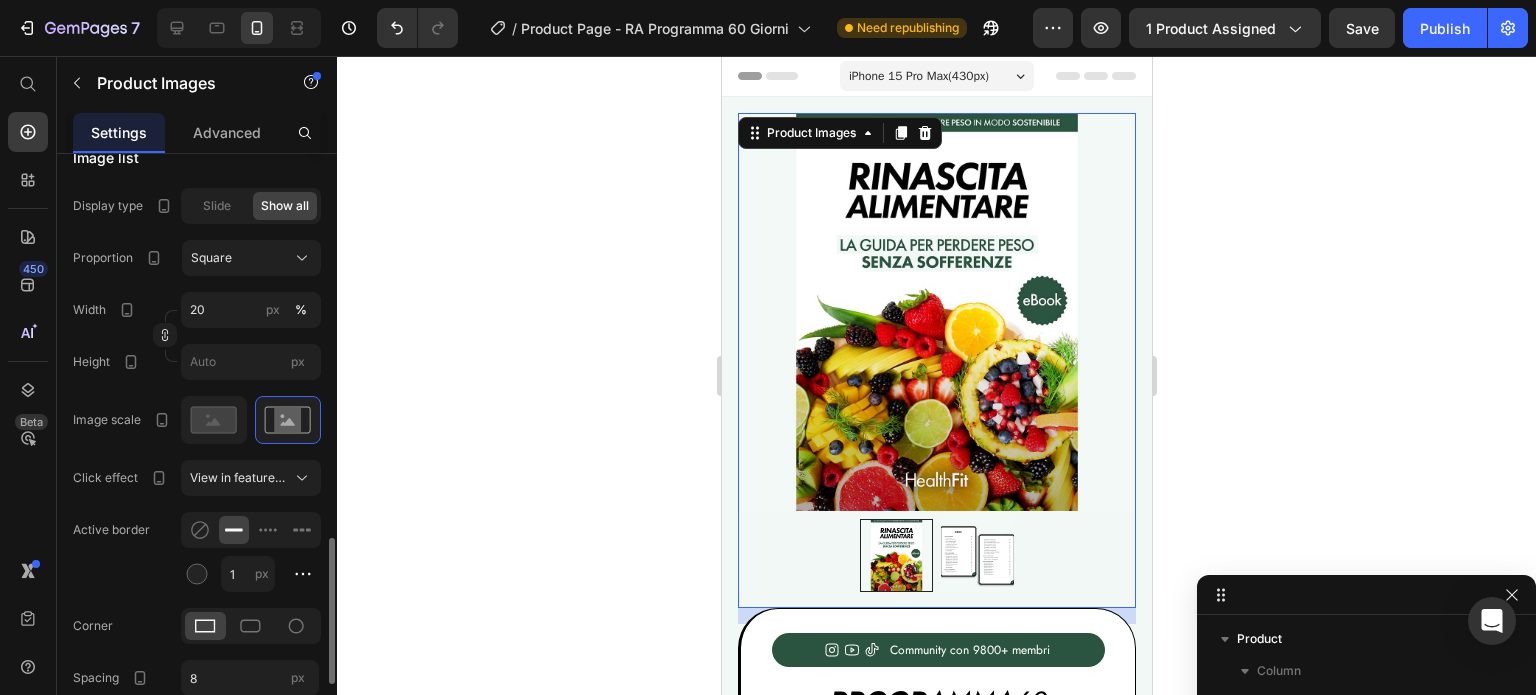 click on "Click effect" at bounding box center (122, 478) 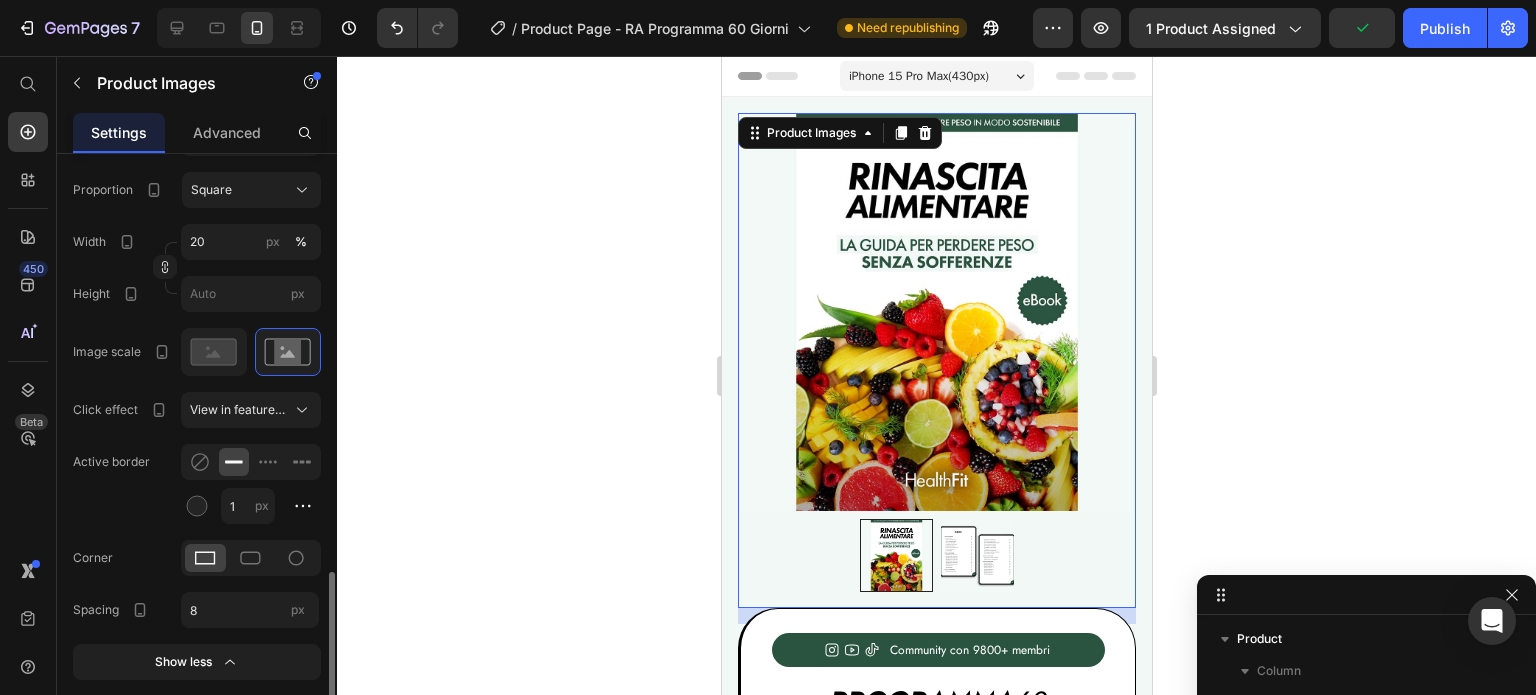 scroll, scrollTop: 1643, scrollLeft: 0, axis: vertical 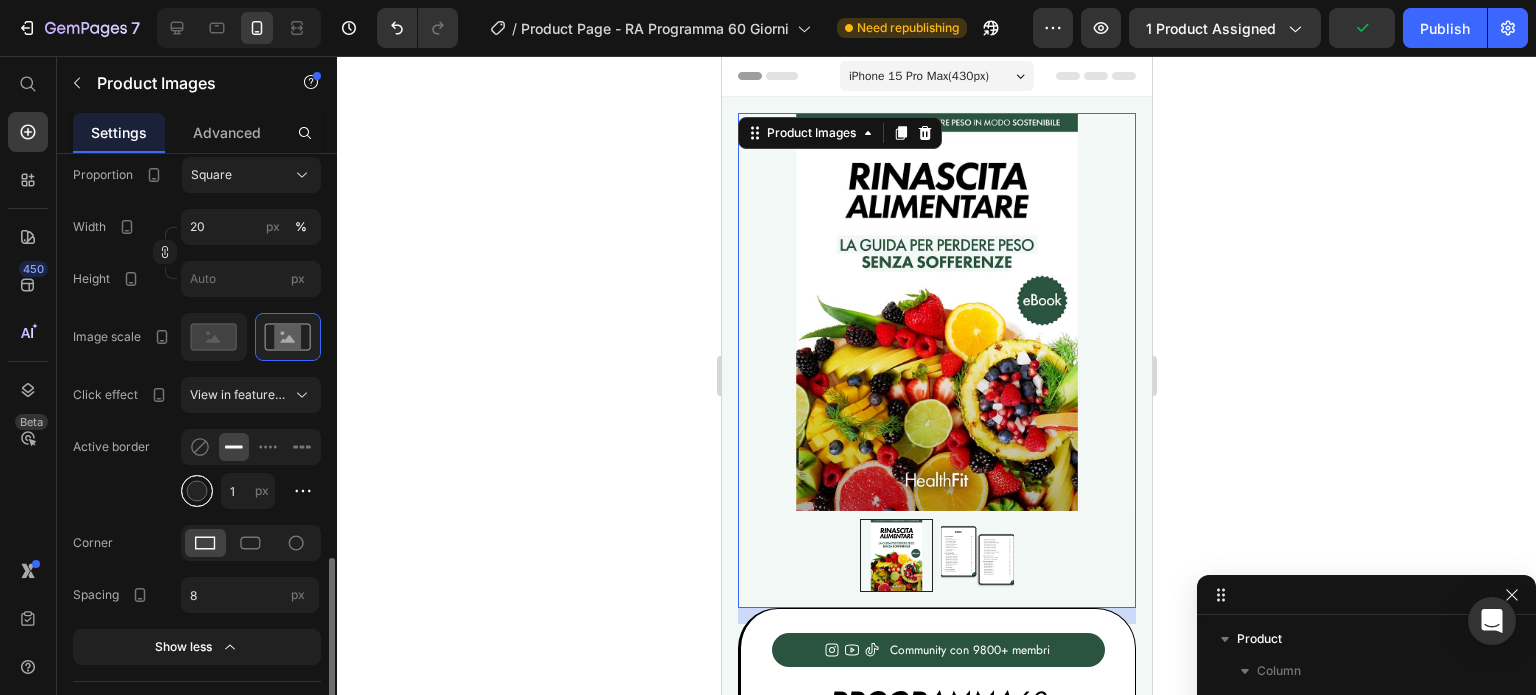 click at bounding box center [197, 491] 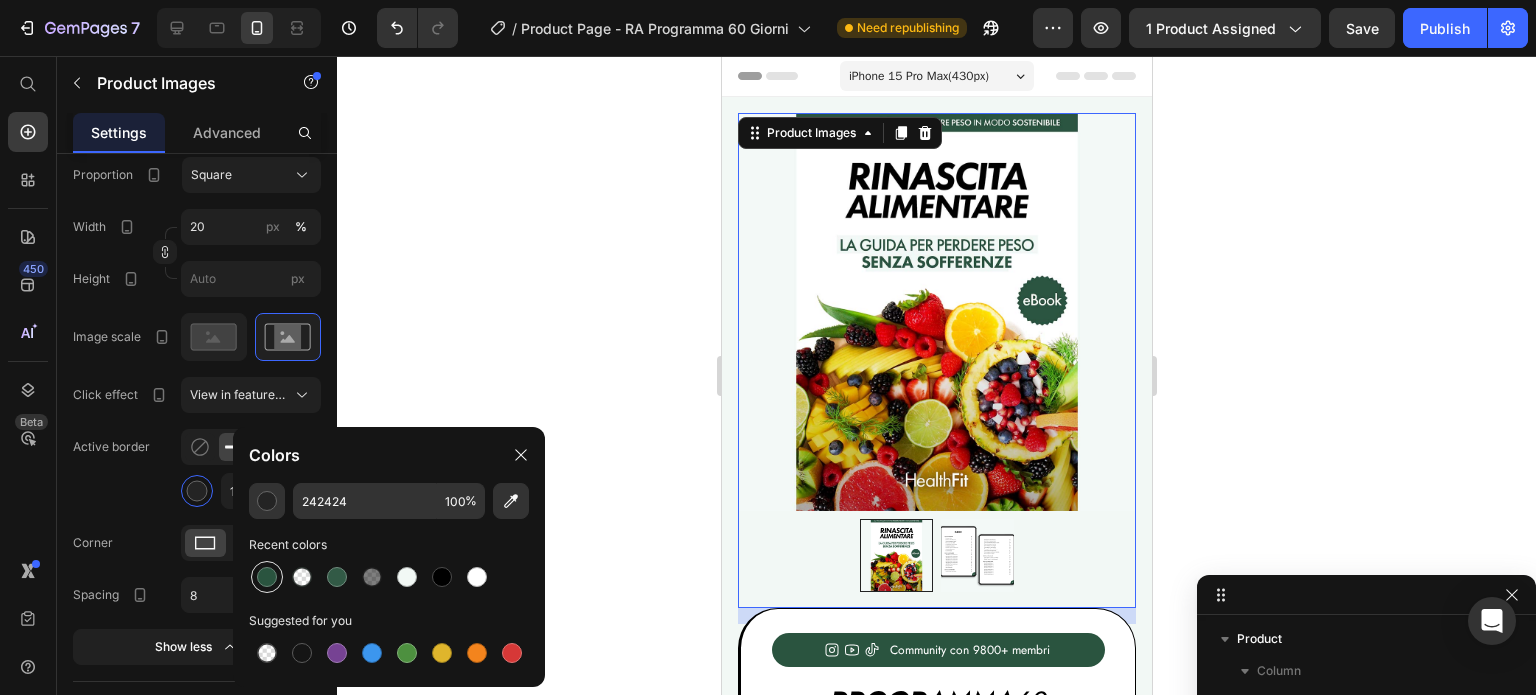 click at bounding box center (267, 577) 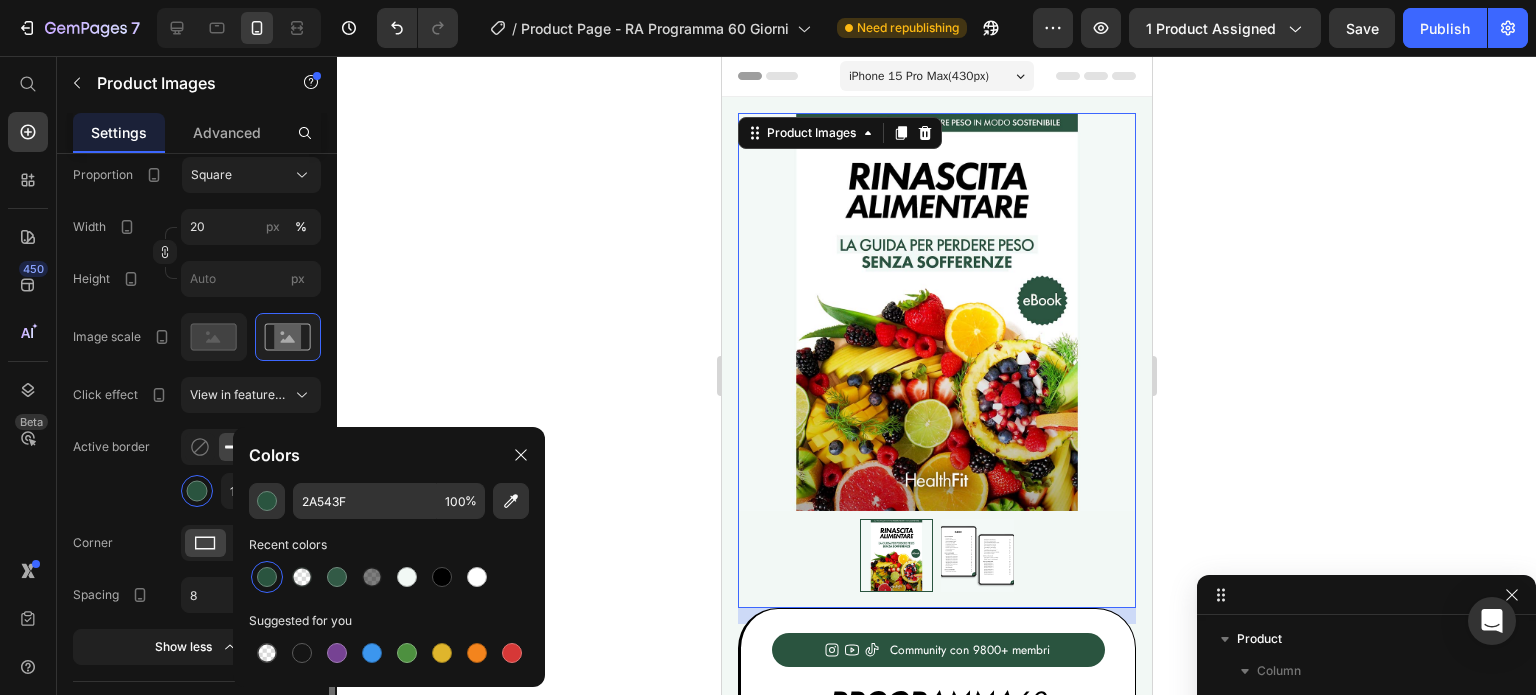 click on "Active border 1 px" 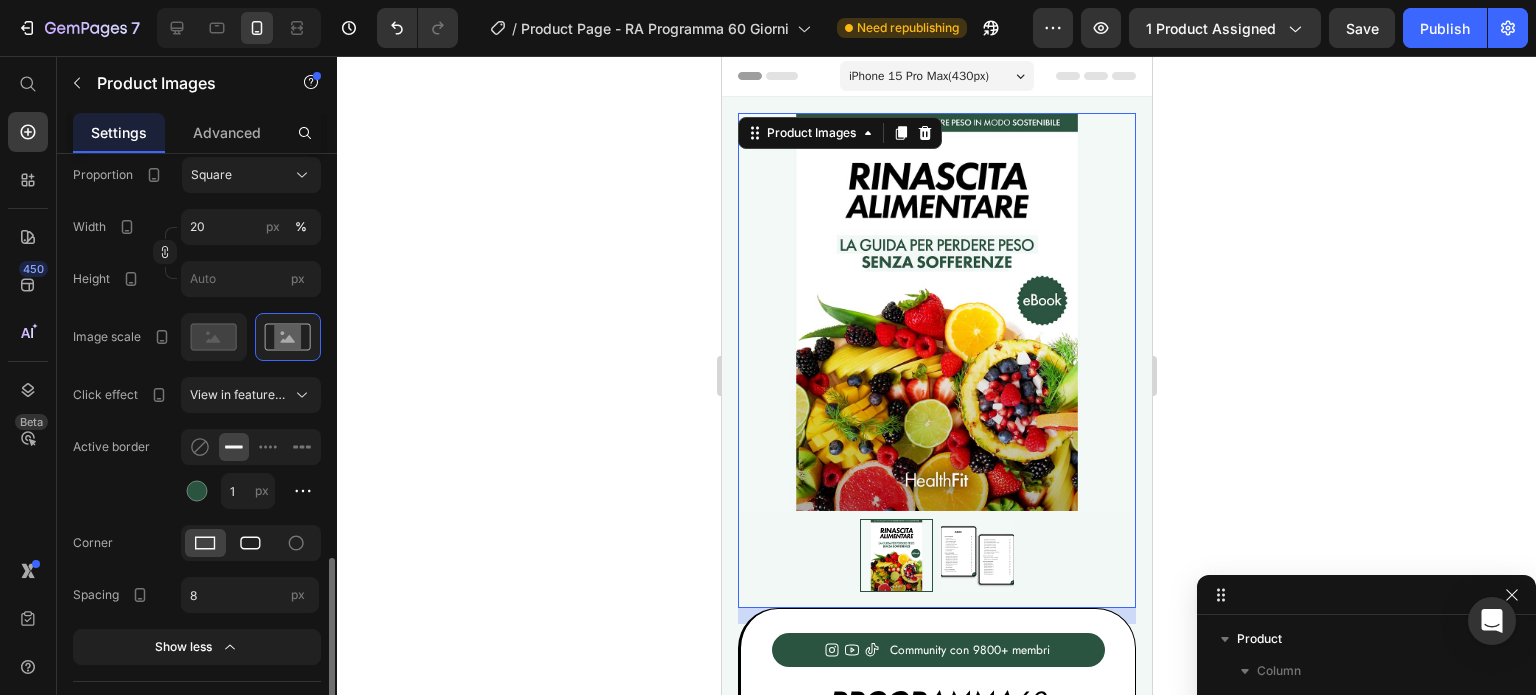 click 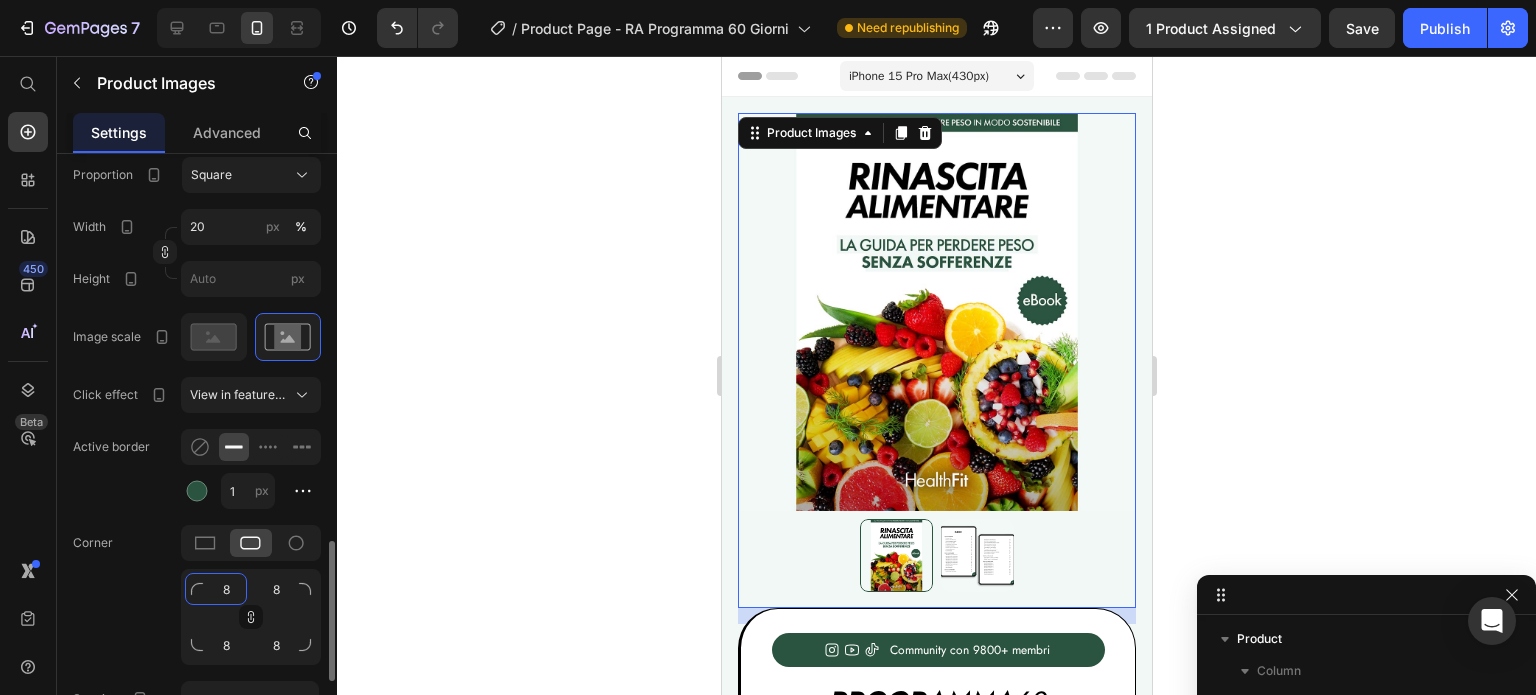 click on "8" 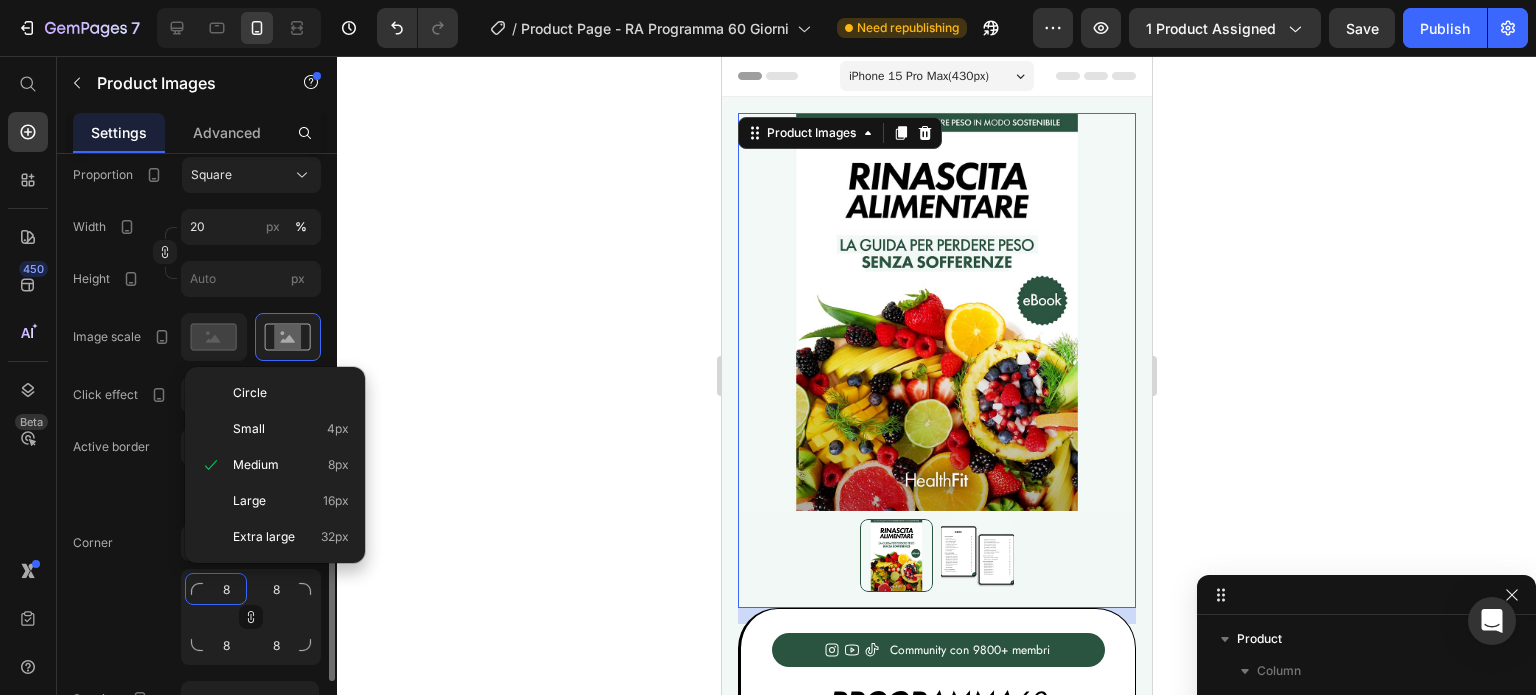 type on "1" 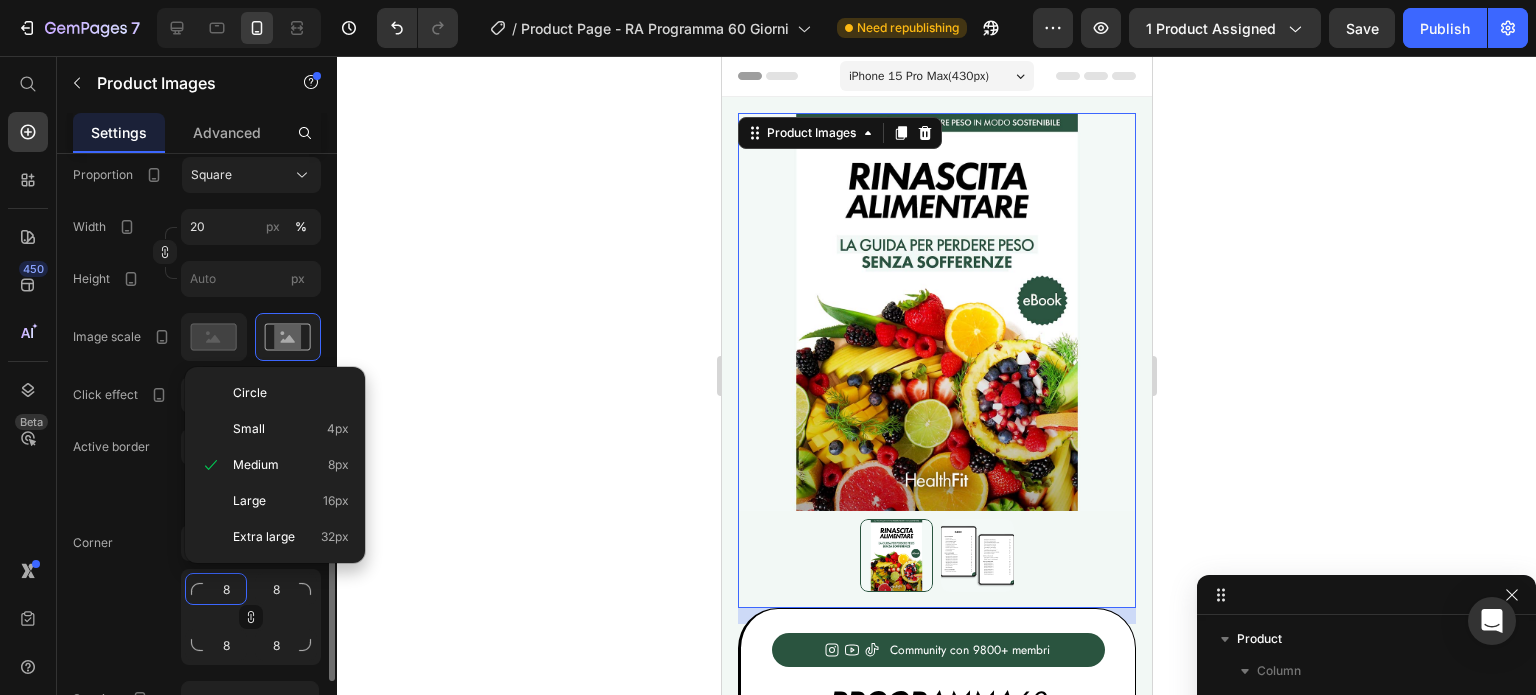 type on "1" 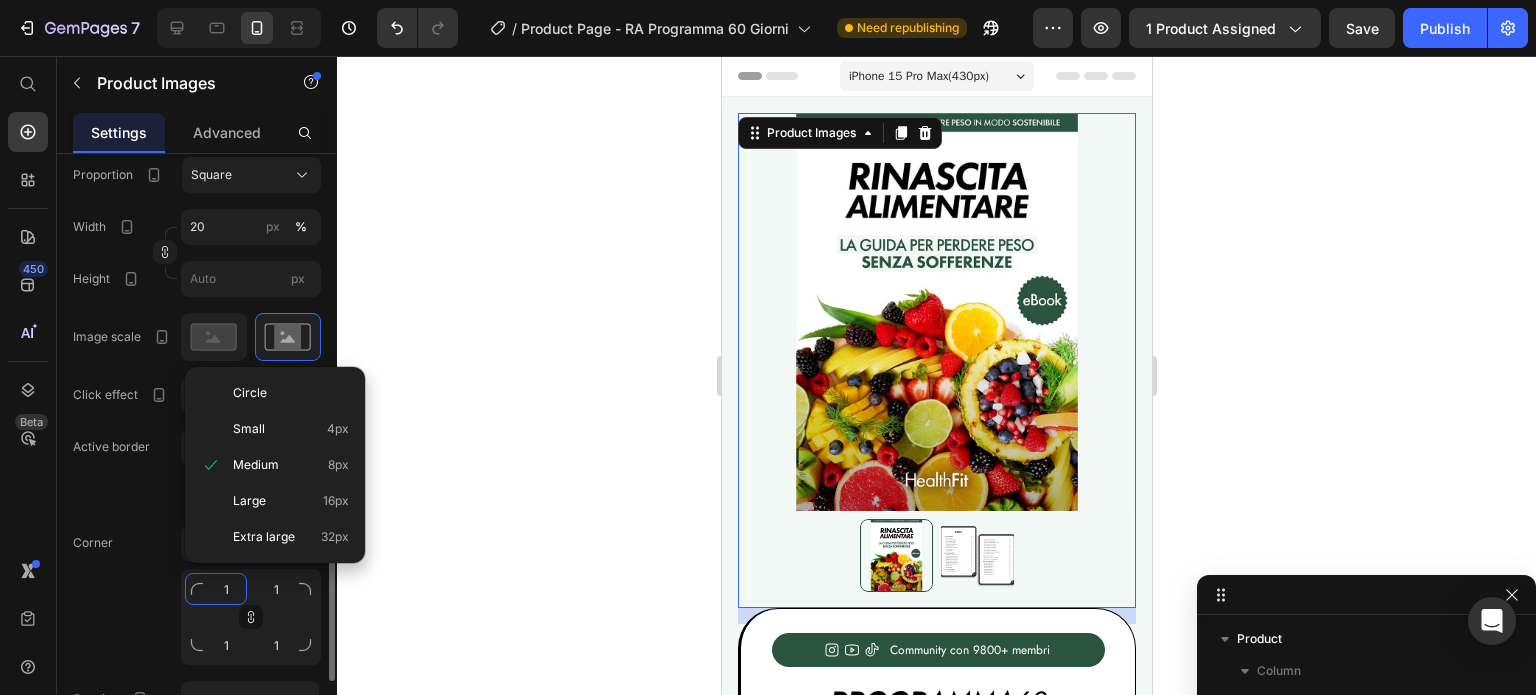 type on "16" 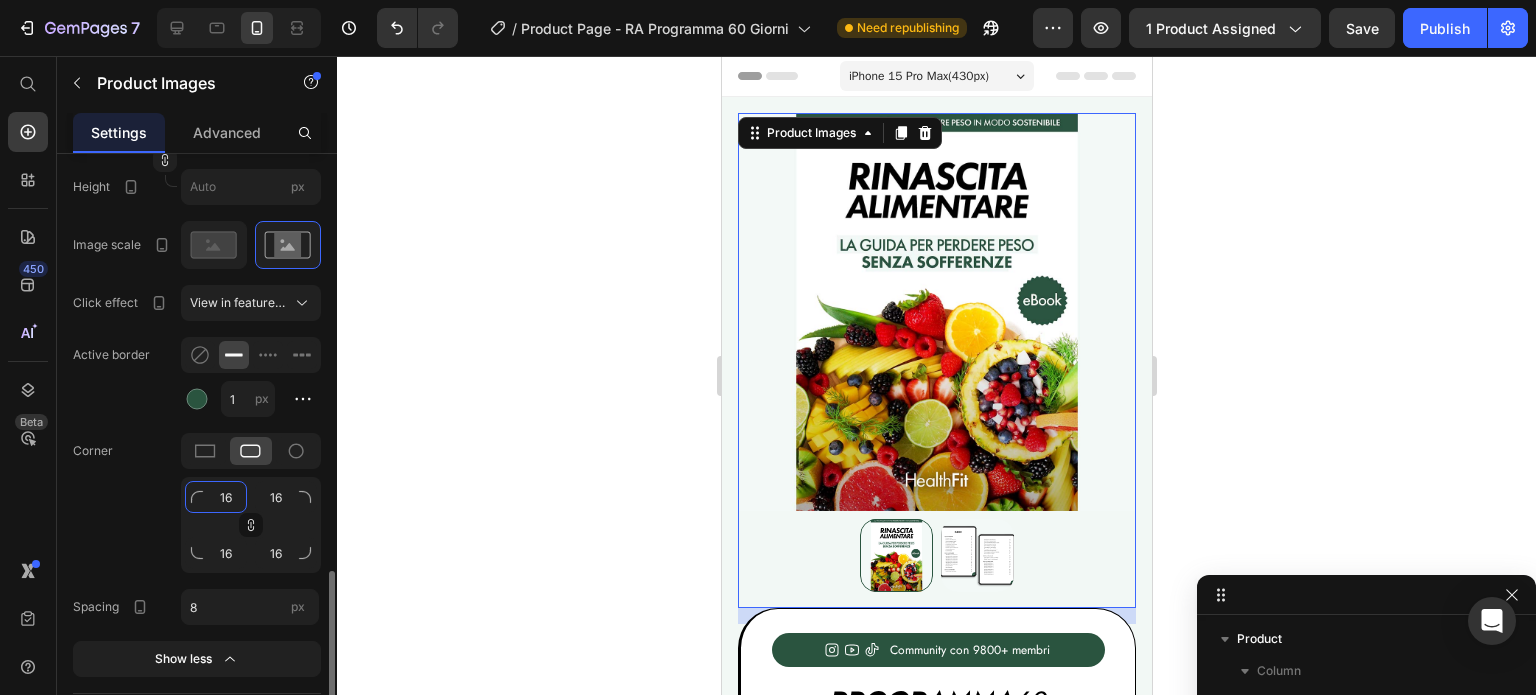 scroll, scrollTop: 1741, scrollLeft: 0, axis: vertical 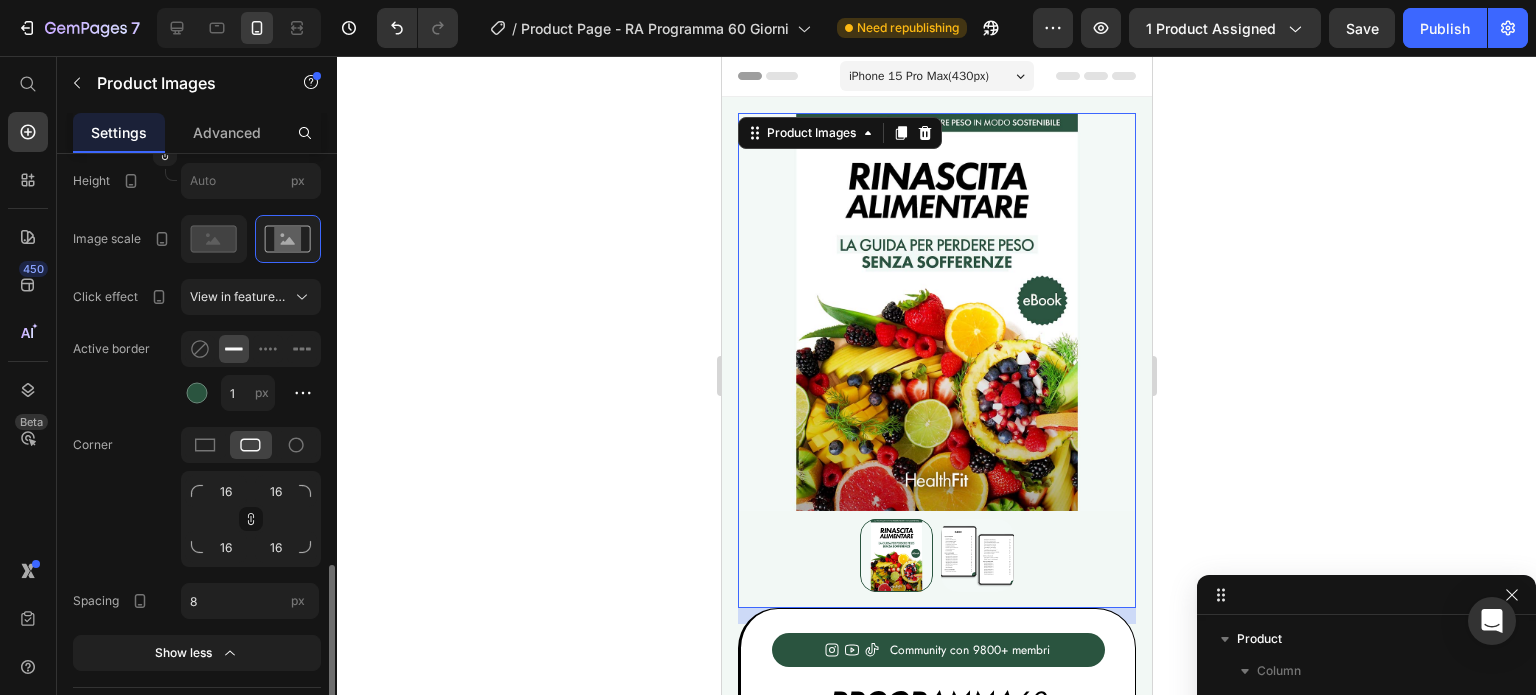 click on "Active border 1 px" 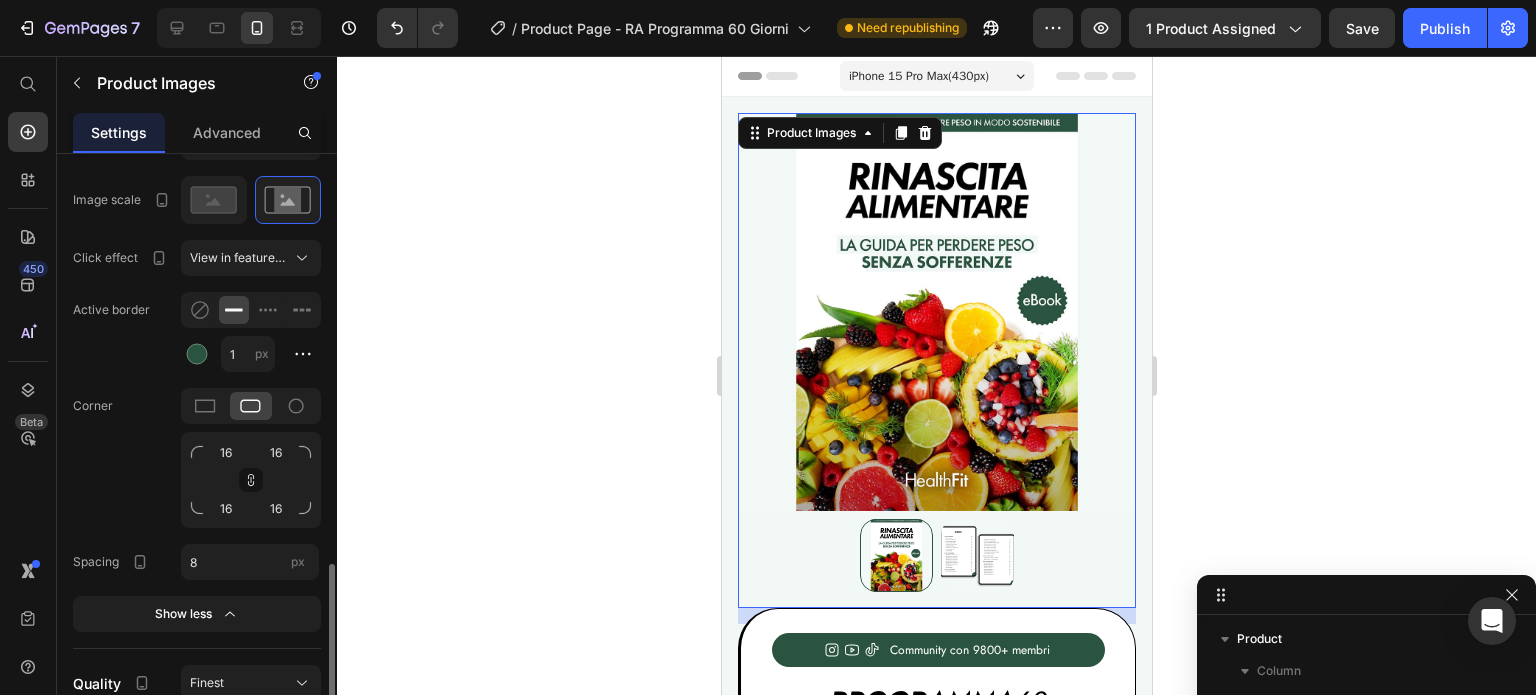 scroll, scrollTop: 1772, scrollLeft: 0, axis: vertical 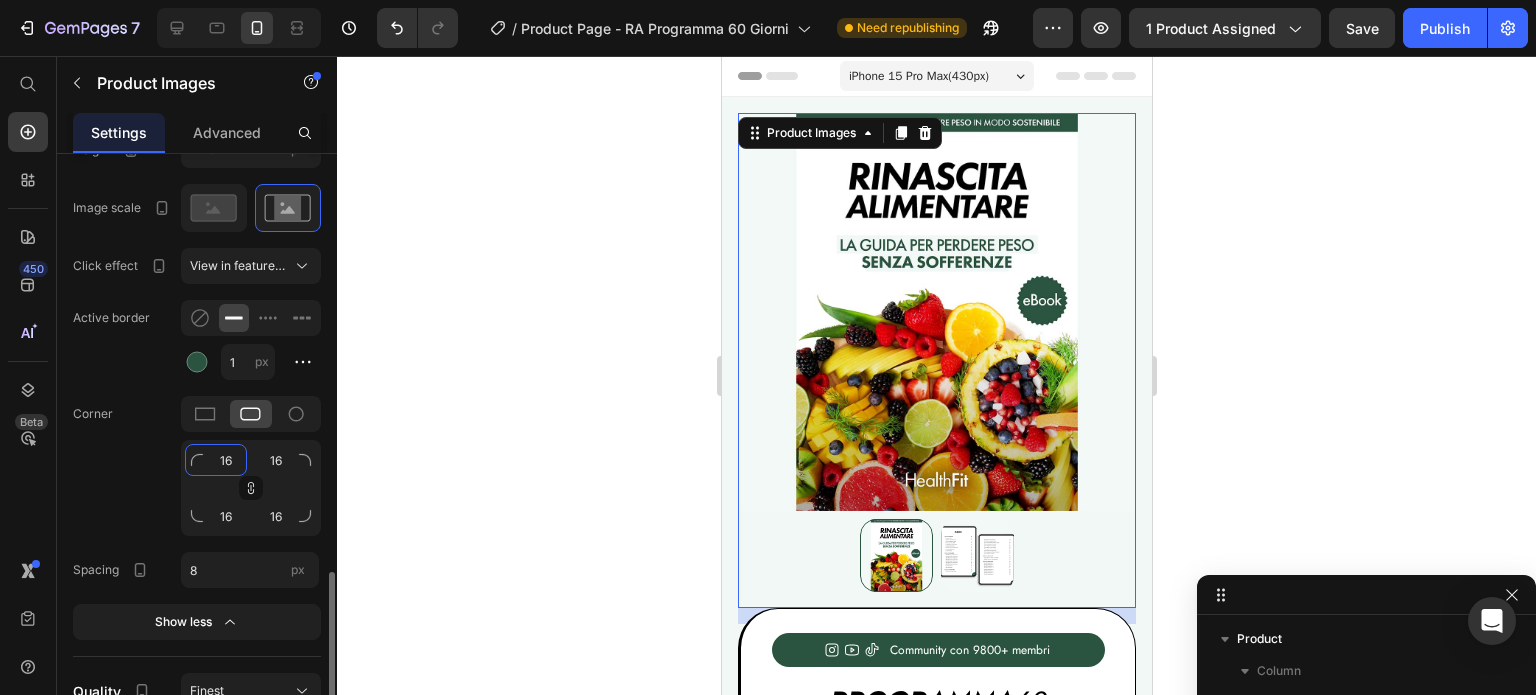 click on "16" 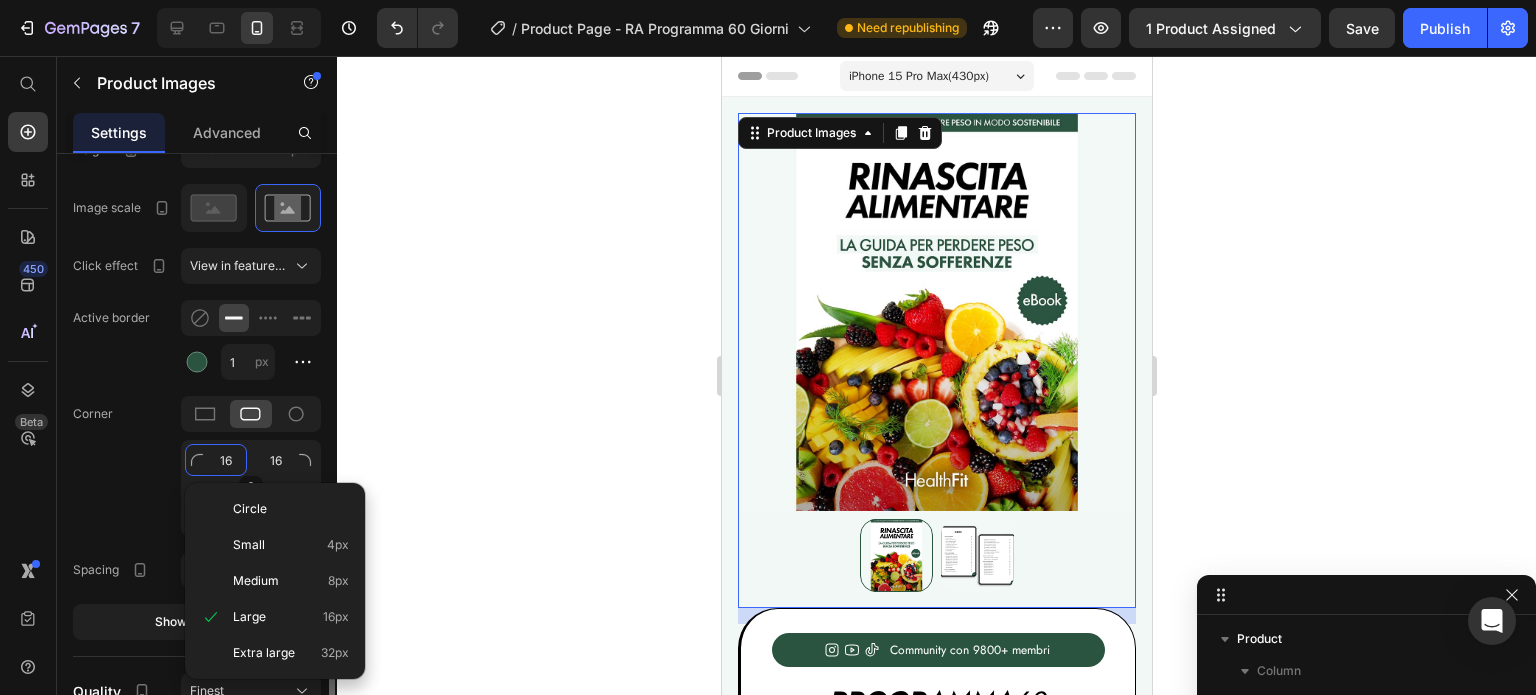 type on "8" 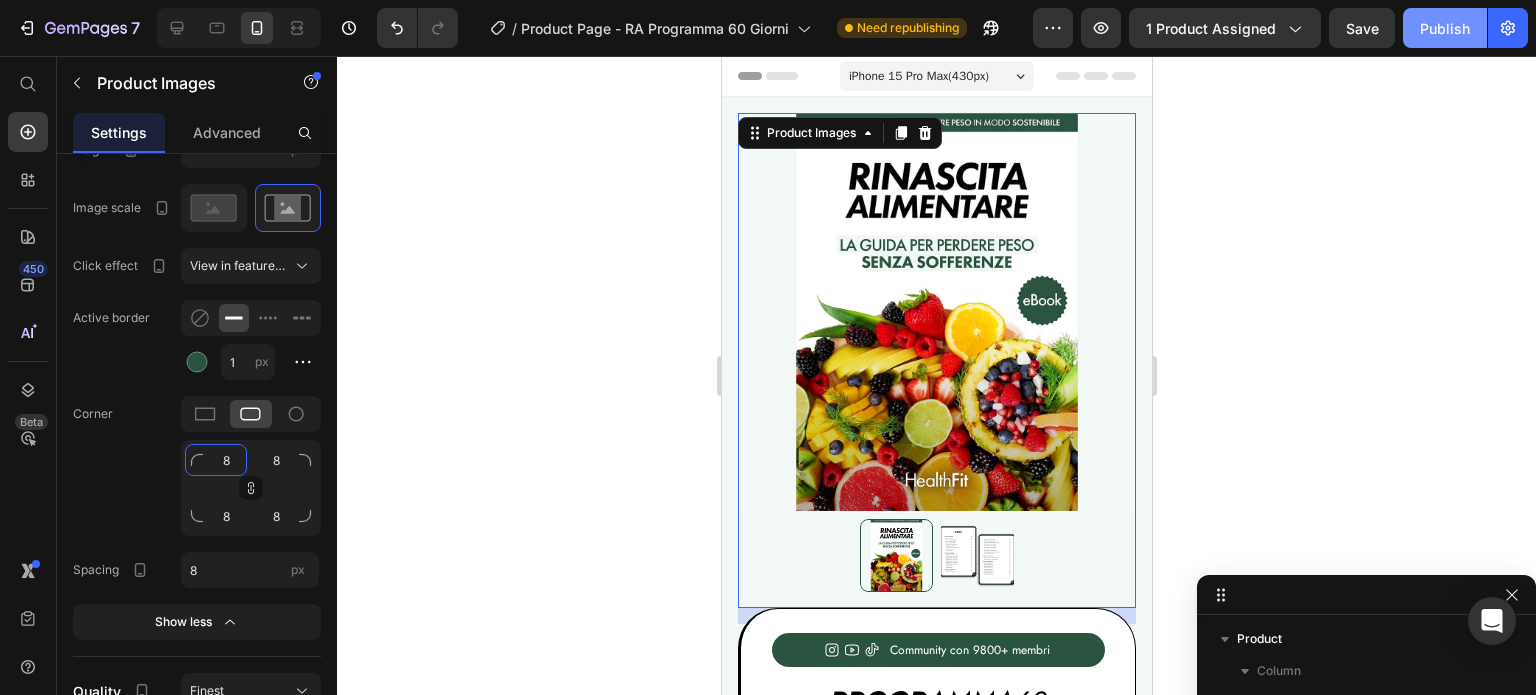type on "8" 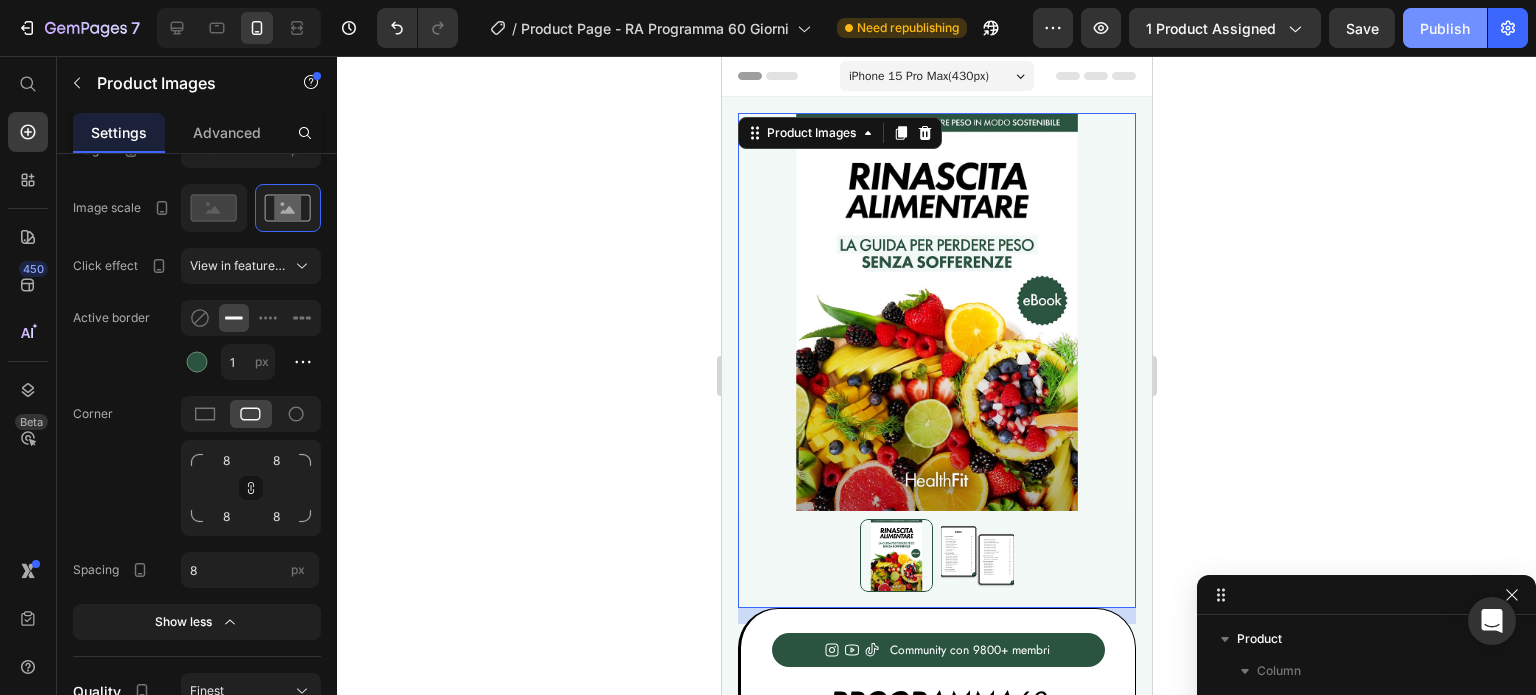click on "Publish" at bounding box center (1445, 28) 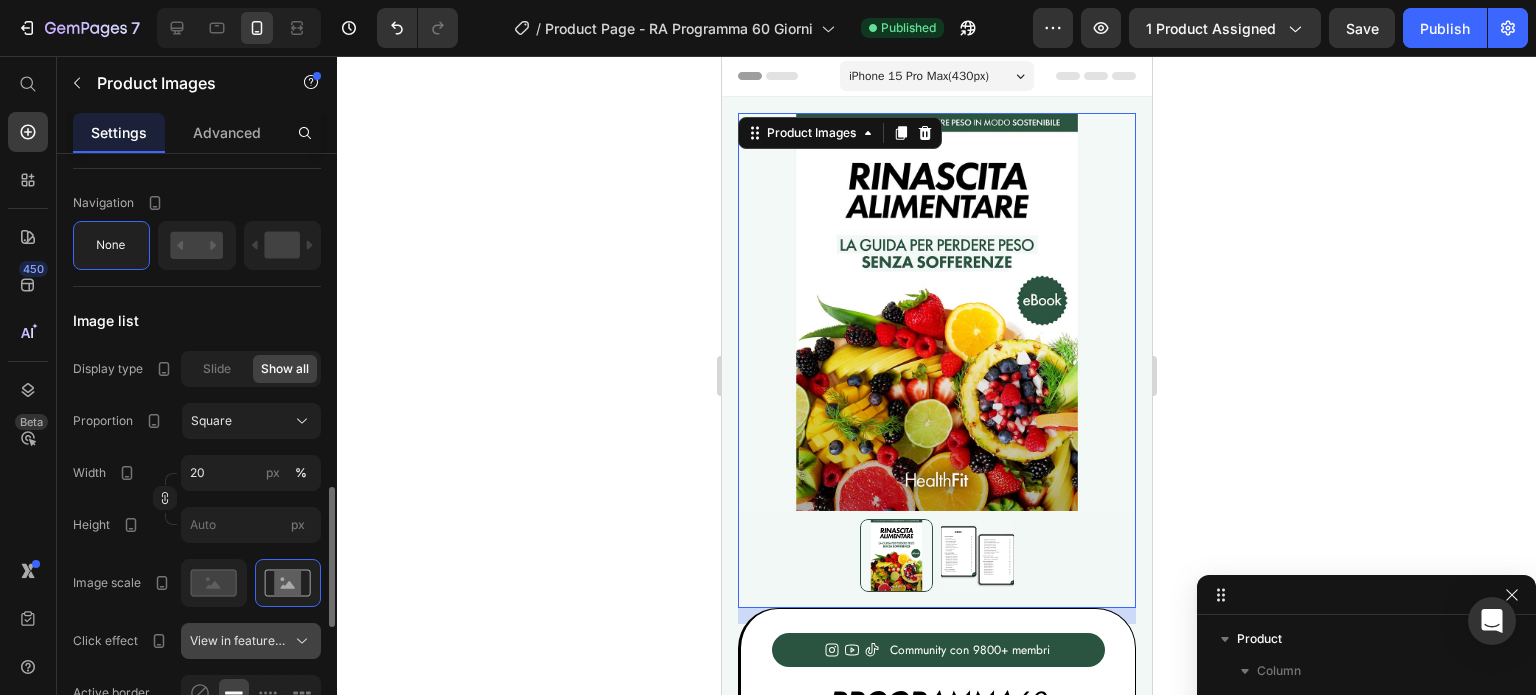 scroll, scrollTop: 1394, scrollLeft: 0, axis: vertical 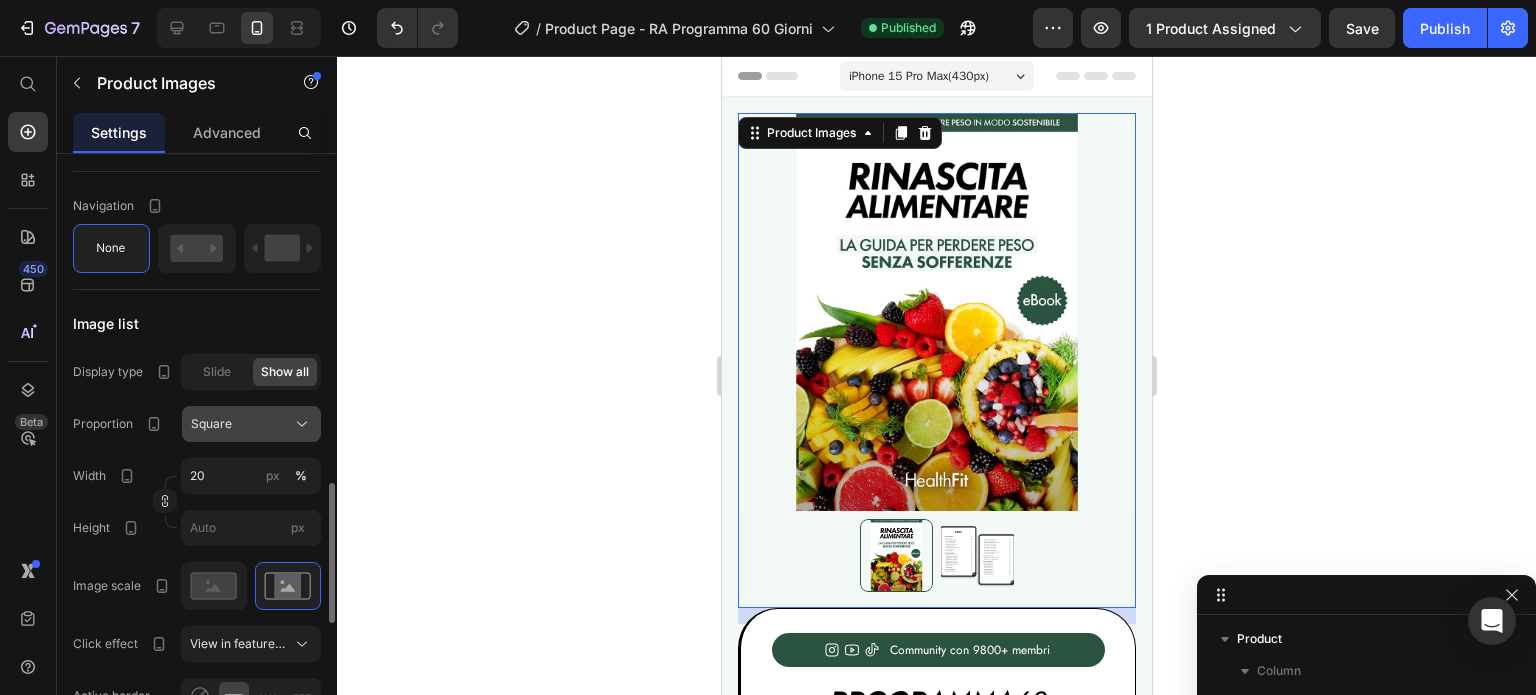 click on "Square" 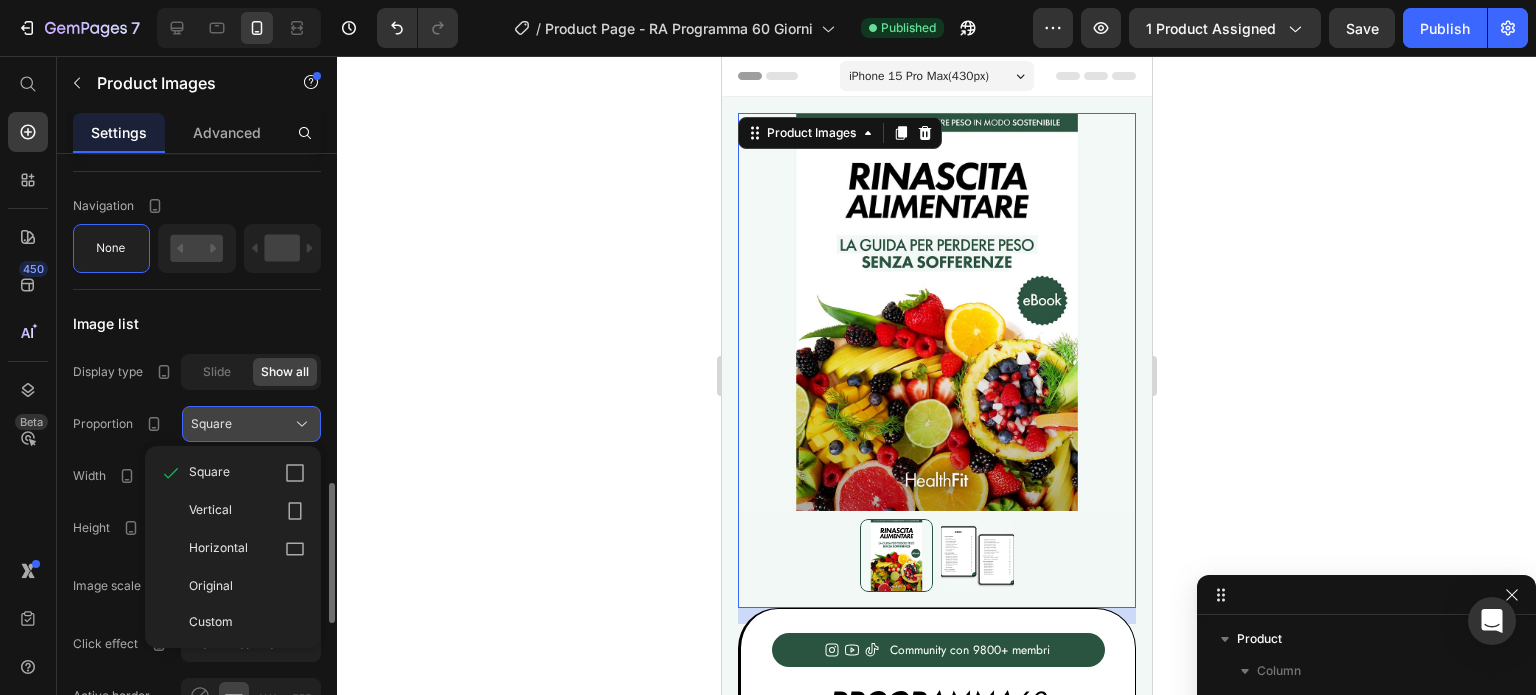 click on "Square" 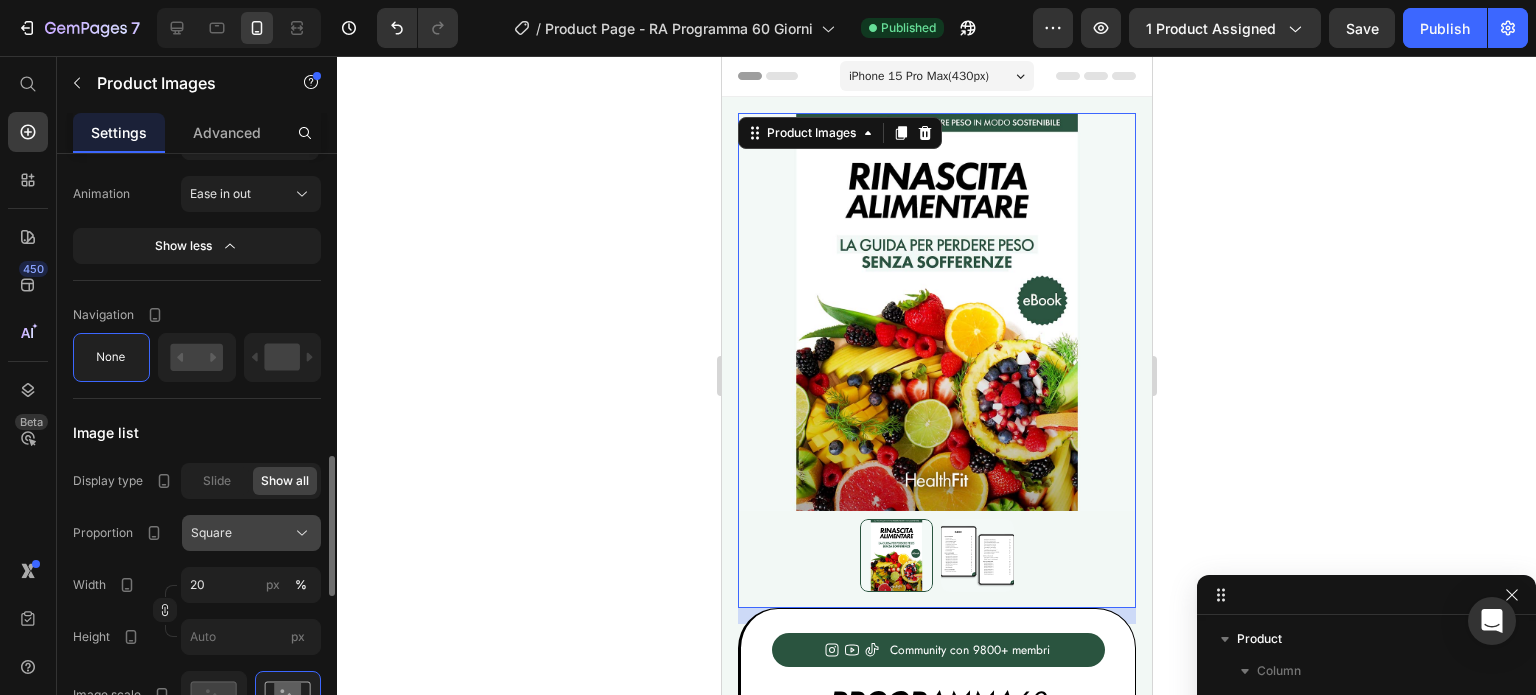 scroll, scrollTop: 1284, scrollLeft: 0, axis: vertical 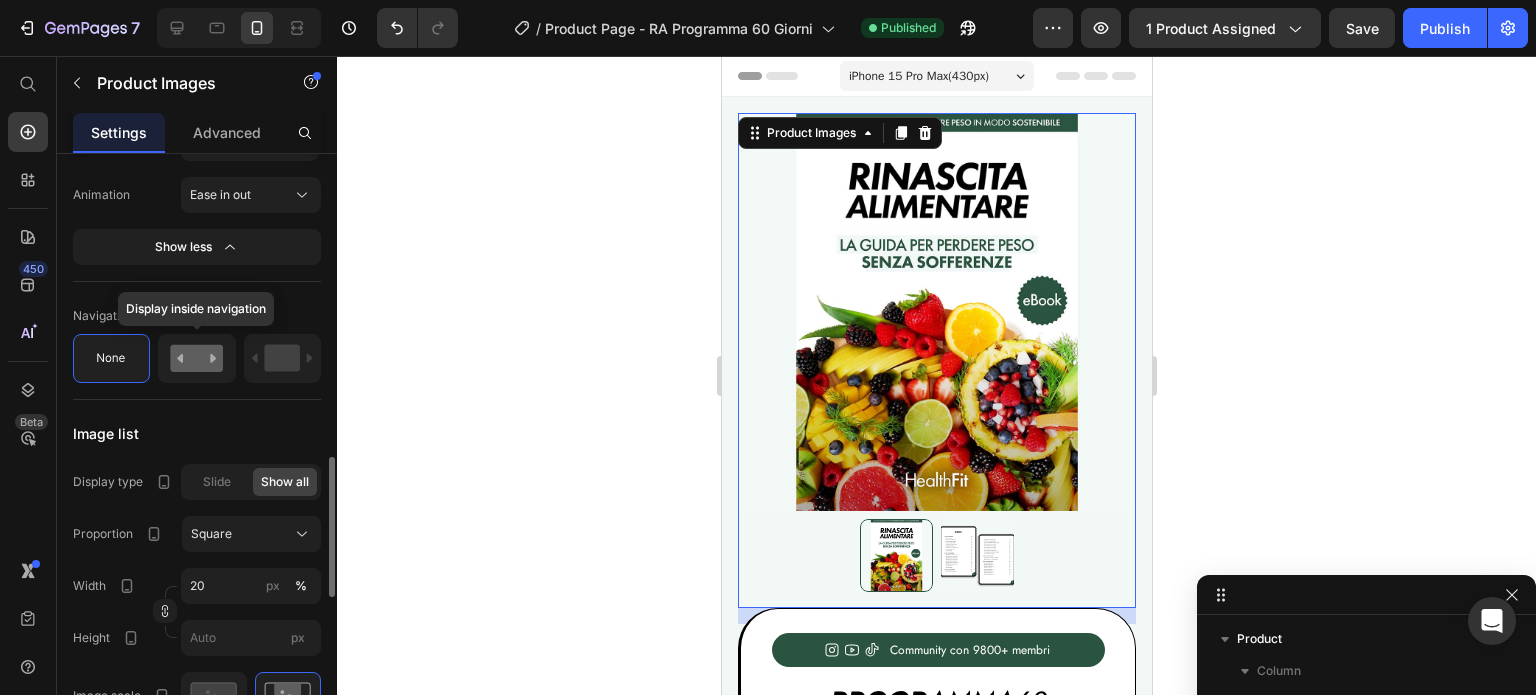click 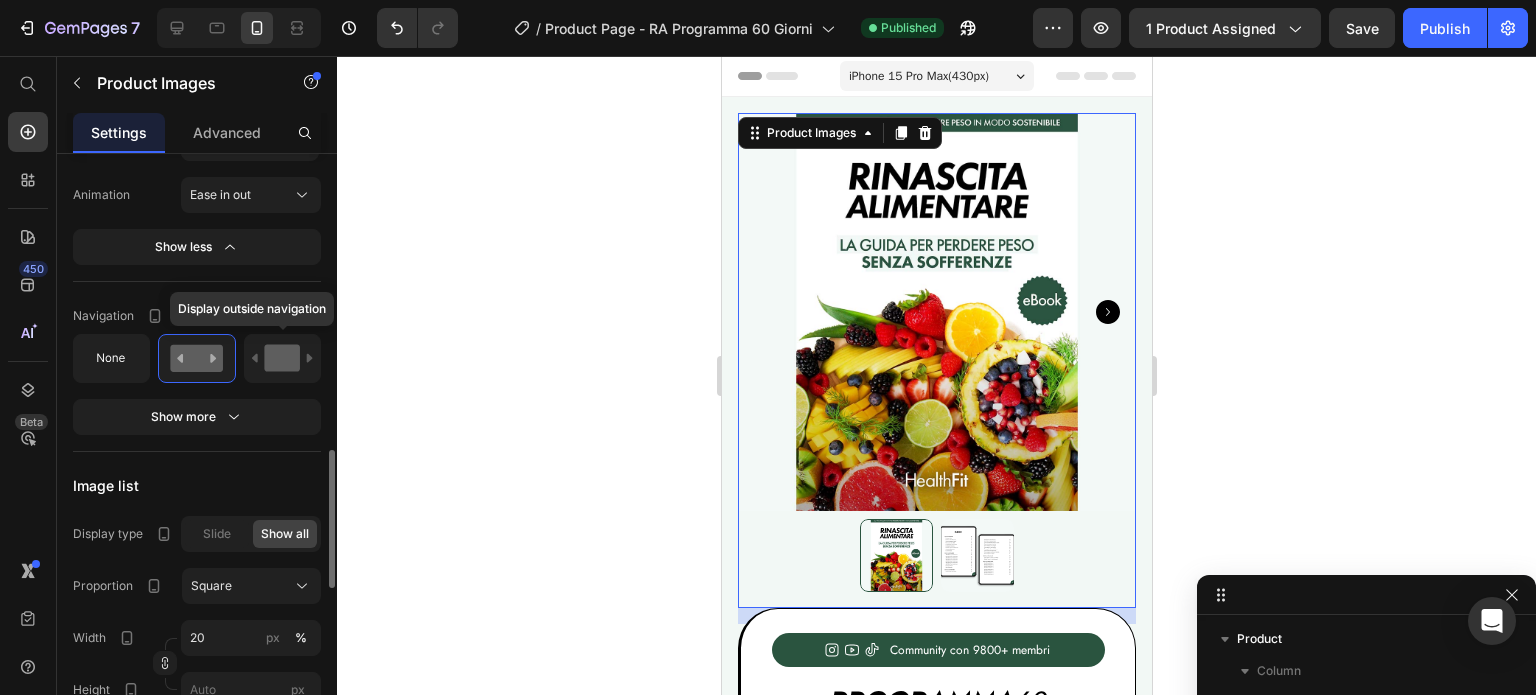 click 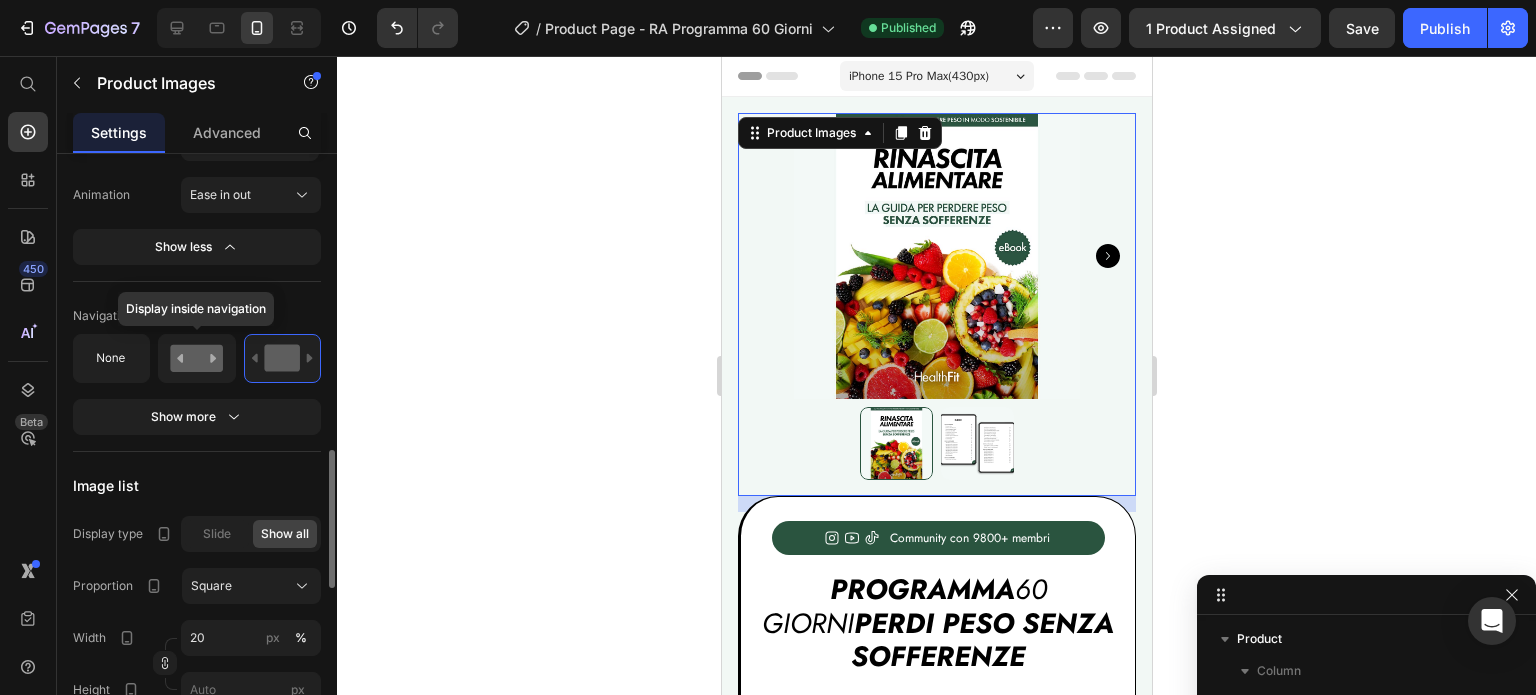 click 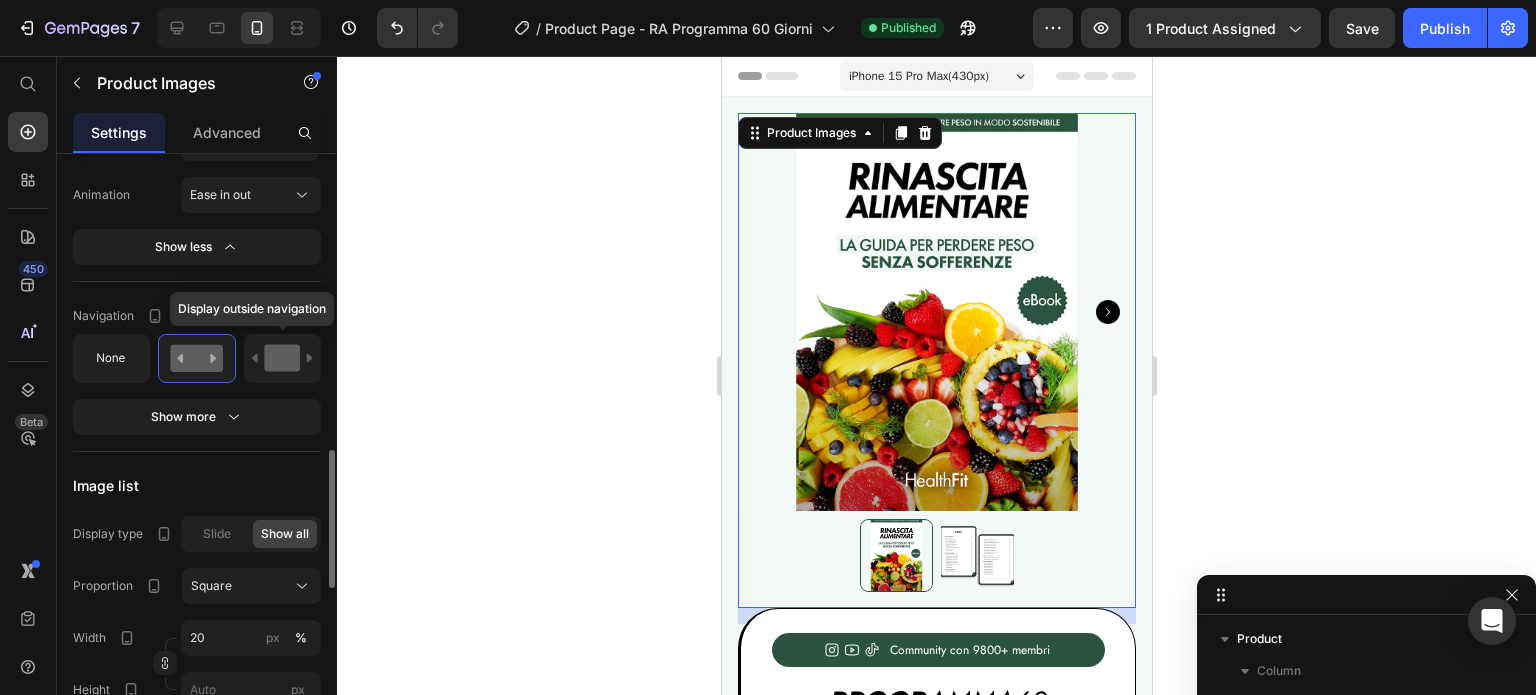 click 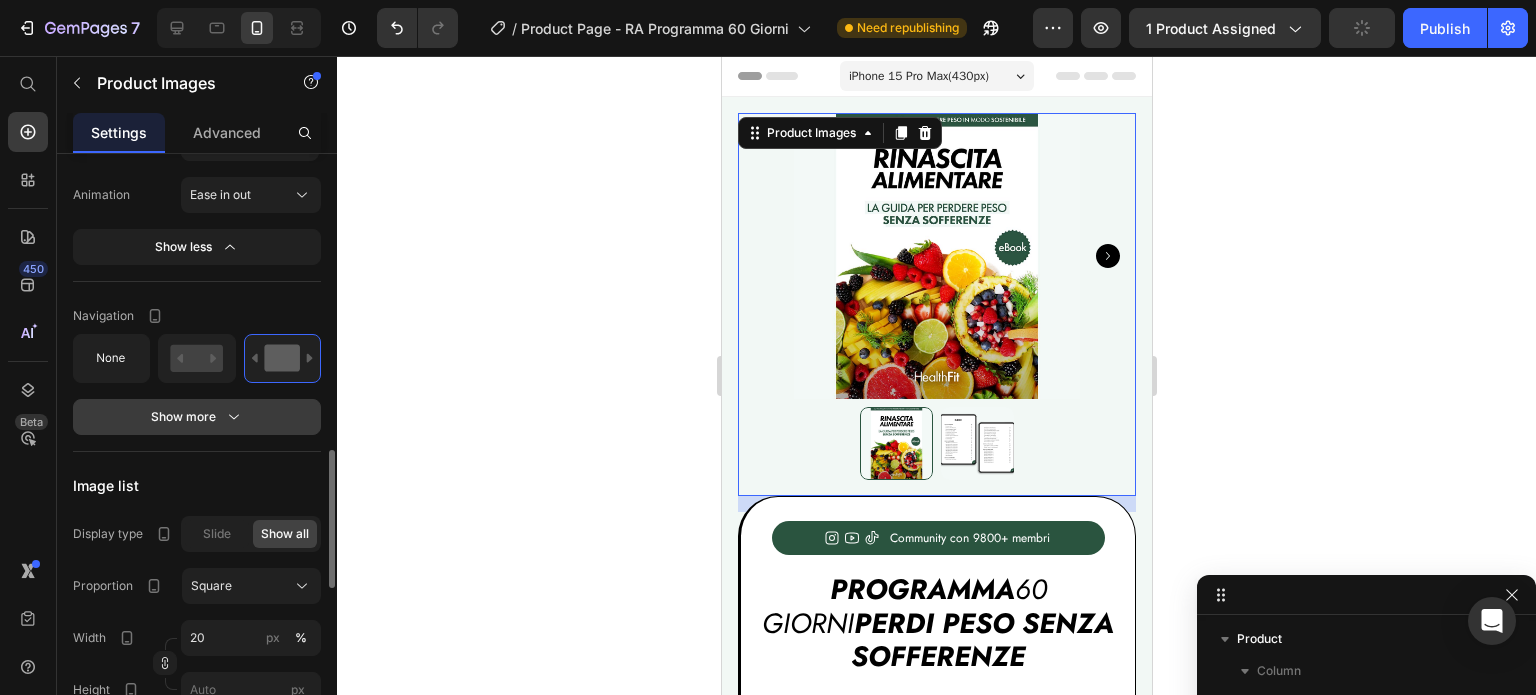 click on "Show more" at bounding box center [197, 417] 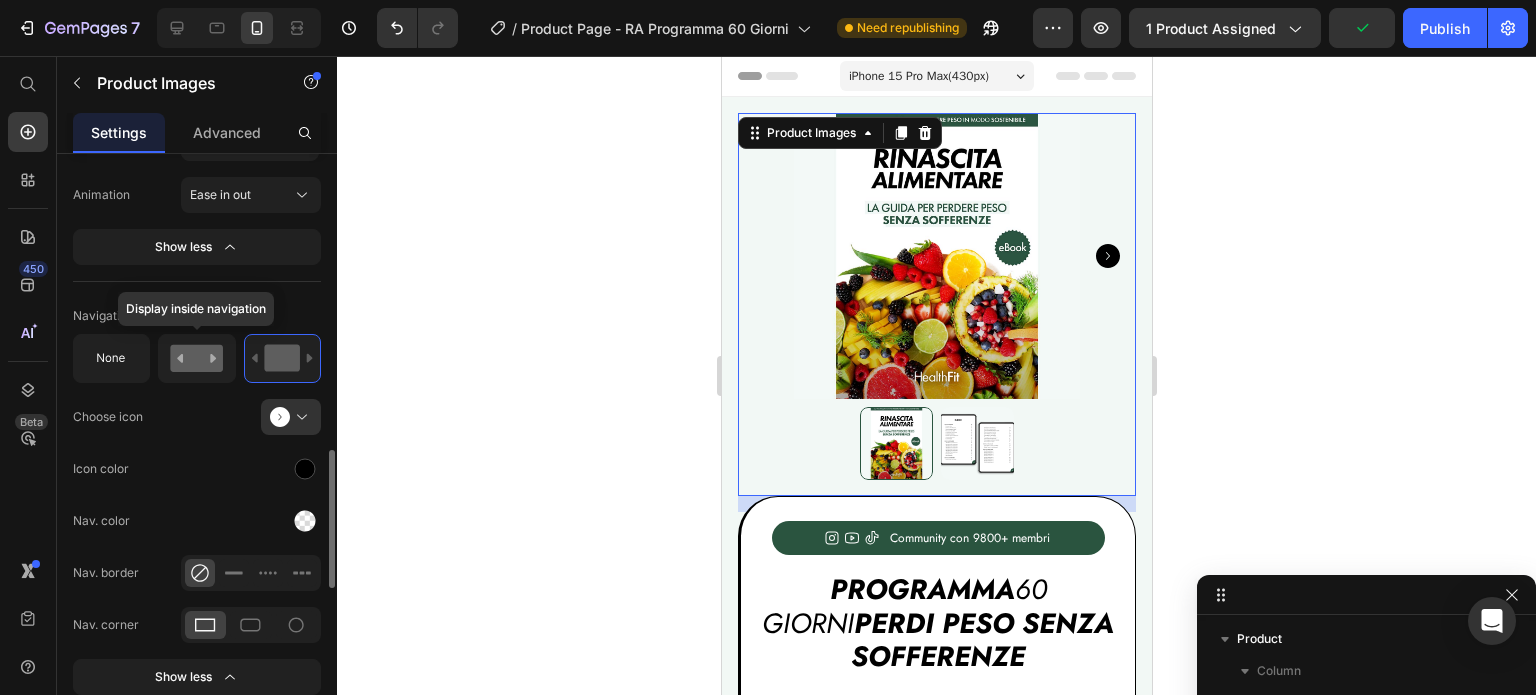 click 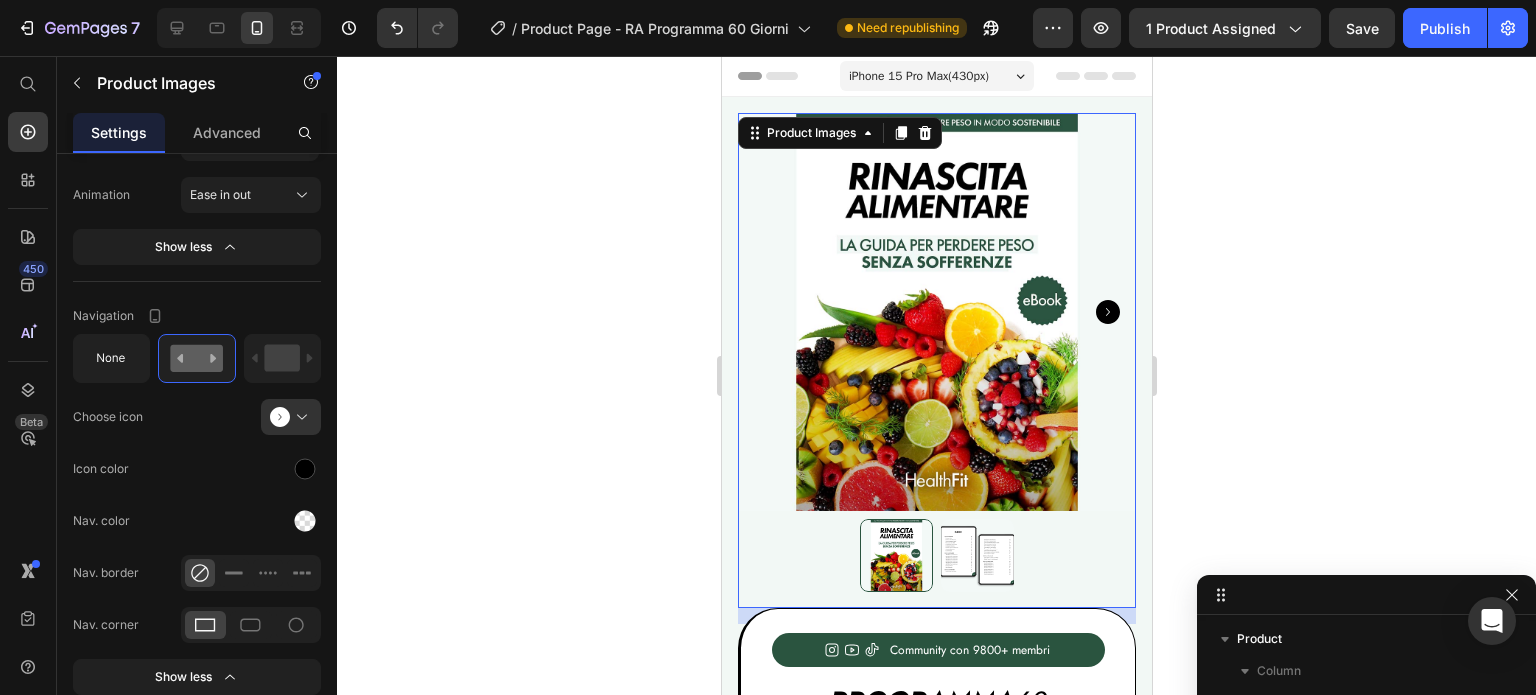 click at bounding box center (976, 555) 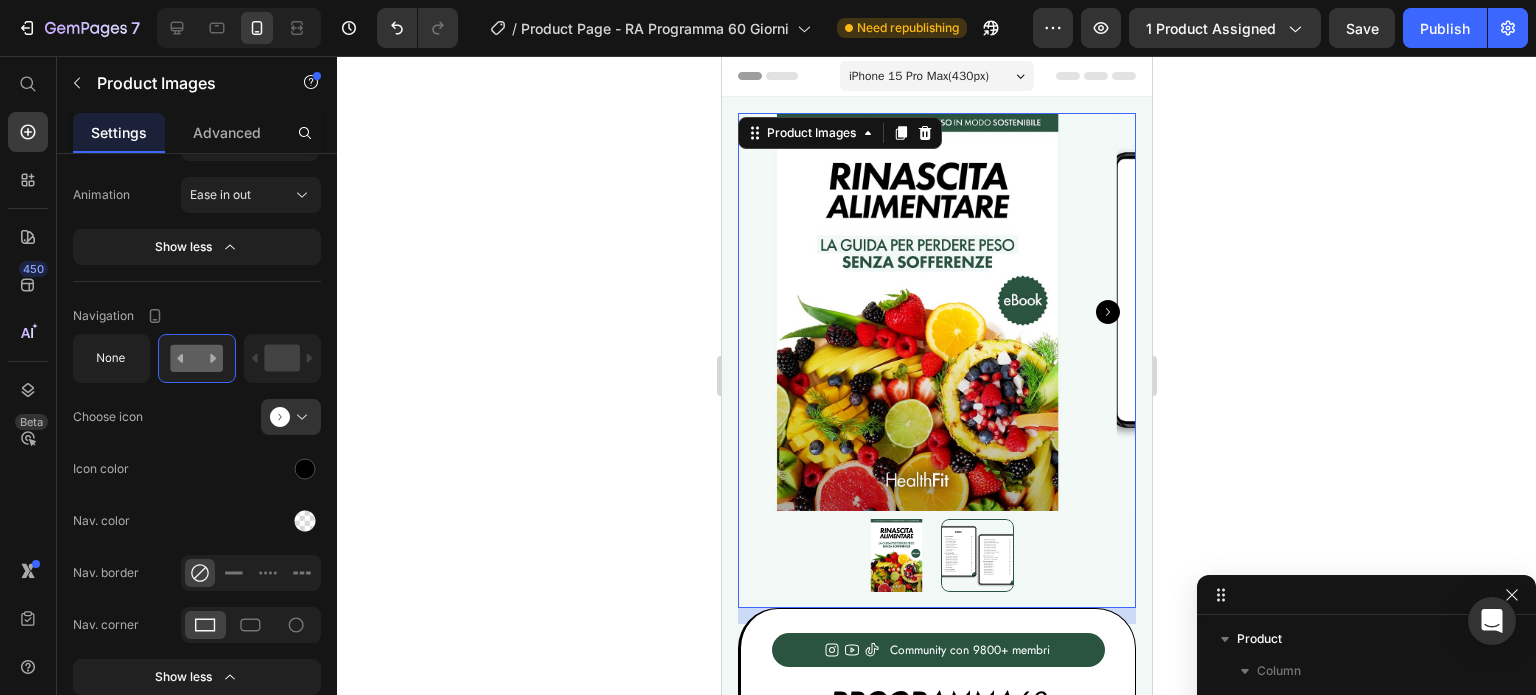 click at bounding box center (976, 555) 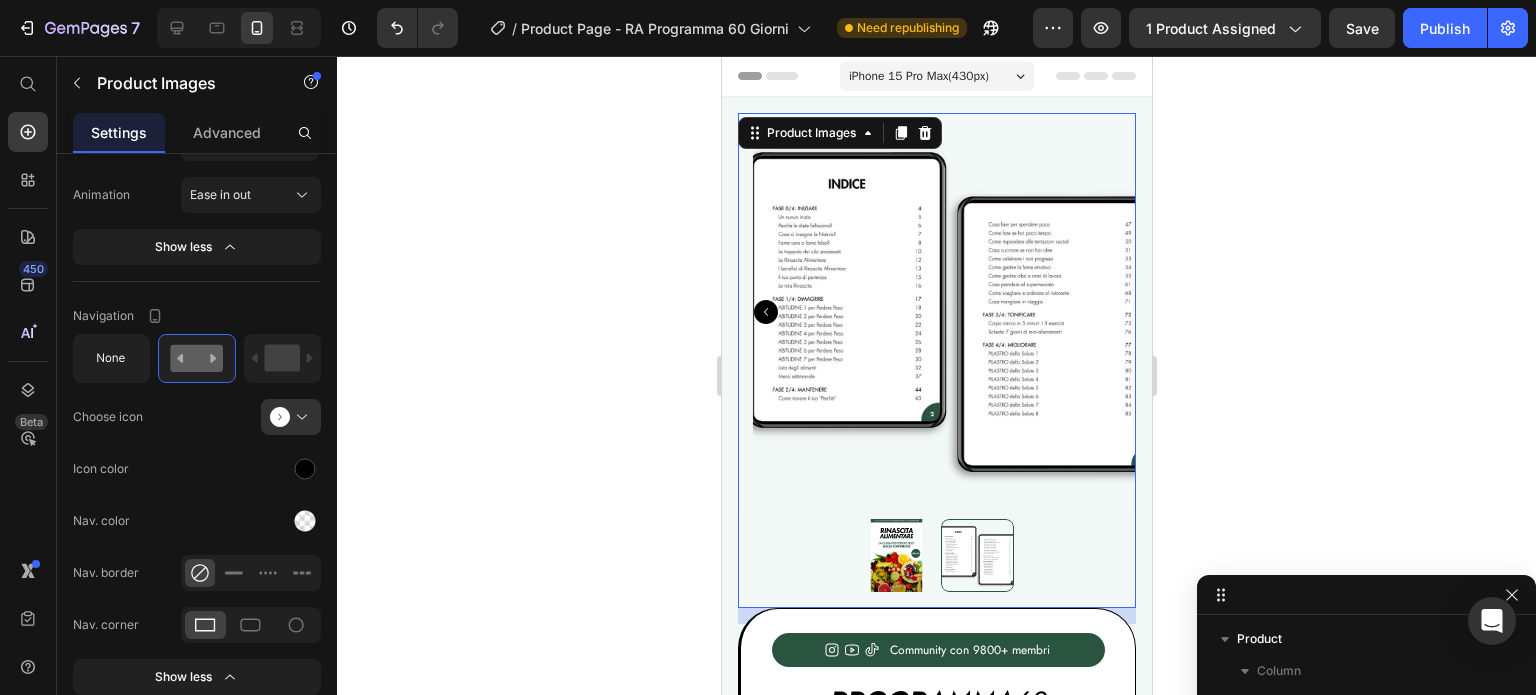 click at bounding box center [895, 555] 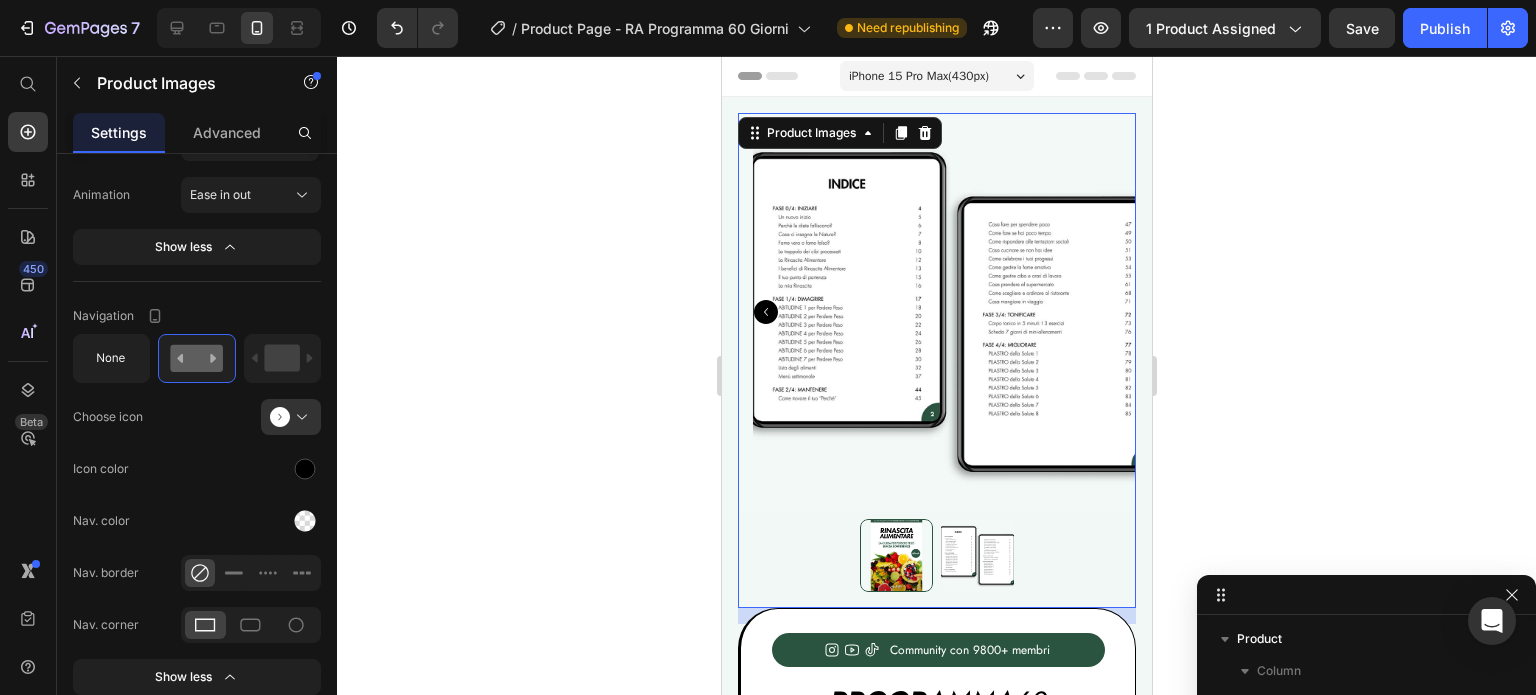 click at bounding box center [895, 555] 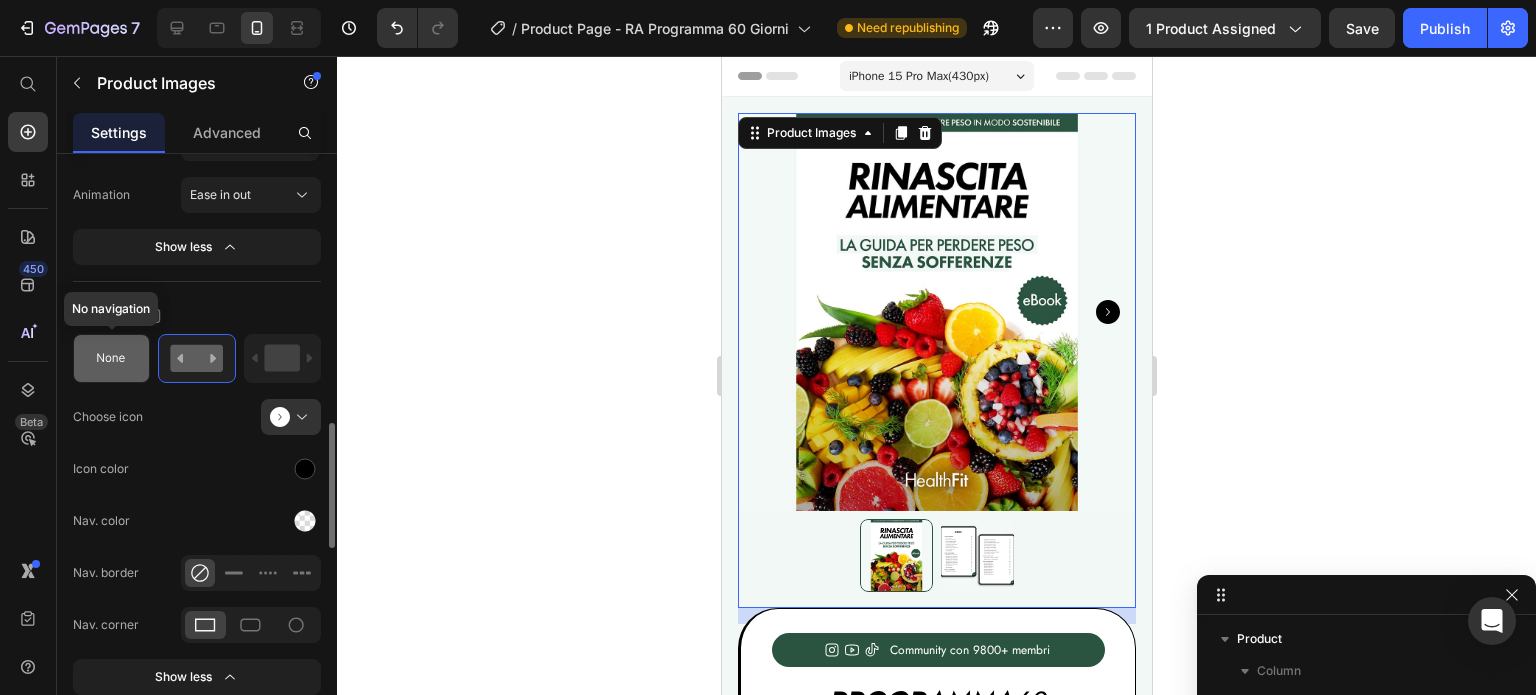 click 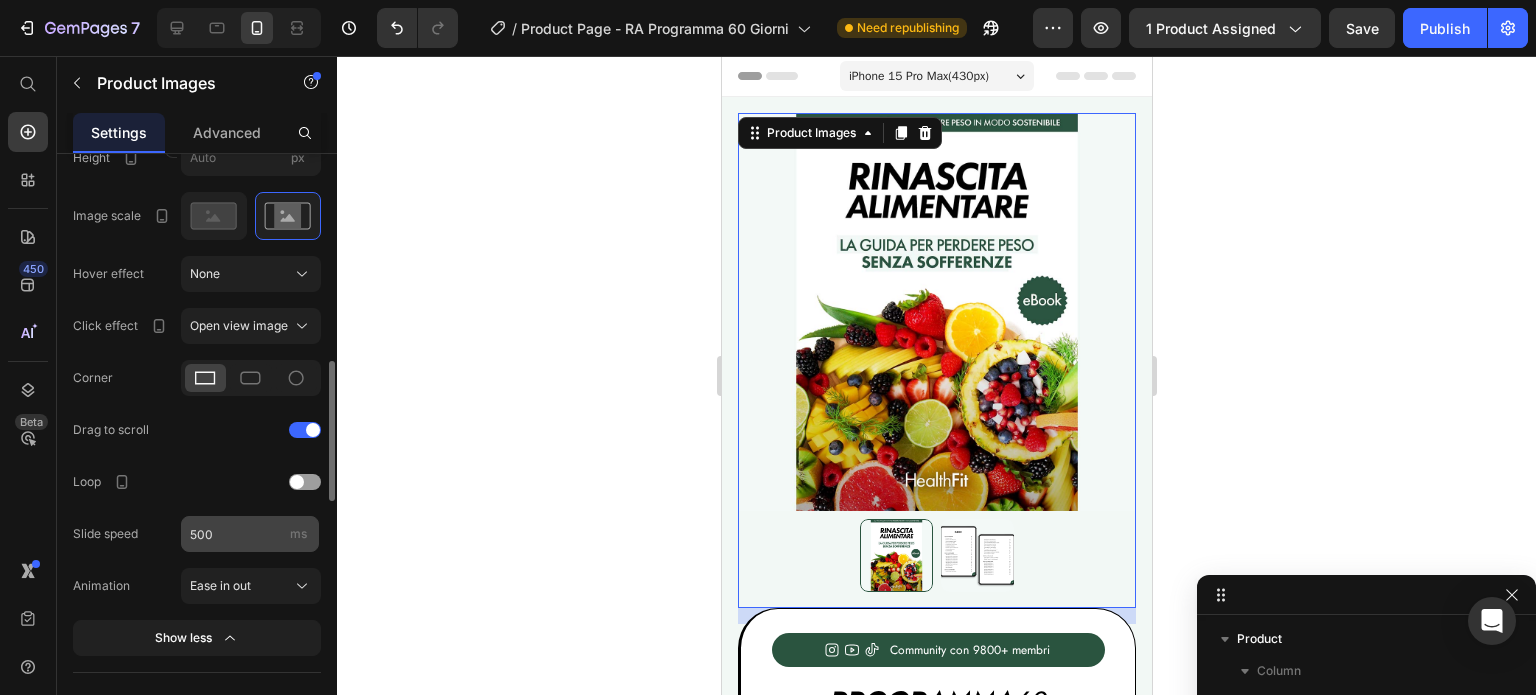 scroll, scrollTop: 890, scrollLeft: 0, axis: vertical 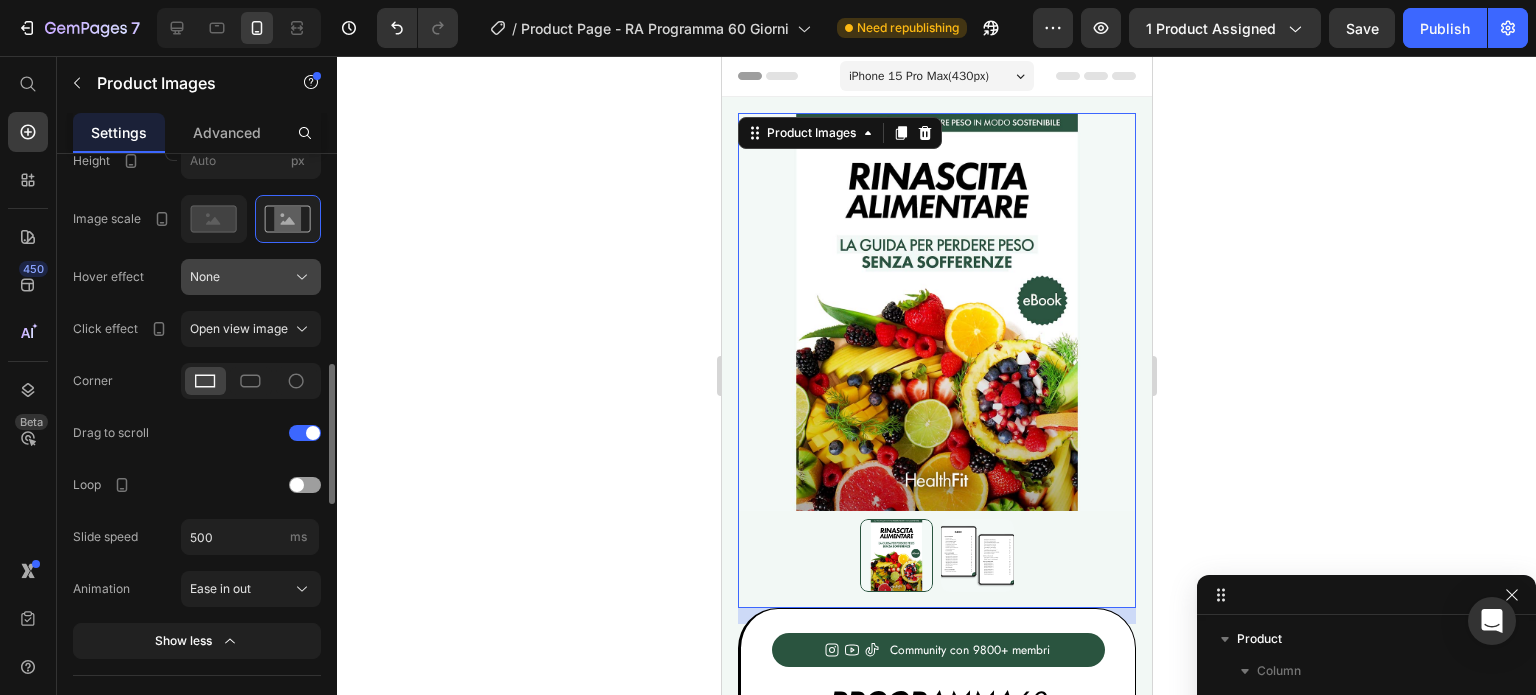 click on "None" 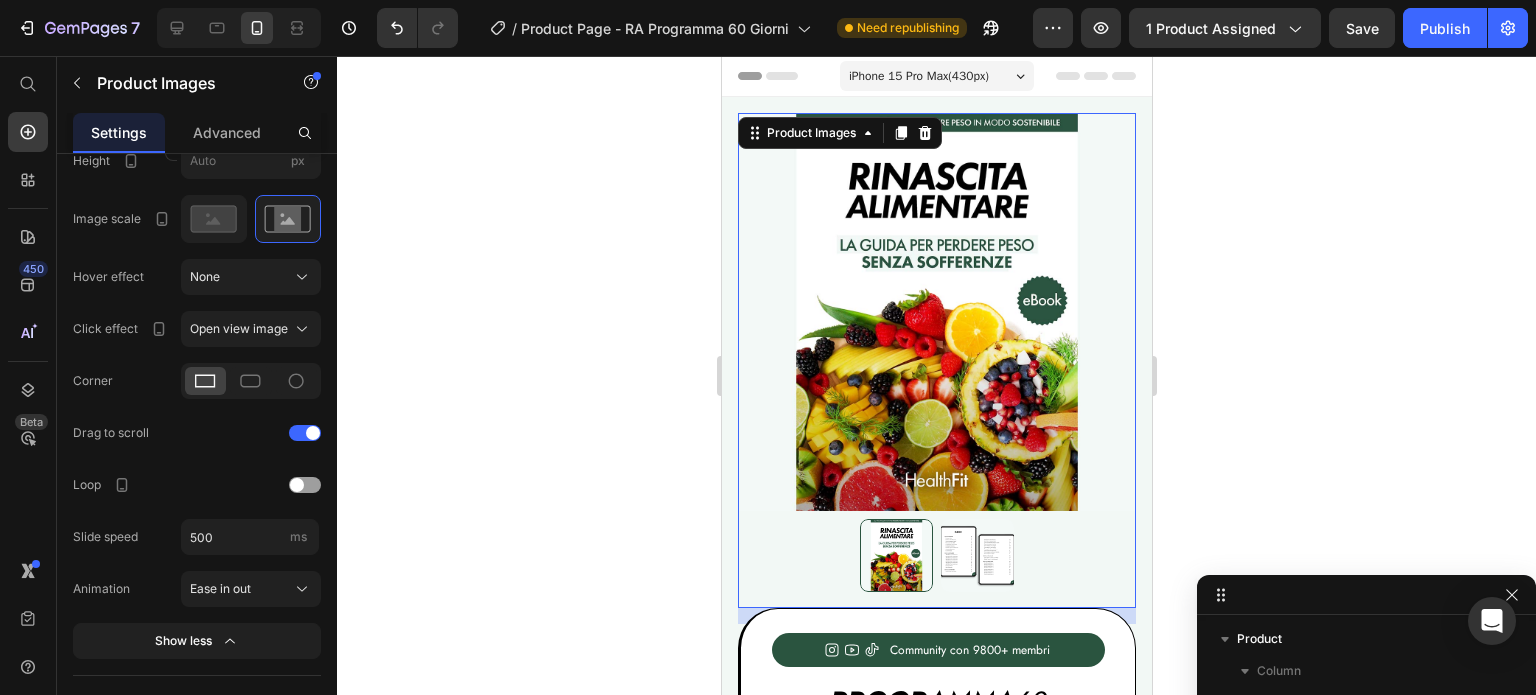 click on "Click effect" at bounding box center (122, 329) 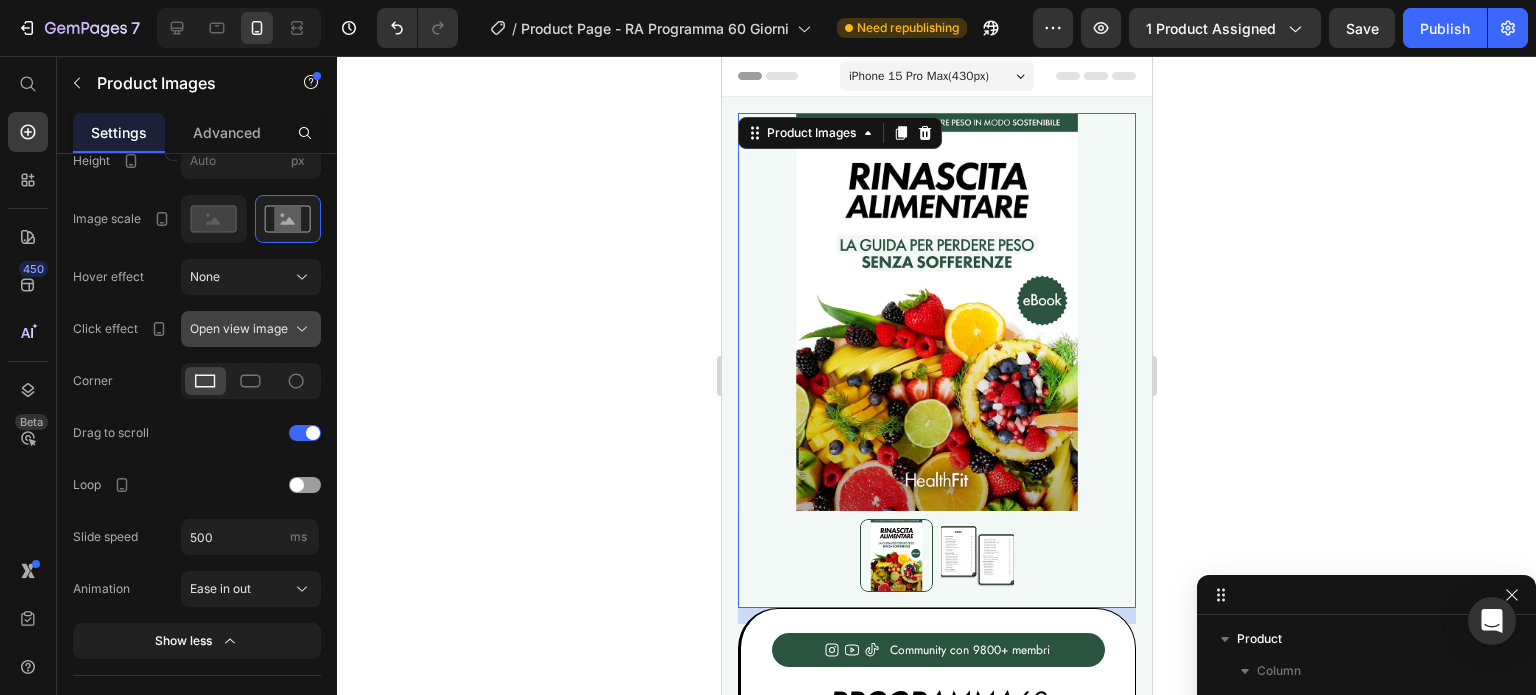 click on "Open view image" at bounding box center (239, 329) 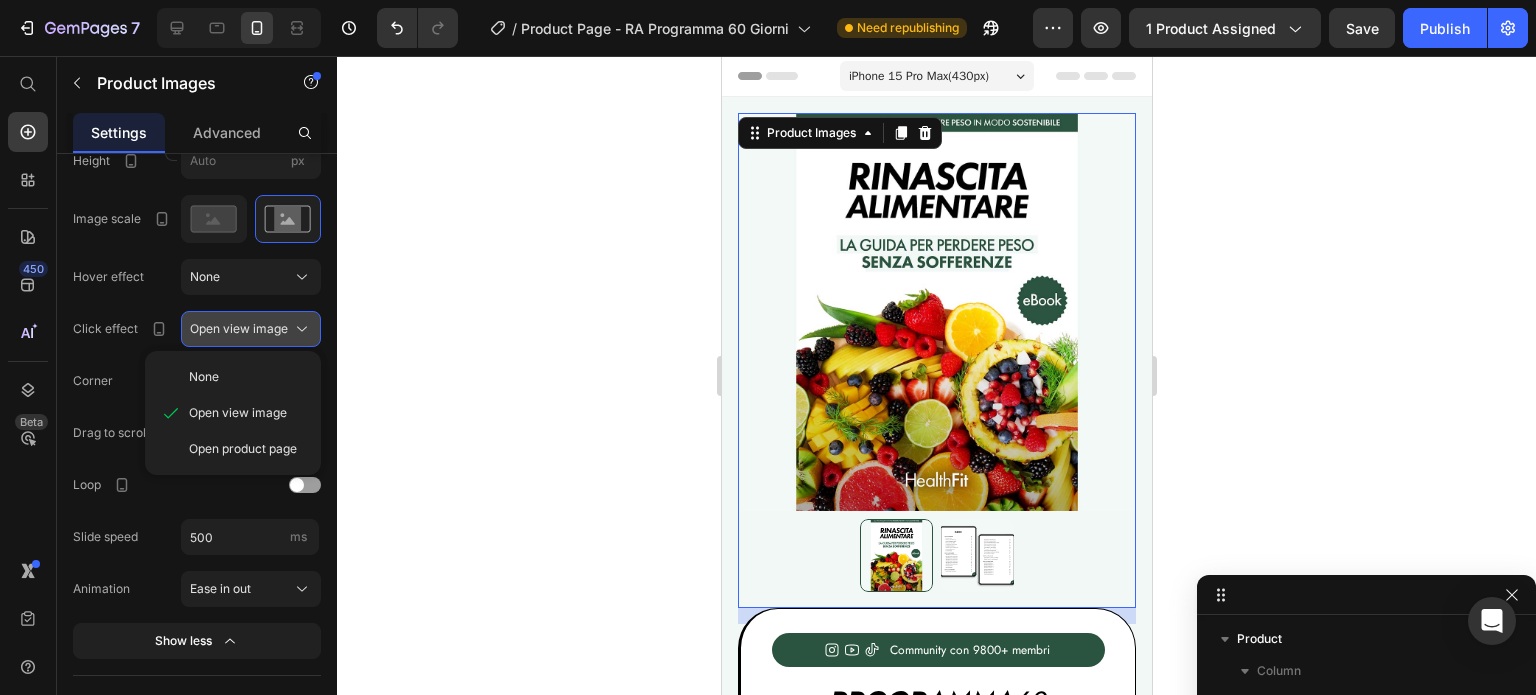 click on "Open view image" at bounding box center (239, 329) 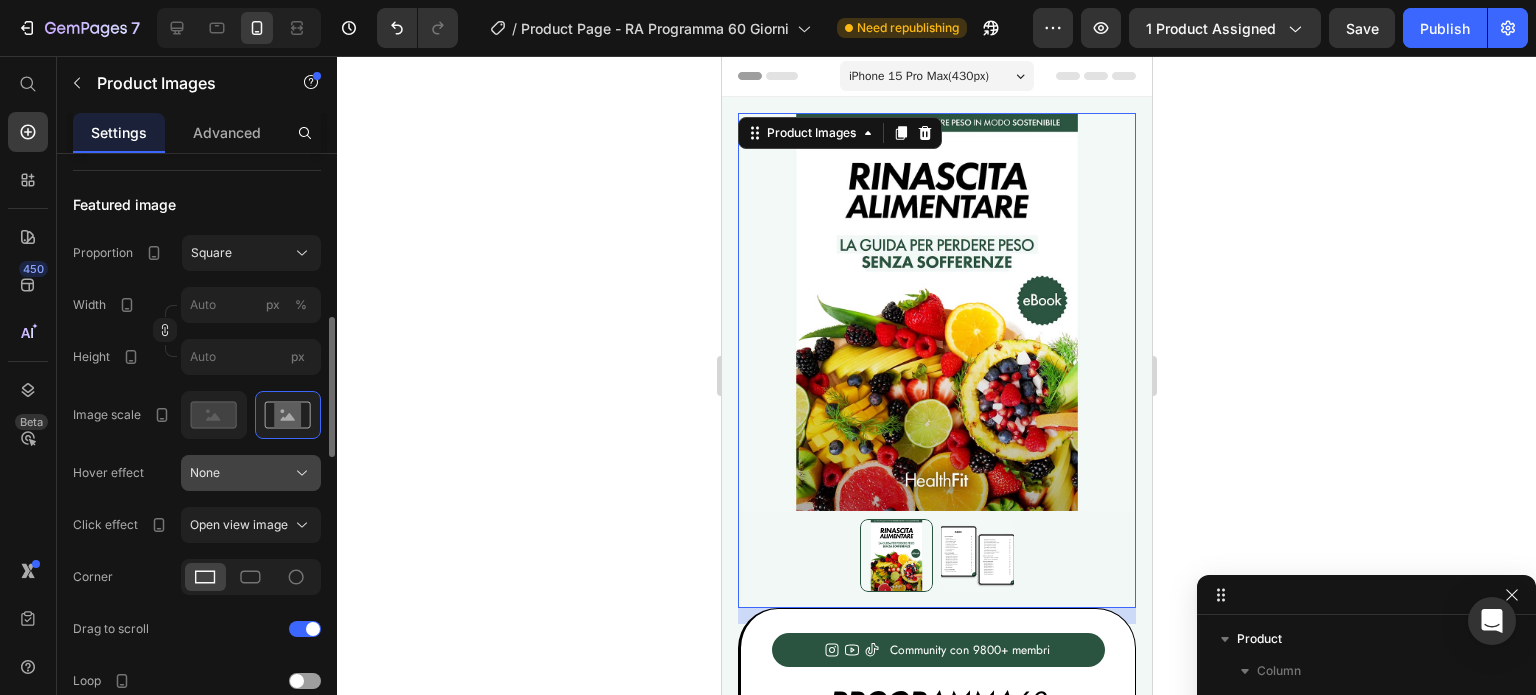 scroll, scrollTop: 749, scrollLeft: 0, axis: vertical 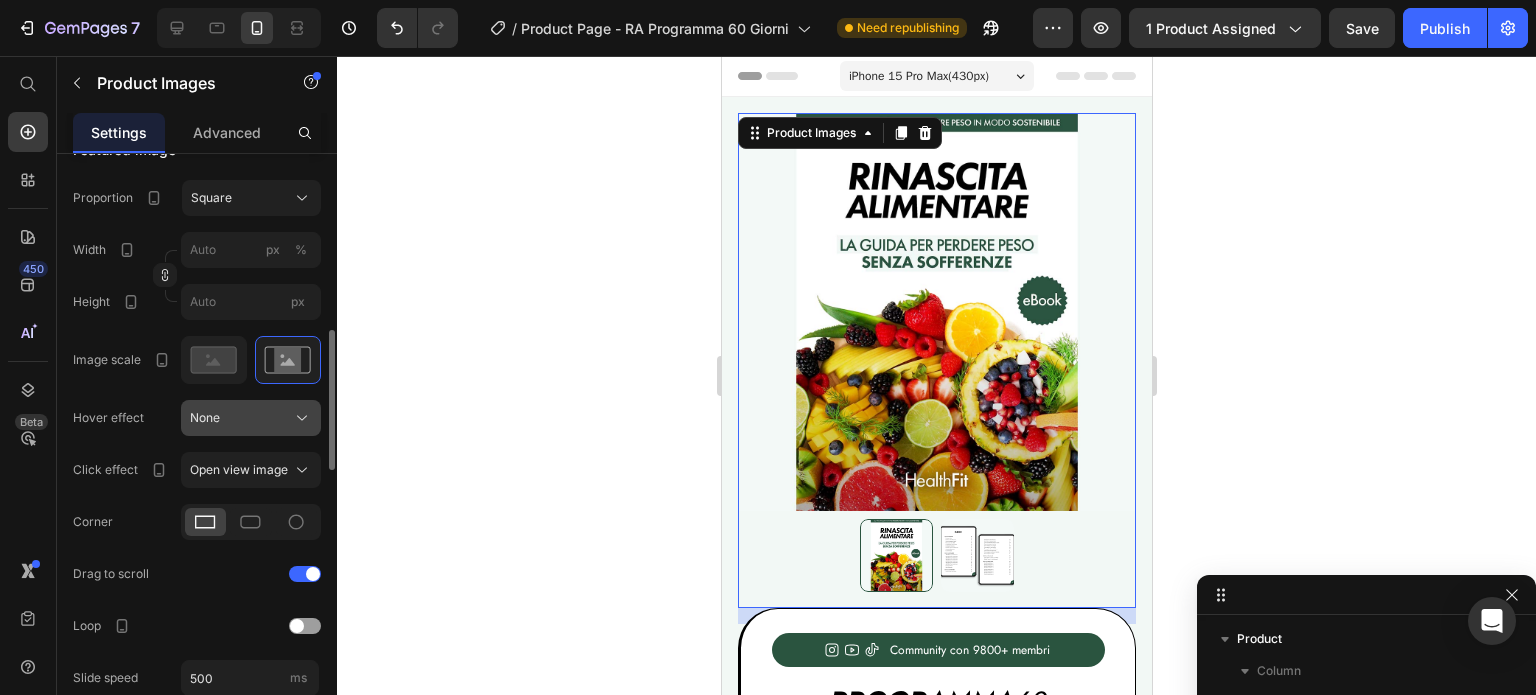 click on "None" 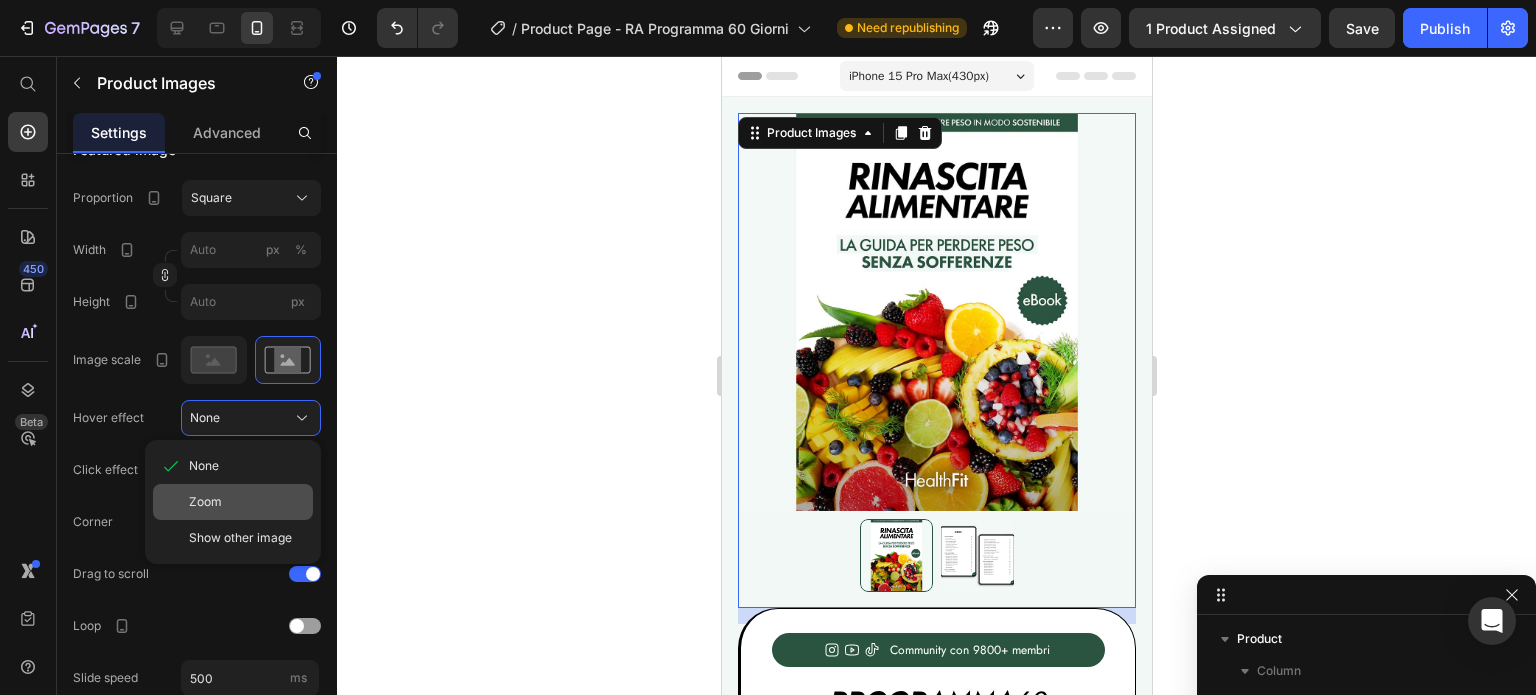 click on "Zoom" at bounding box center (247, 502) 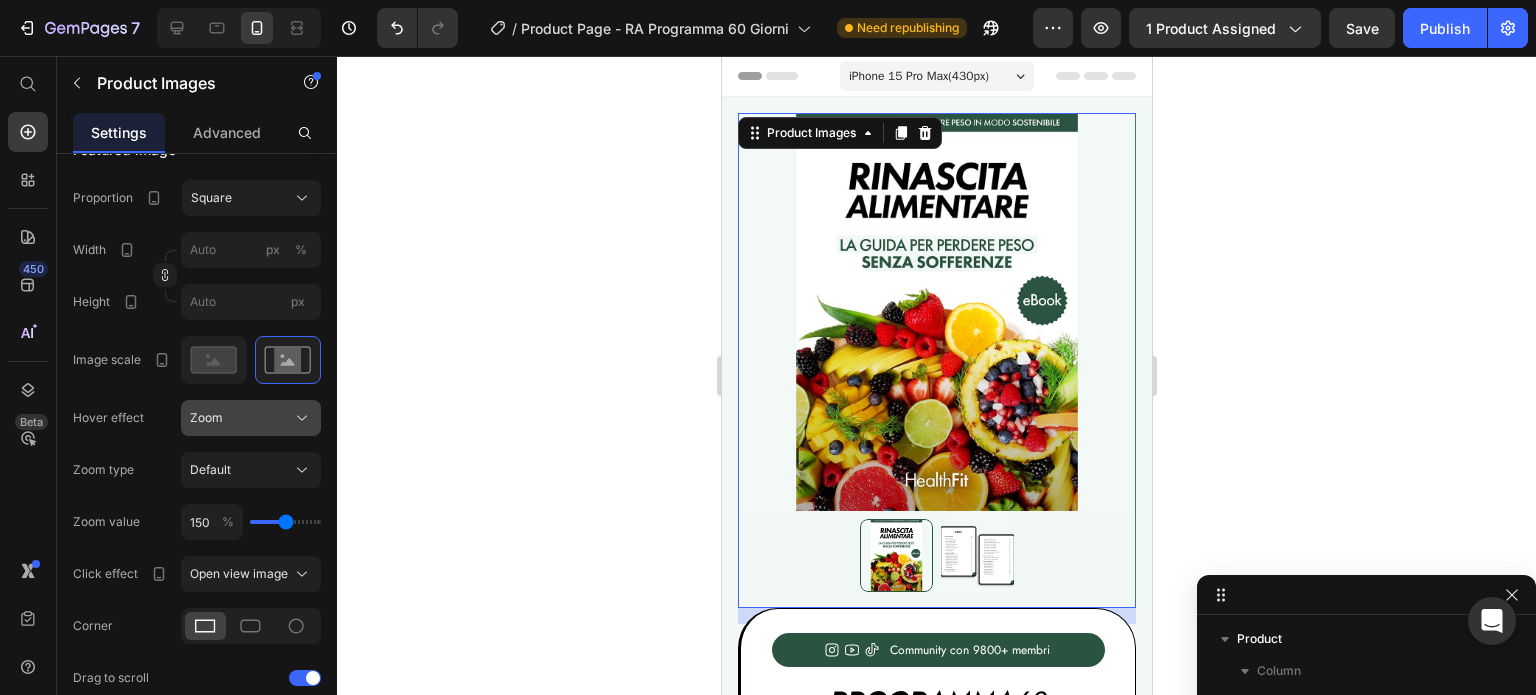 click on "Zoom" at bounding box center [251, 418] 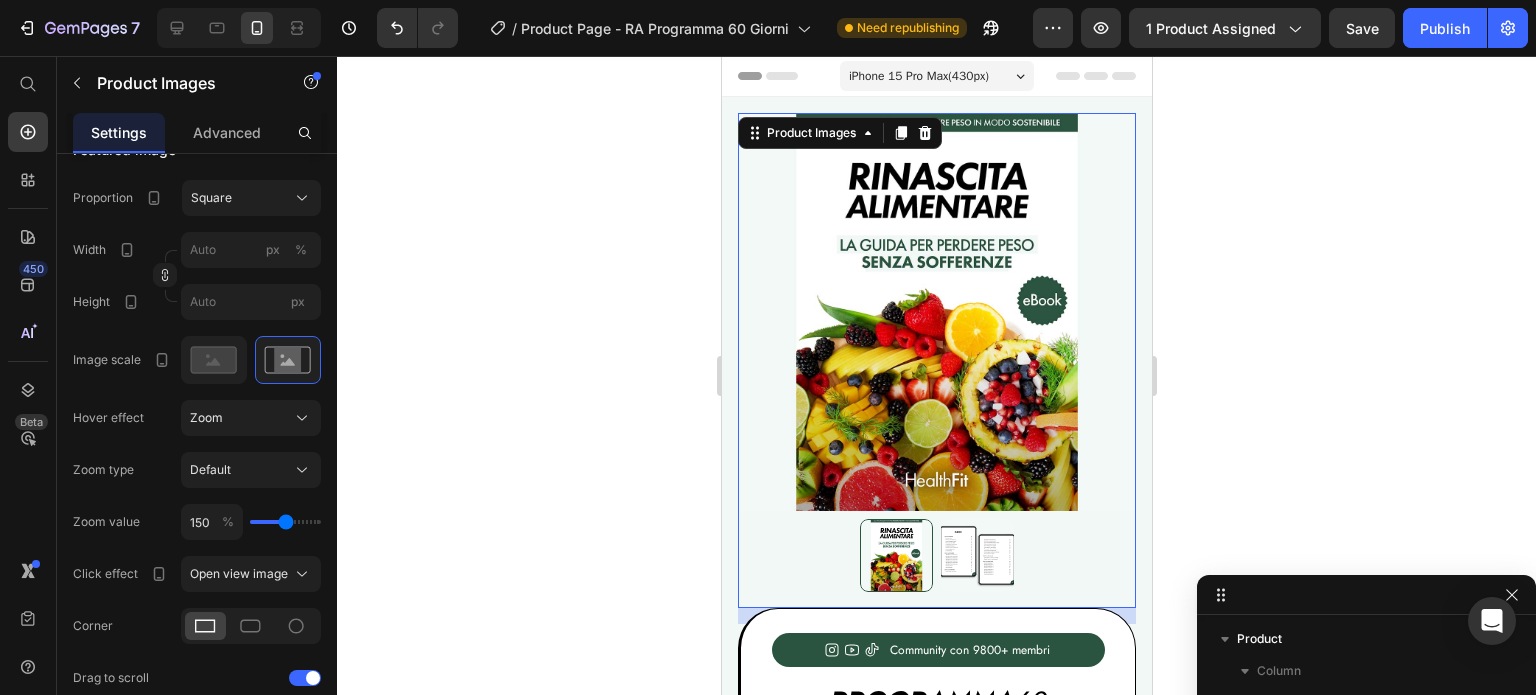 click on "Featured image Proportion Square Width px % Height px Image scale Hover effect Zoom Zoom type Default Zoom value 150 % Click effect Open view image Corner Drag to scroll Loop Slide speed 500 ms Animation Ease in out Show less" 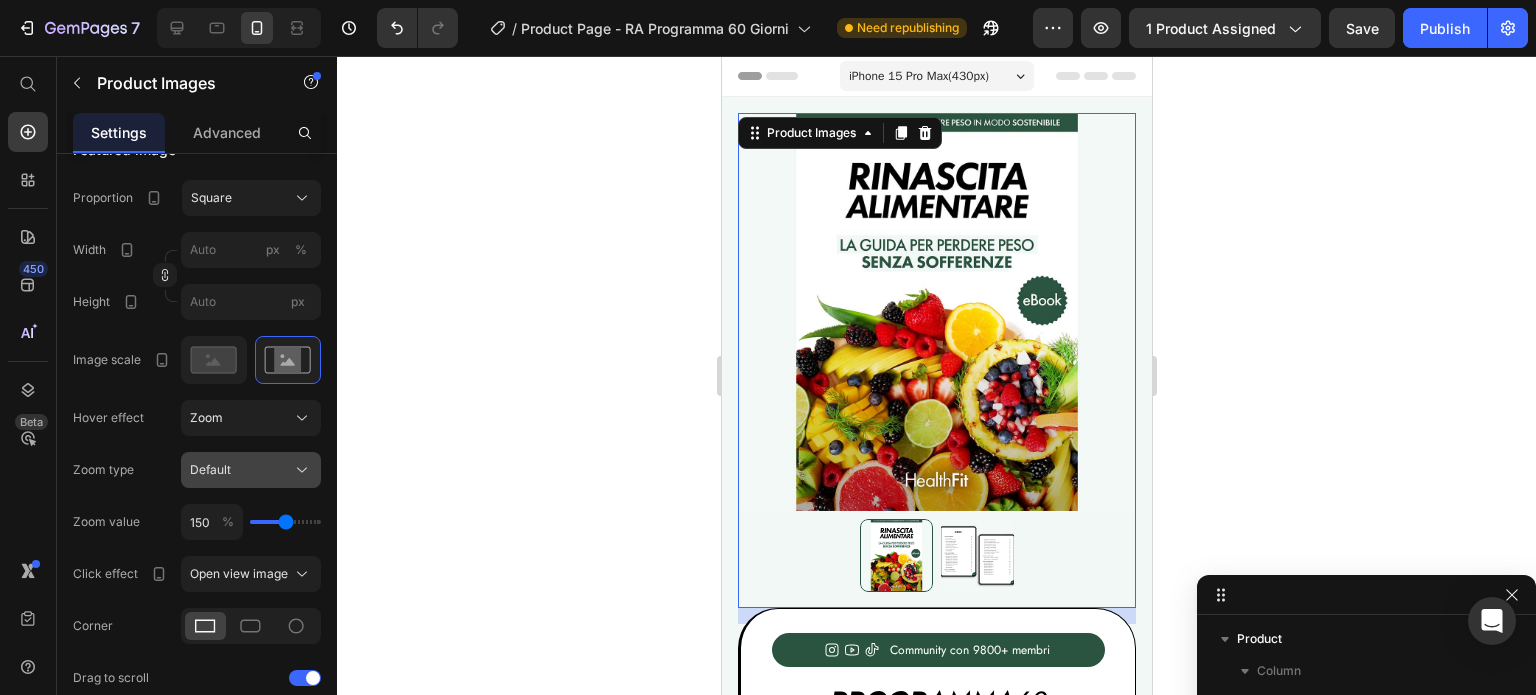 click on "Default" at bounding box center (251, 470) 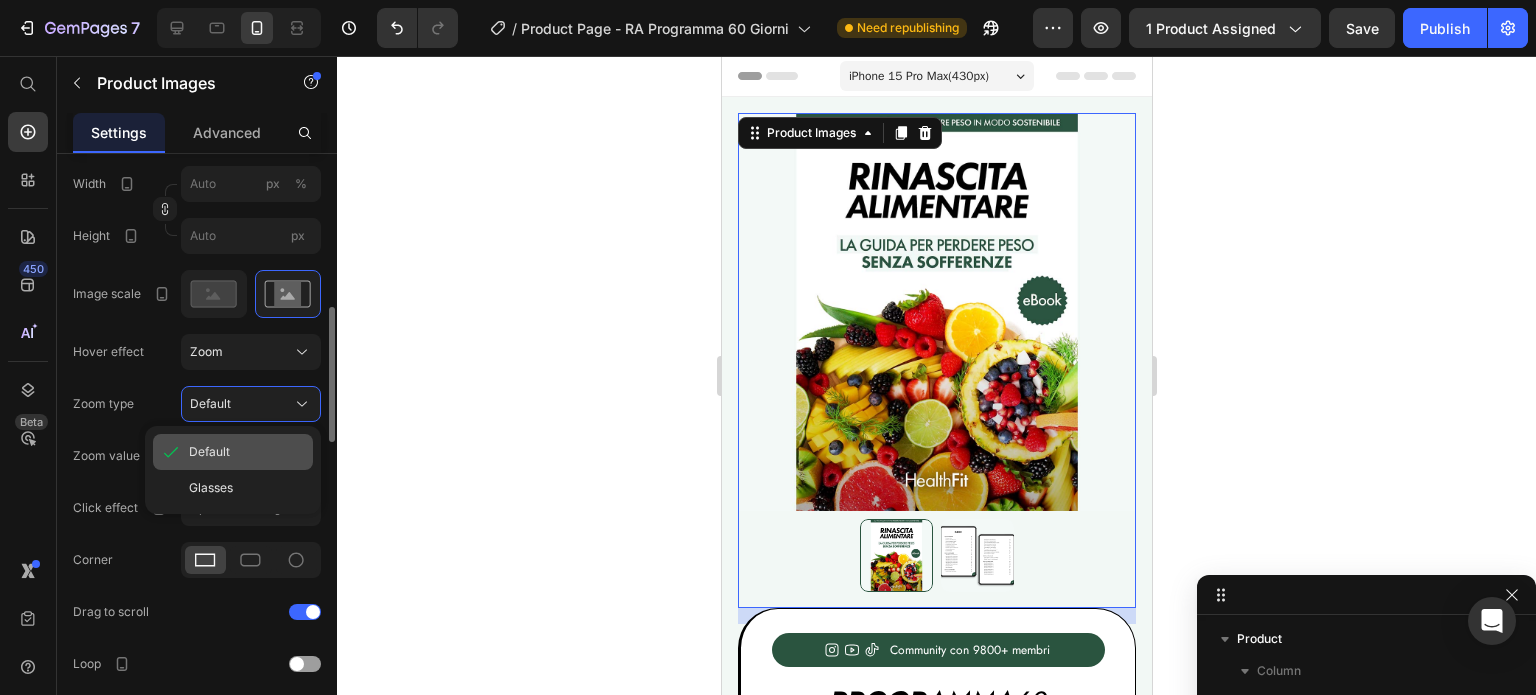 scroll, scrollTop: 820, scrollLeft: 0, axis: vertical 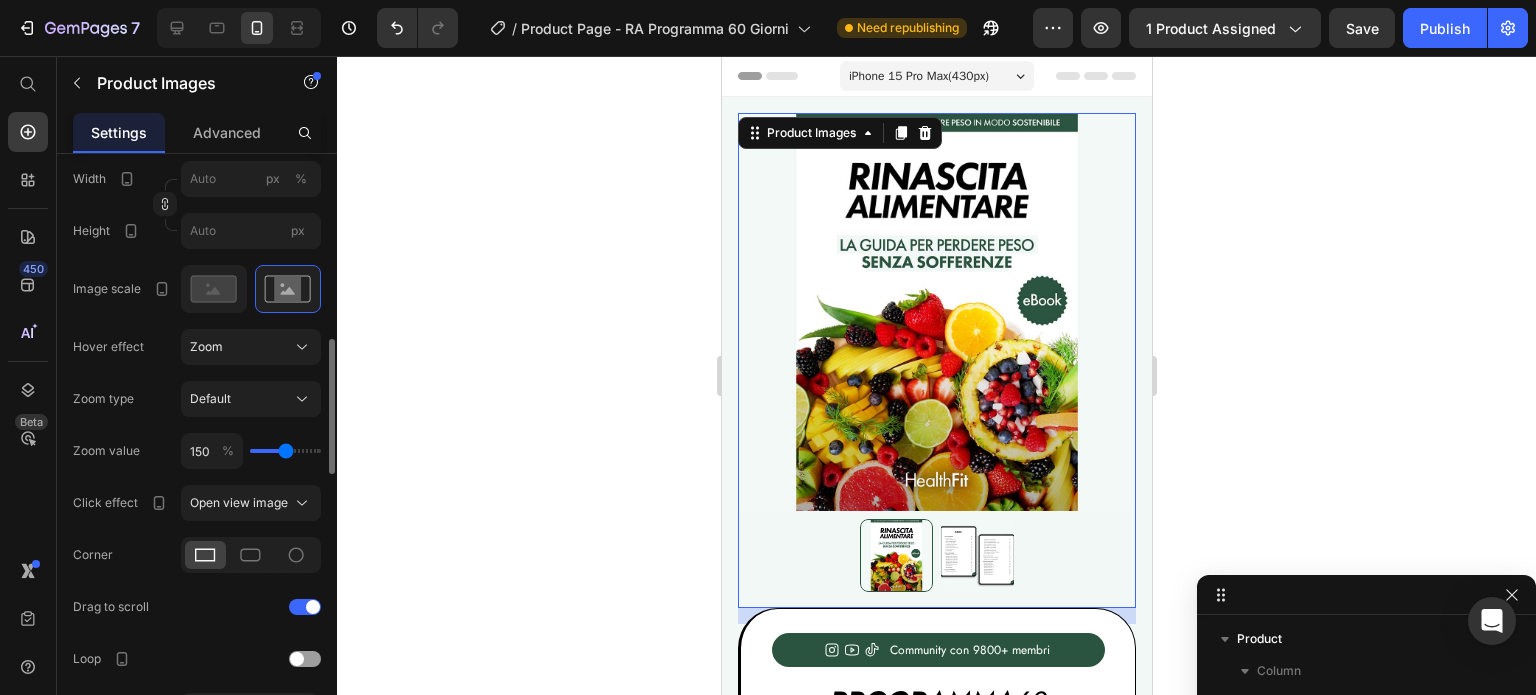 click on "Featured image Proportion Square Width px % Height px Image scale Hover effect Zoom Zoom type Default Zoom value 150 % Click effect Open view image Corner Drag to scroll Loop Slide speed 500 ms Animation Ease in out Show less" 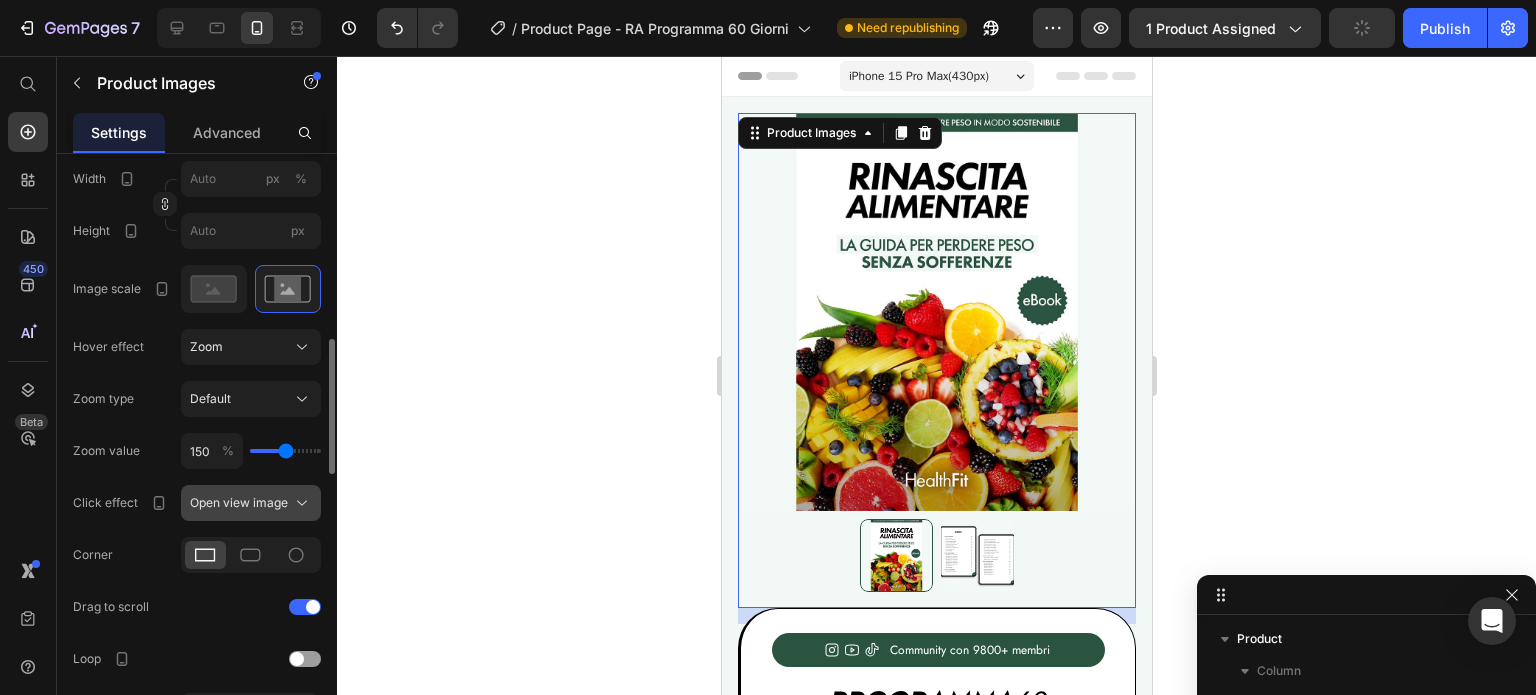 click on "Open view image" at bounding box center [251, 503] 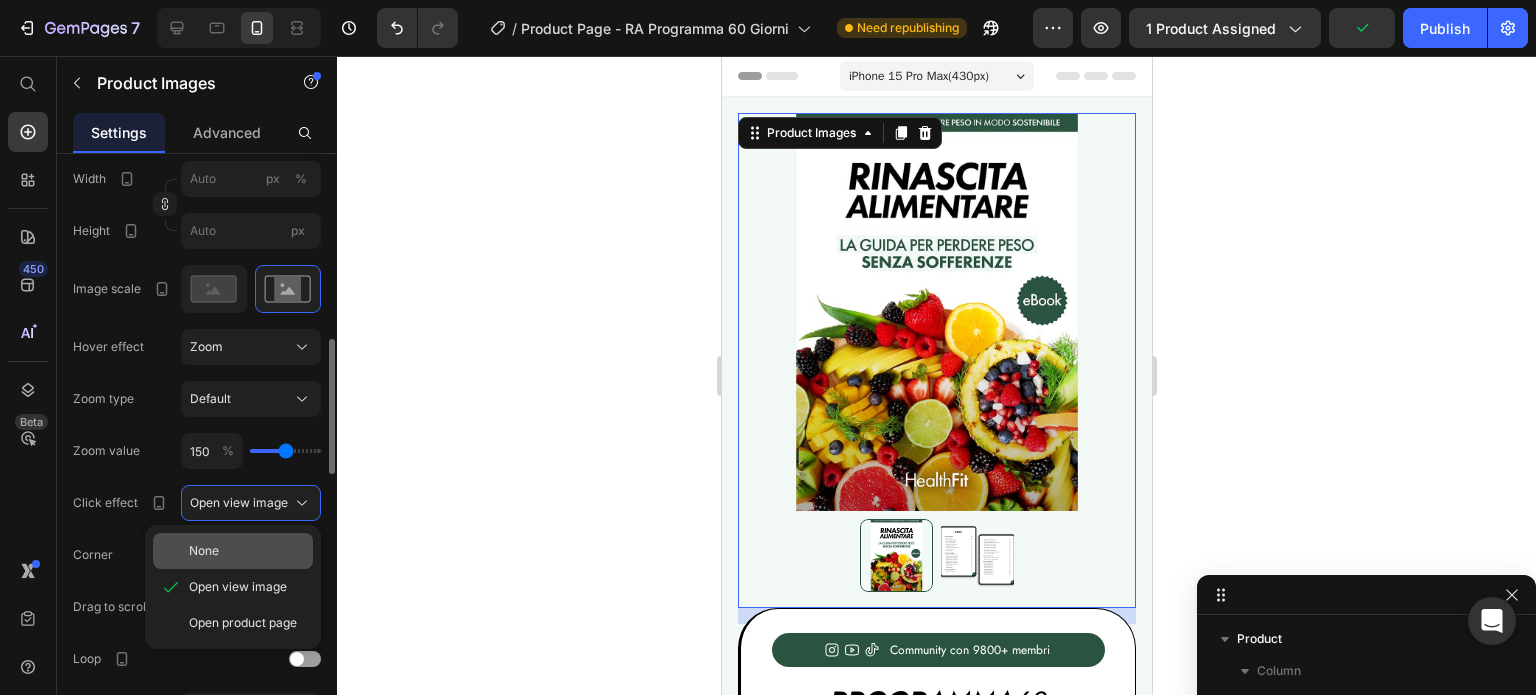 click on "None" at bounding box center [247, 551] 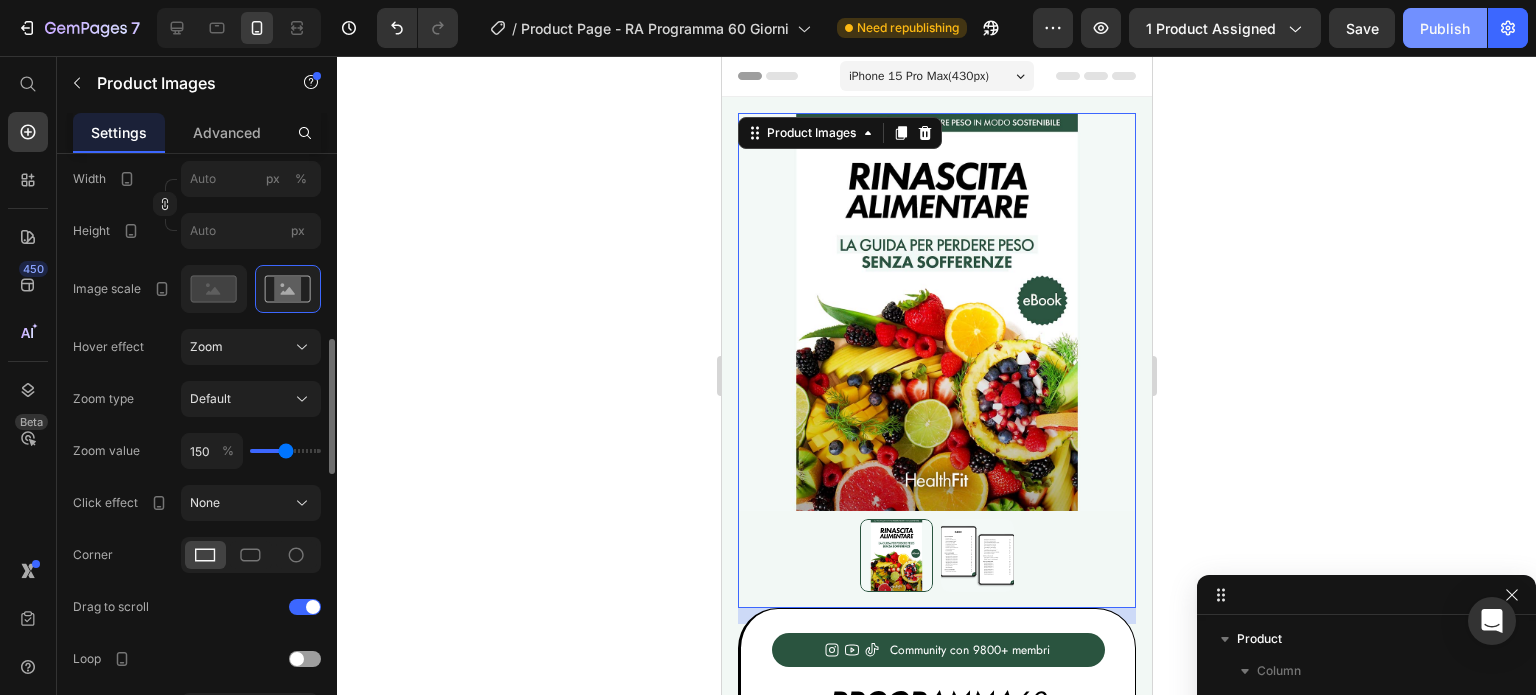 click on "Publish" at bounding box center [1445, 28] 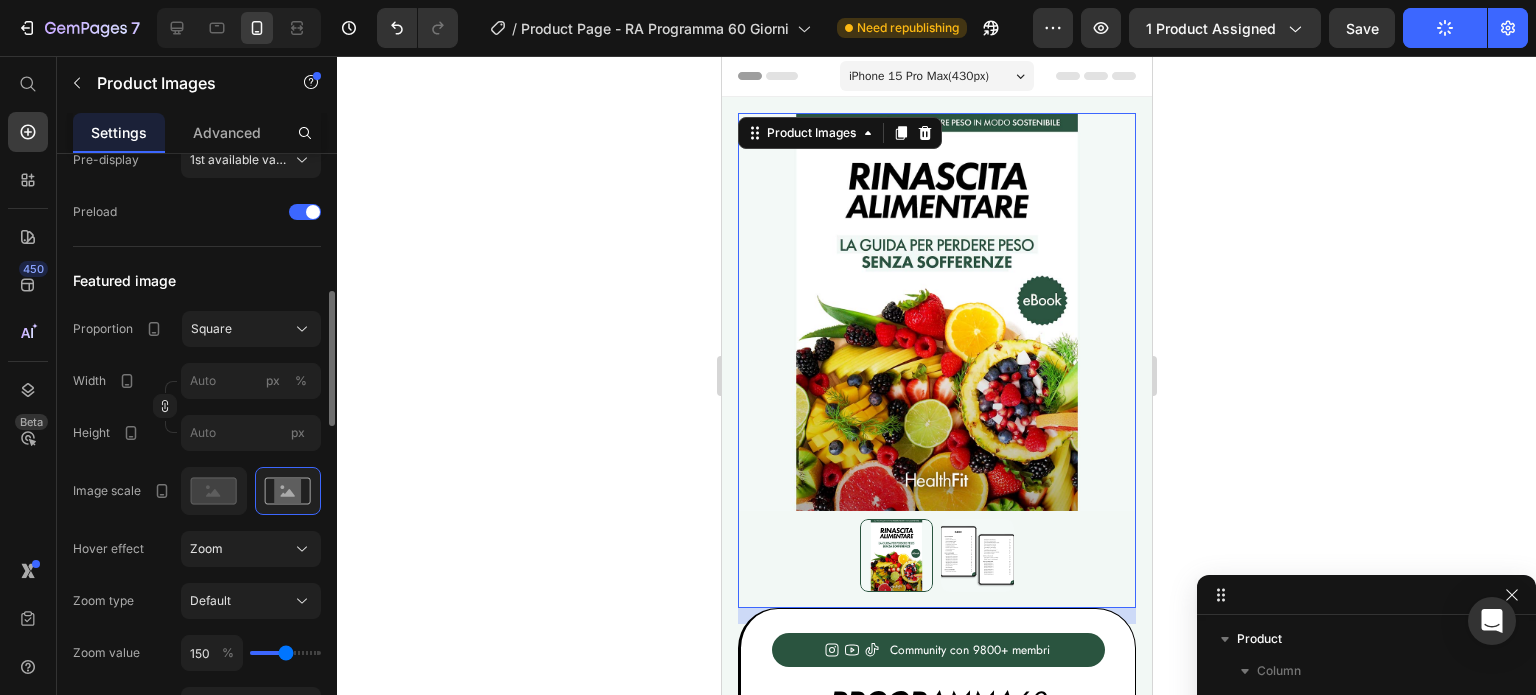 scroll, scrollTop: 614, scrollLeft: 0, axis: vertical 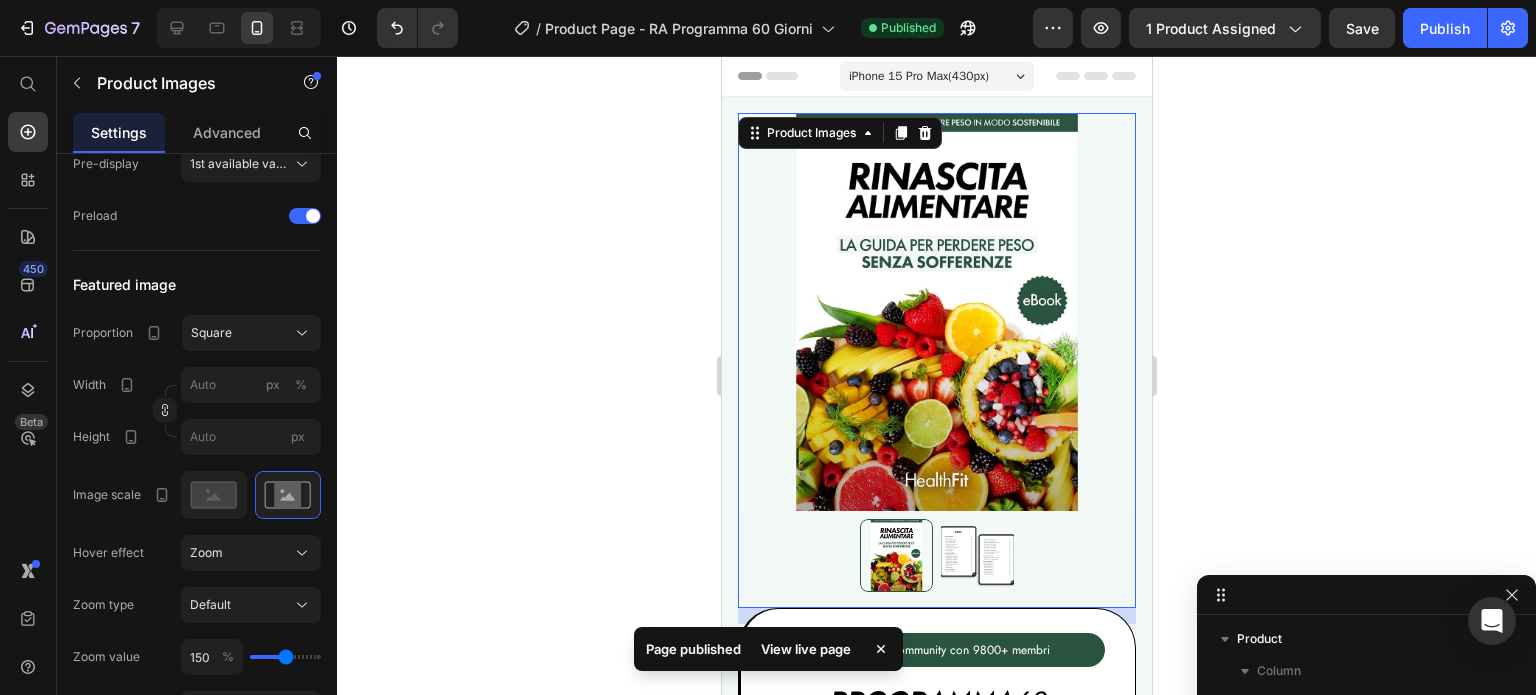 click at bounding box center [976, 555] 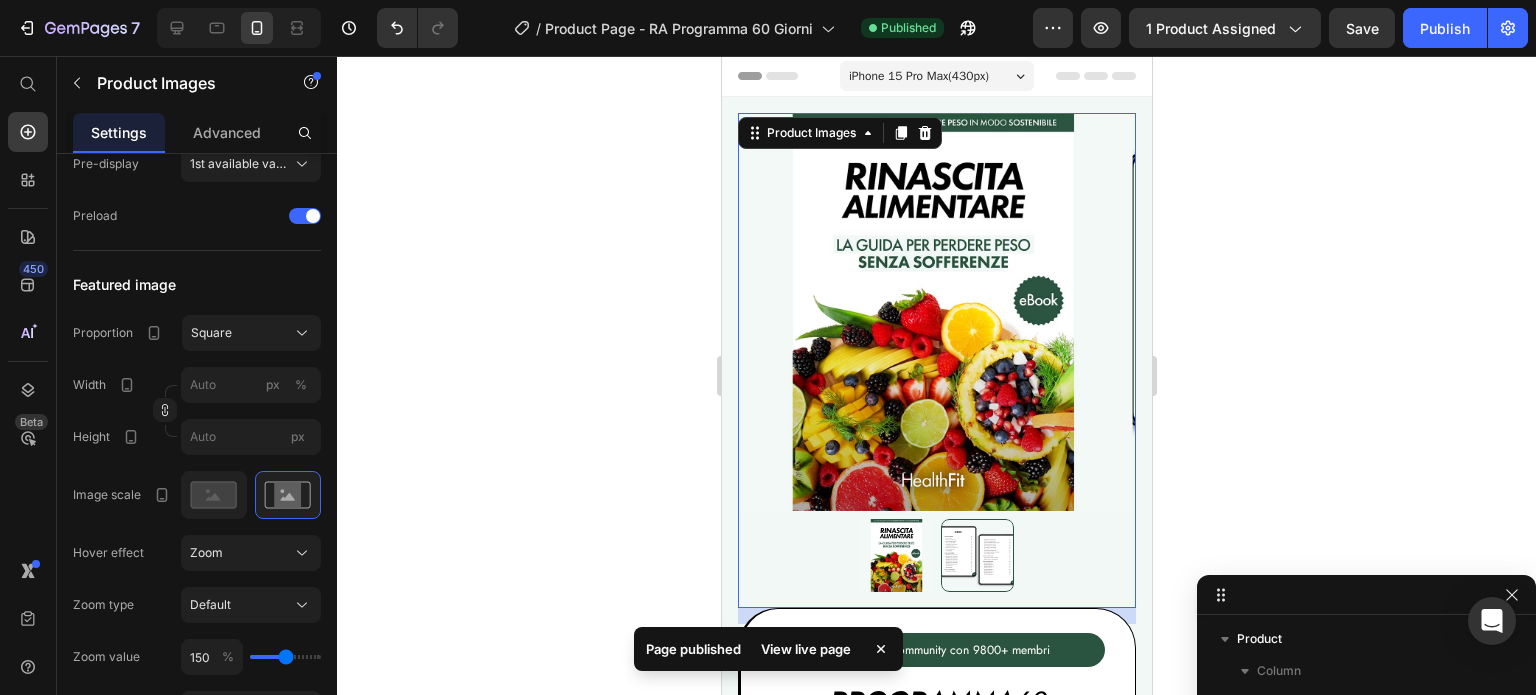 click at bounding box center (976, 555) 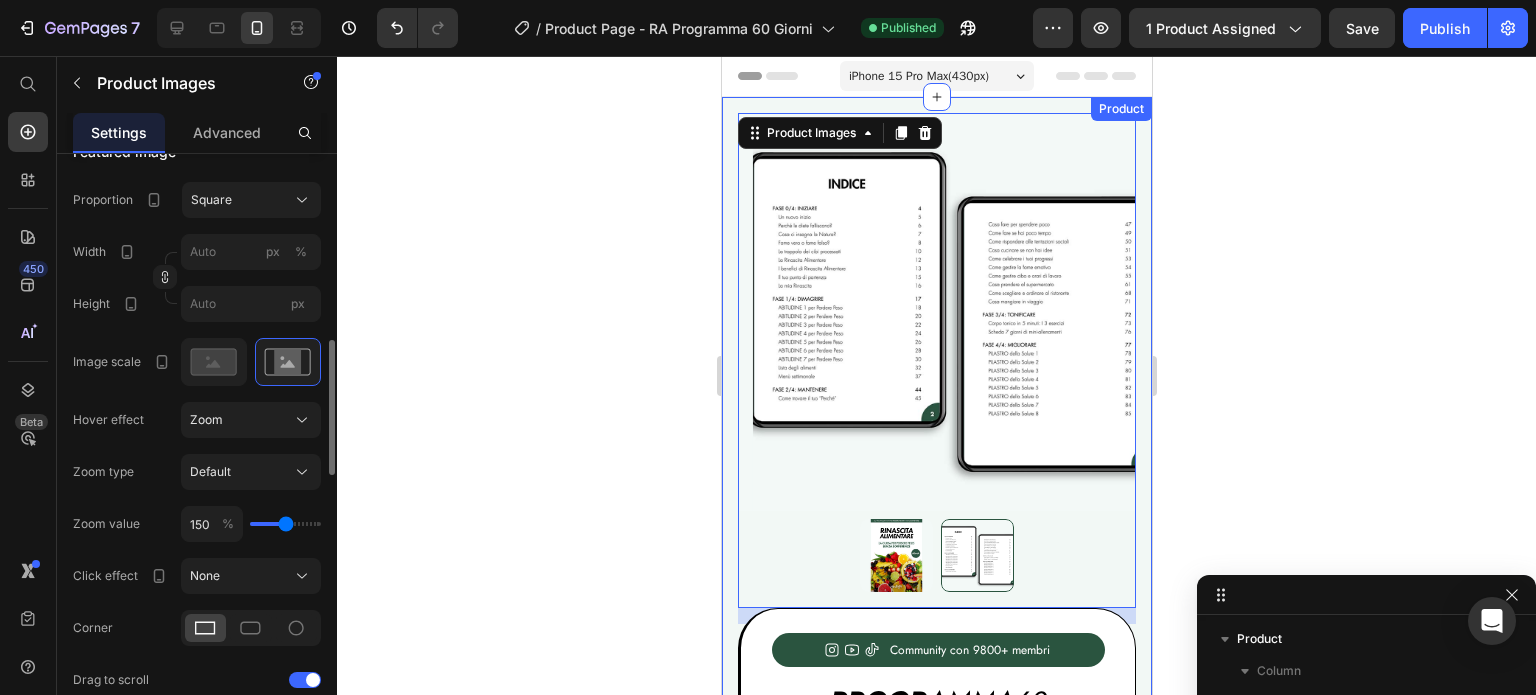 scroll, scrollTop: 772, scrollLeft: 0, axis: vertical 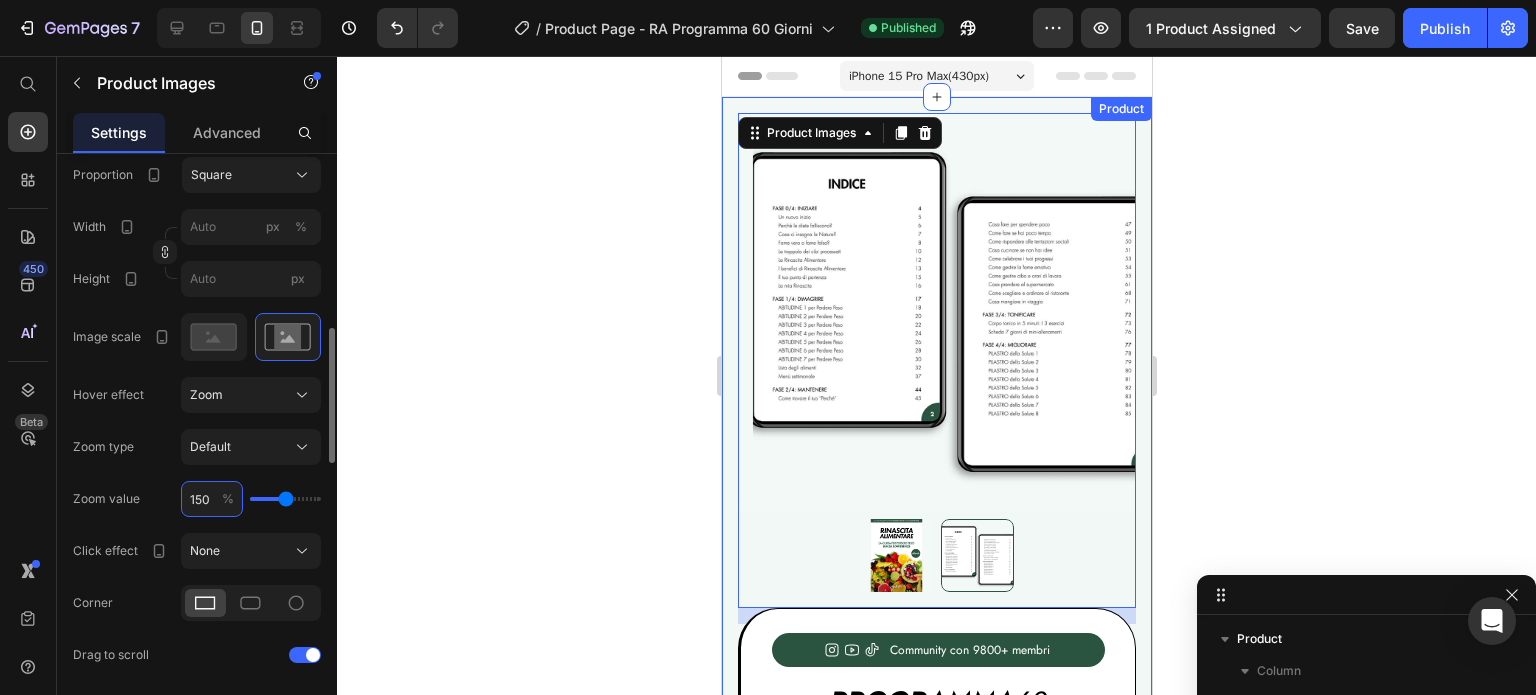 click on "150" at bounding box center [212, 499] 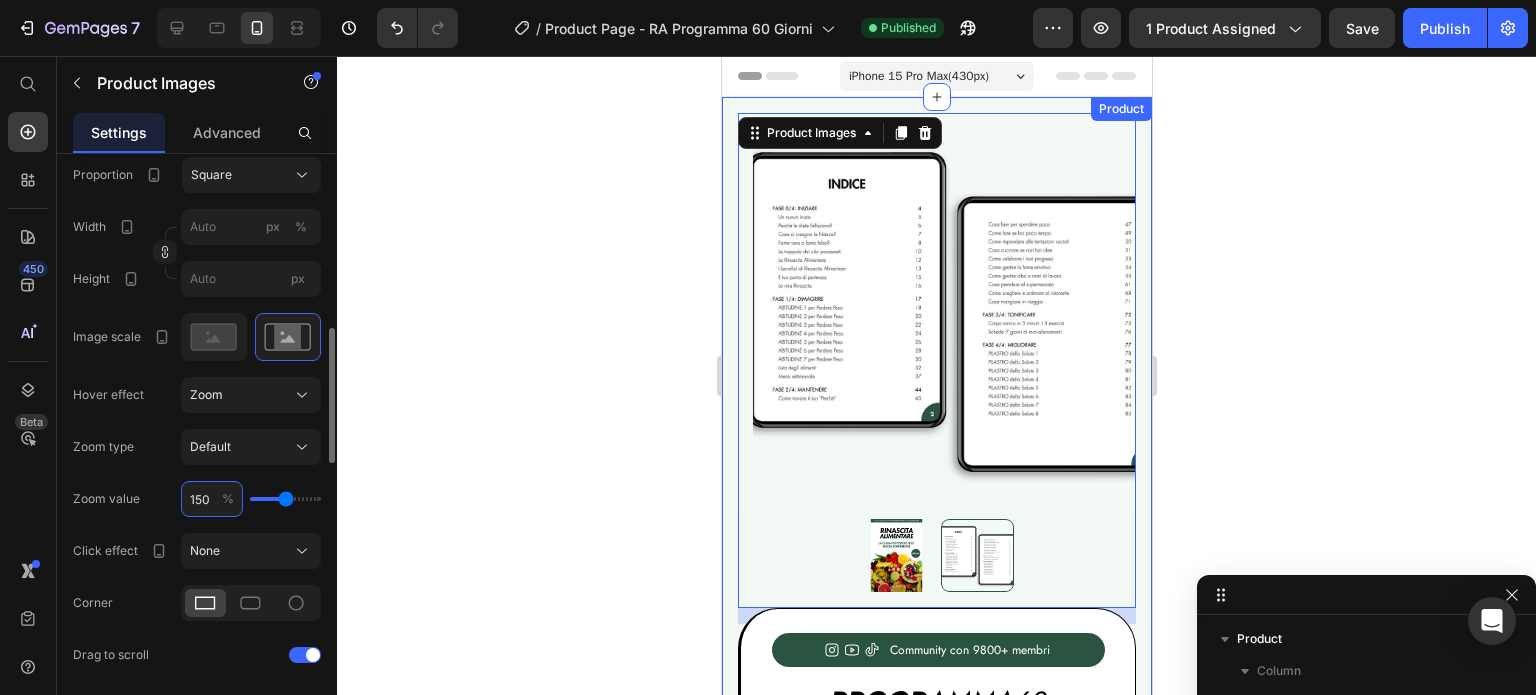 type on "10" 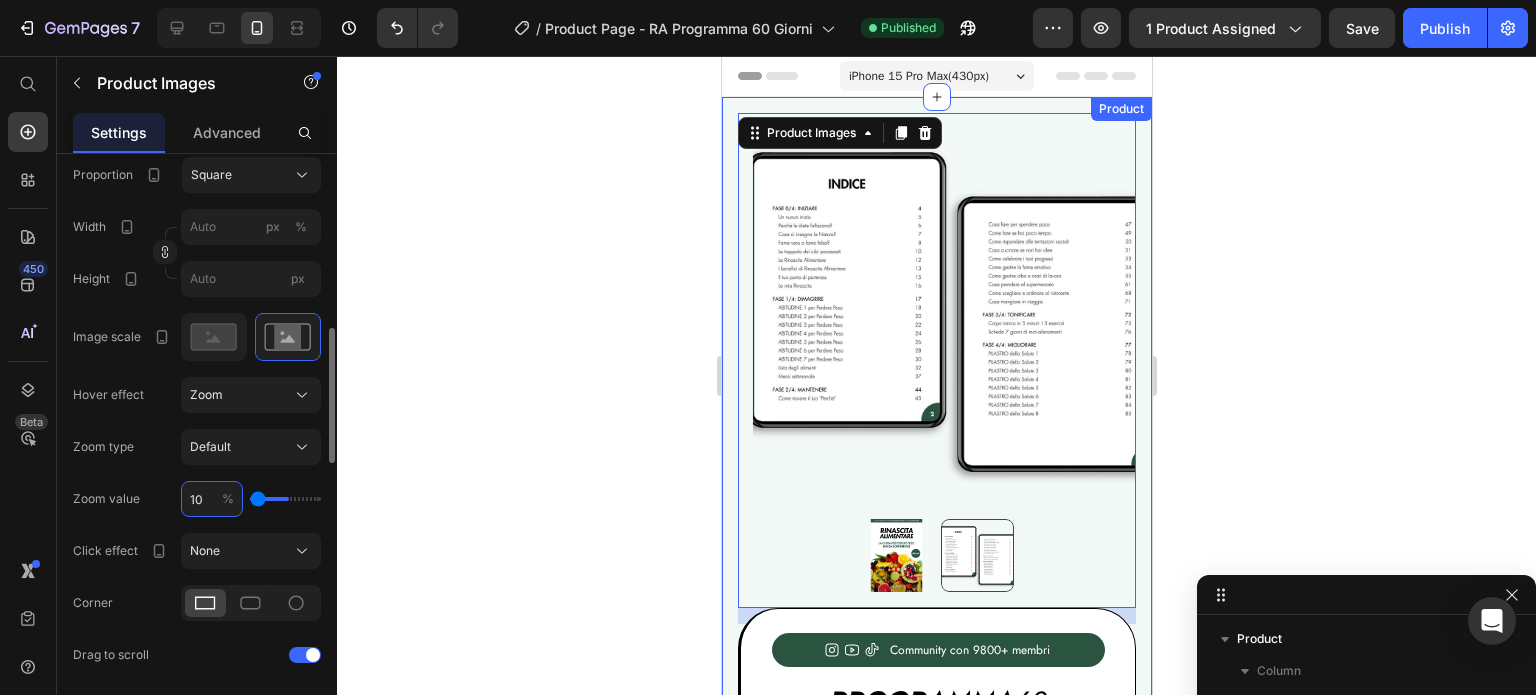 type on "160" 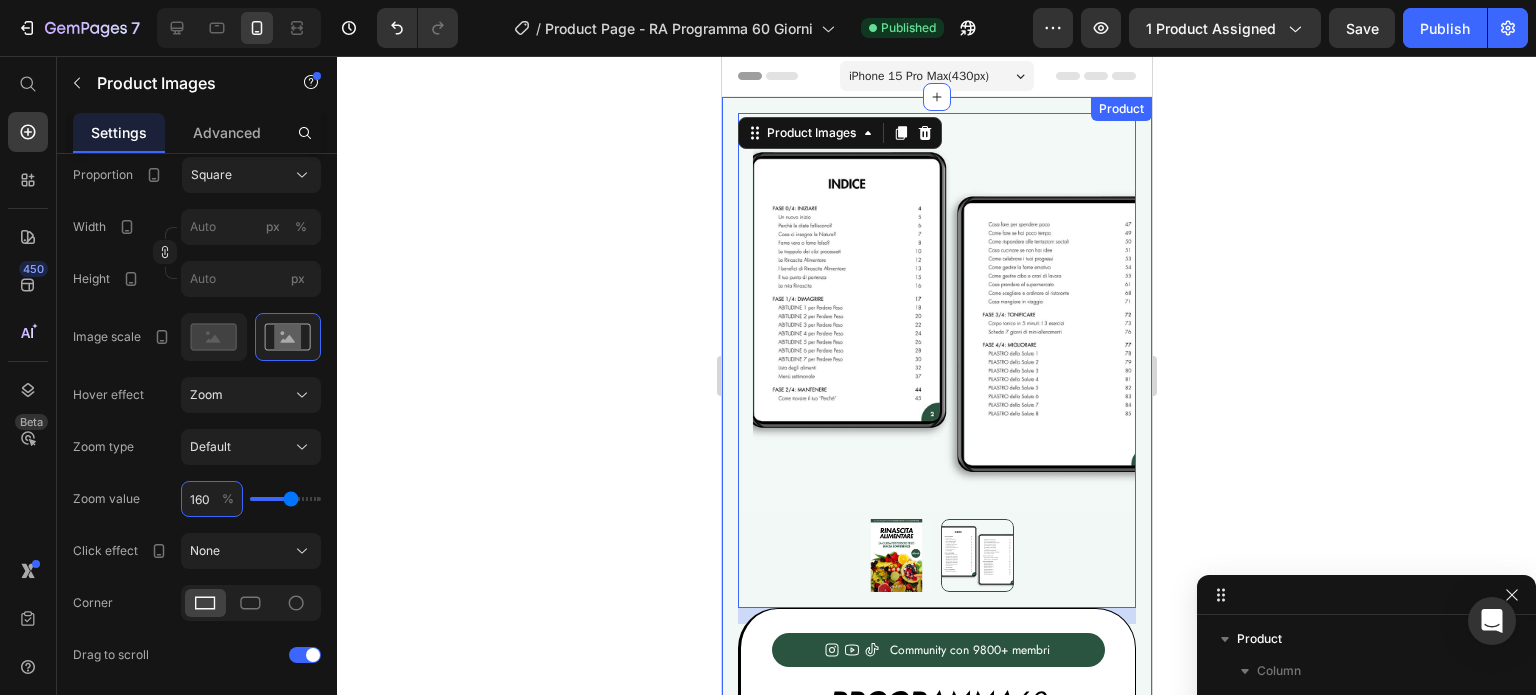 type on "160" 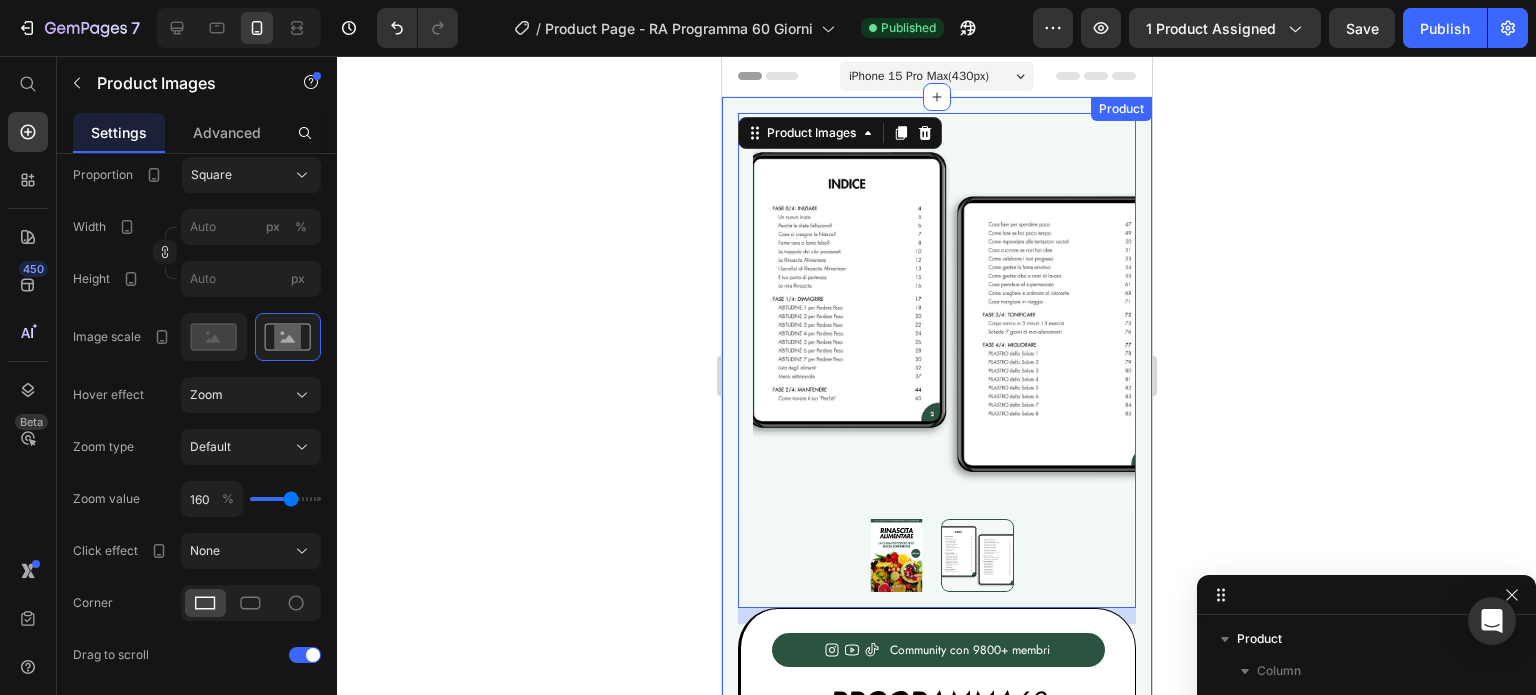 click on "450 Beta" at bounding box center [28, 307] 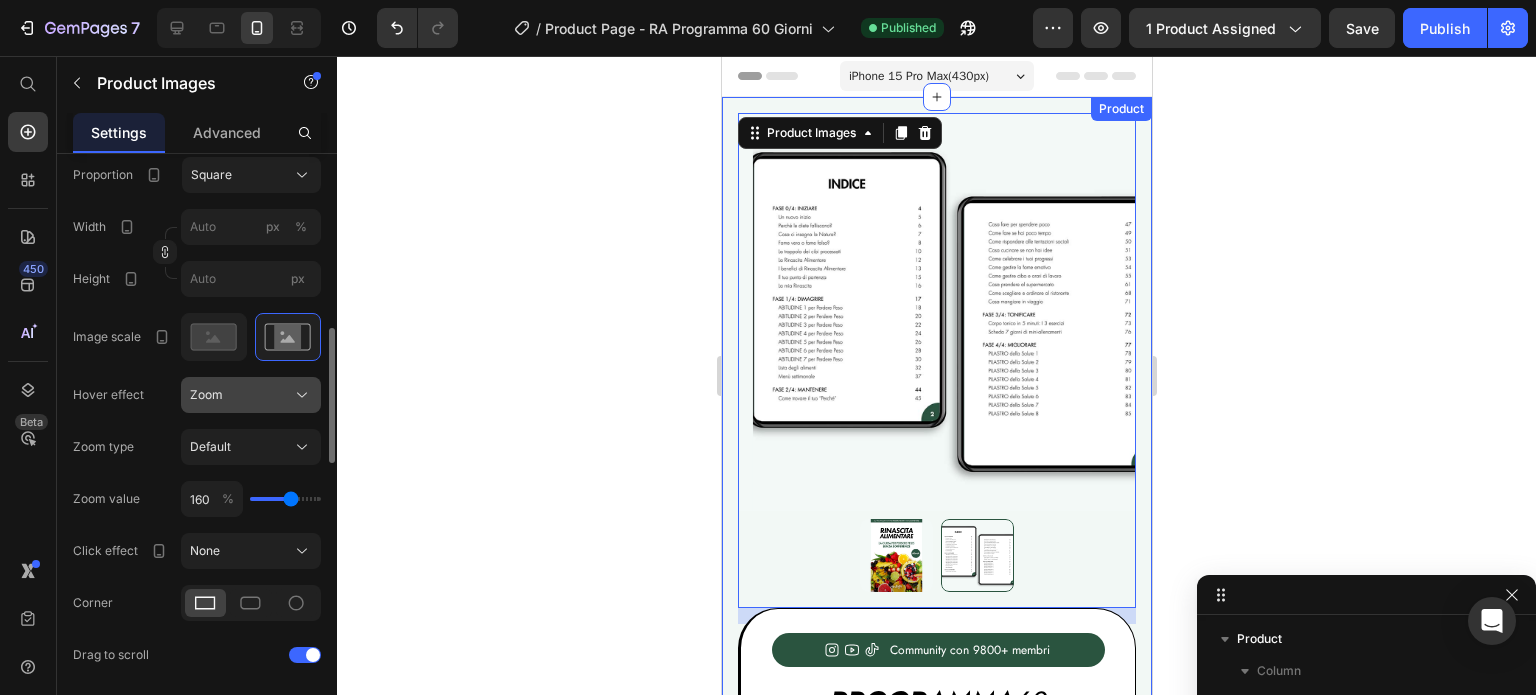 click on "Zoom" 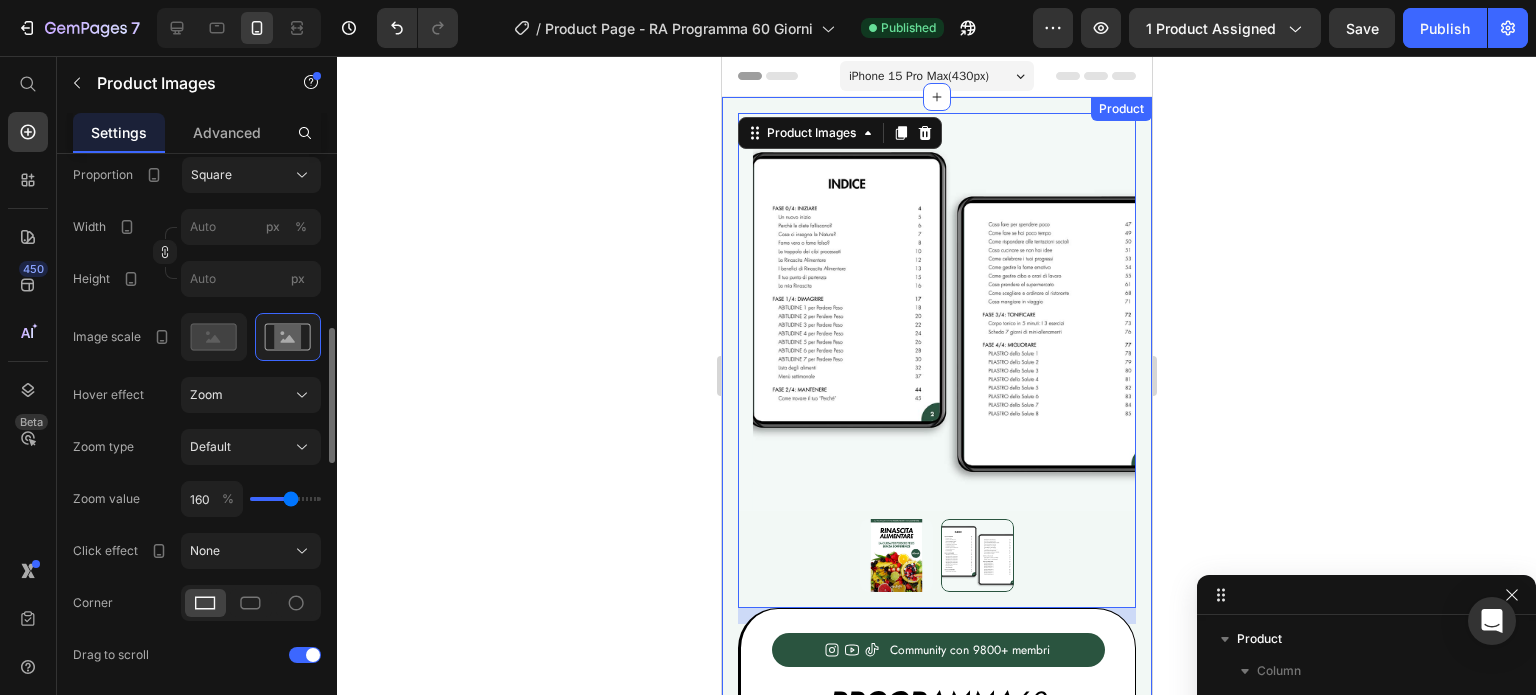 click on "Featured image Proportion Square Width px % Height px Image scale Hover effect Zoom Zoom type Default Zoom value 160 % Click effect None Corner Drag to scroll Loop Slide speed 500 ms Animation Ease in out Show less" 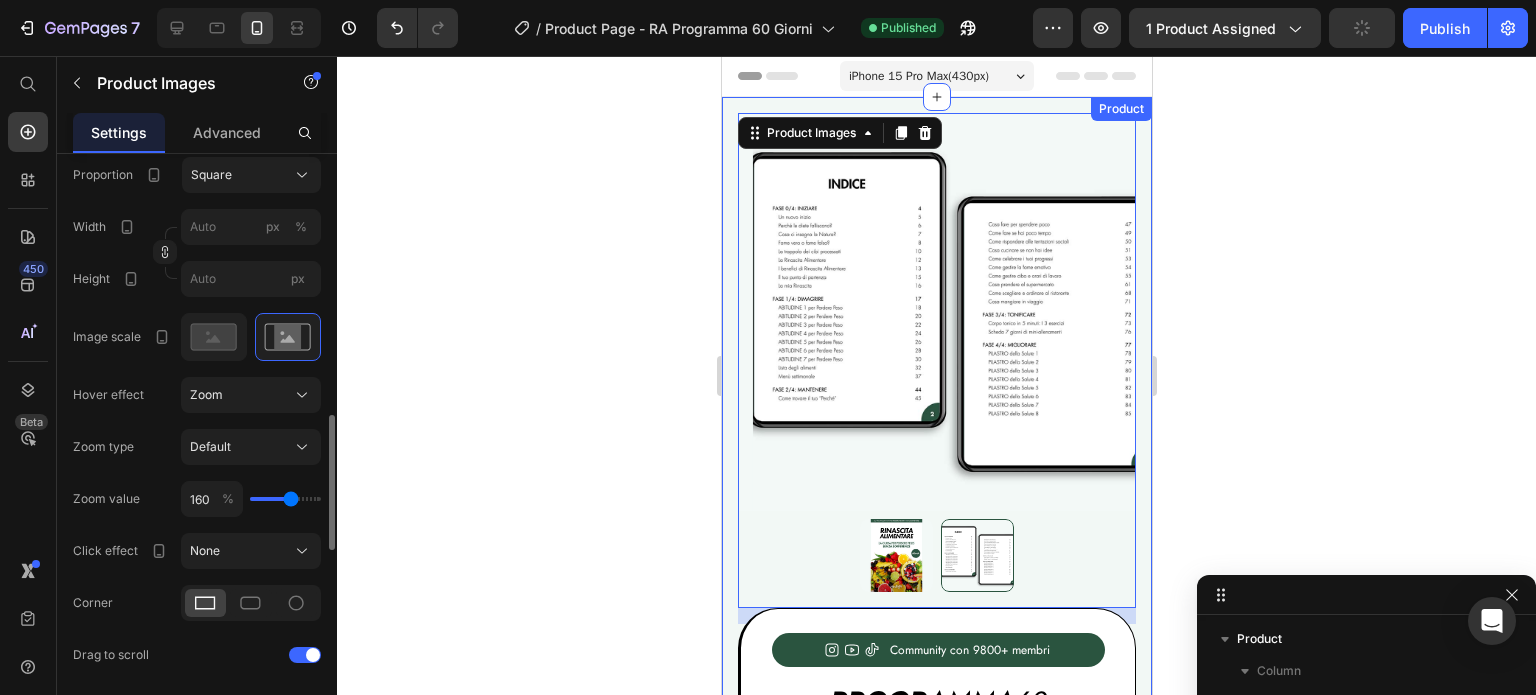 scroll, scrollTop: 850, scrollLeft: 0, axis: vertical 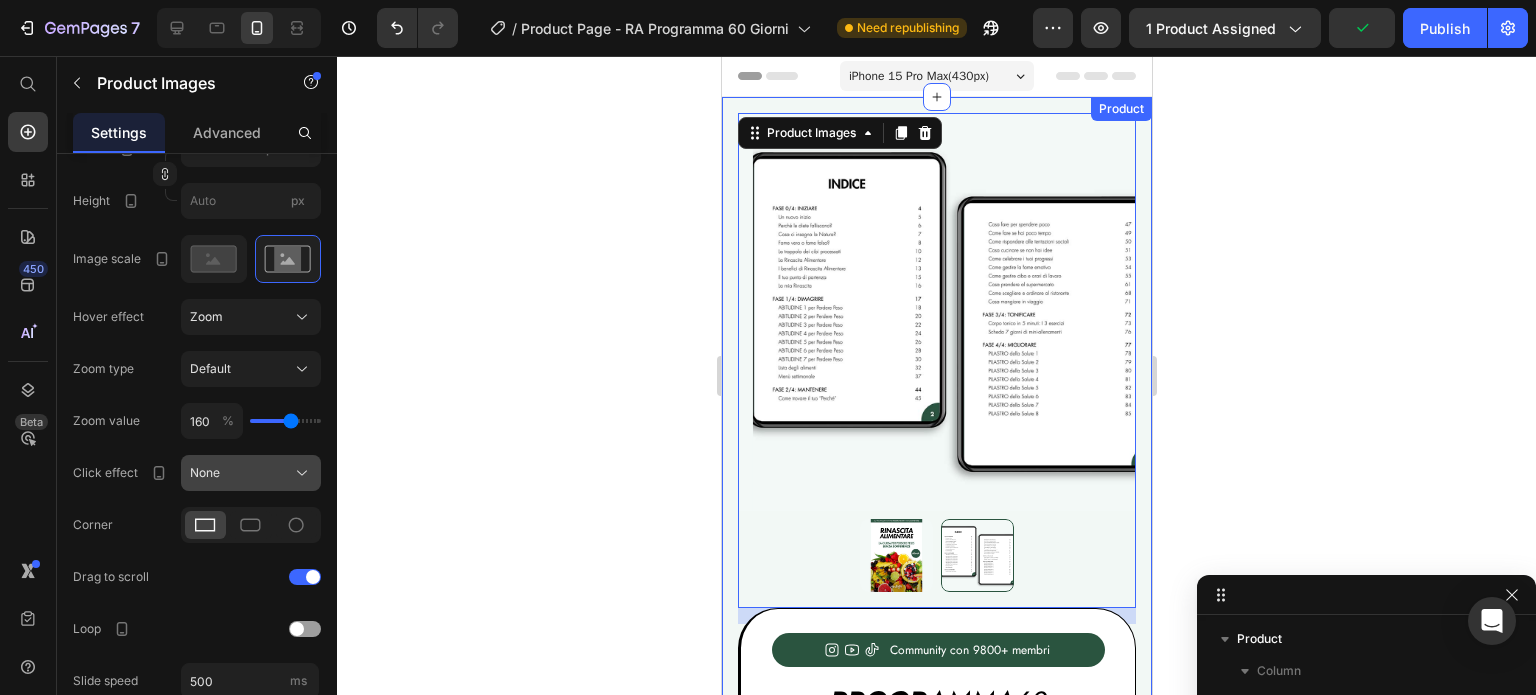 click on "None" 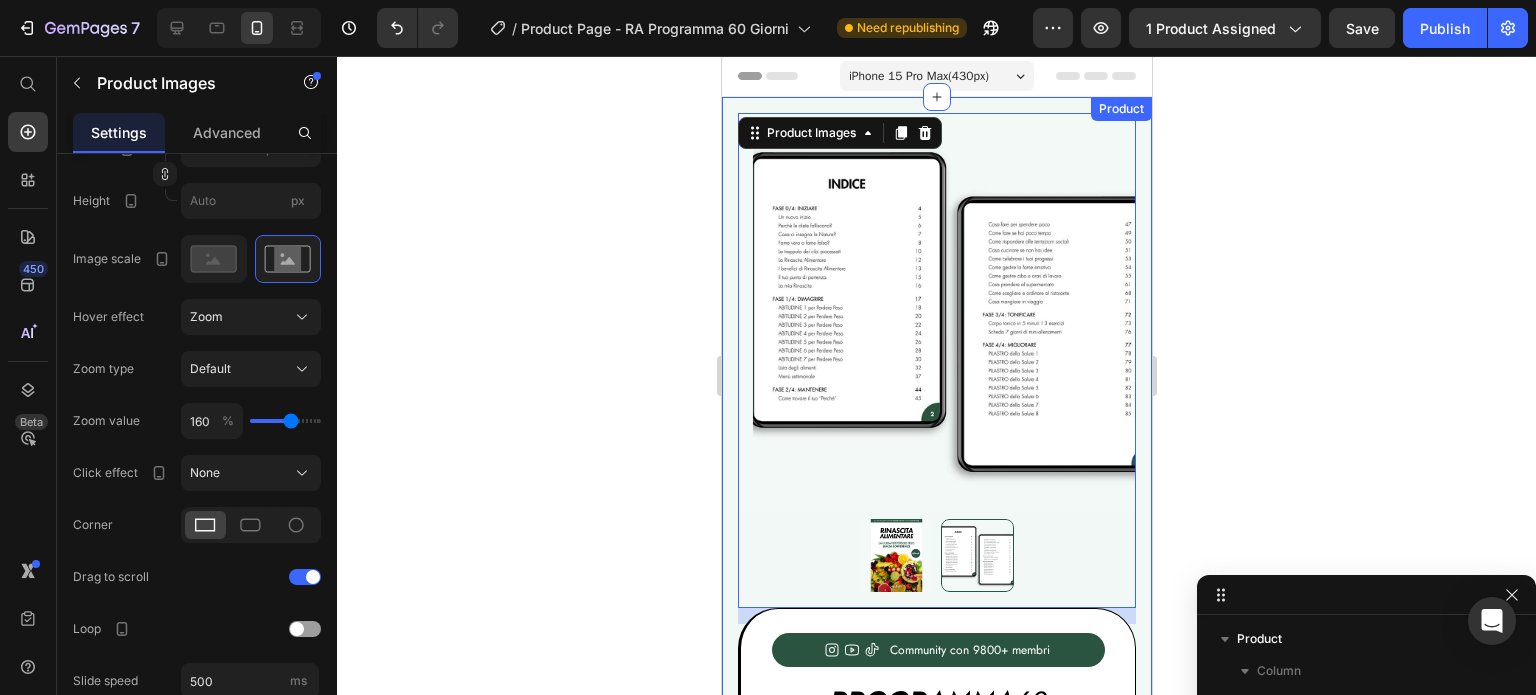 click on "Click effect" at bounding box center (105, 473) 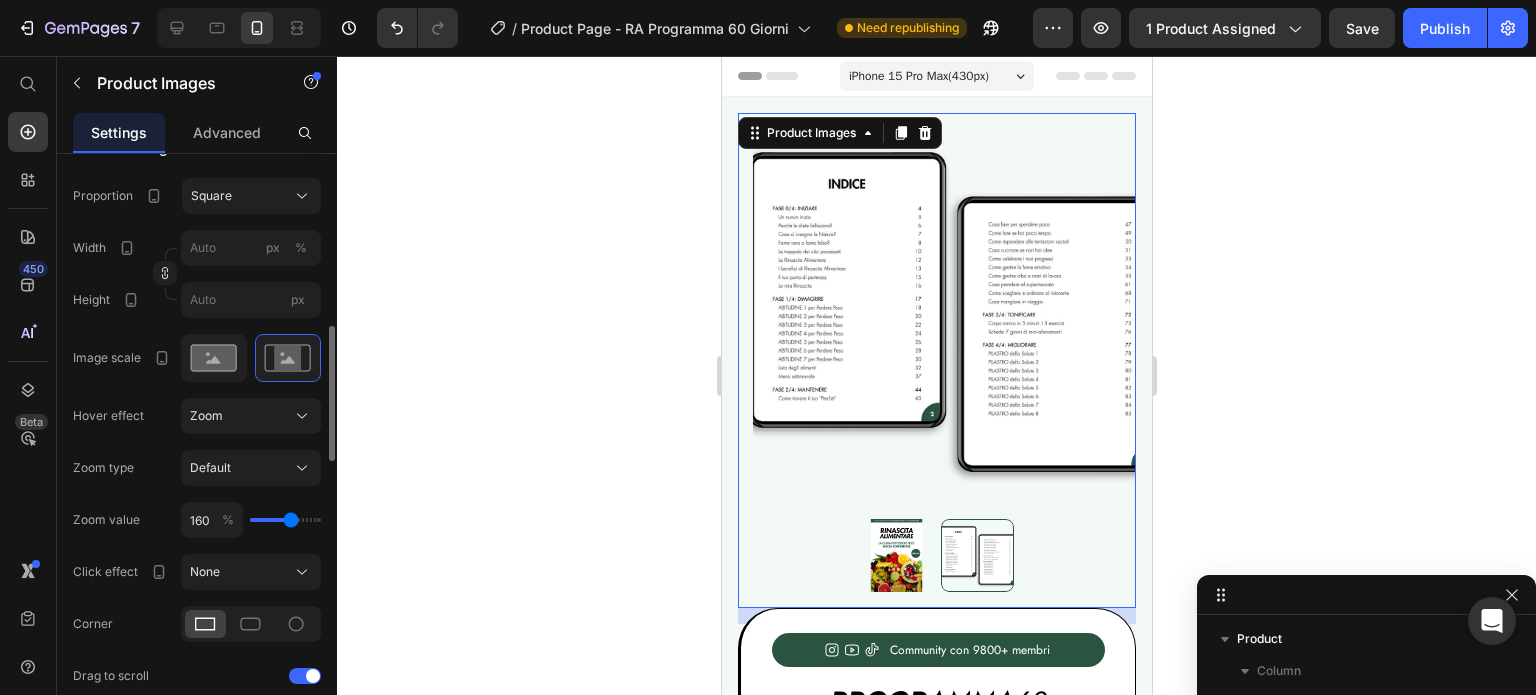 scroll, scrollTop: 753, scrollLeft: 0, axis: vertical 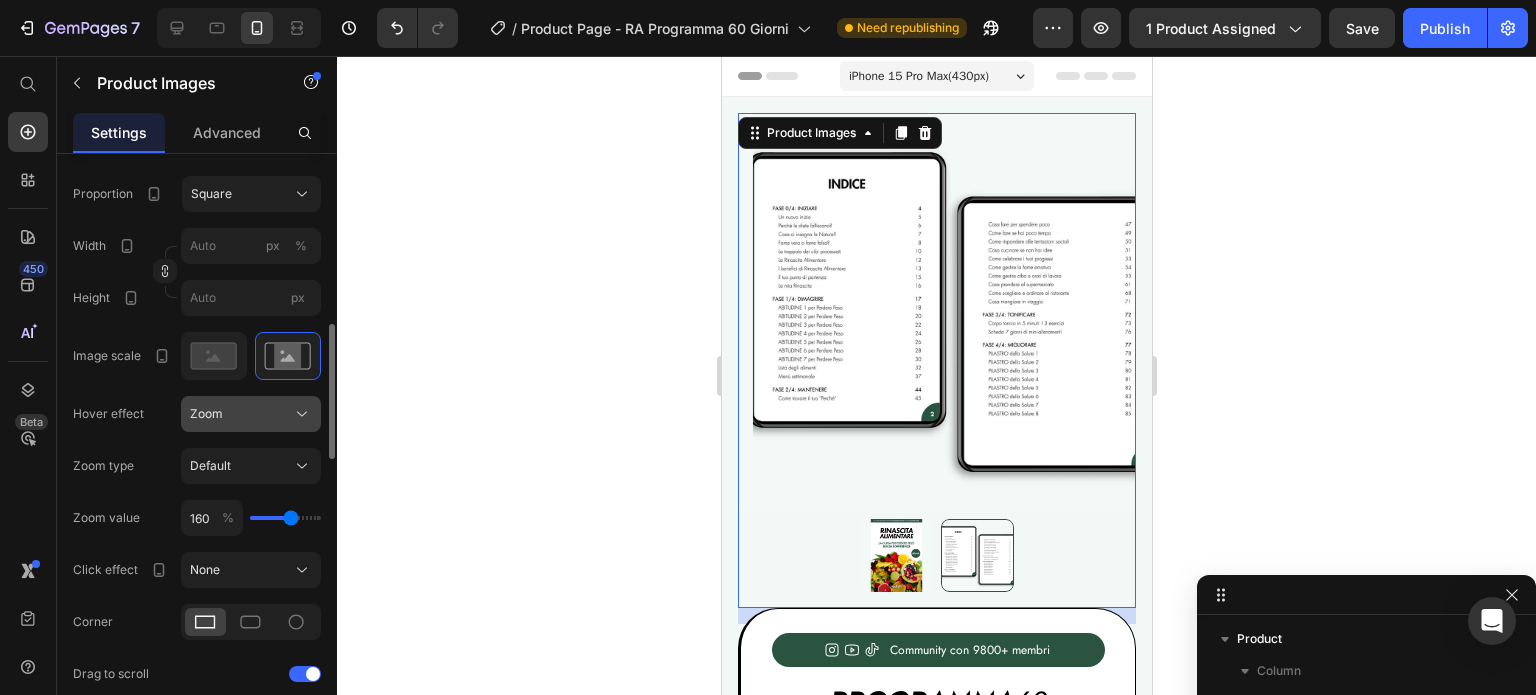 click on "Zoom" 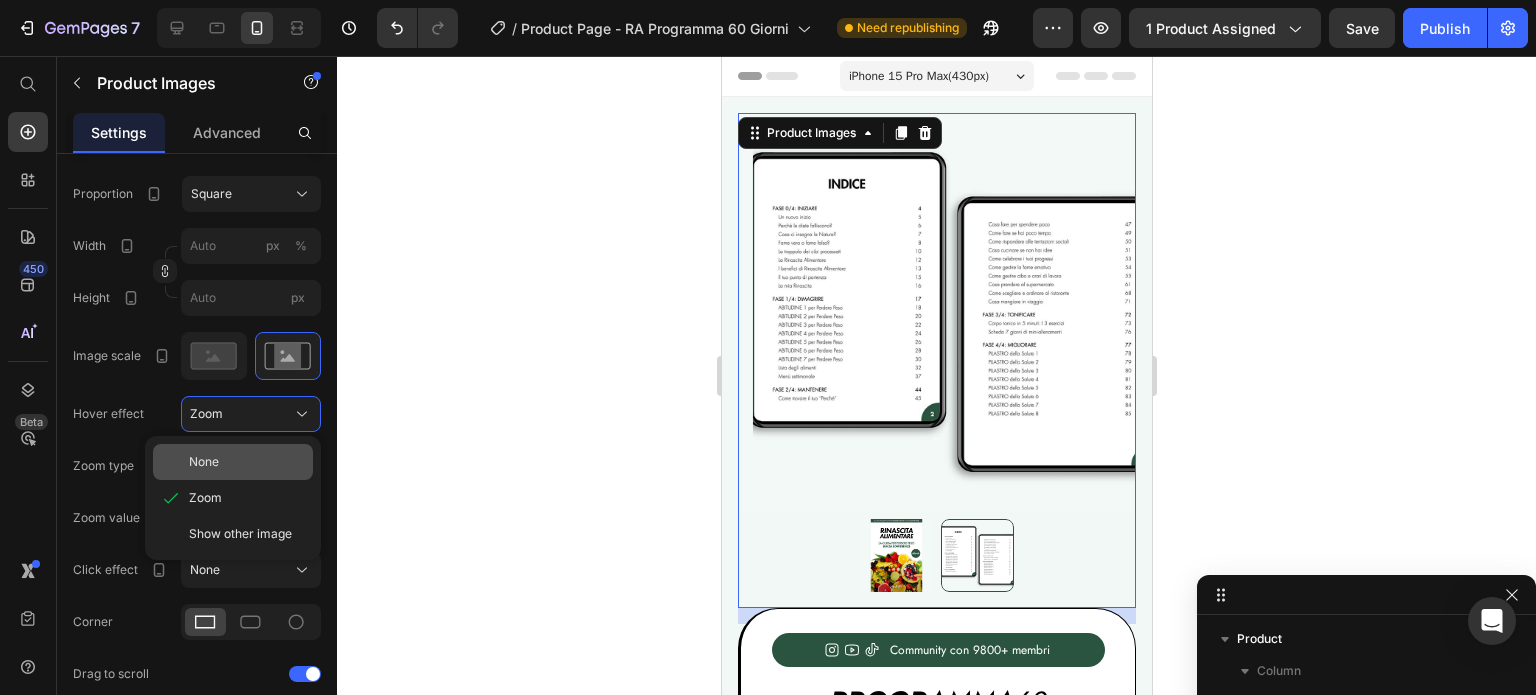 click on "None" at bounding box center (247, 462) 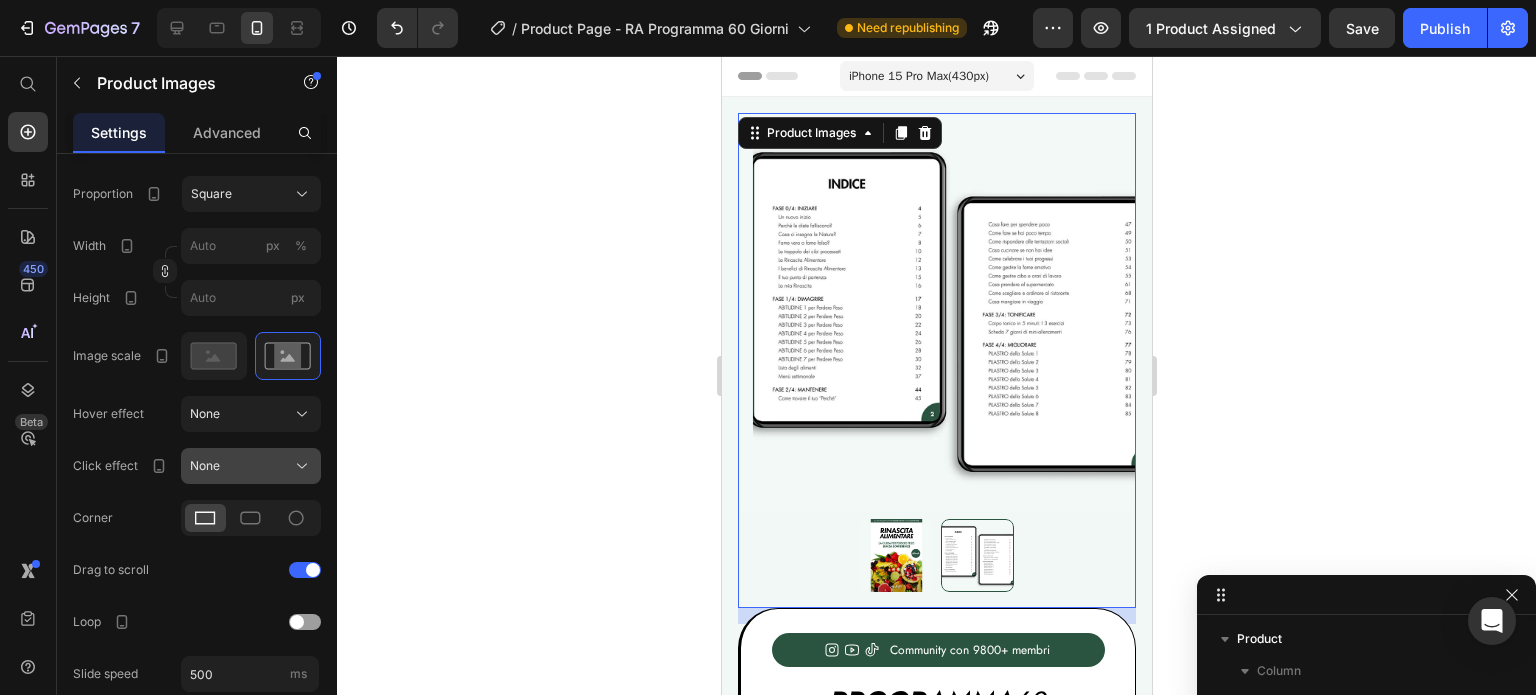 click on "None" 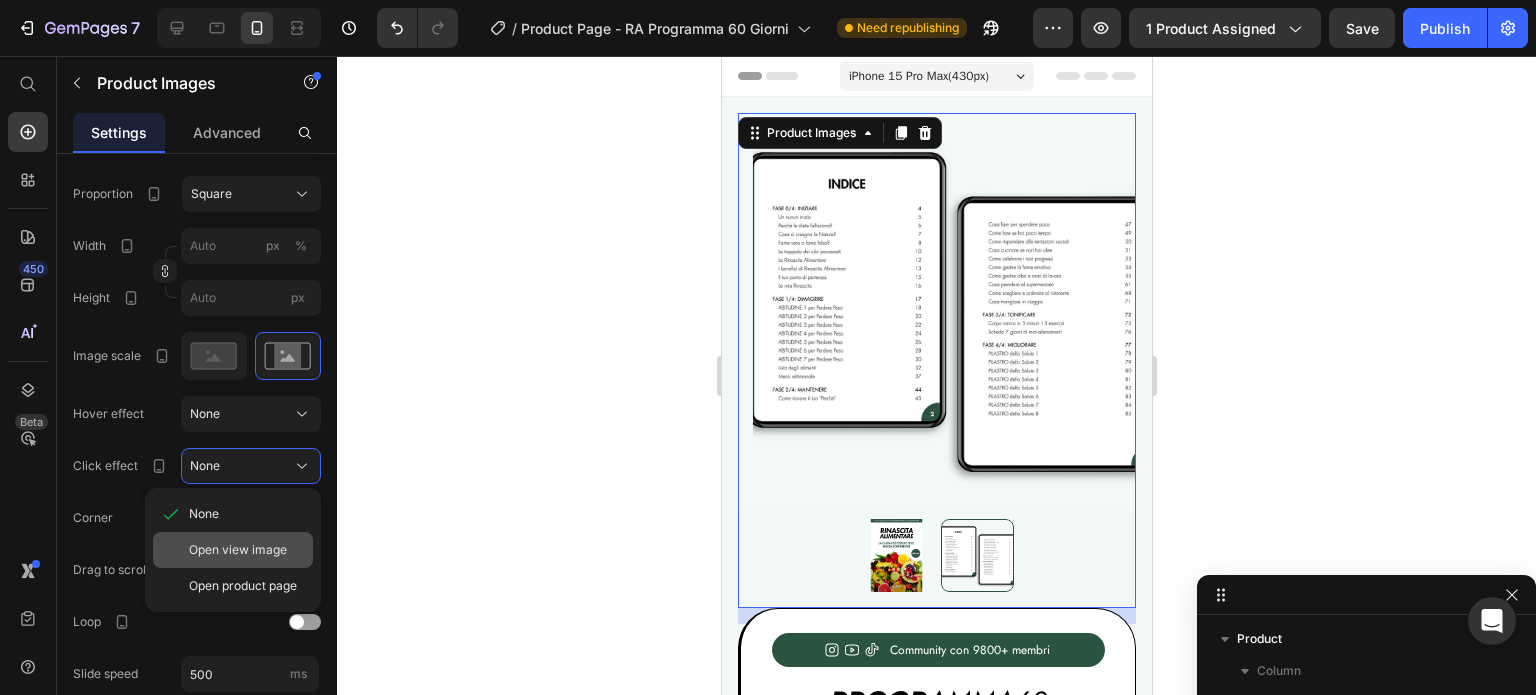 click on "Open view image" at bounding box center (238, 550) 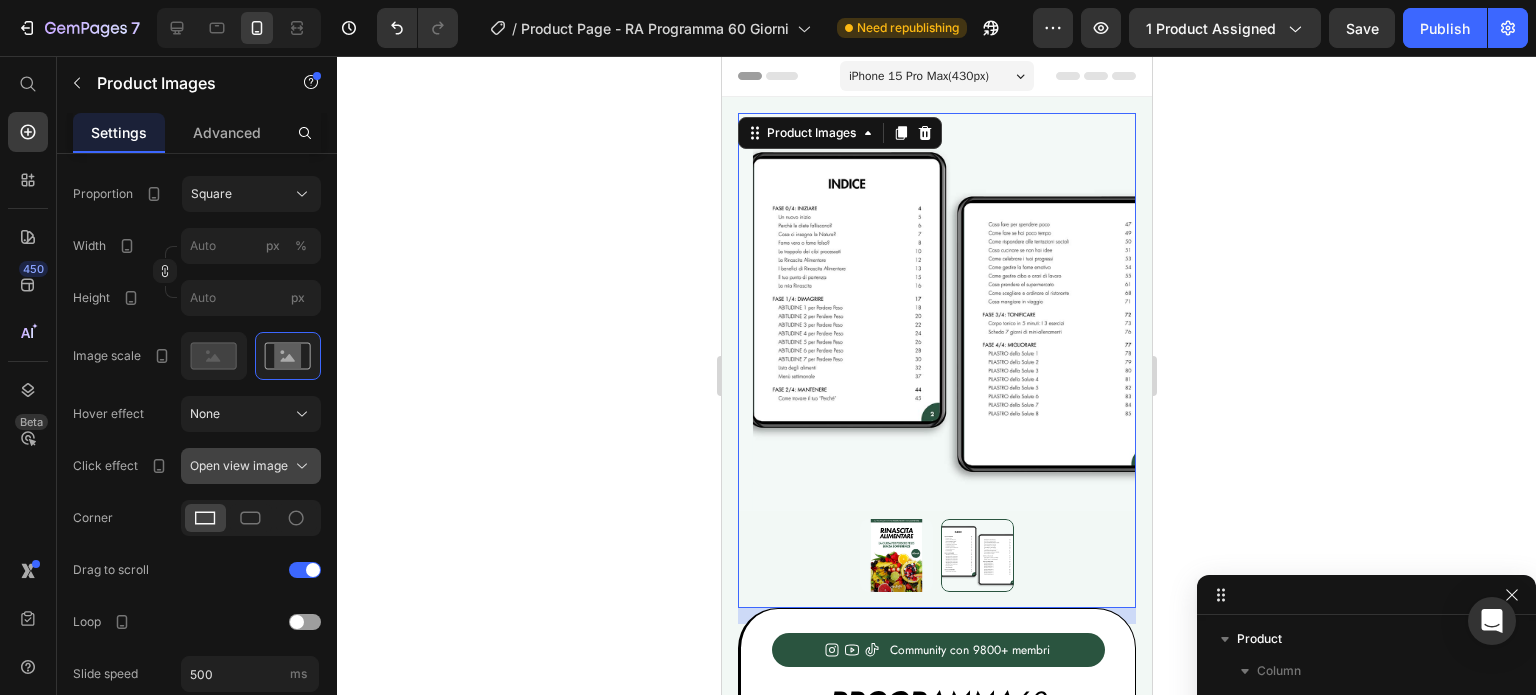 click on "Open view image" at bounding box center [239, 466] 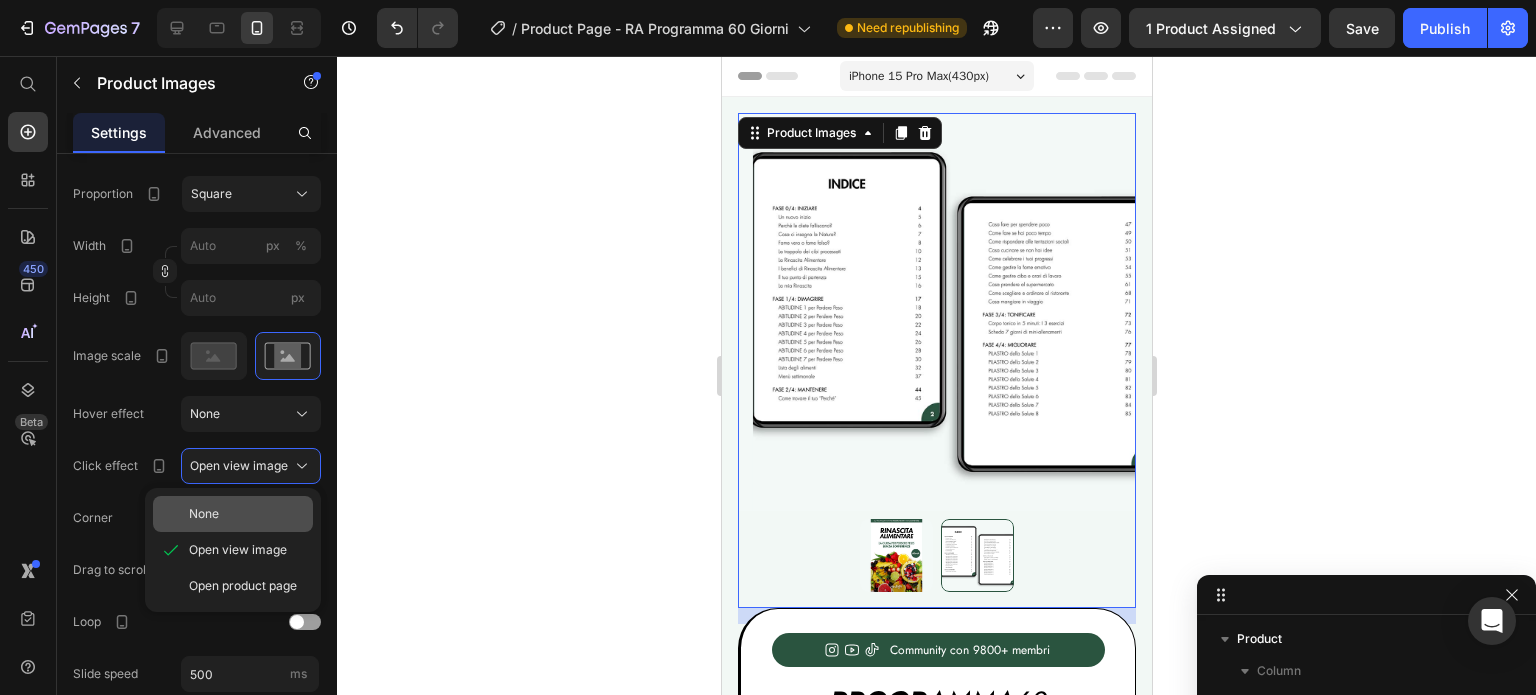 click on "None" at bounding box center [247, 514] 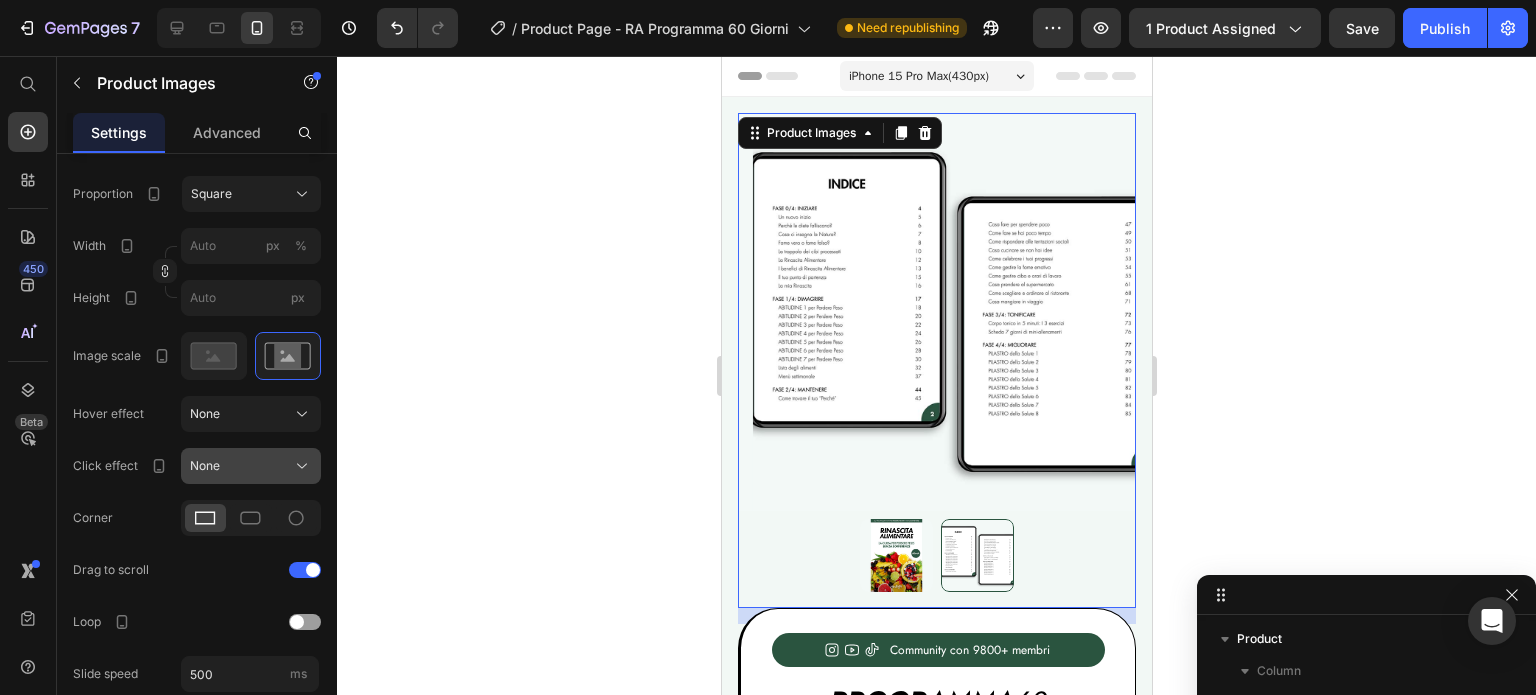 click on "None" 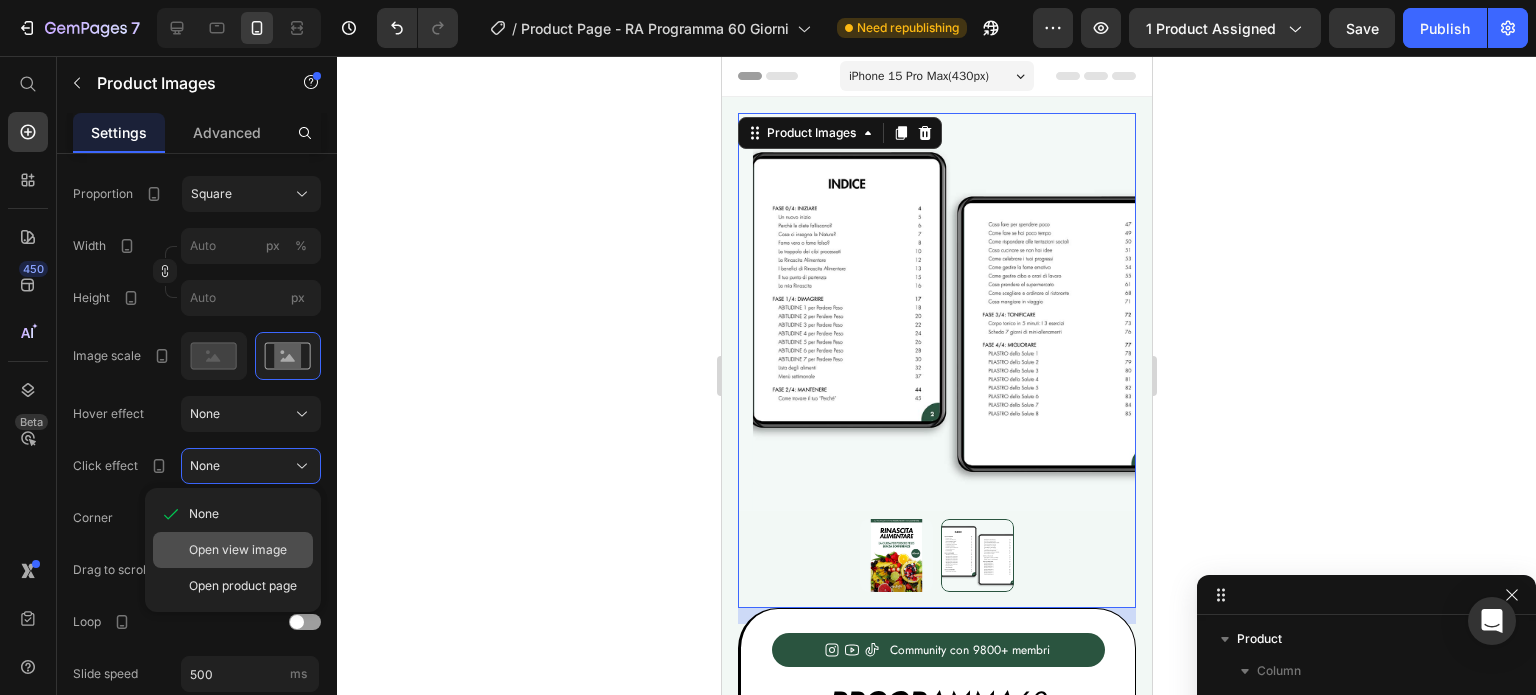 click on "Open view image" at bounding box center (238, 550) 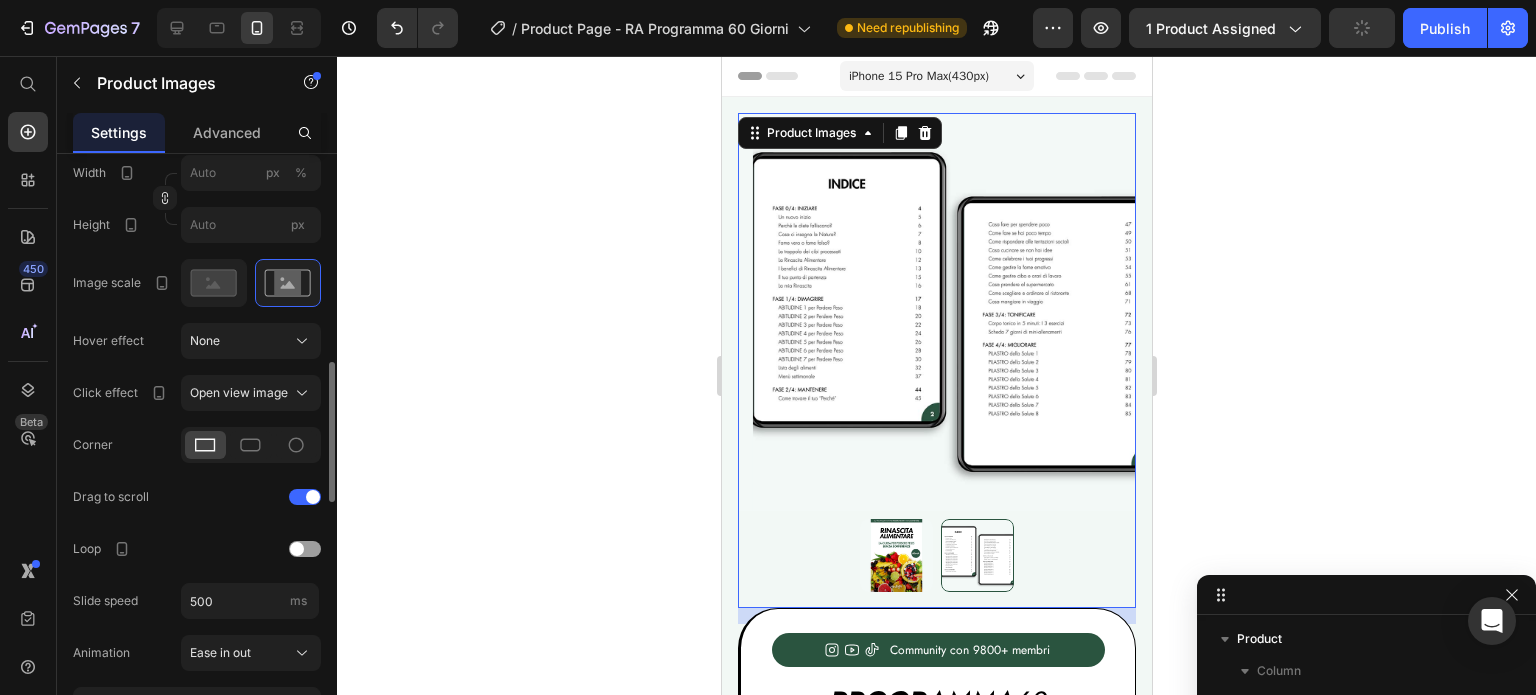 scroll, scrollTop: 837, scrollLeft: 0, axis: vertical 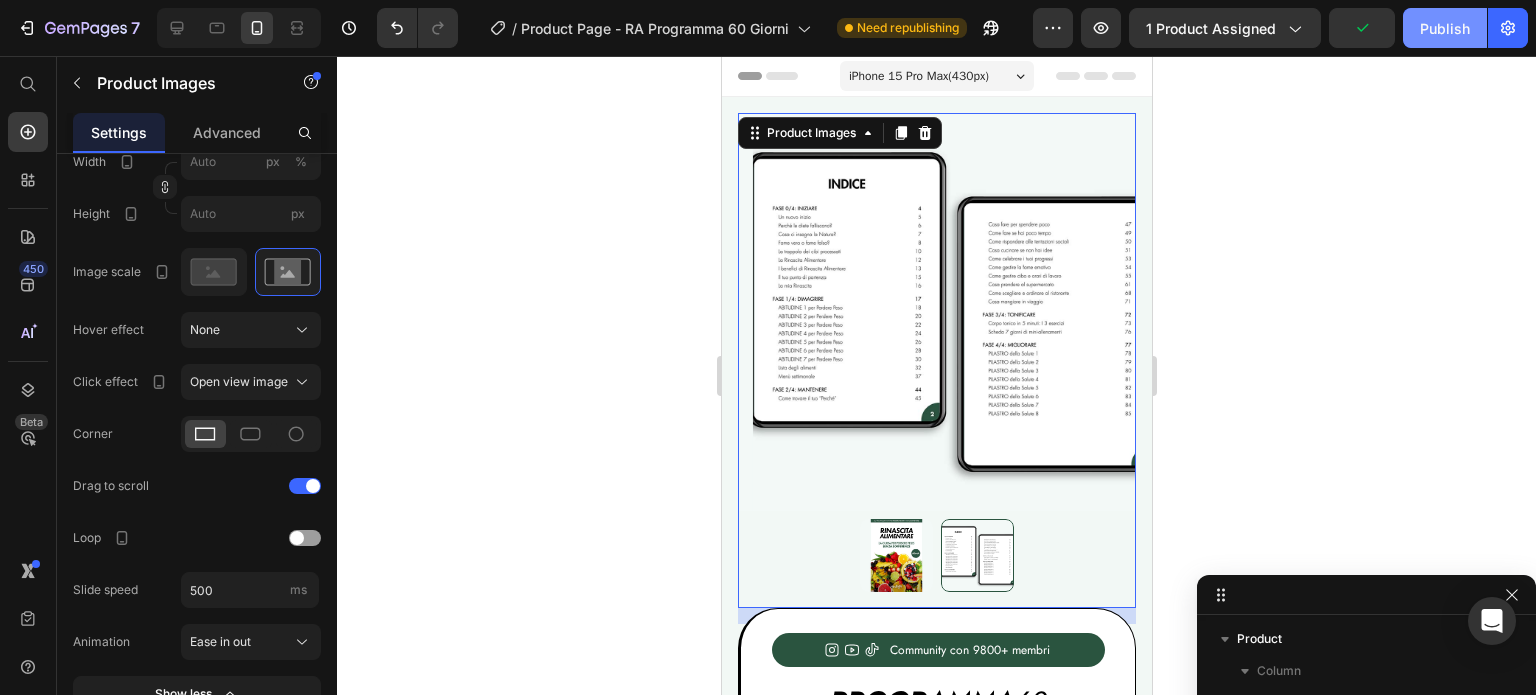 click on "Publish" at bounding box center (1445, 28) 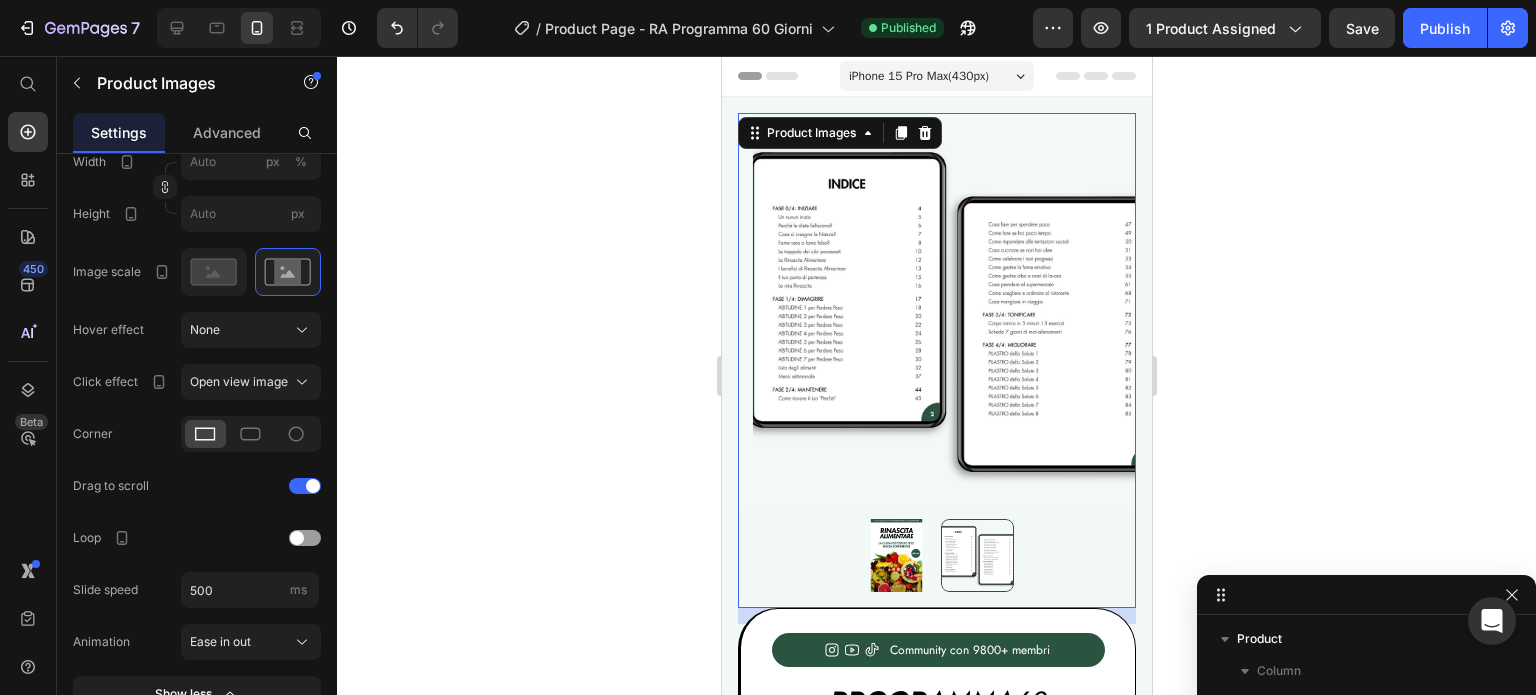 scroll, scrollTop: 136, scrollLeft: 0, axis: vertical 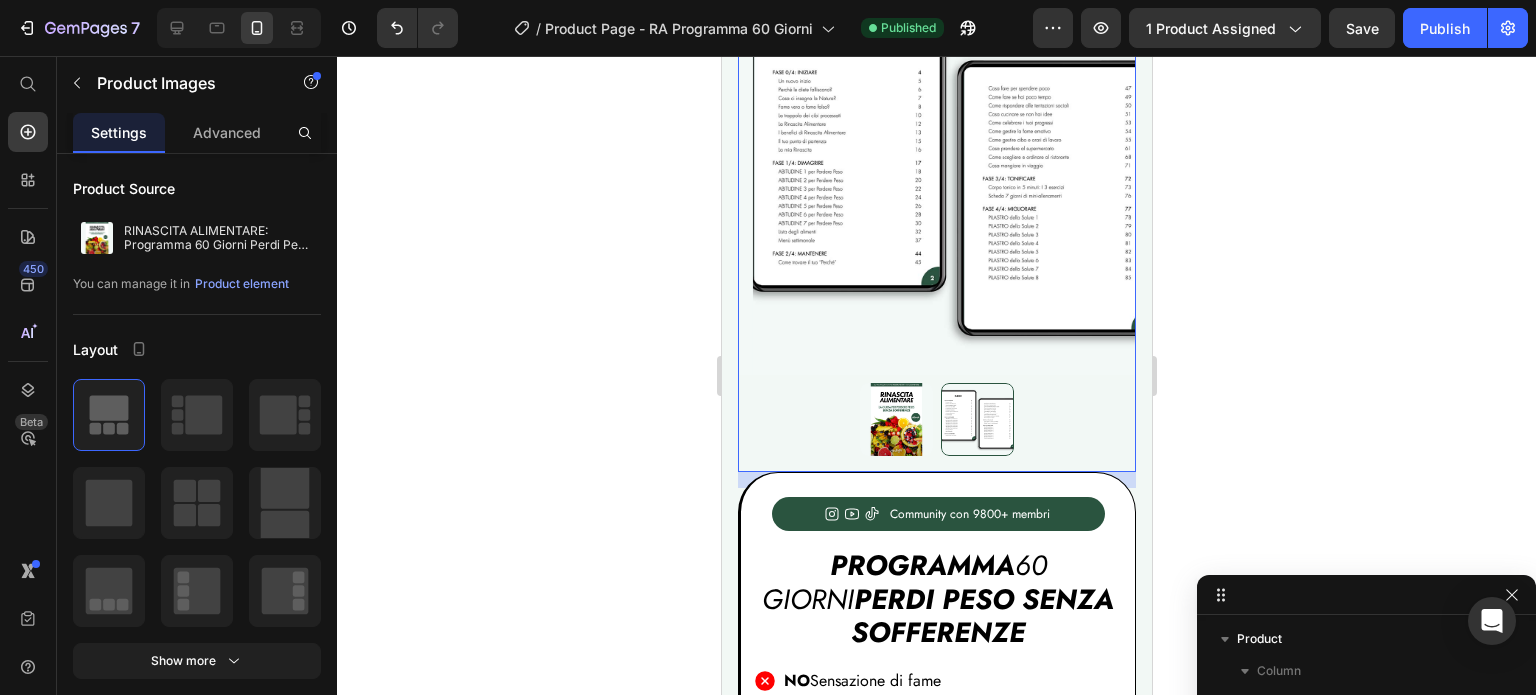 click at bounding box center (895, 419) 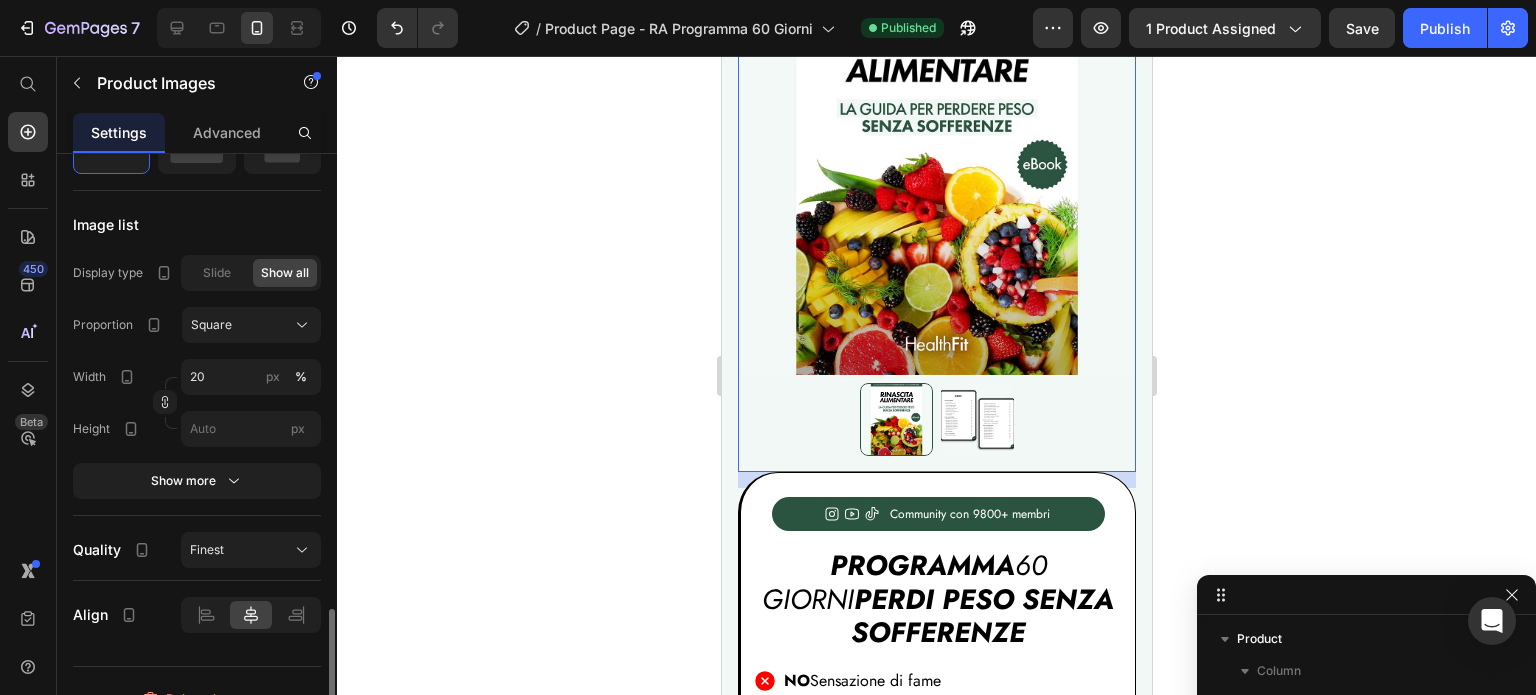 scroll, scrollTop: 1519, scrollLeft: 0, axis: vertical 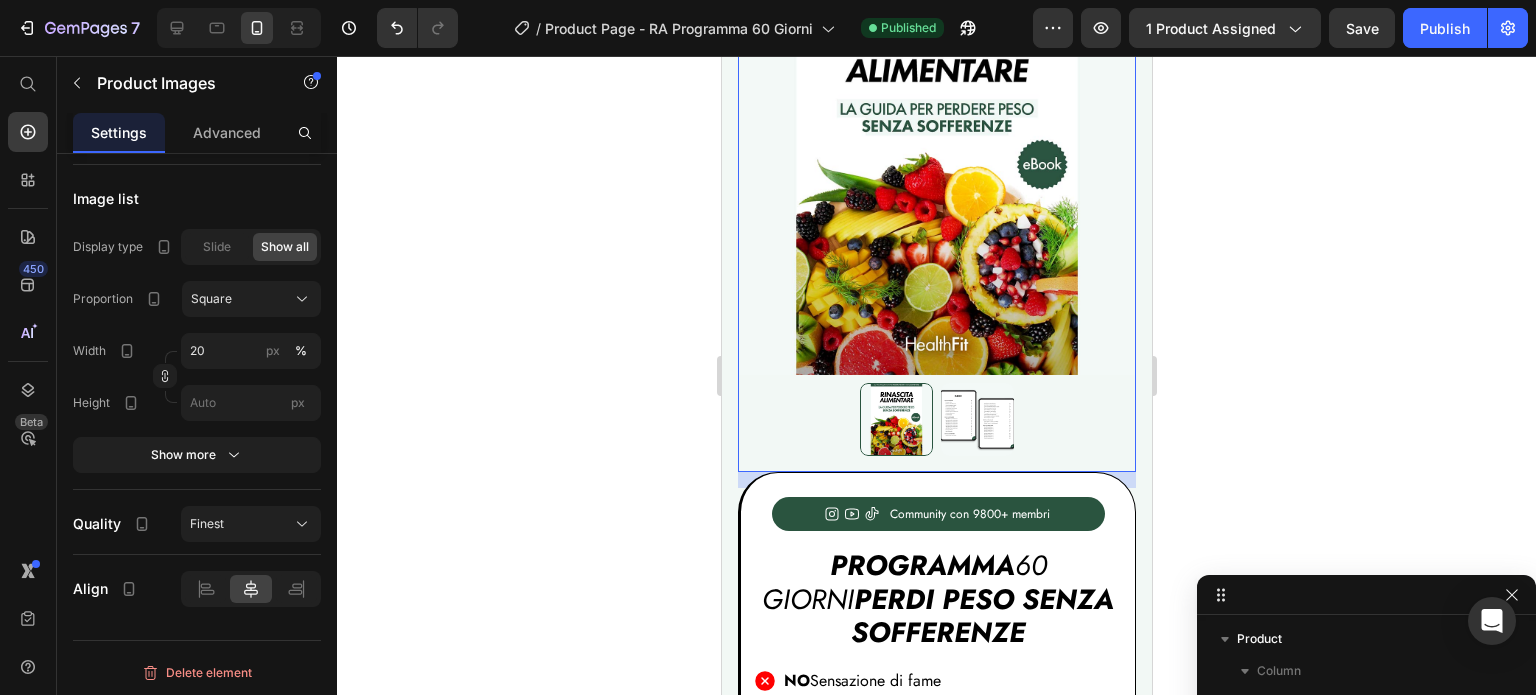 click 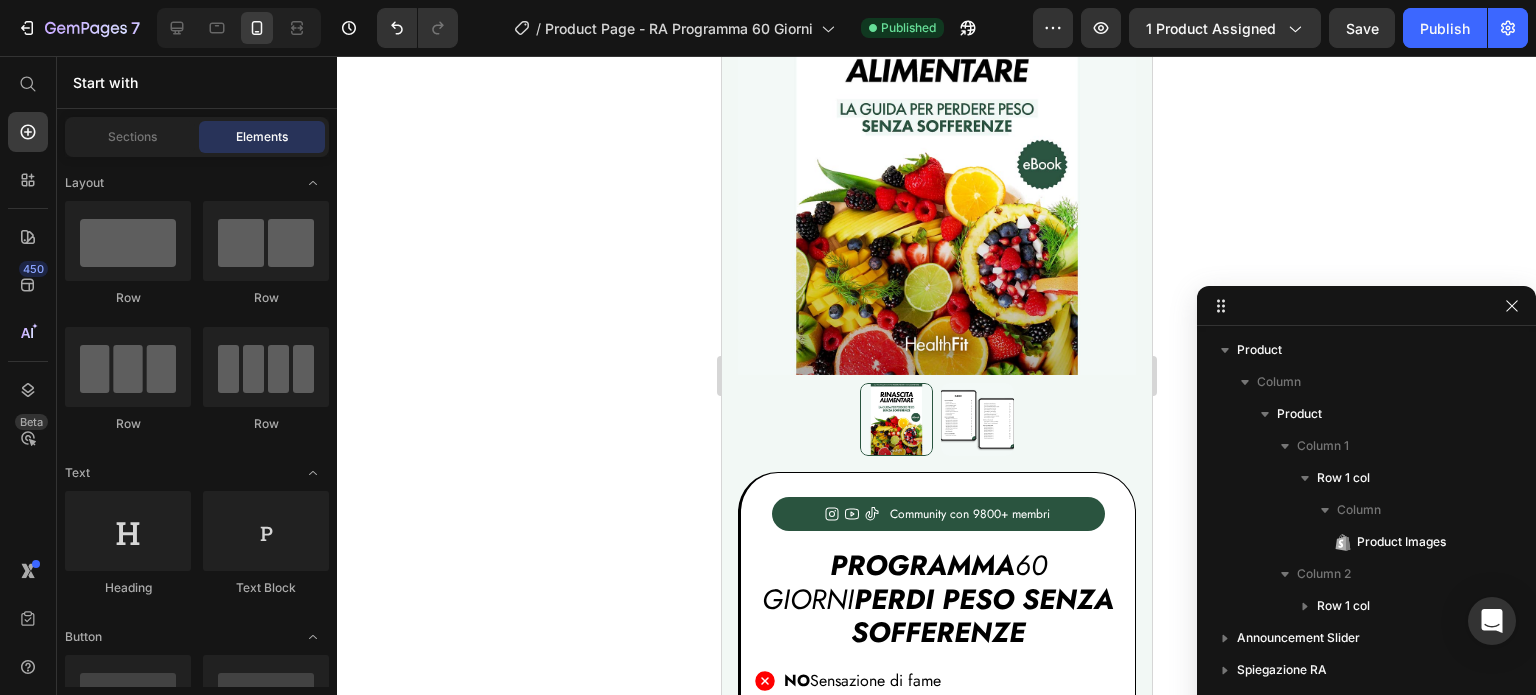 drag, startPoint x: 1296, startPoint y: 591, endPoint x: 1413, endPoint y: 278, distance: 334.15265 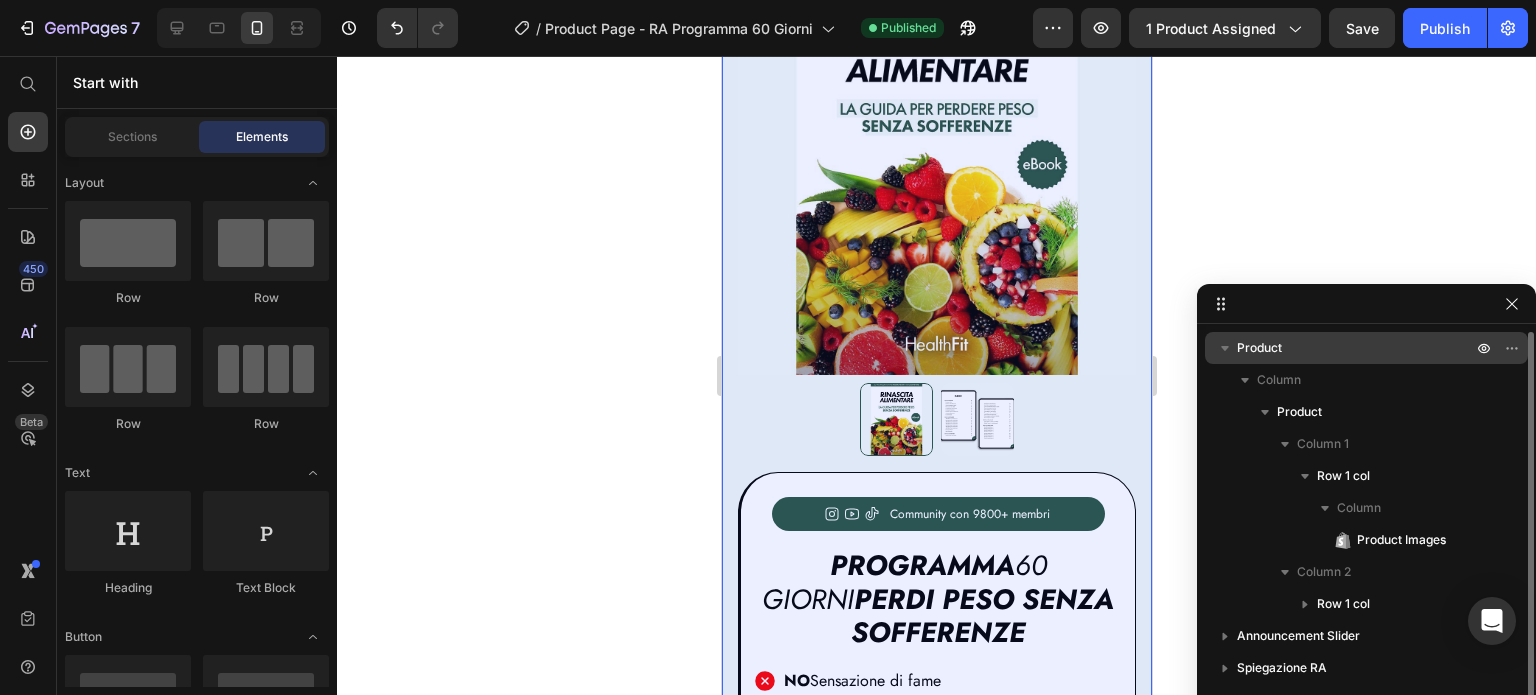 click on "Product" at bounding box center [1356, 348] 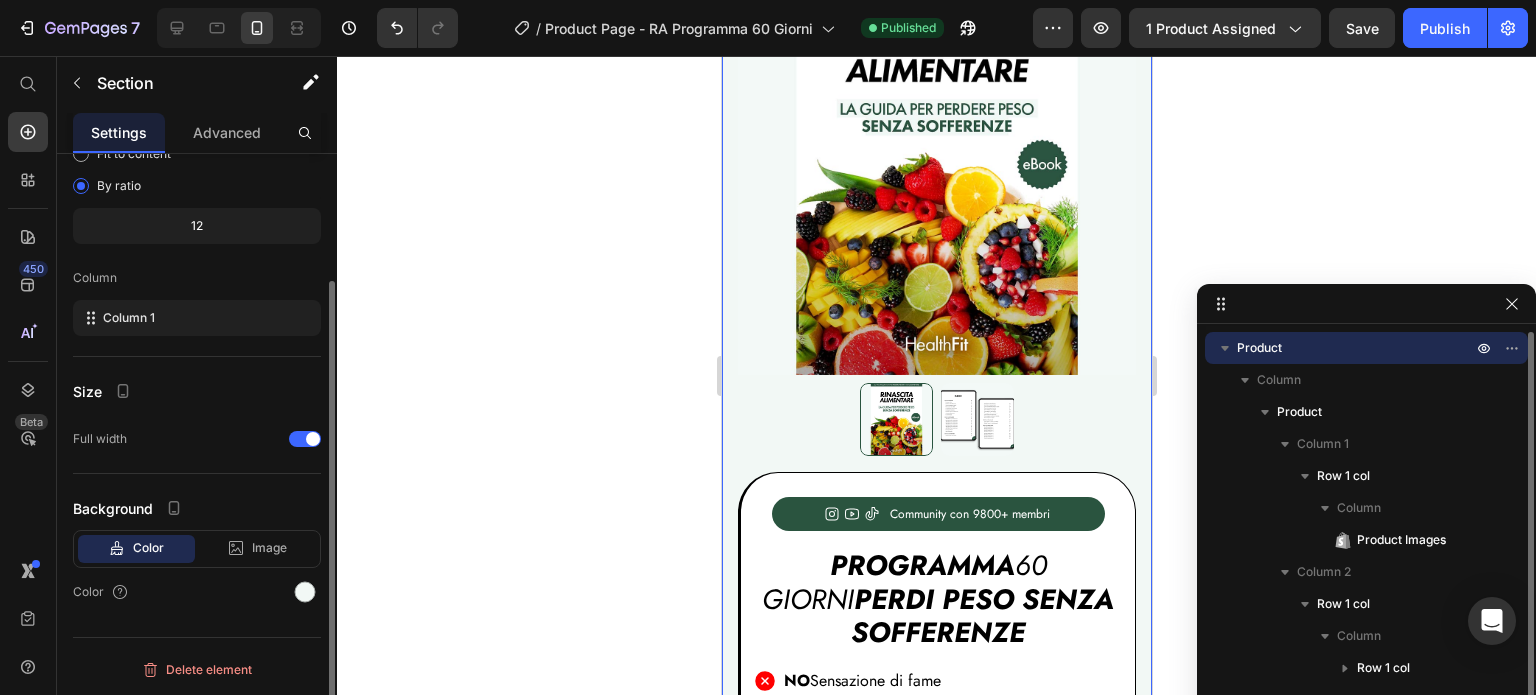 scroll, scrollTop: 0, scrollLeft: 0, axis: both 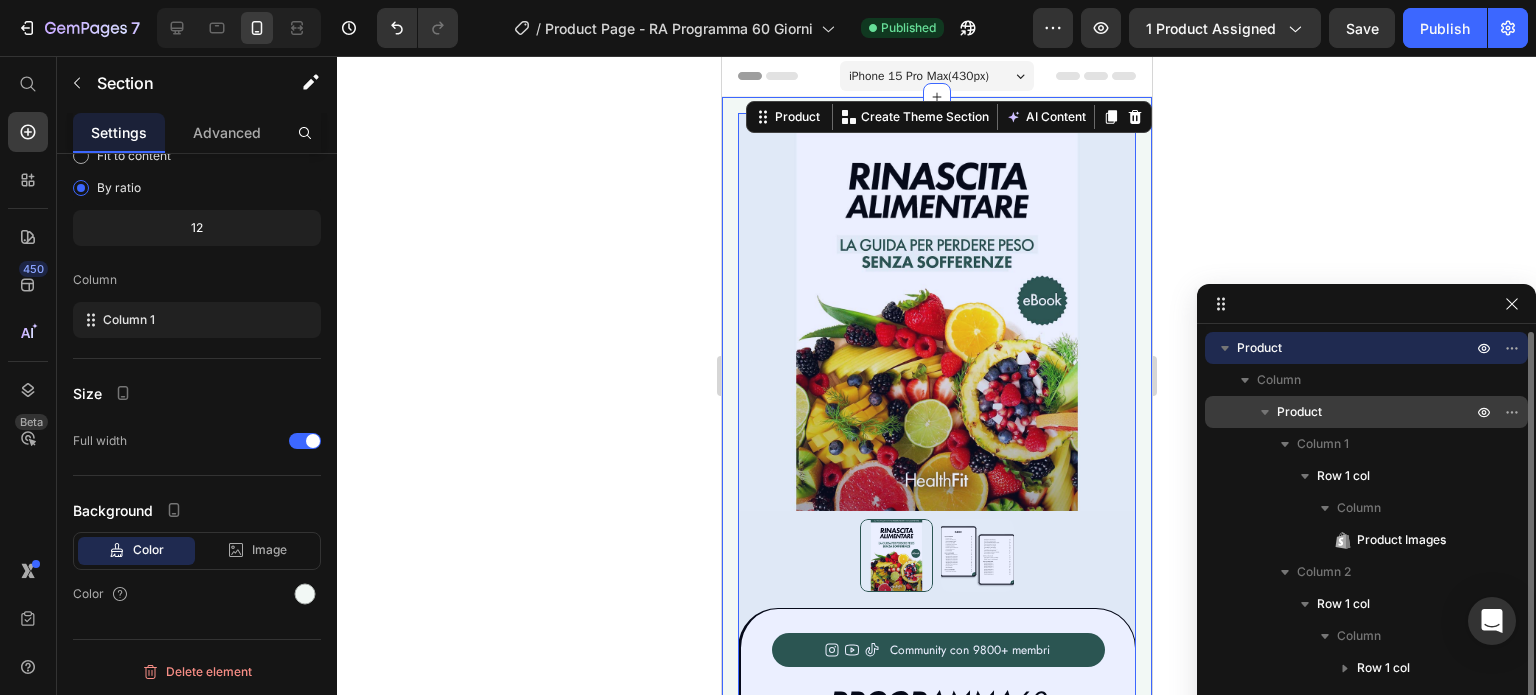 click on "Product" at bounding box center (1376, 412) 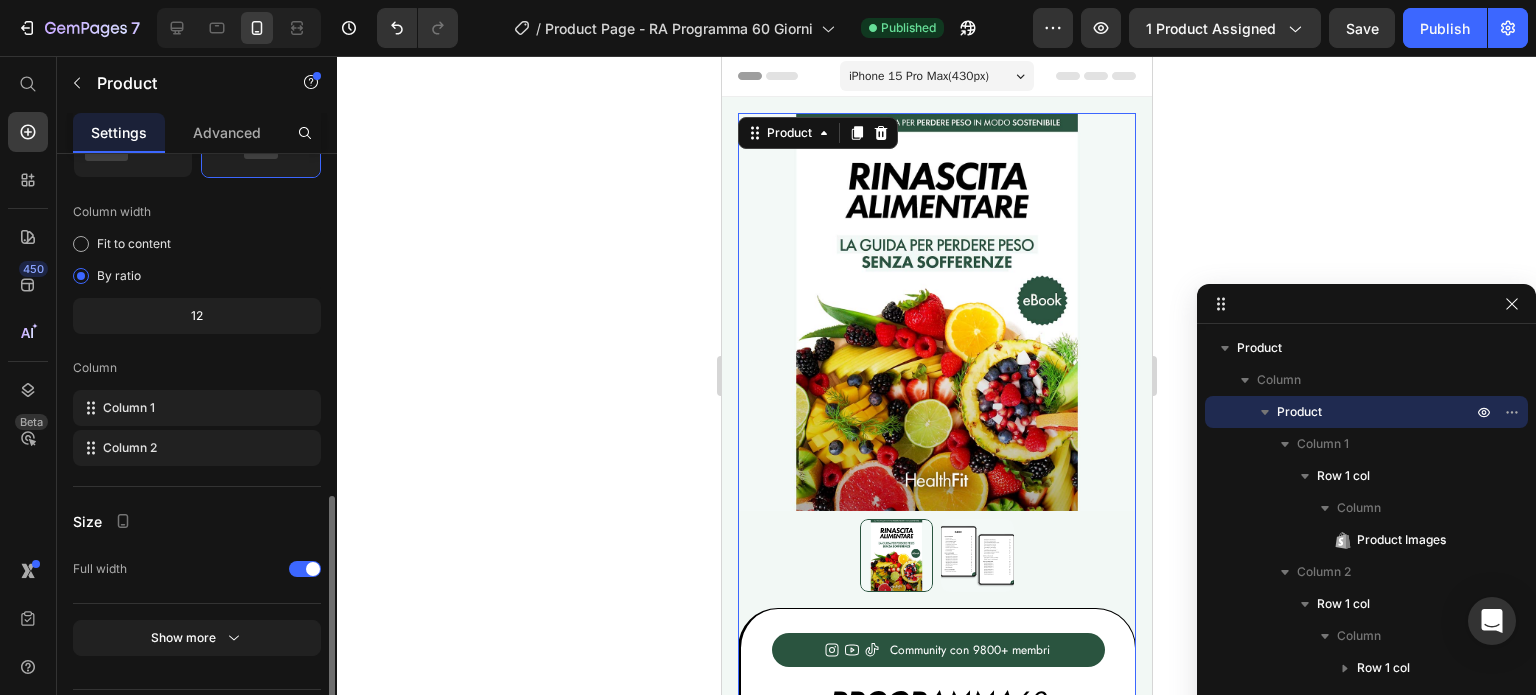 scroll, scrollTop: 570, scrollLeft: 0, axis: vertical 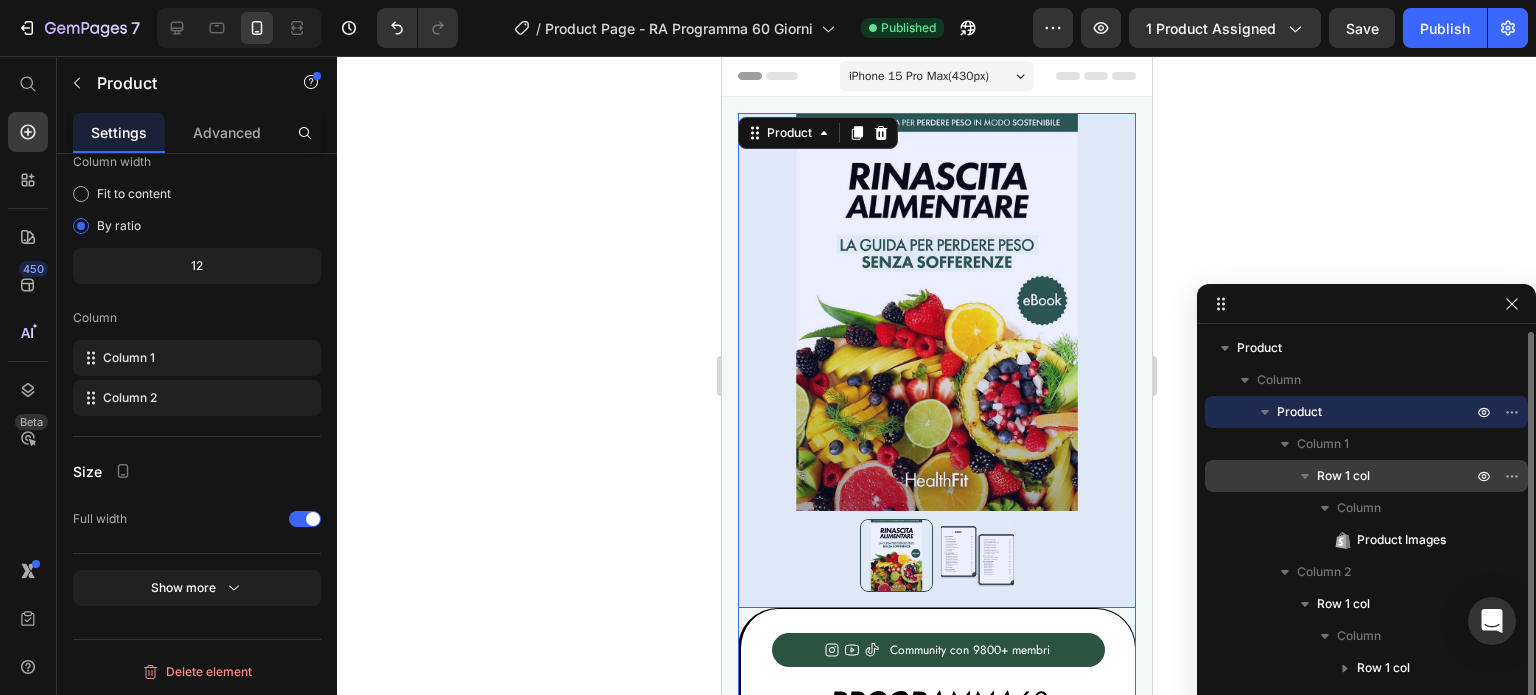 click on "Row 1 col" at bounding box center [1396, 476] 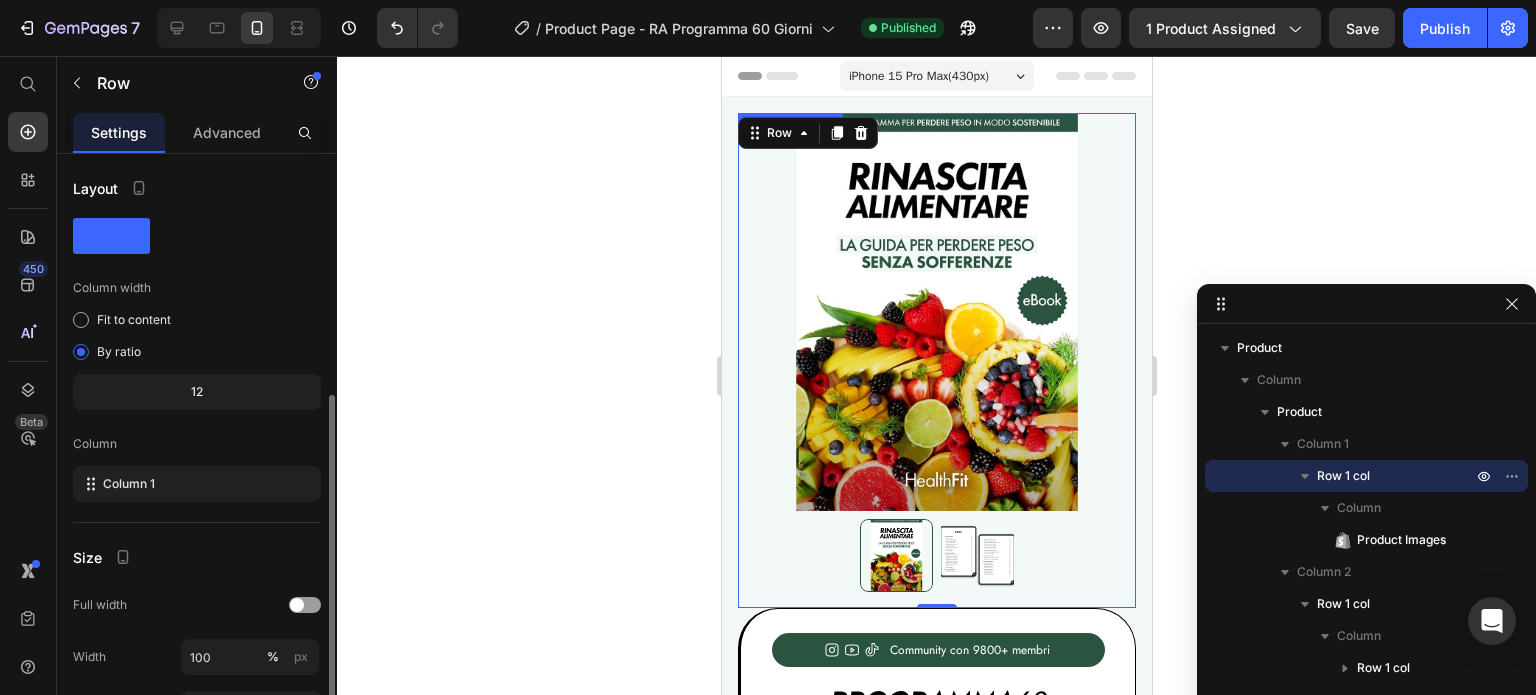 scroll, scrollTop: 268, scrollLeft: 0, axis: vertical 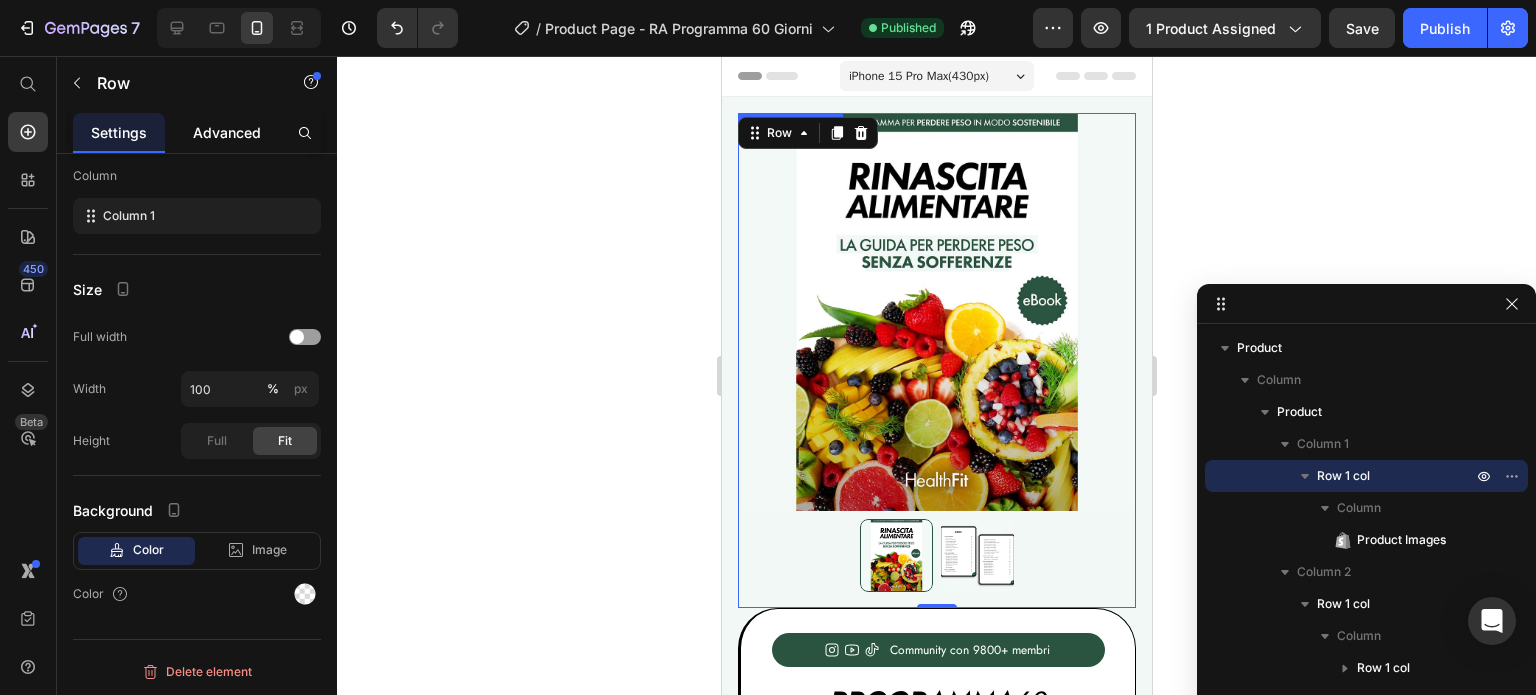 click on "Advanced" at bounding box center (227, 132) 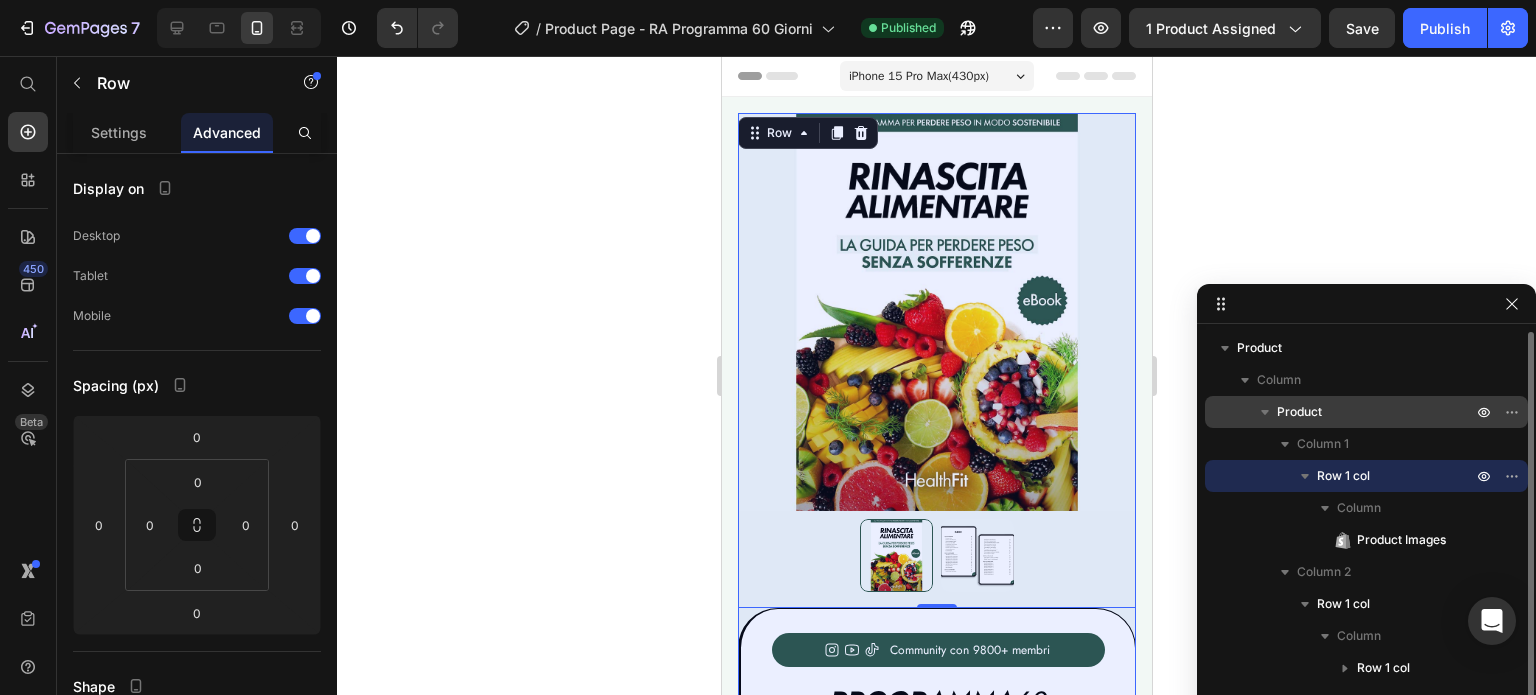 click on "Product" at bounding box center [1366, 412] 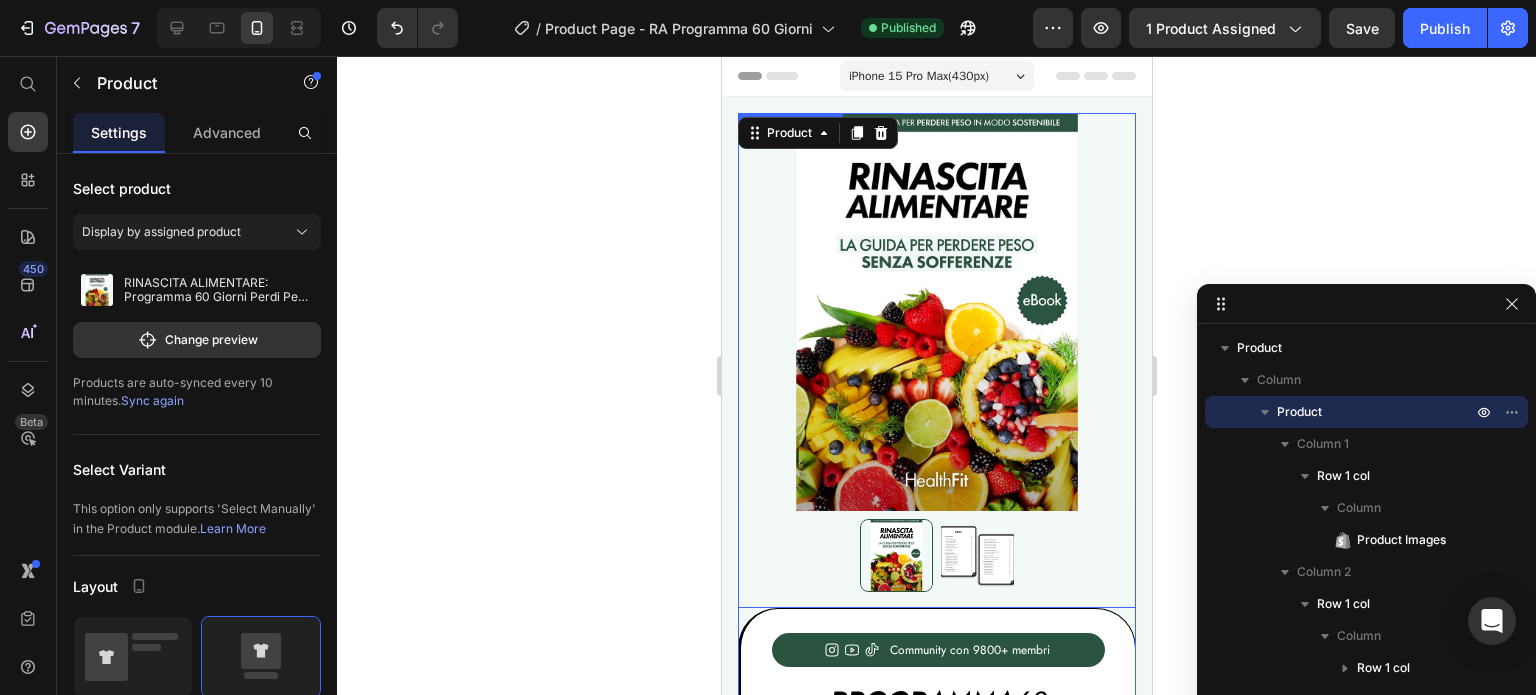 scroll, scrollTop: 0, scrollLeft: 0, axis: both 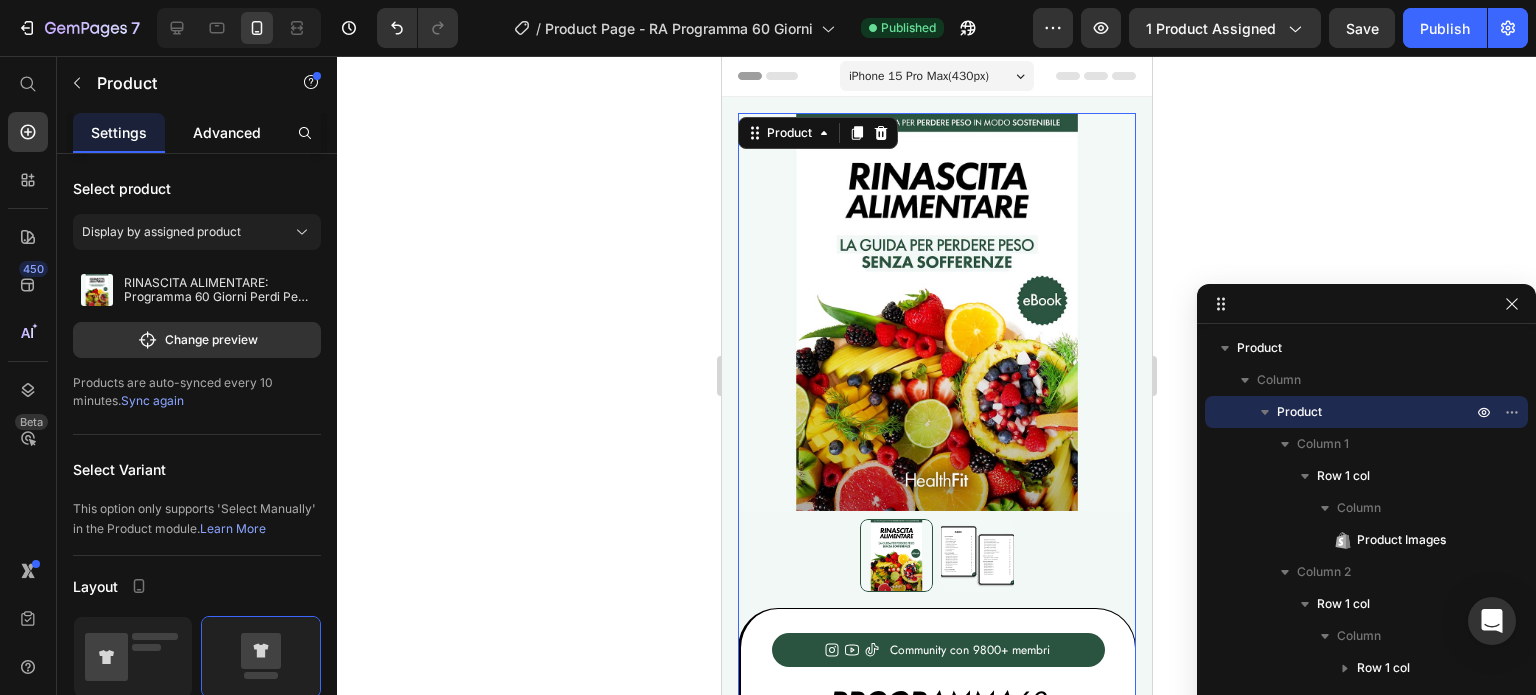 click on "Advanced" at bounding box center (227, 132) 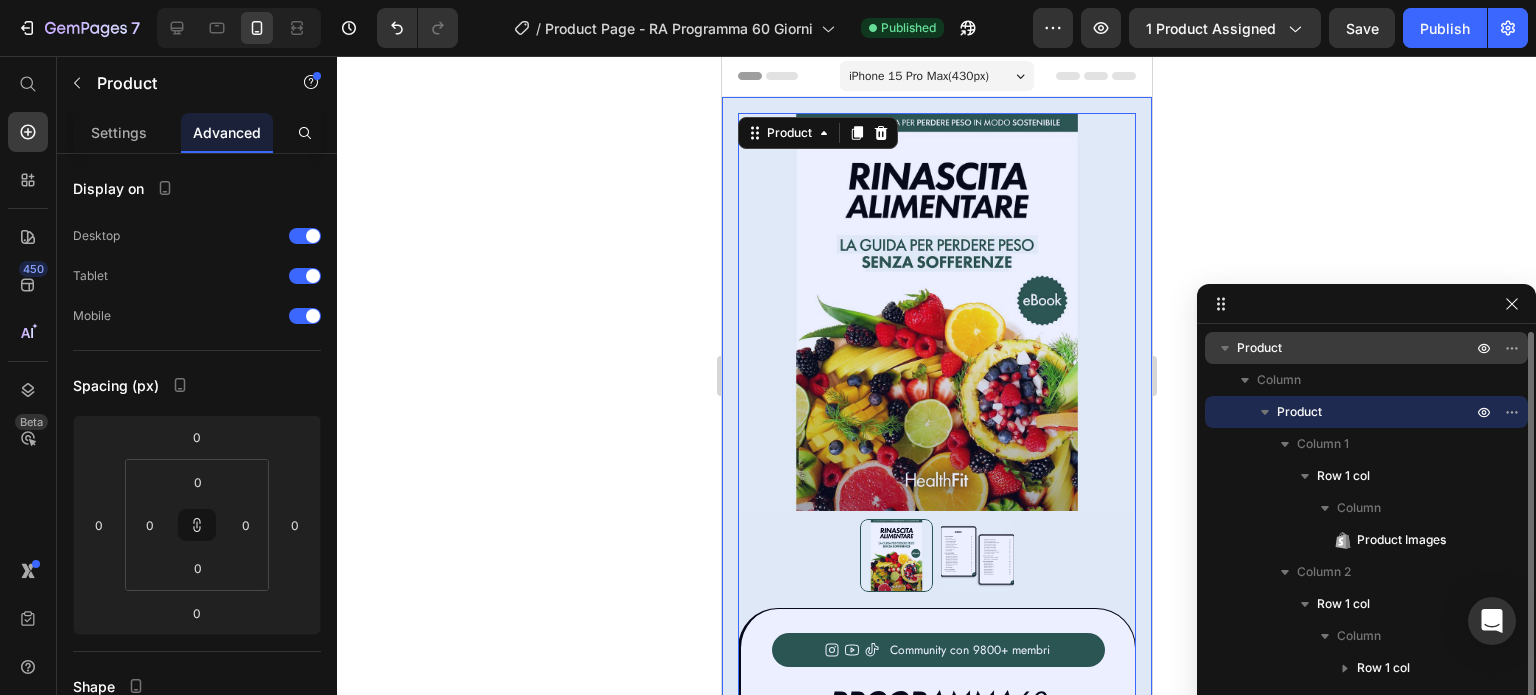 click on "Product" at bounding box center [1356, 348] 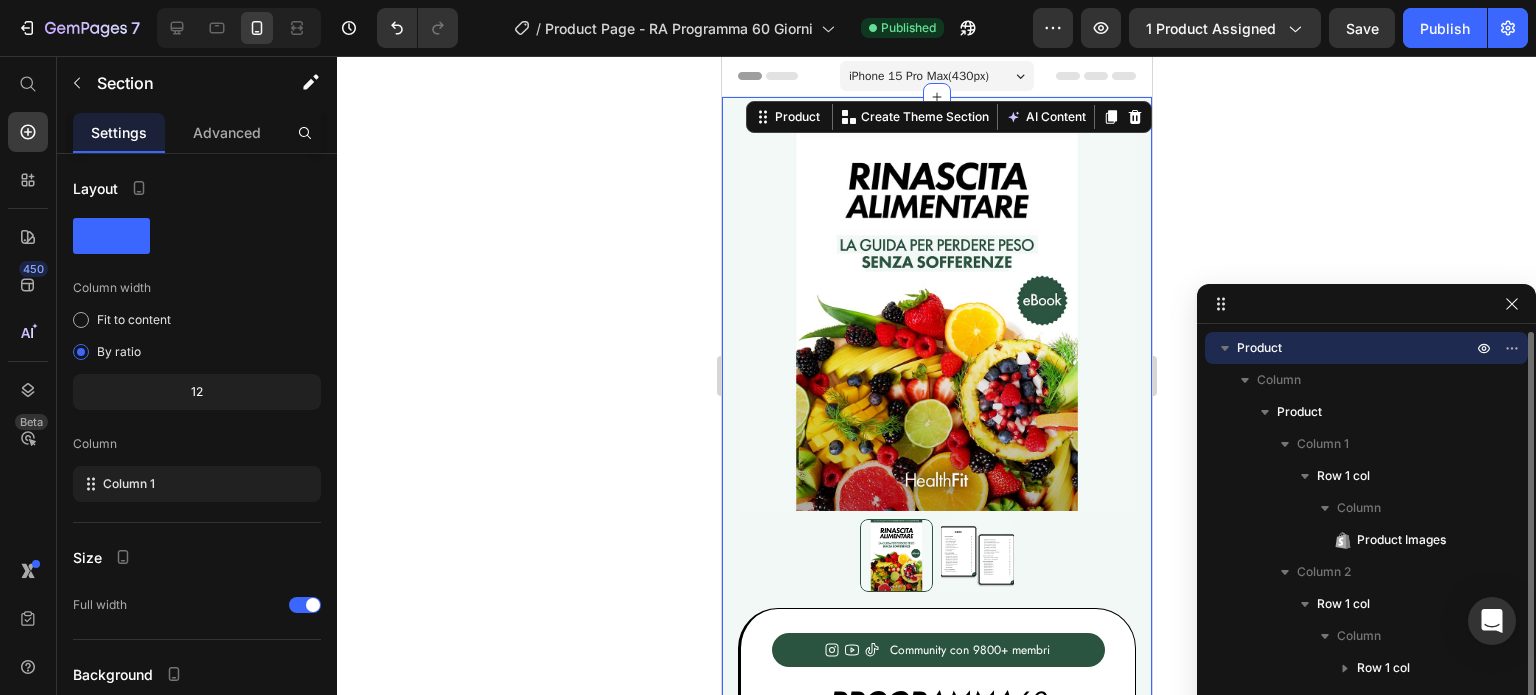 scroll, scrollTop: 0, scrollLeft: 0, axis: both 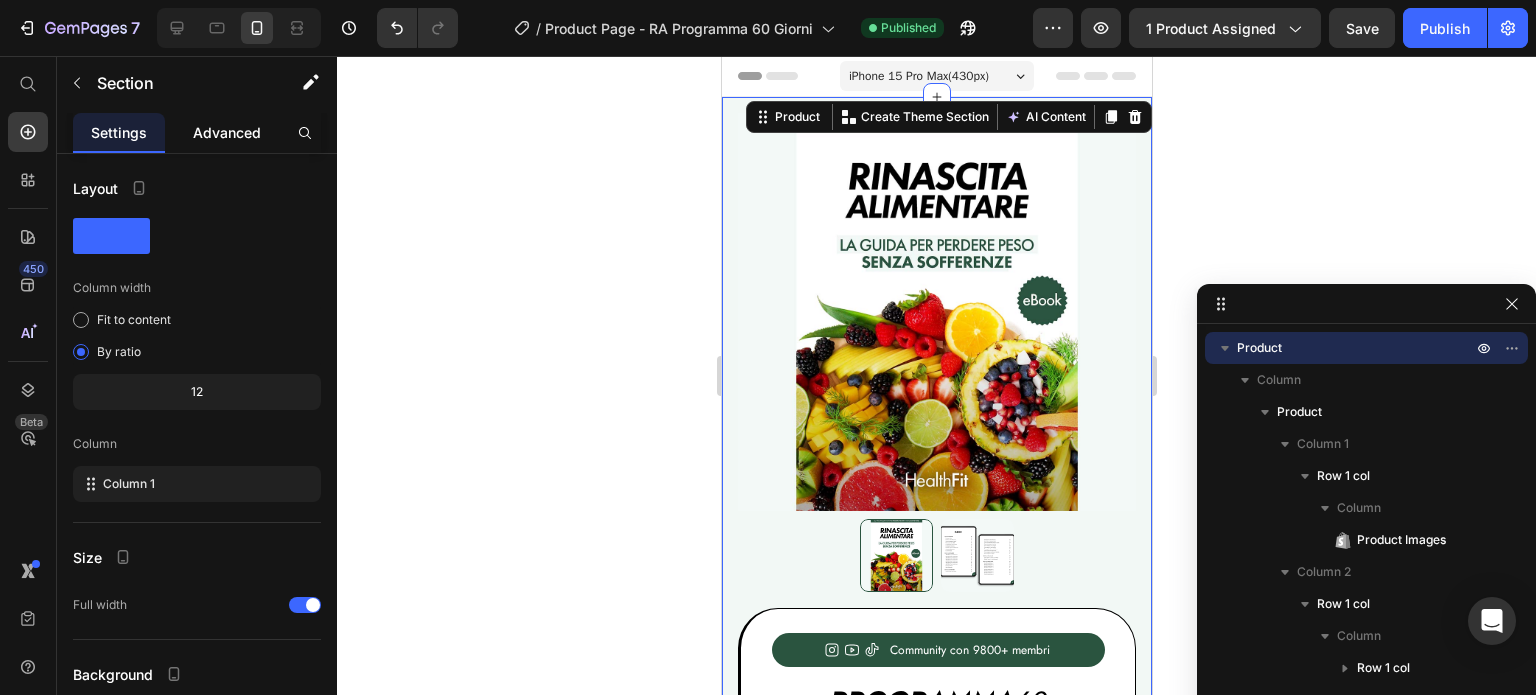 click on "Advanced" at bounding box center [227, 132] 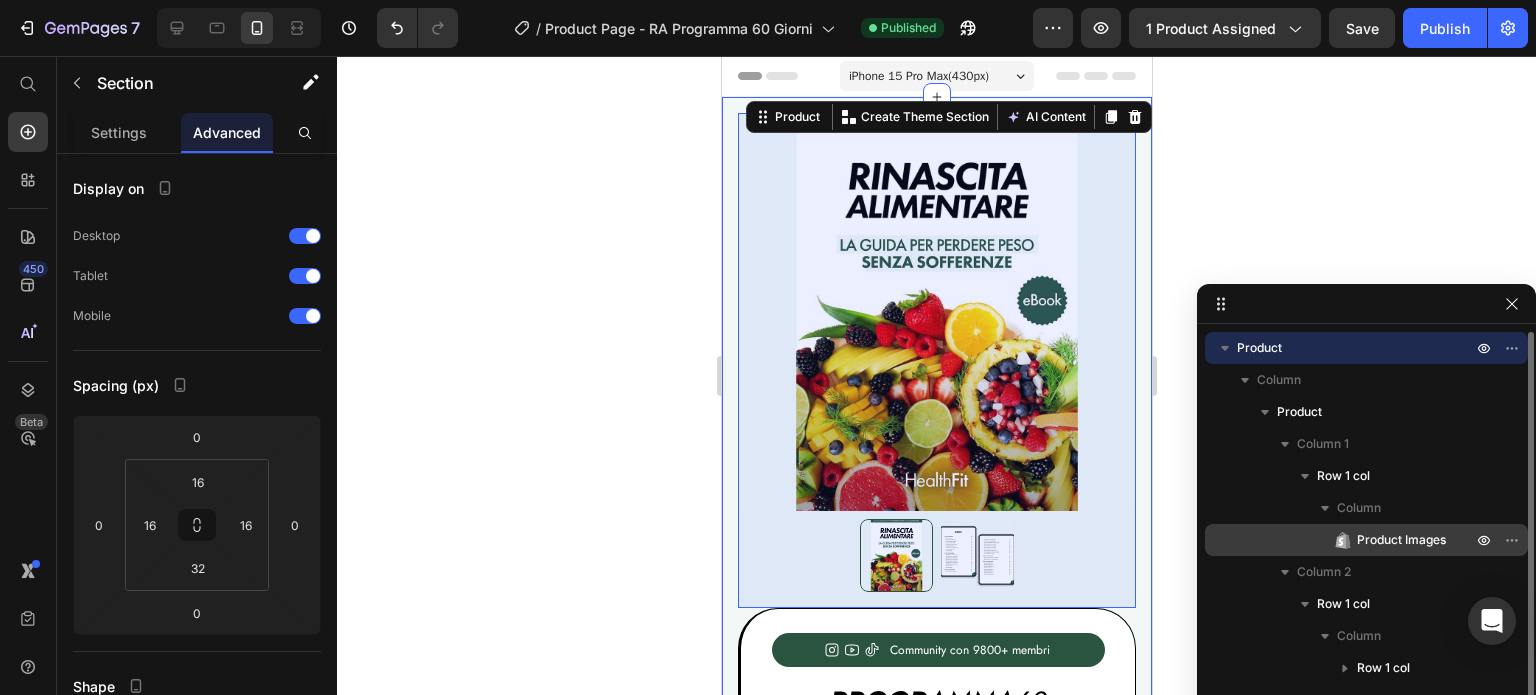 click on "Product Images" at bounding box center (1401, 540) 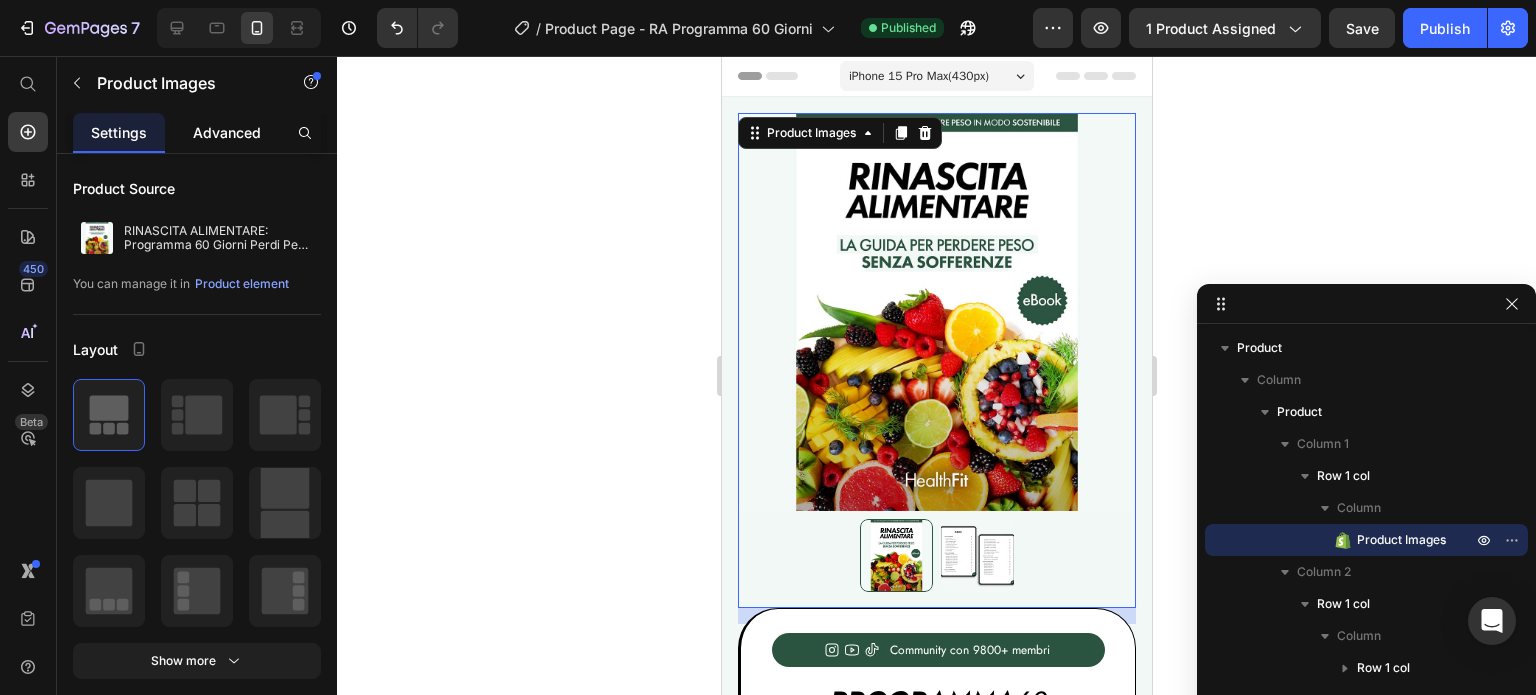 click on "Advanced" at bounding box center [227, 132] 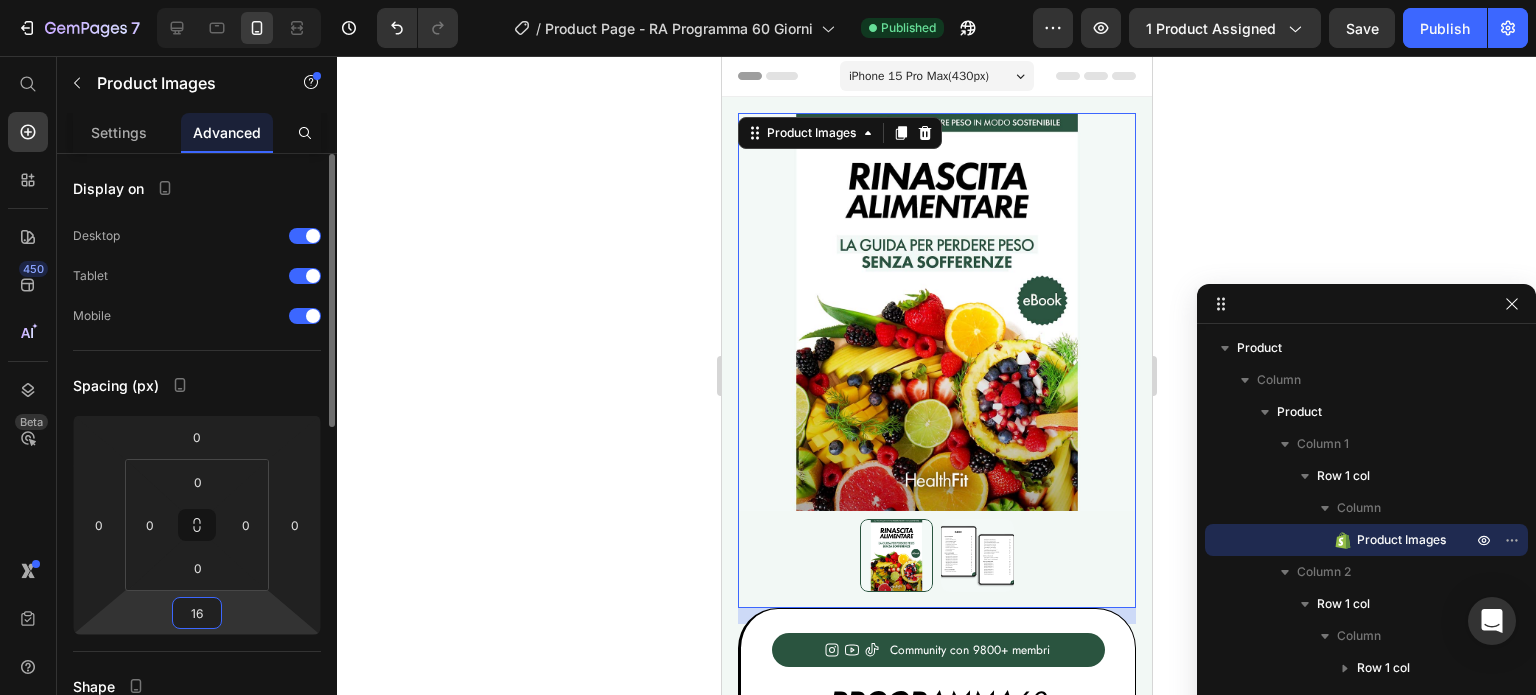 click on "16" at bounding box center [197, 613] 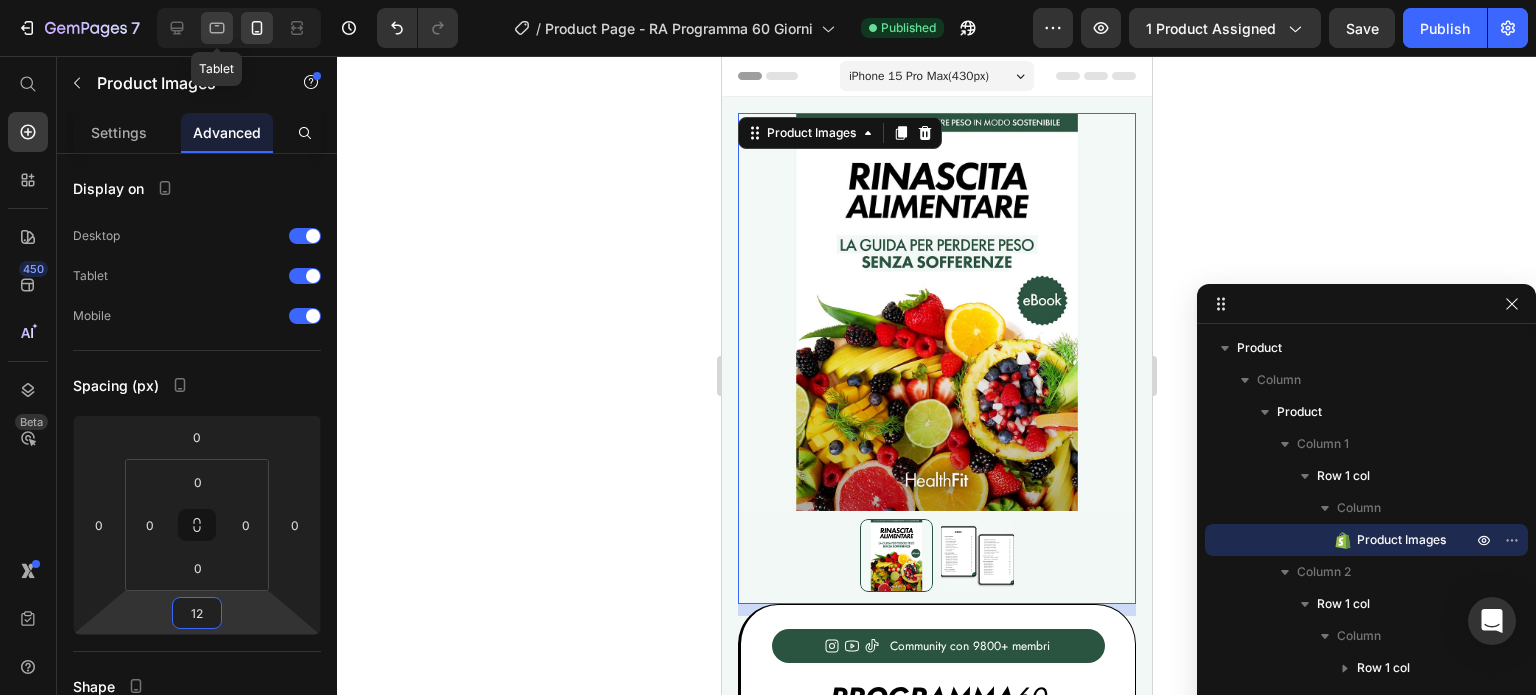 type on "12" 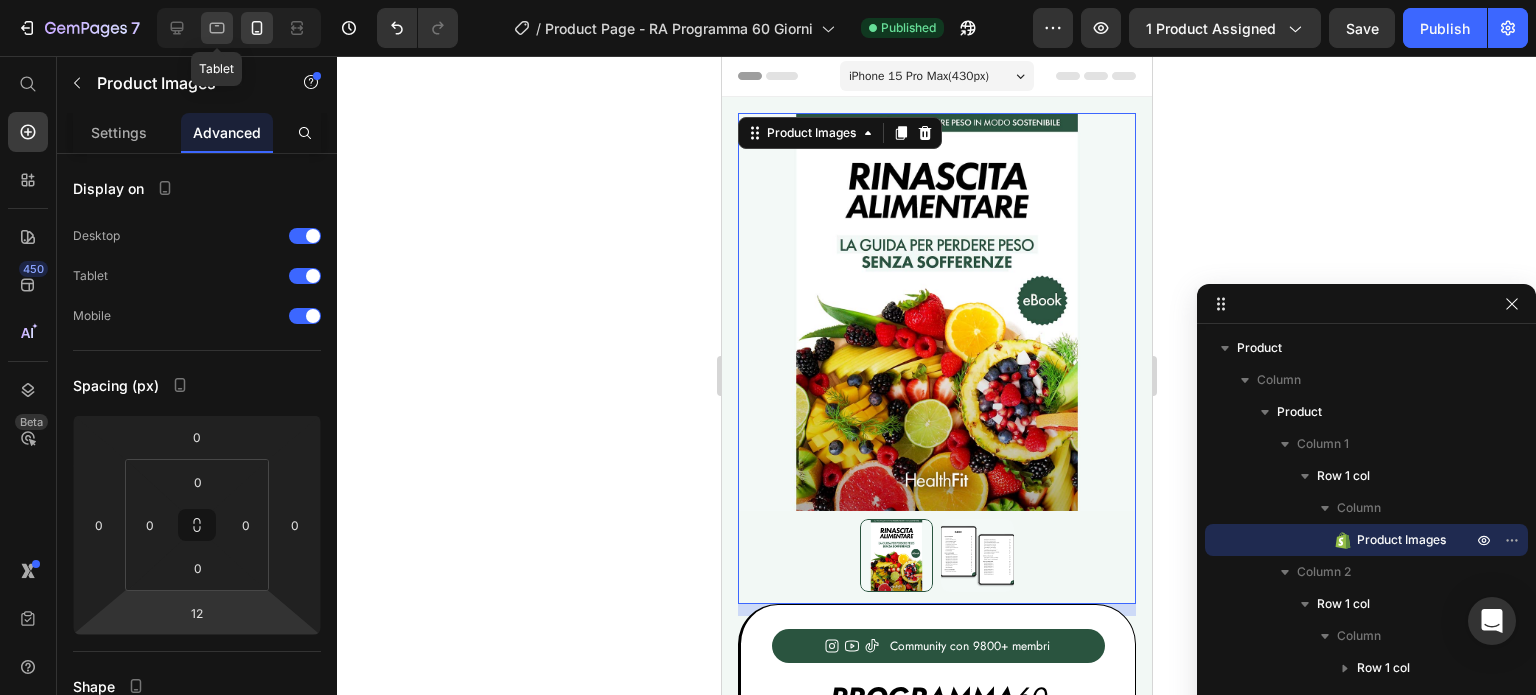 click 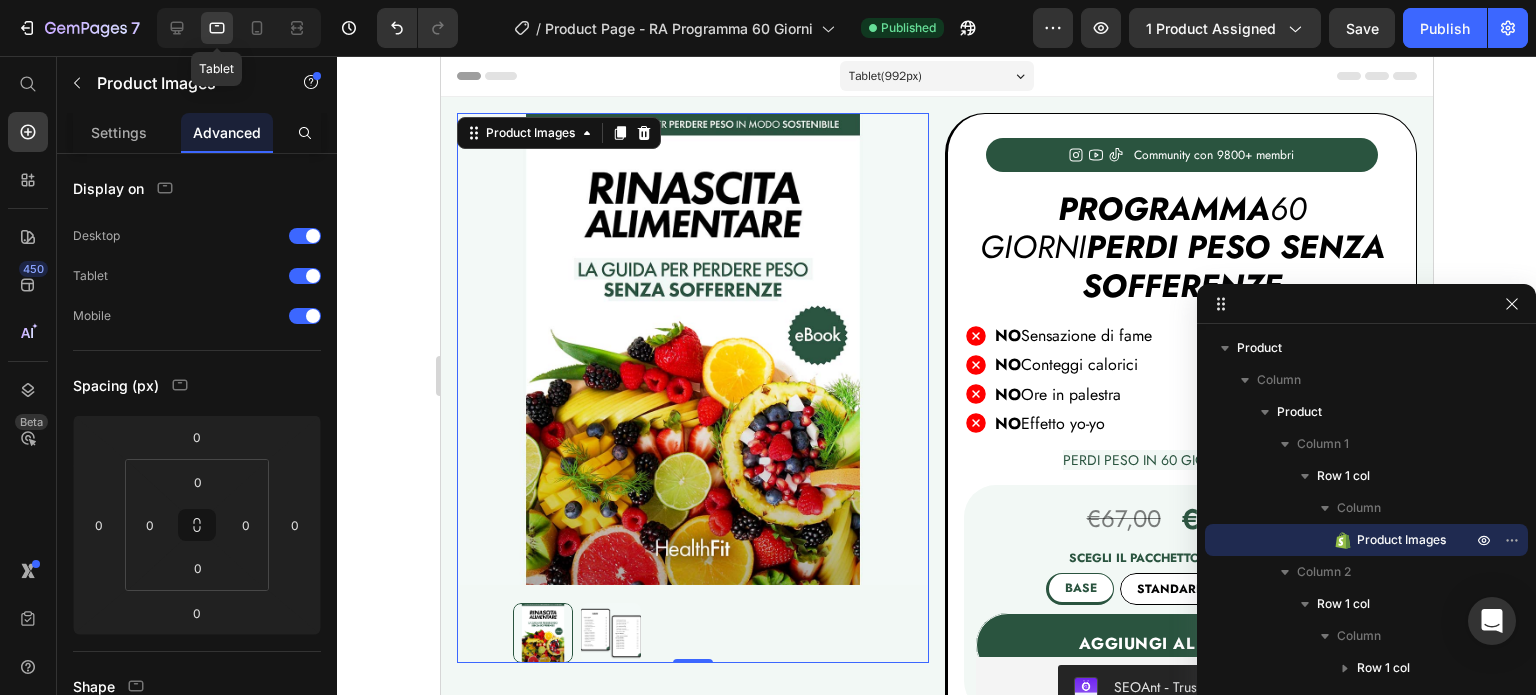 scroll, scrollTop: 0, scrollLeft: 0, axis: both 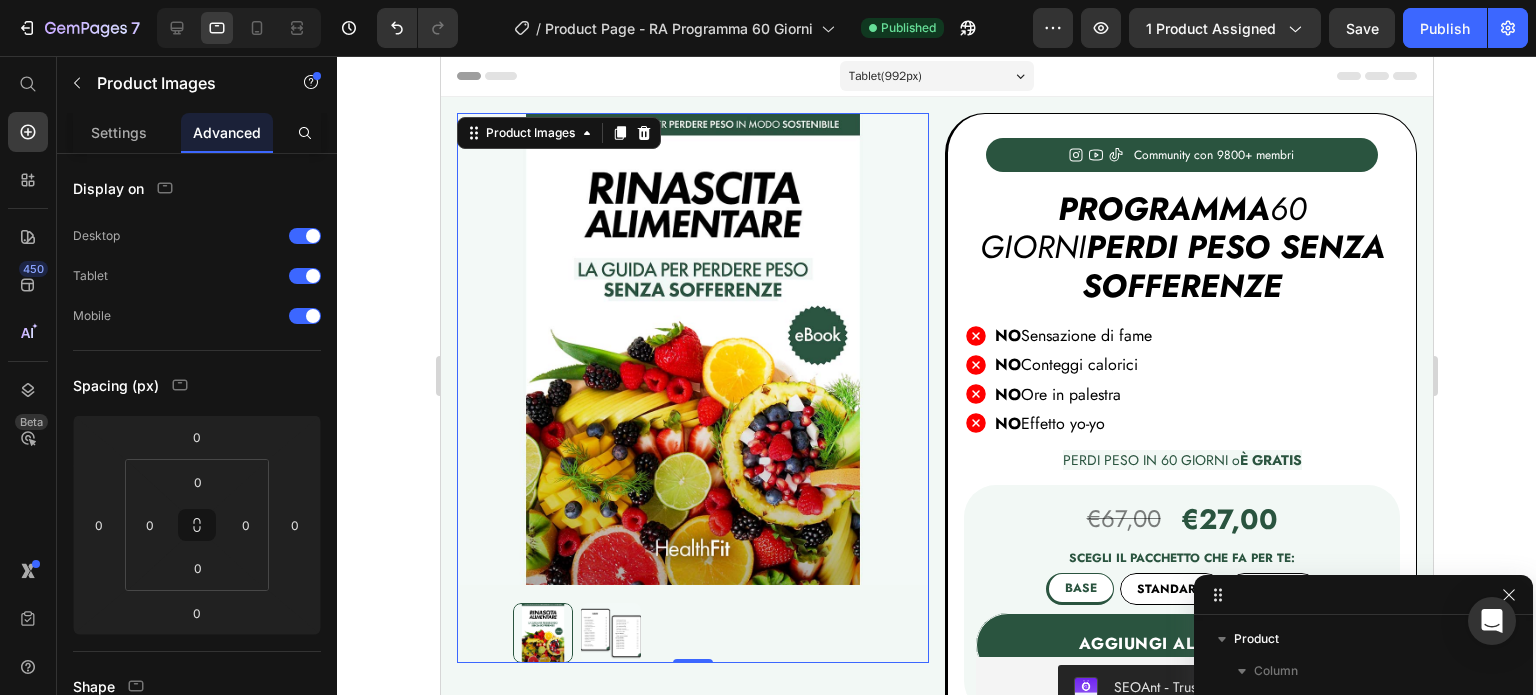 drag, startPoint x: 1440, startPoint y: 309, endPoint x: 1527, endPoint y: 742, distance: 441.65372 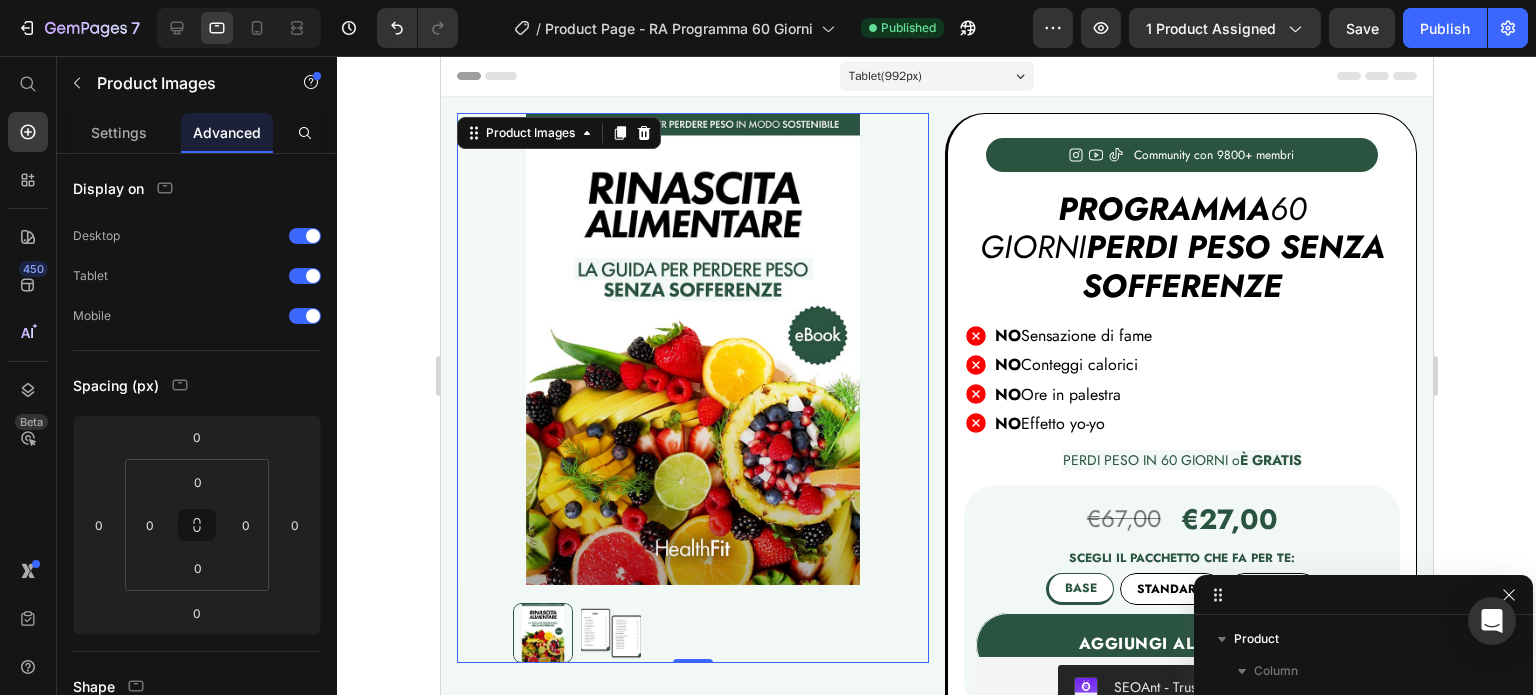 click on "7   /  Product Page - RA Programma 60 Giorni Published Preview 1 product assigned  Save   Publish  450 Beta Start with Sections Elements Hero Section Product Detail Brands Trusted Badges Guarantee Product Breakdown How to use Testimonials Compare Bundle FAQs Social Proof Brand Story Product List Collection Blog List Contact Sticky Add to Cart Custom Footer Browse Library 450 Layout
Row
Row
Row
Row Text
Heading
Text Block Button
Button
Button
Sticky Back to top Media
Image" at bounding box center (768, 0) 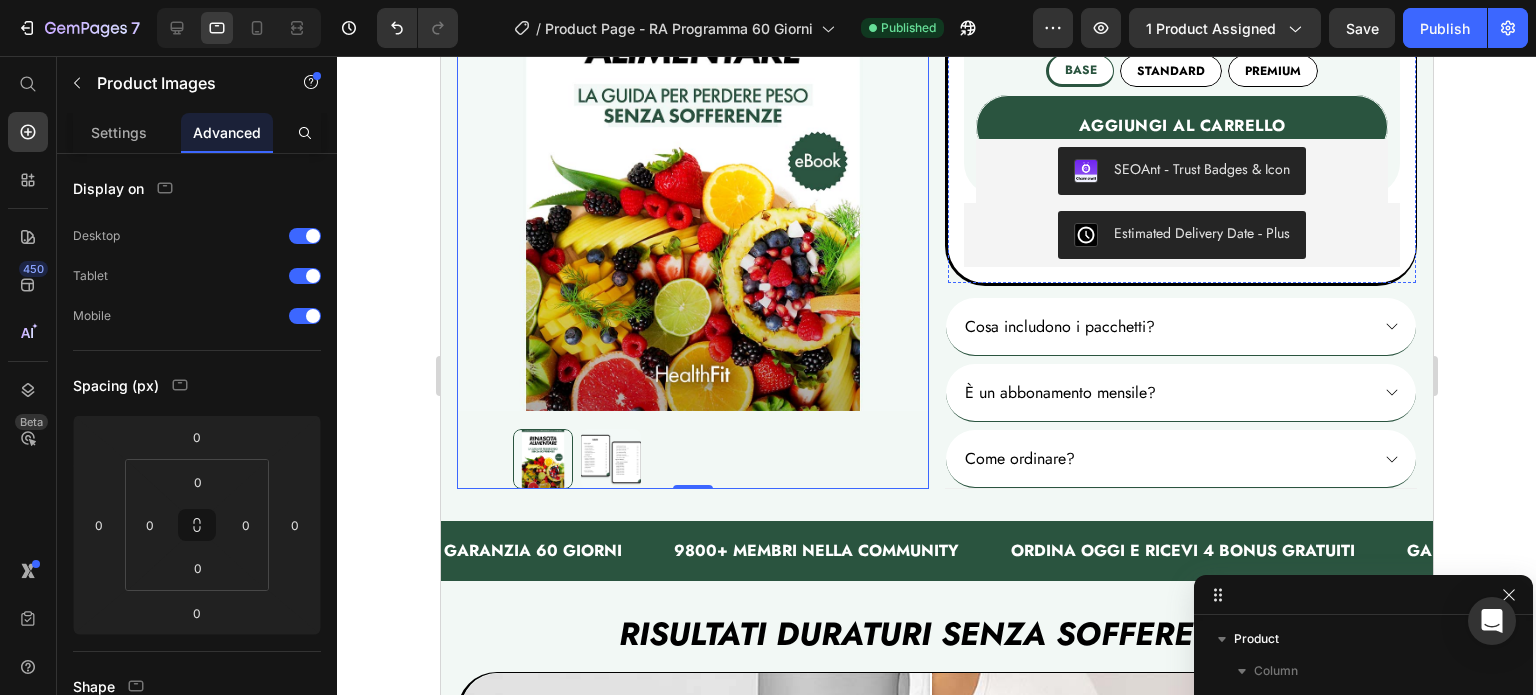 scroll, scrollTop: 519, scrollLeft: 0, axis: vertical 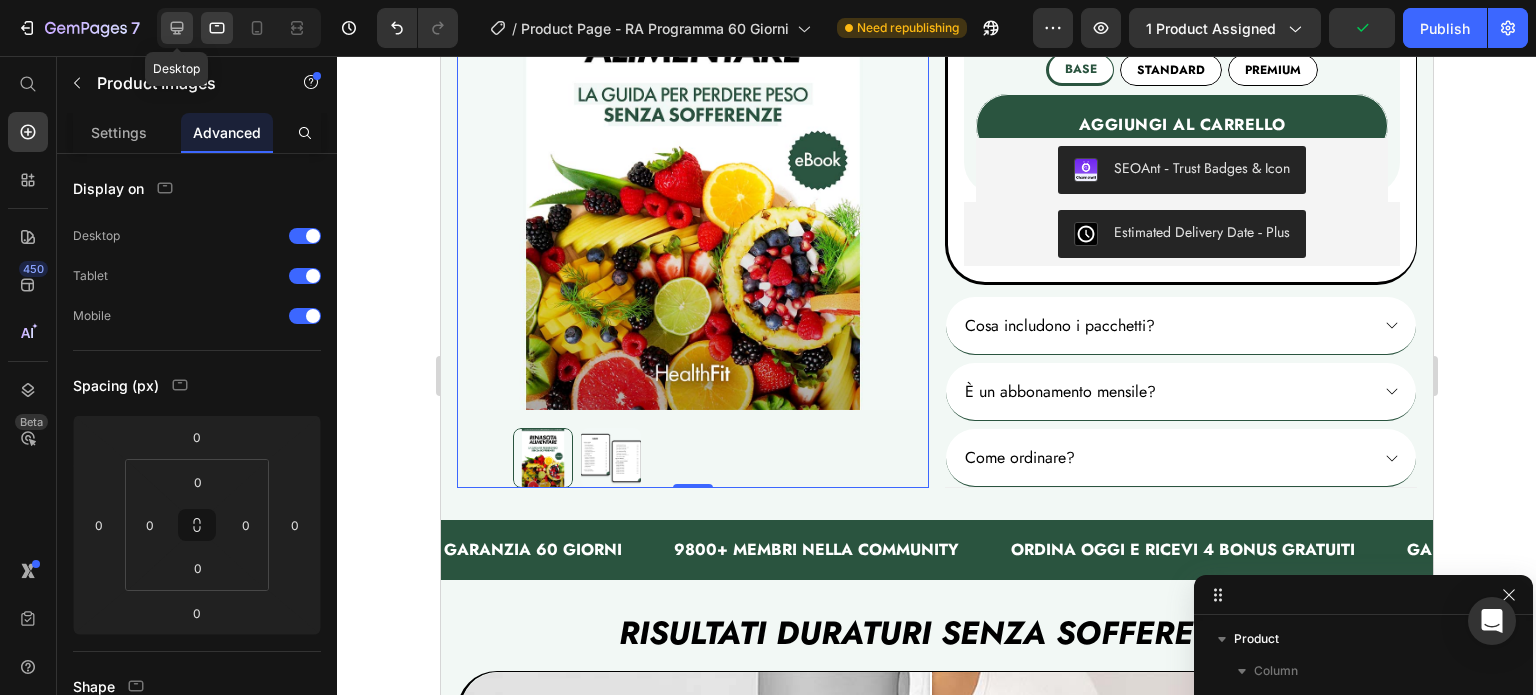 click 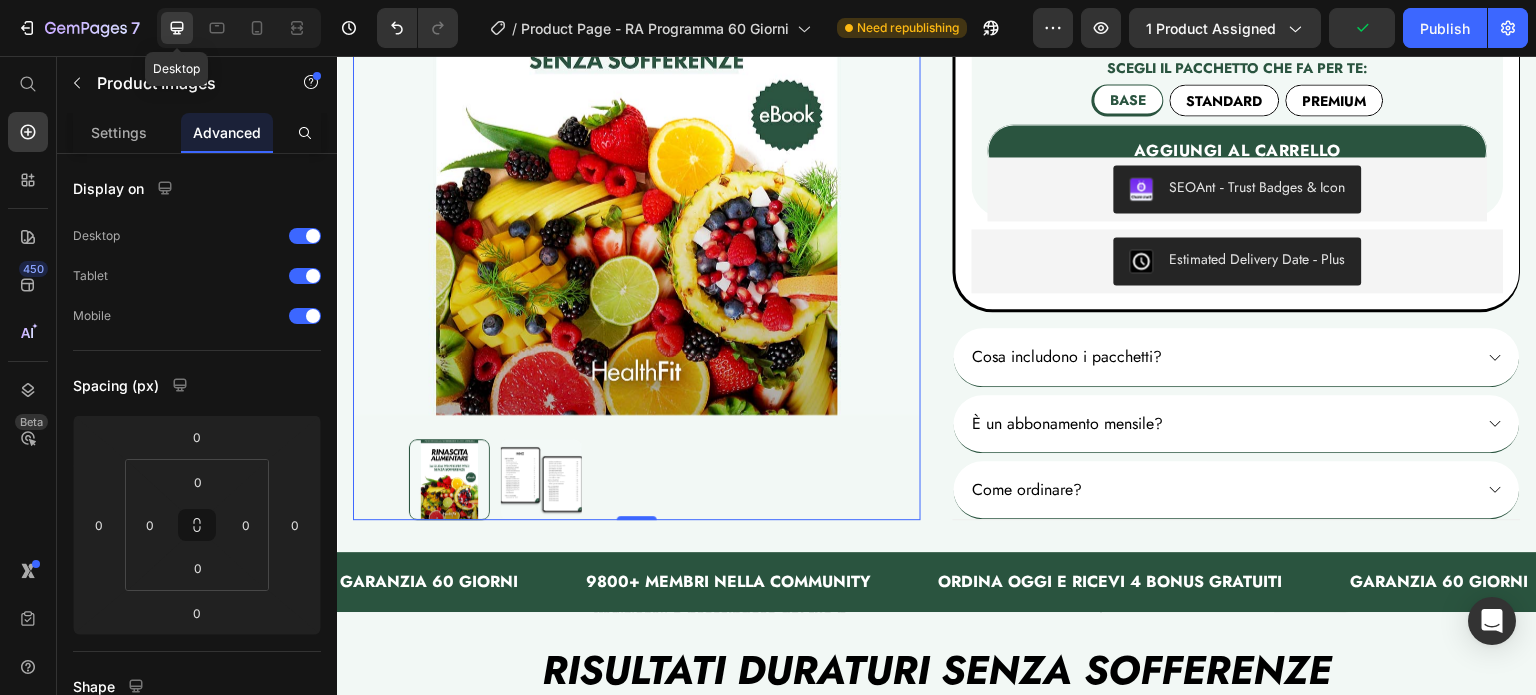 scroll, scrollTop: 243, scrollLeft: 0, axis: vertical 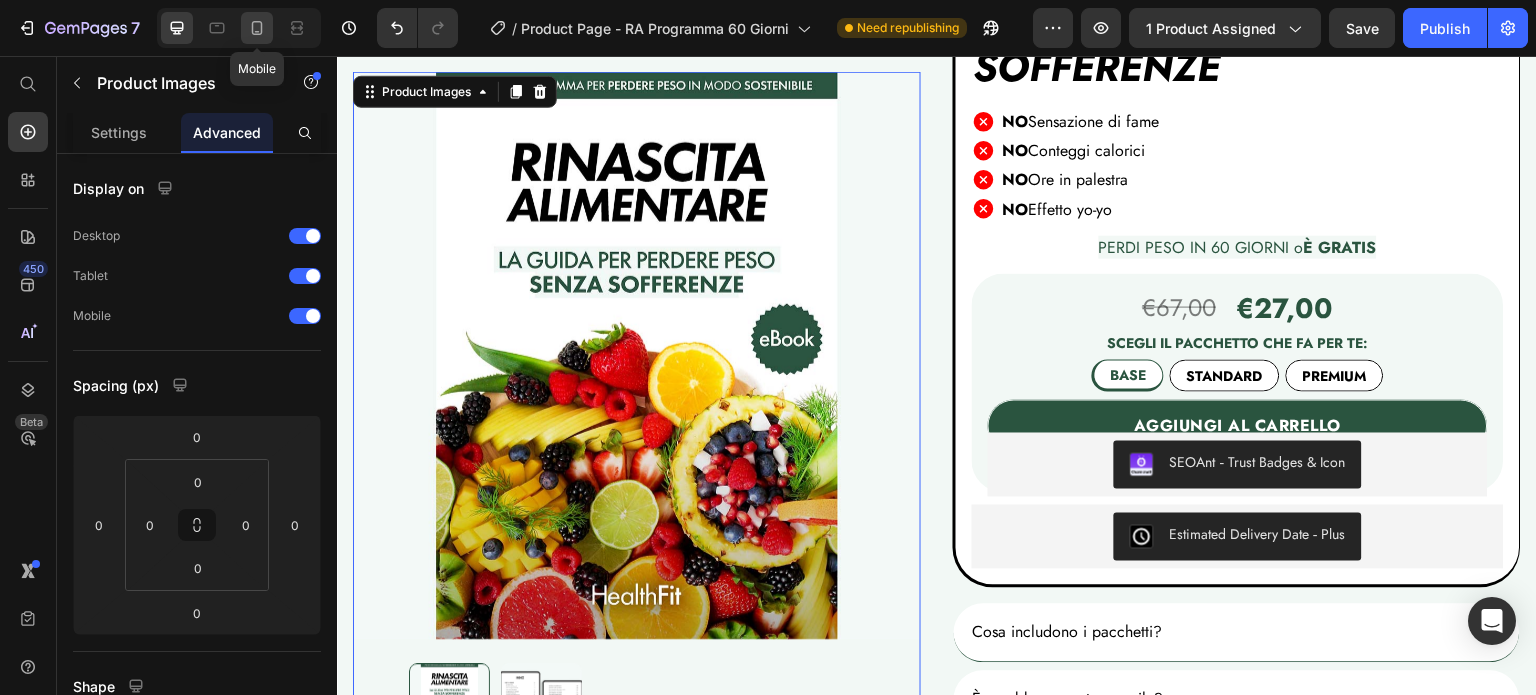 click 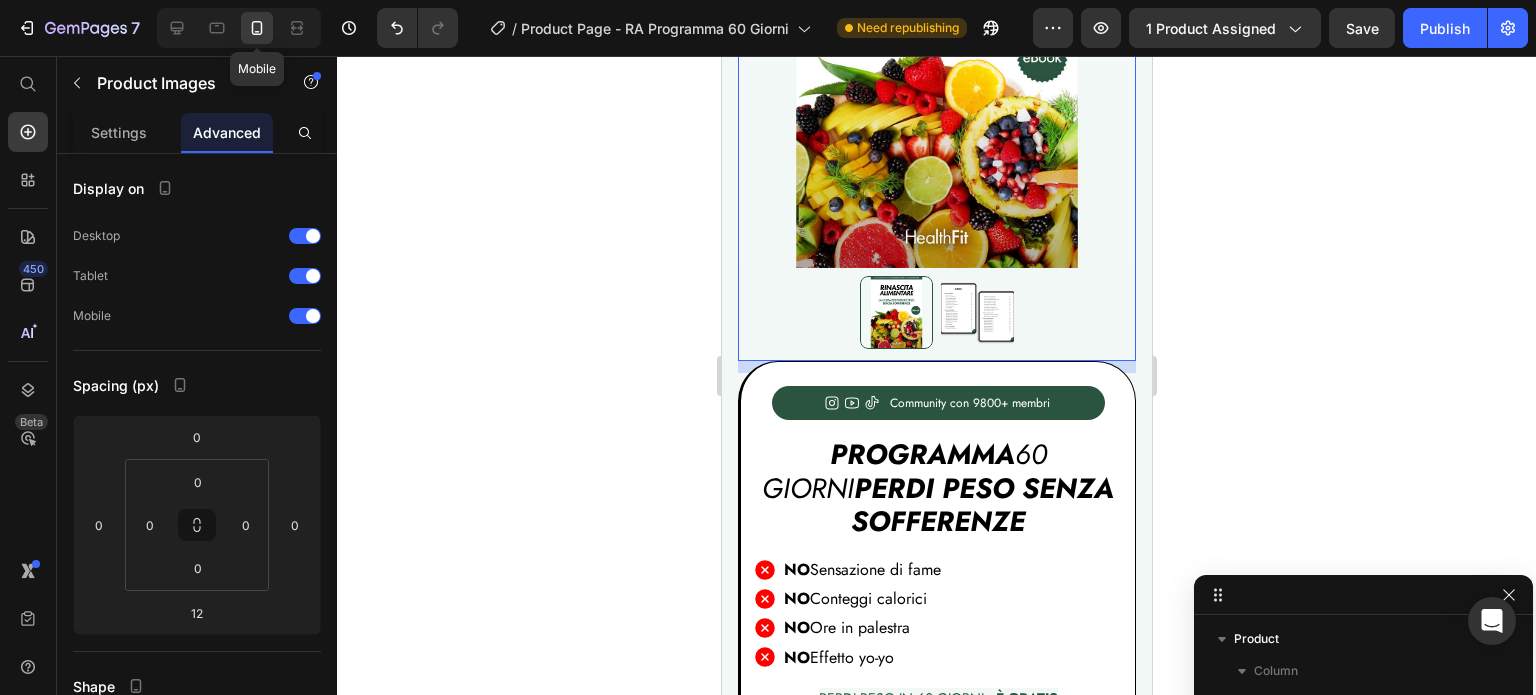 scroll, scrollTop: 0, scrollLeft: 0, axis: both 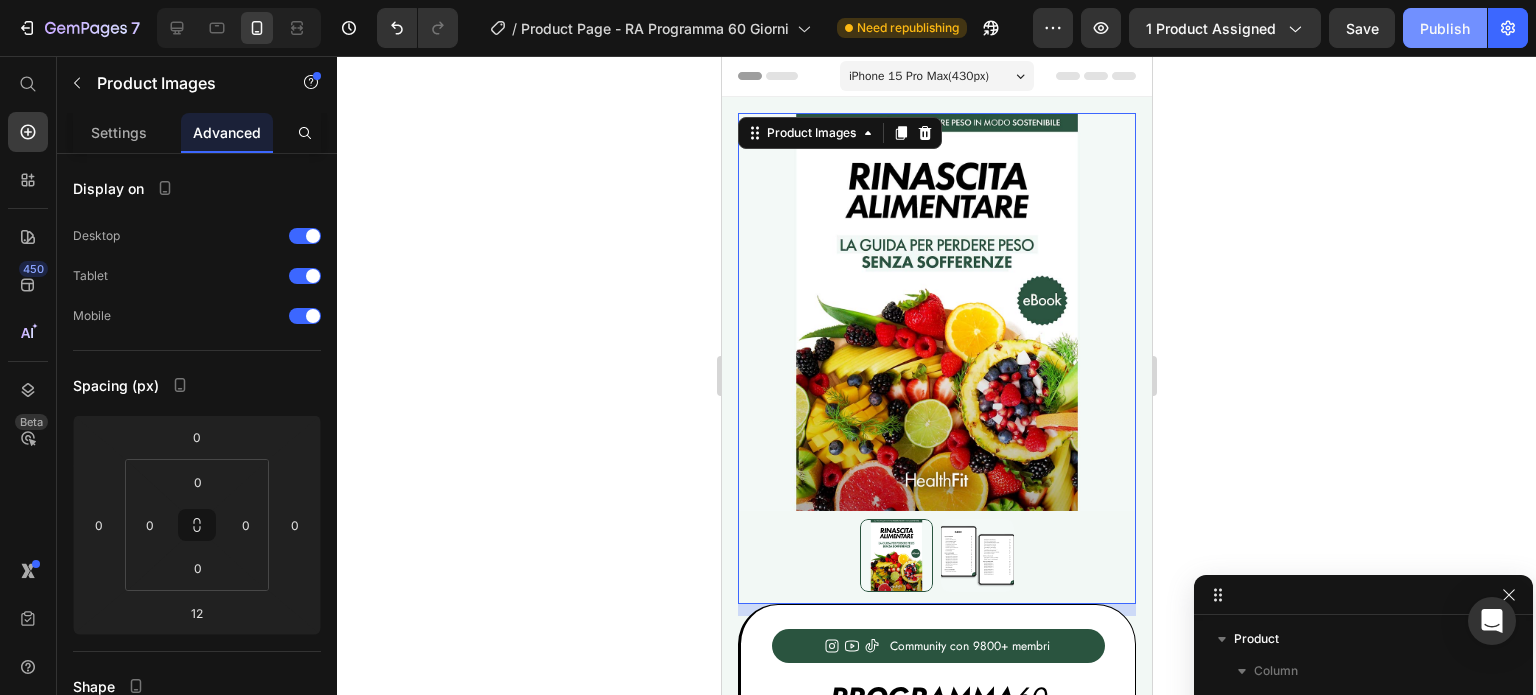 click on "Publish" at bounding box center (1445, 28) 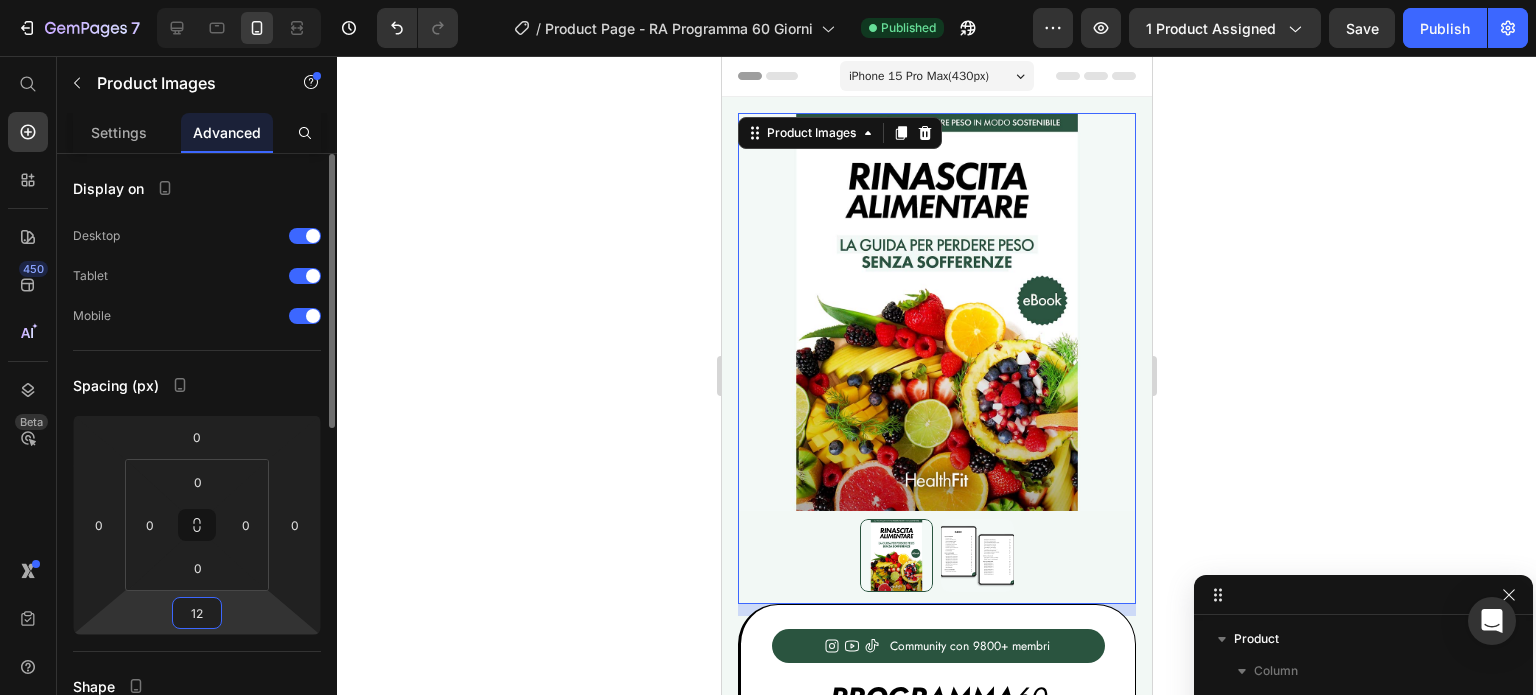 click on "12" at bounding box center [197, 613] 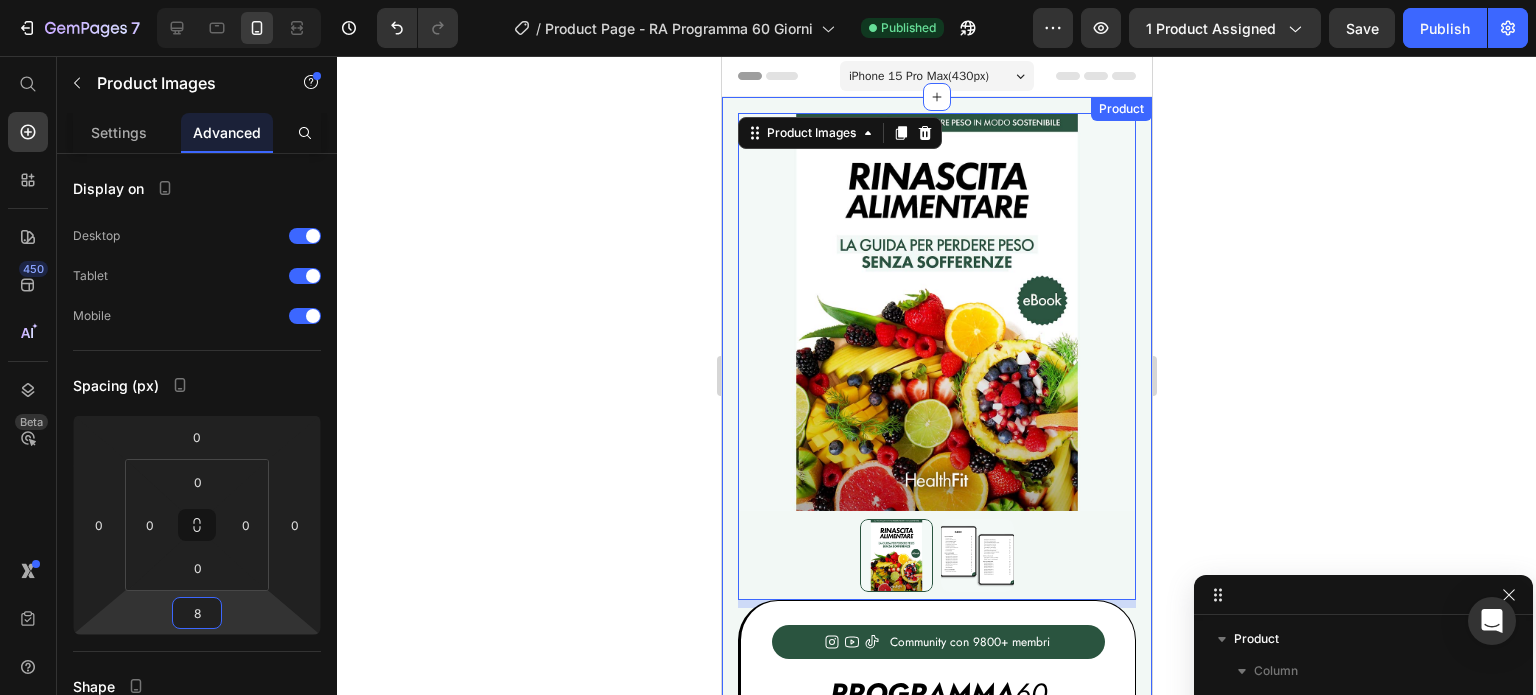 type on "8" 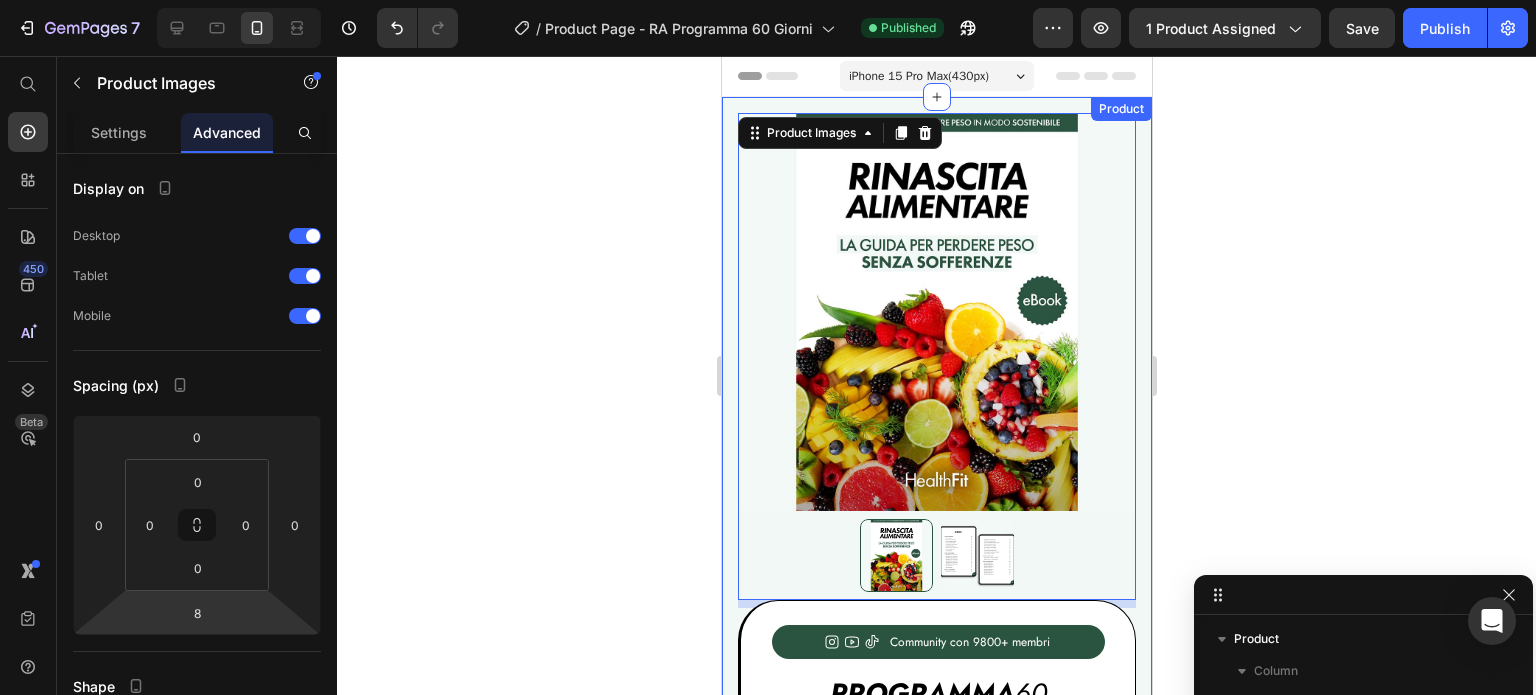 click 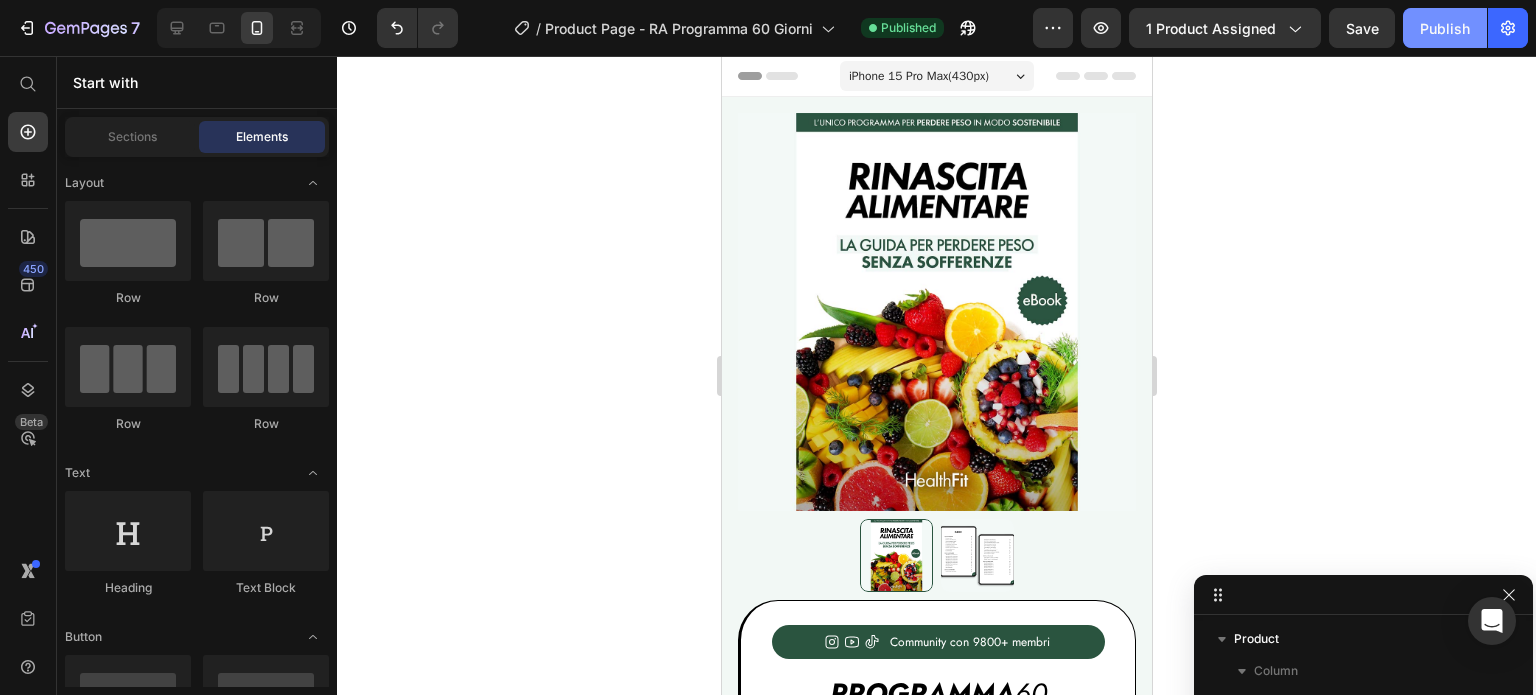 click on "Publish" at bounding box center [1445, 28] 